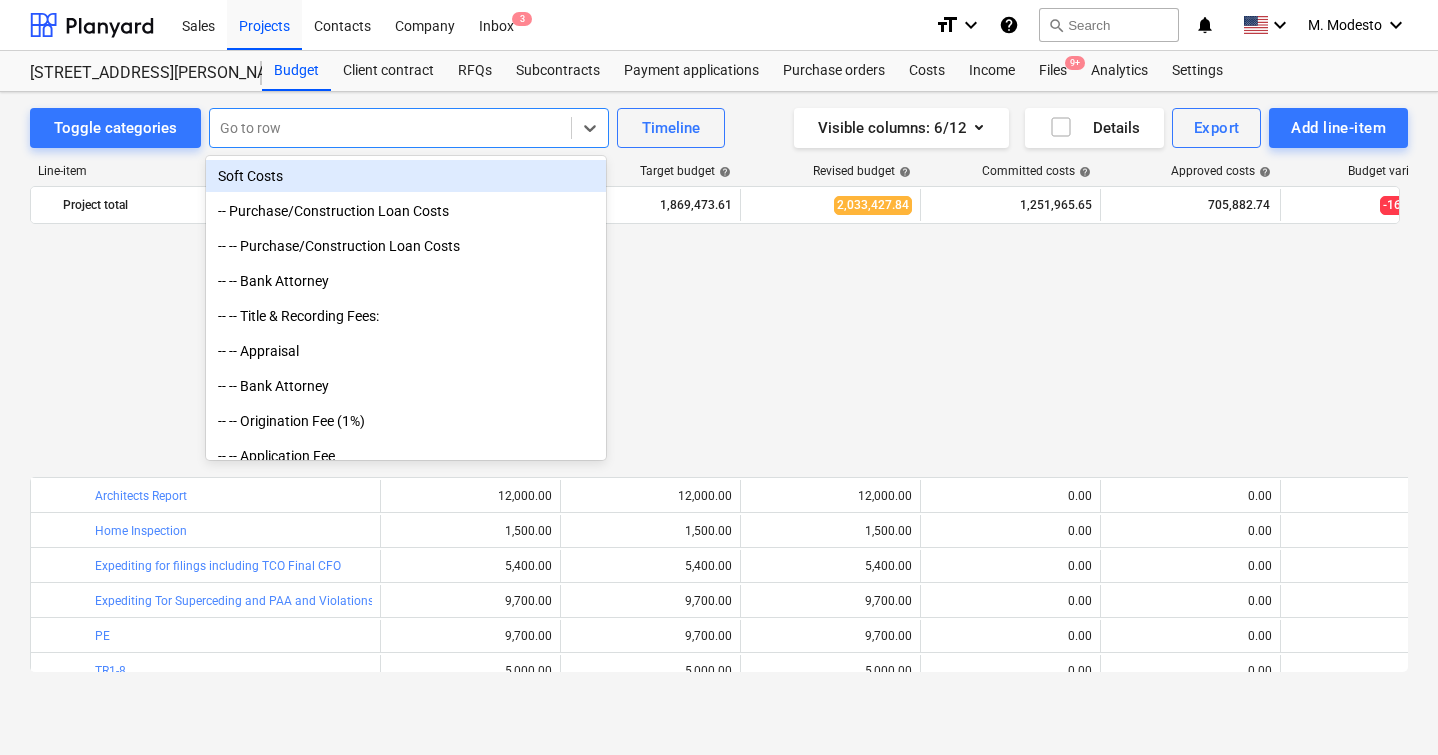 scroll, scrollTop: 0, scrollLeft: 0, axis: both 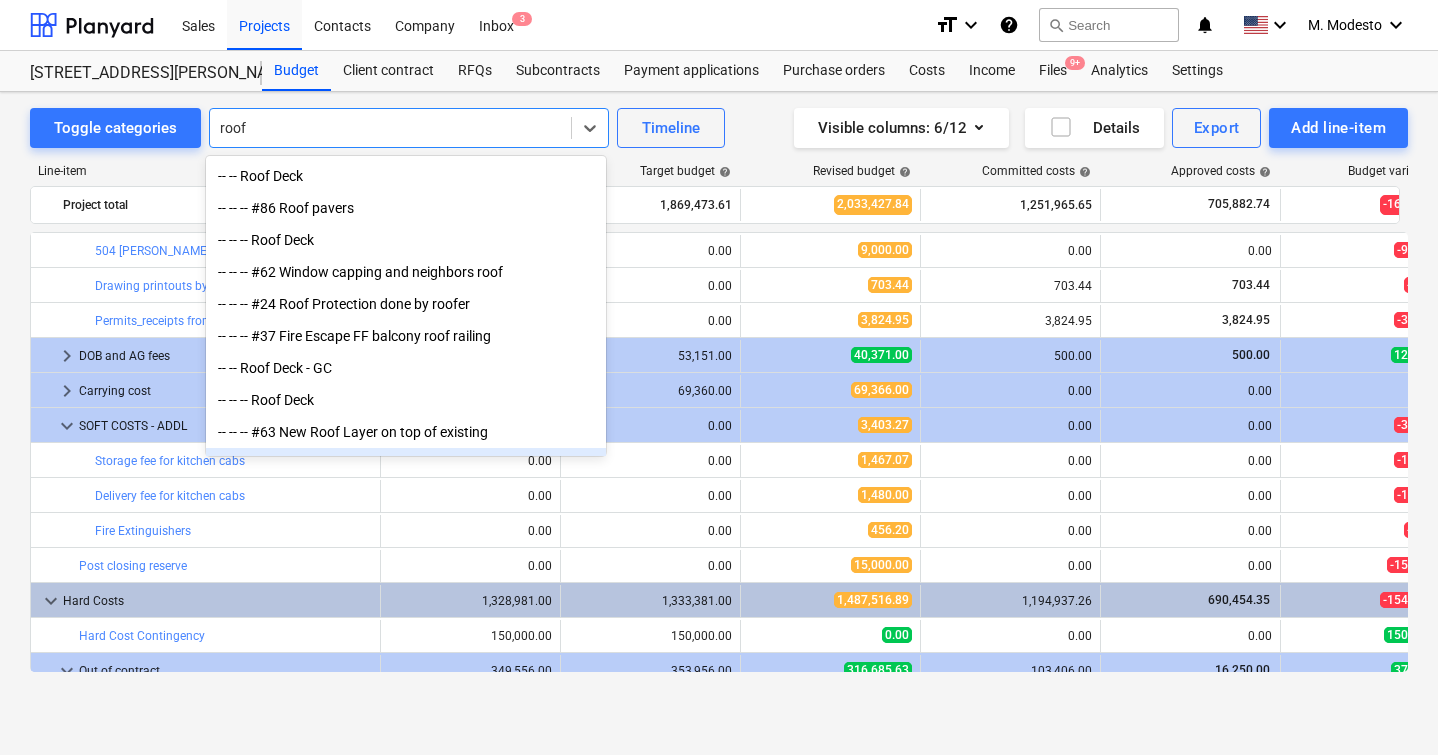type on "roof" 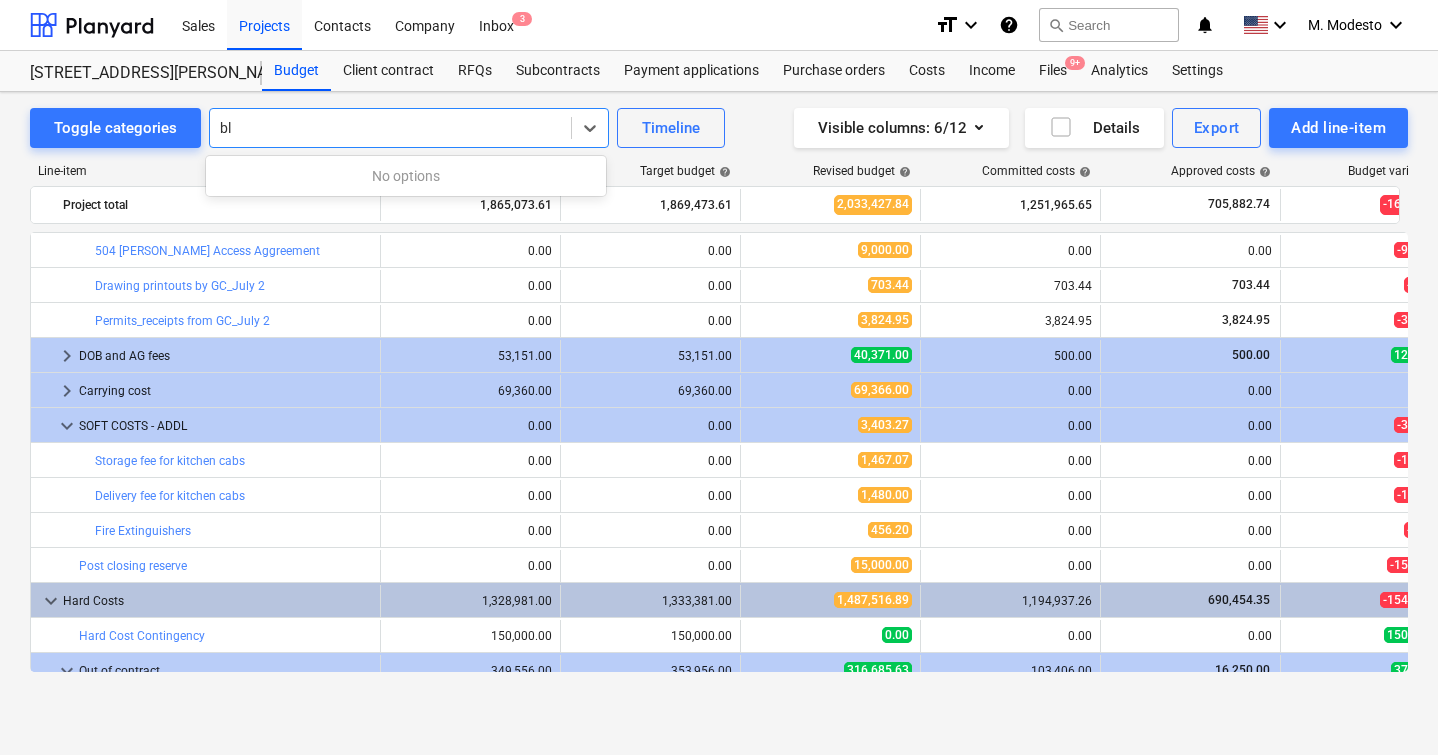 type on "b" 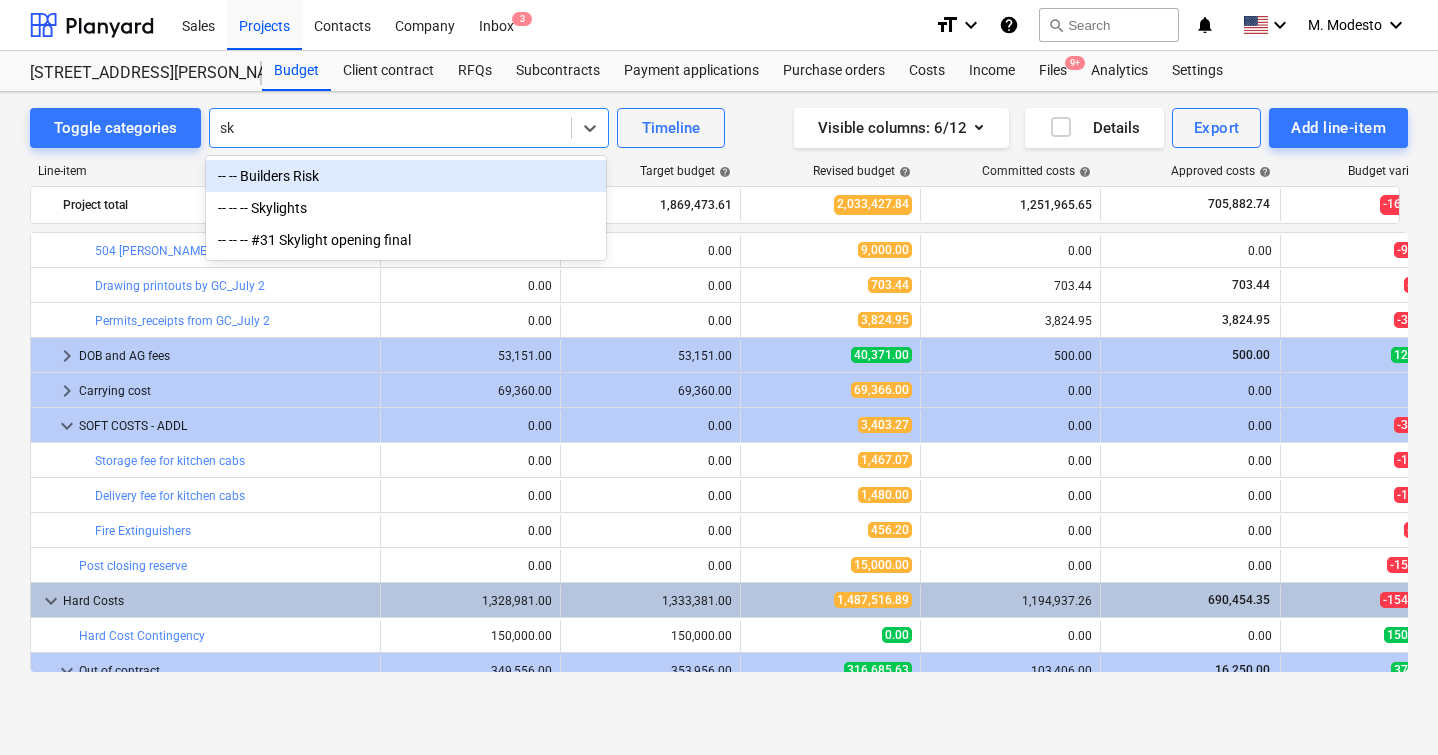 type on "s" 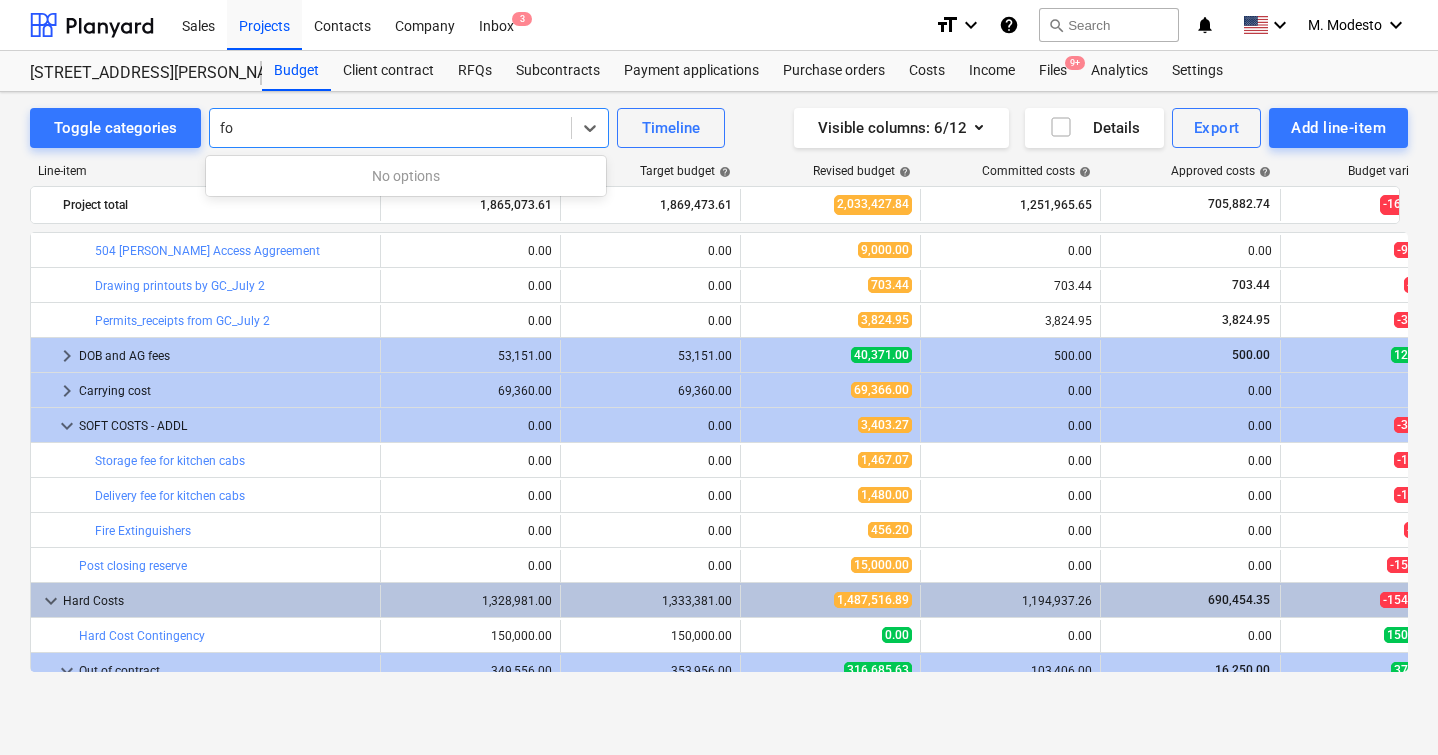 type on "f" 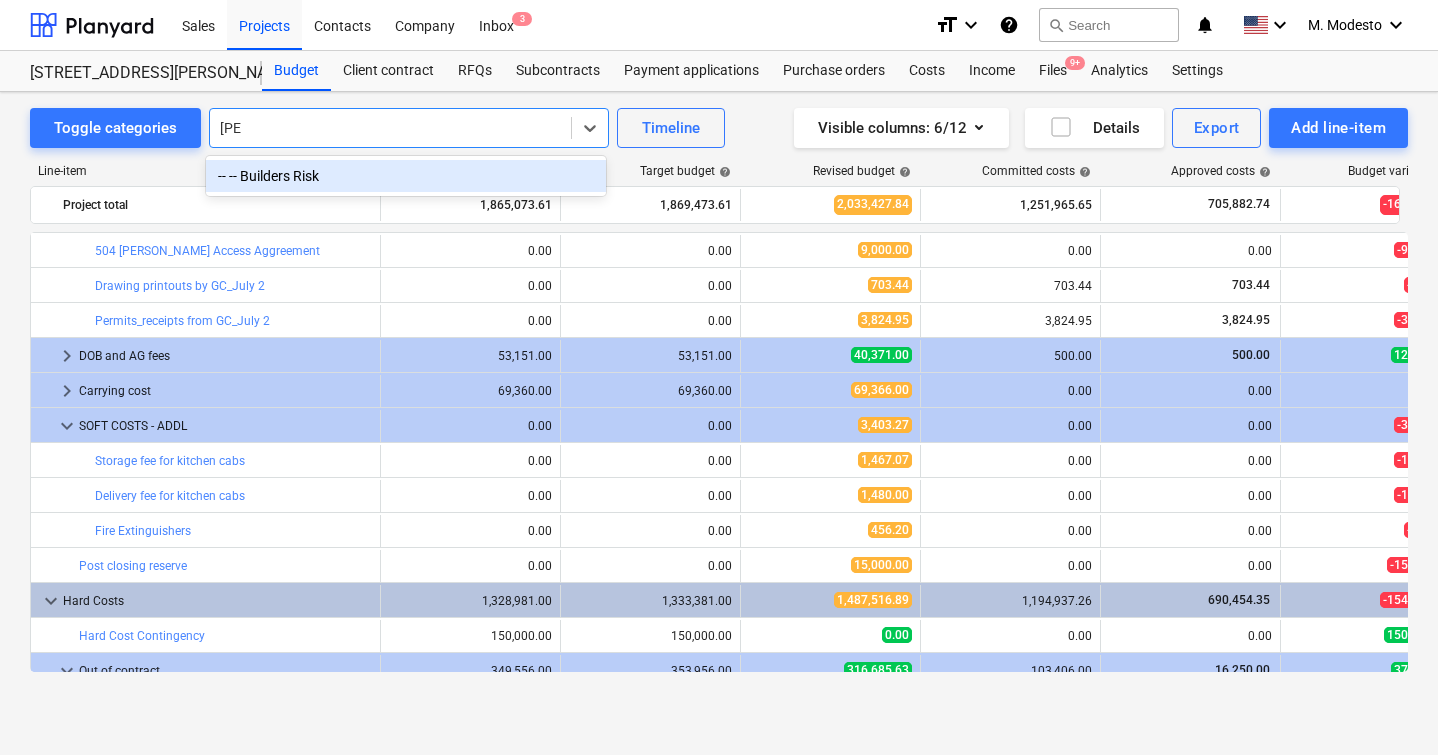 type on "buil" 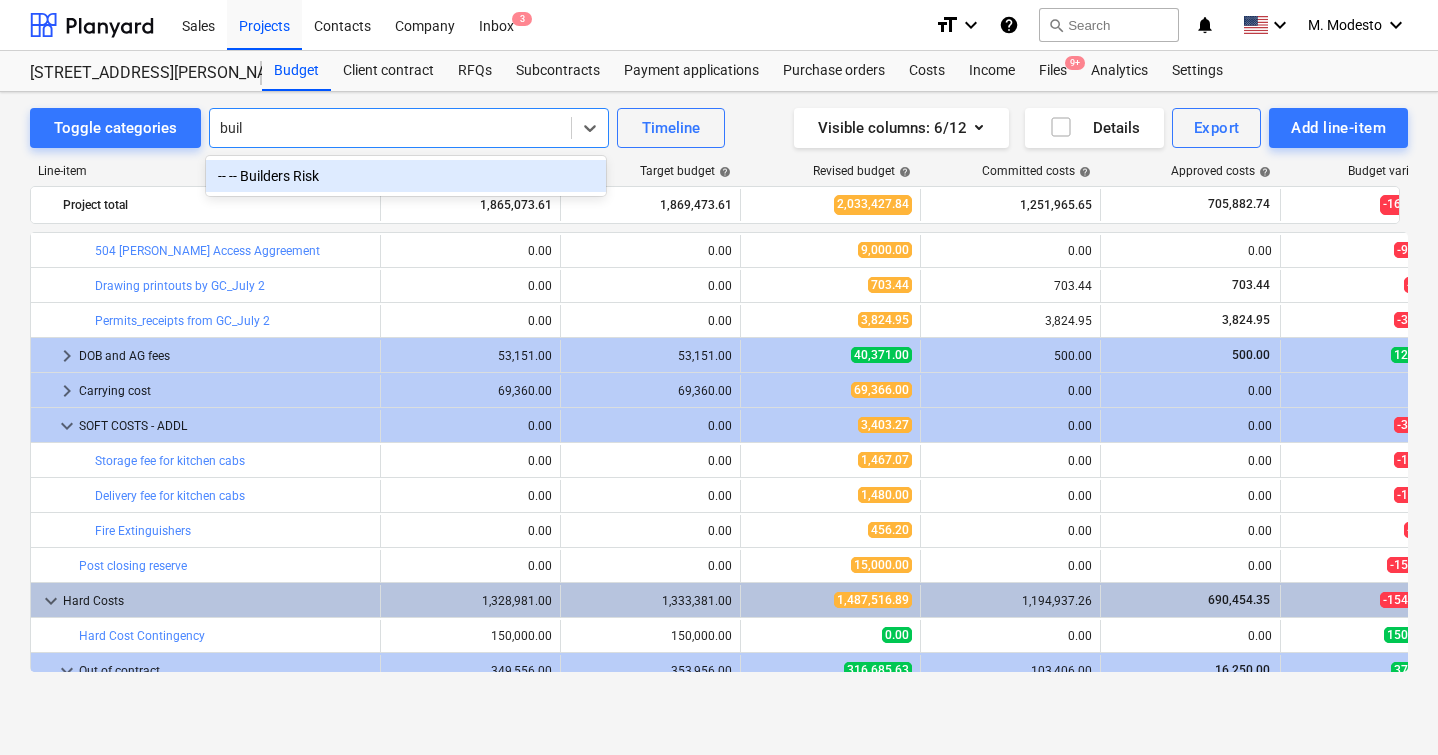 click on "-- --   Builders Risk" at bounding box center (406, 176) 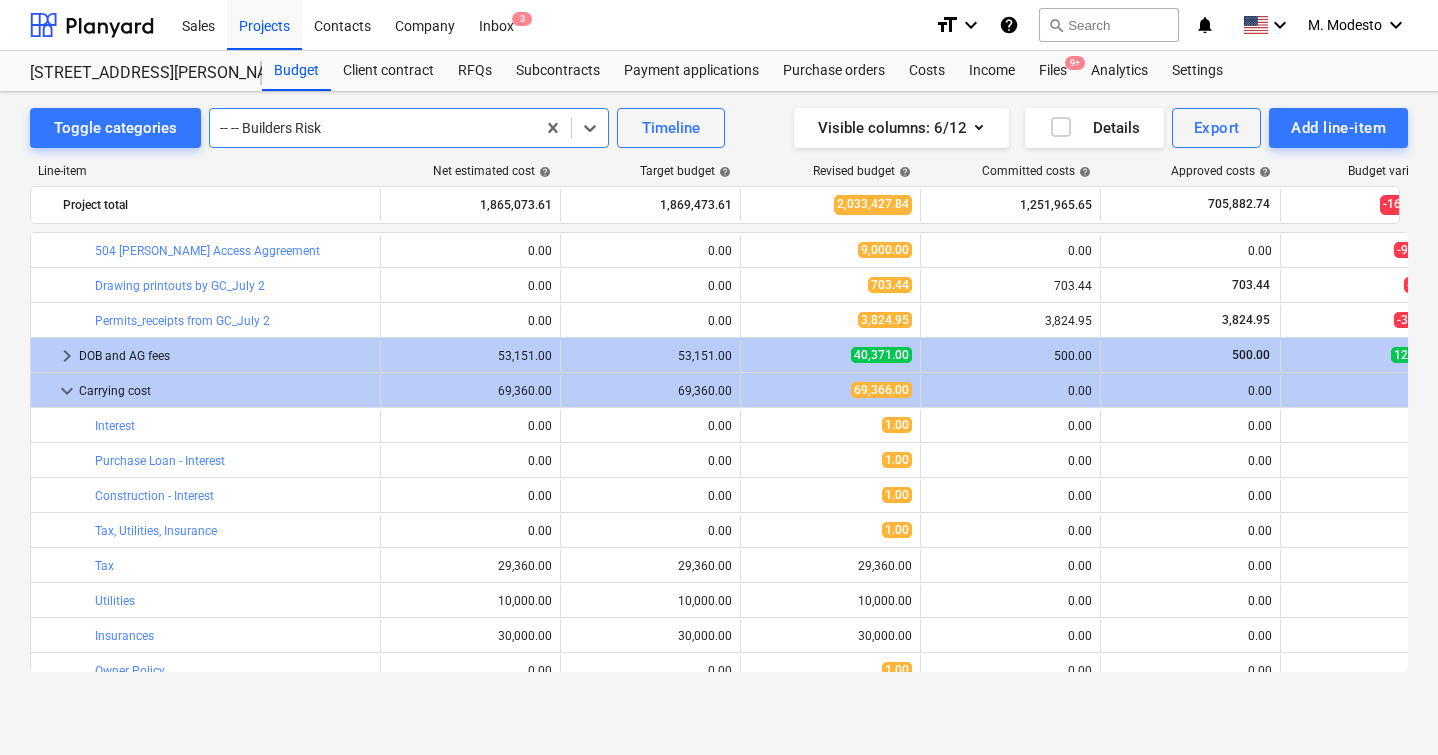 scroll, scrollTop: 1400, scrollLeft: 0, axis: vertical 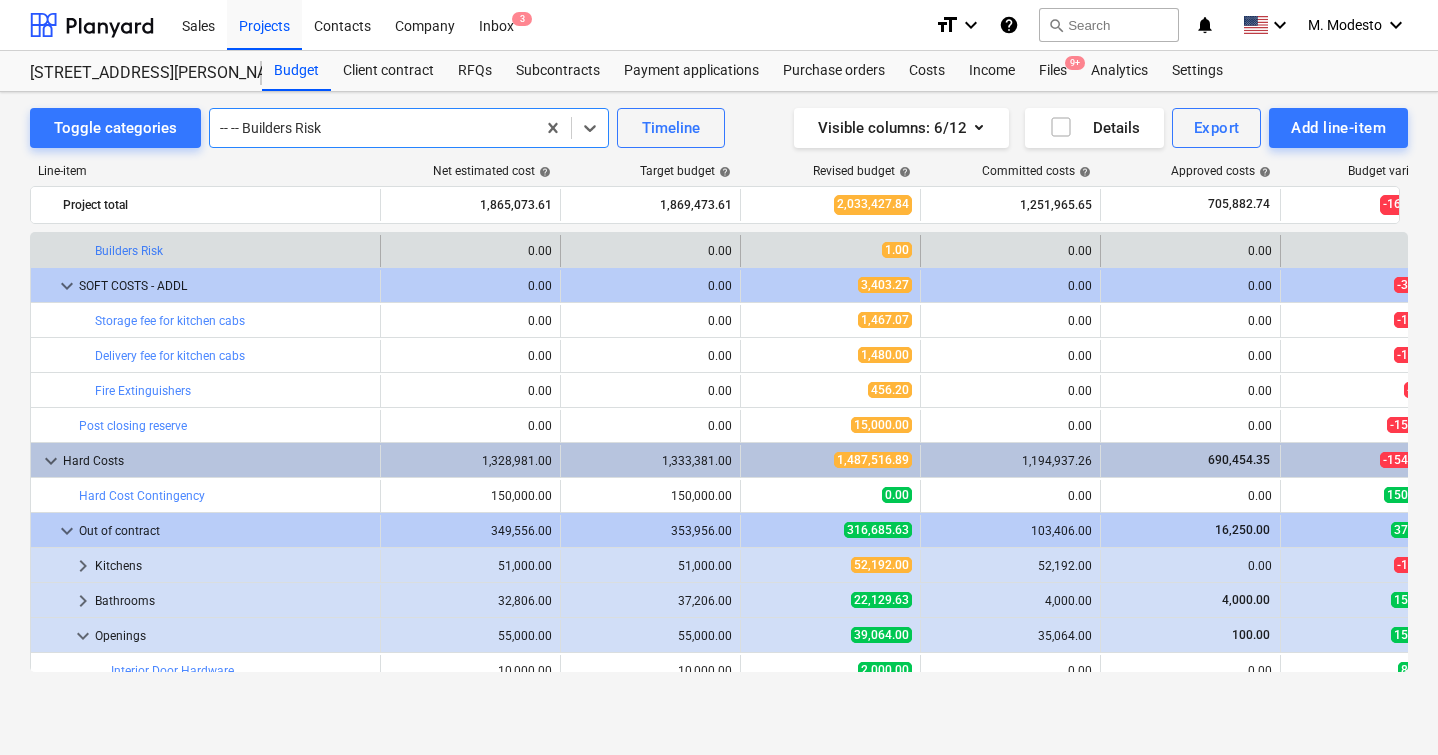 click at bounding box center (372, 128) 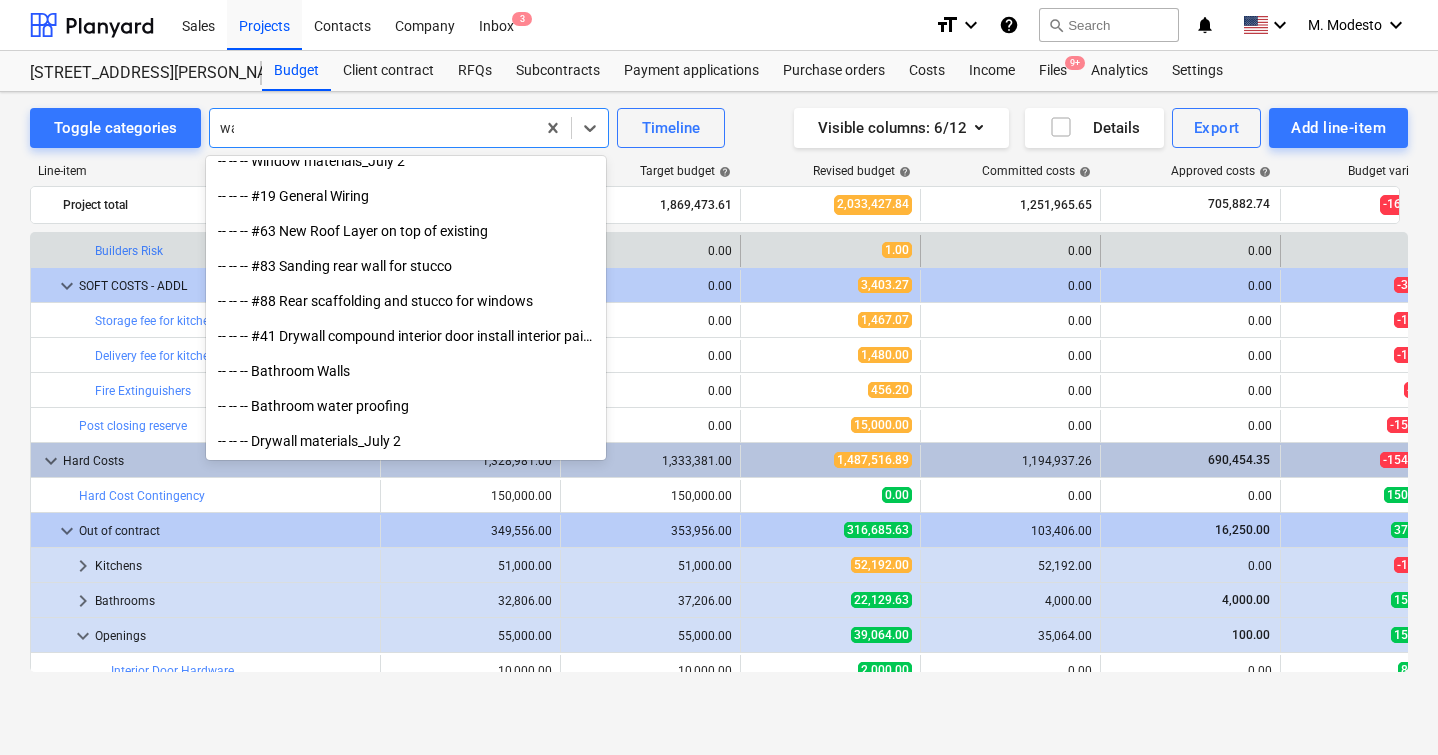 scroll, scrollTop: 0, scrollLeft: 0, axis: both 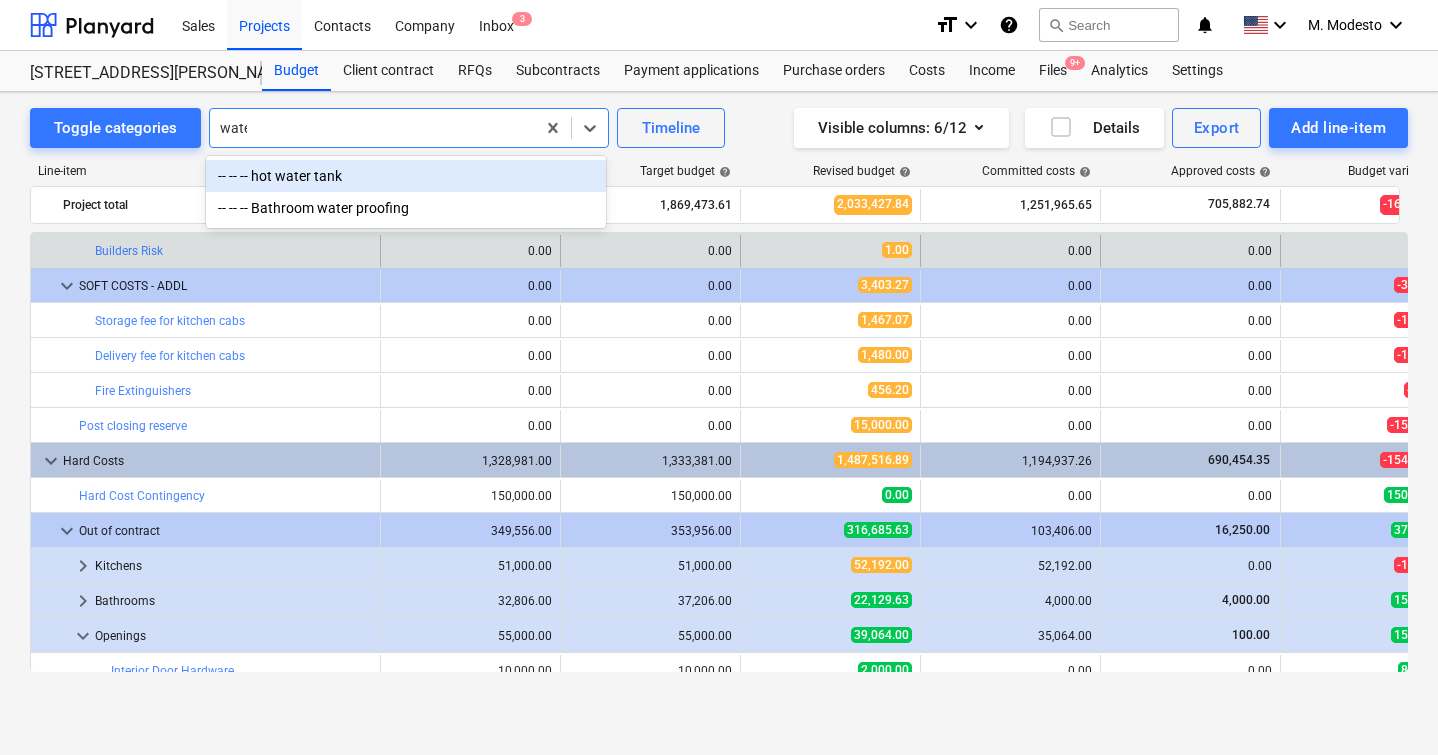 type on "water" 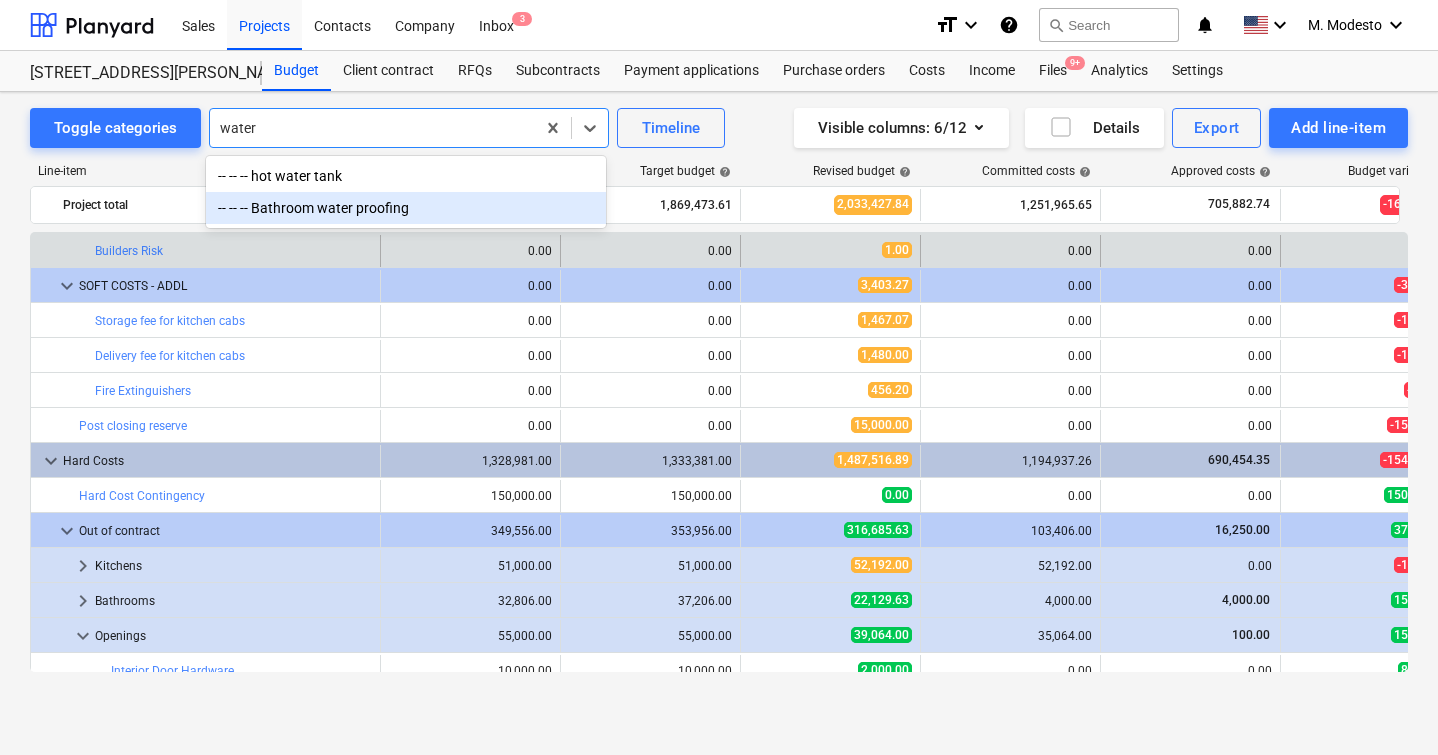 click on "-- -- --   Bathroom water proofing" at bounding box center (406, 208) 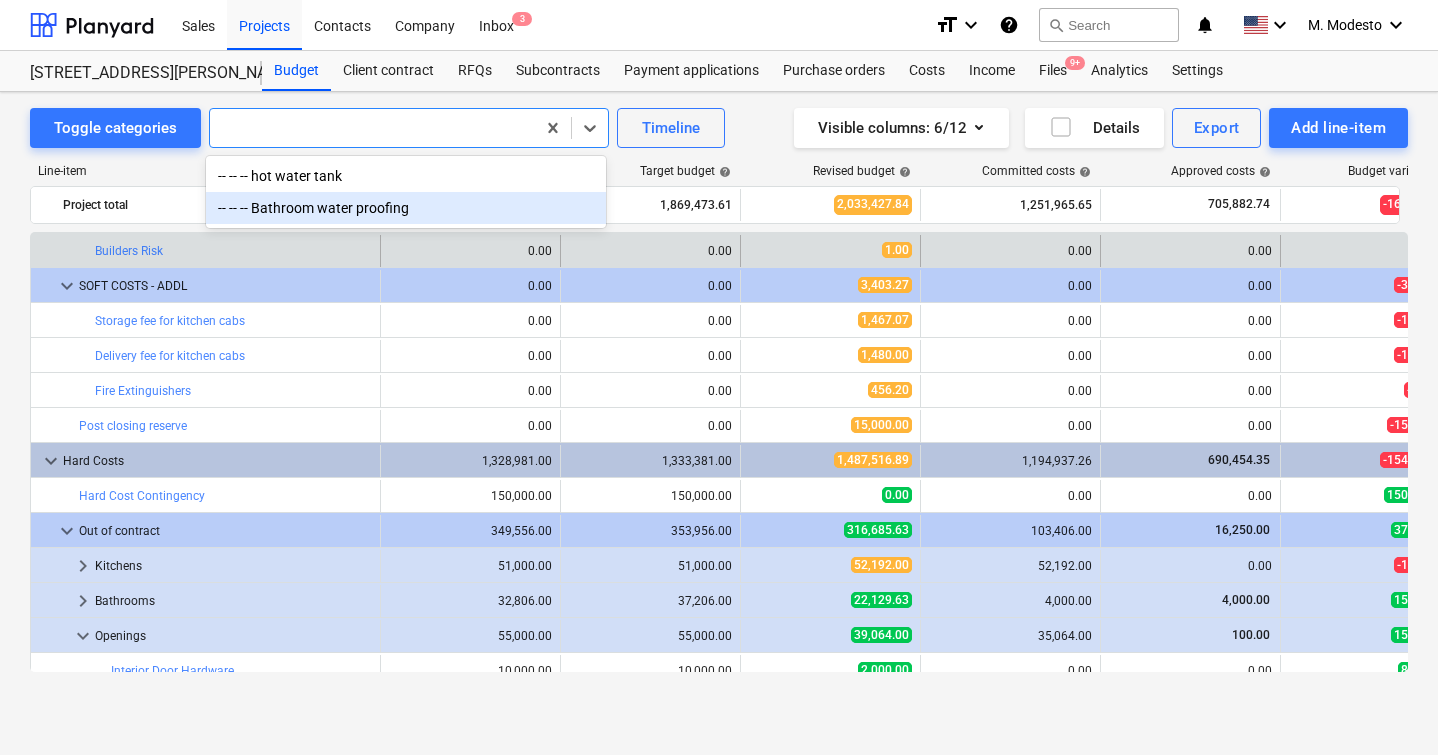 scroll, scrollTop: 6385, scrollLeft: 0, axis: vertical 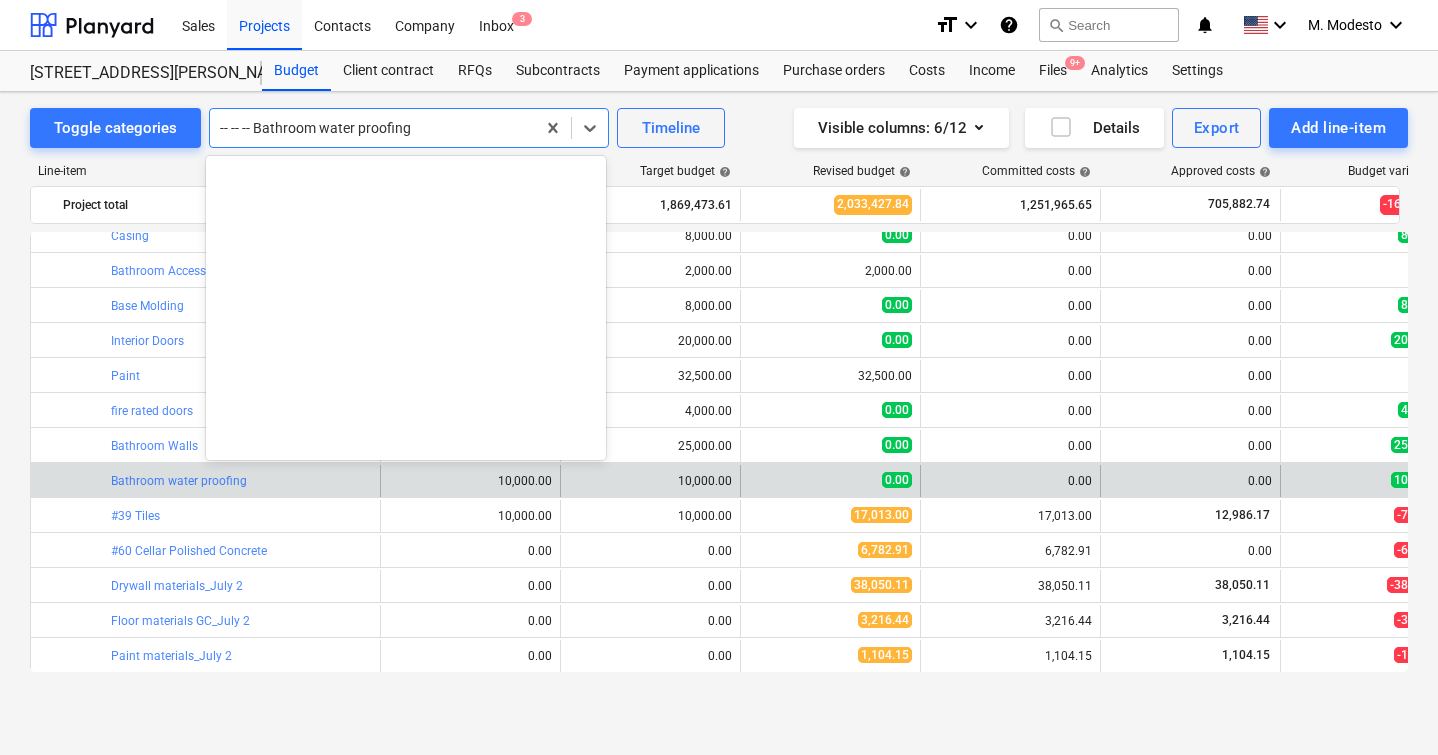 click at bounding box center [372, 128] 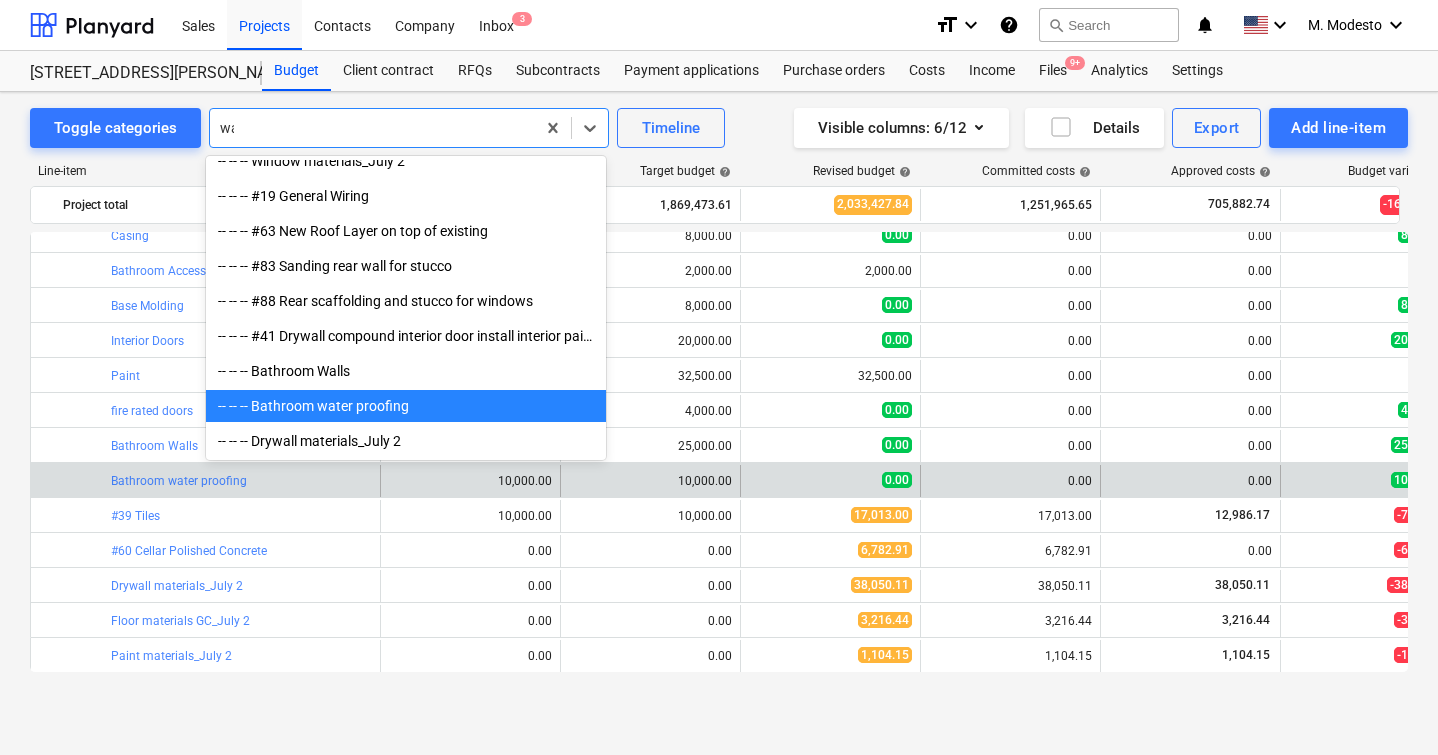scroll, scrollTop: 0, scrollLeft: 0, axis: both 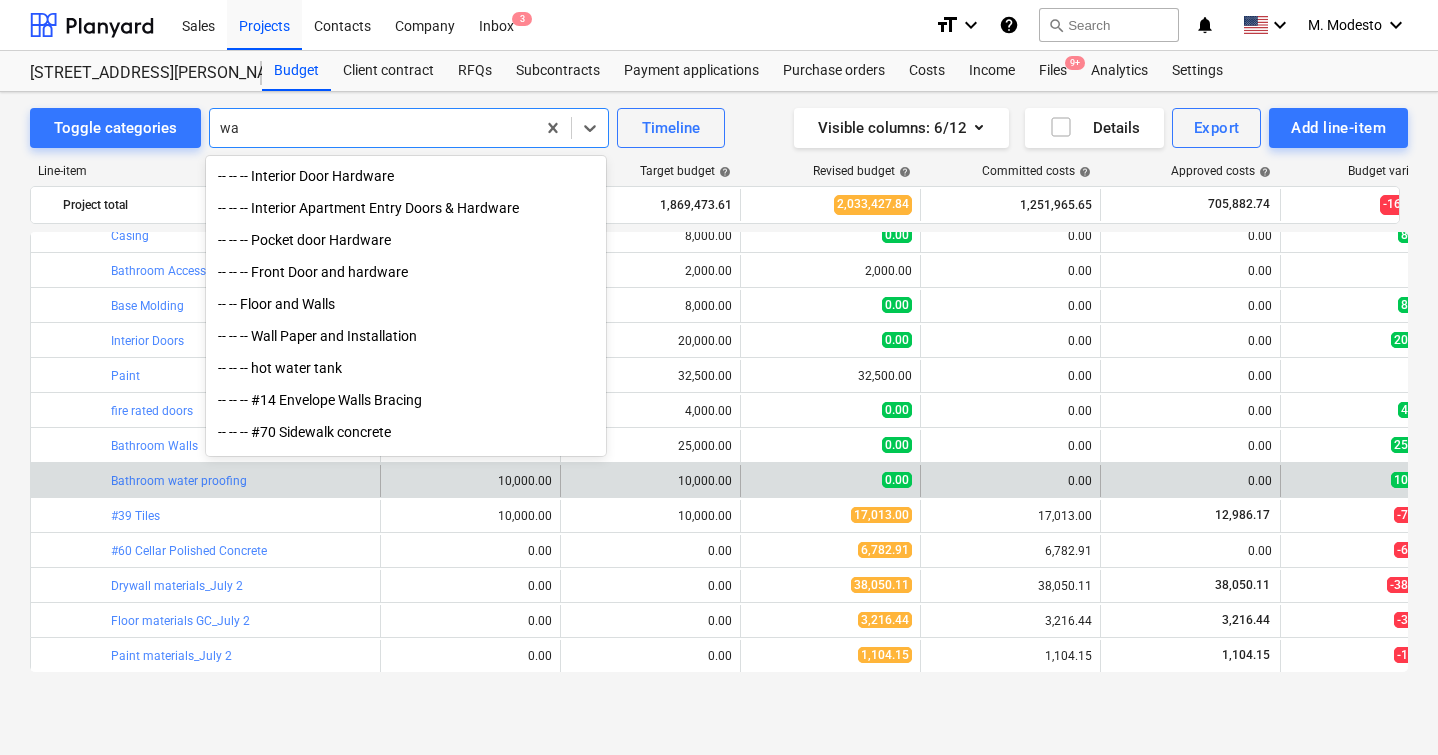 type on "w" 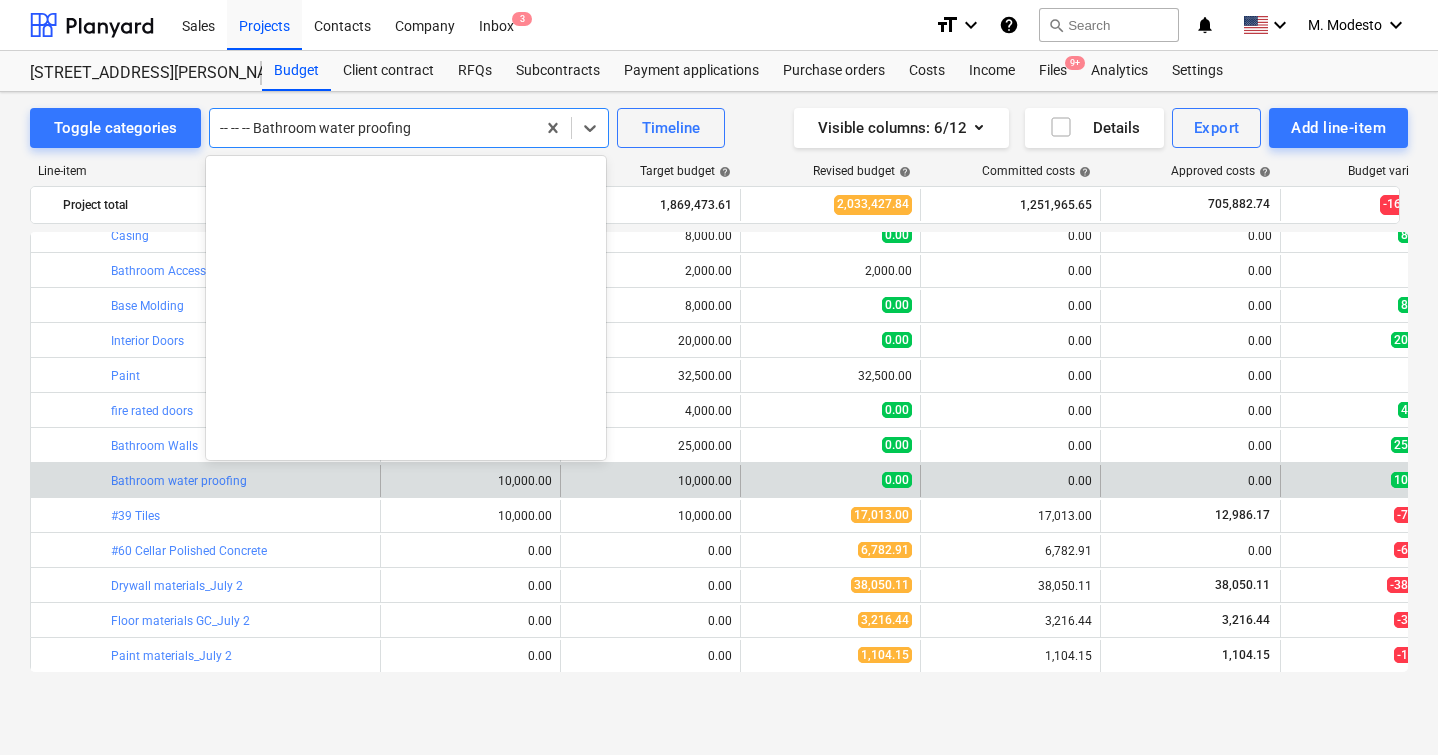 scroll, scrollTop: 1485, scrollLeft: 0, axis: vertical 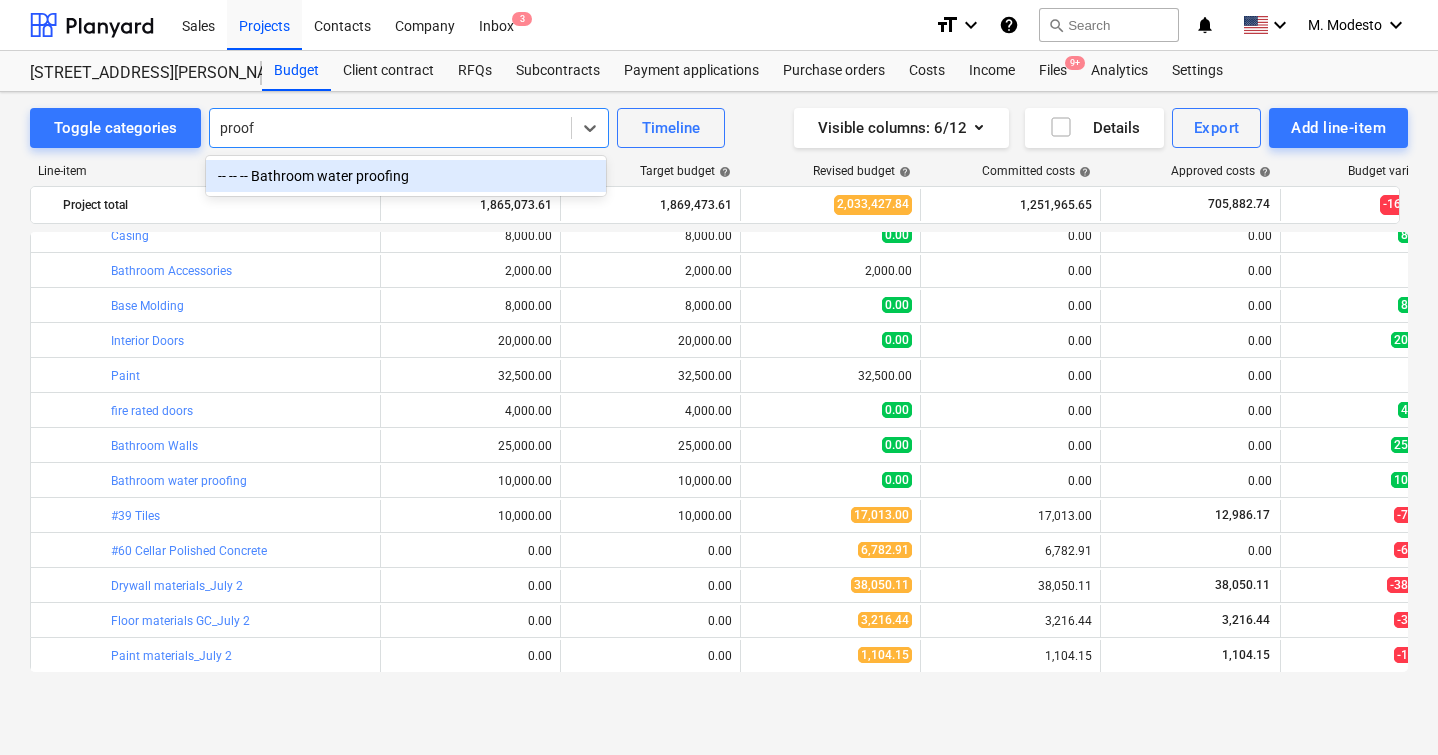 type on "proof" 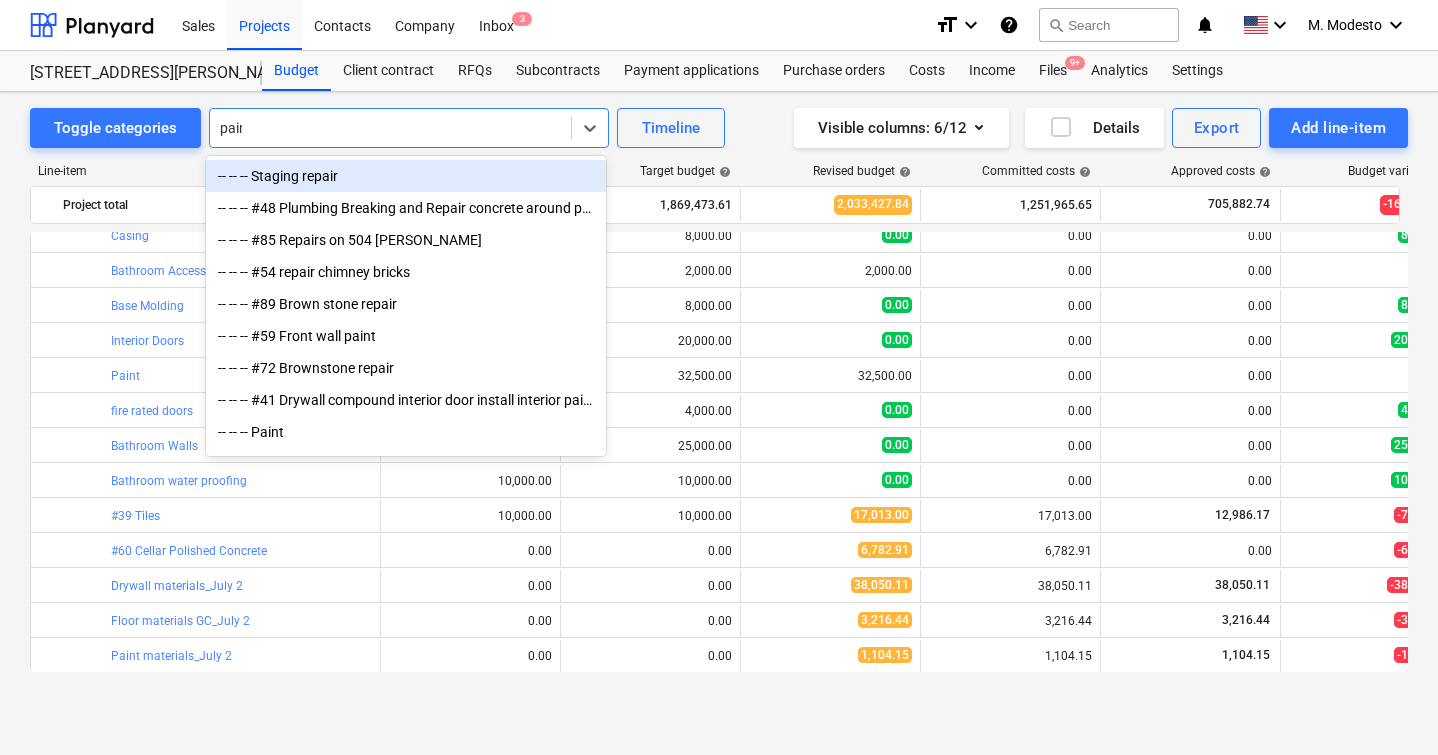 type on "paint" 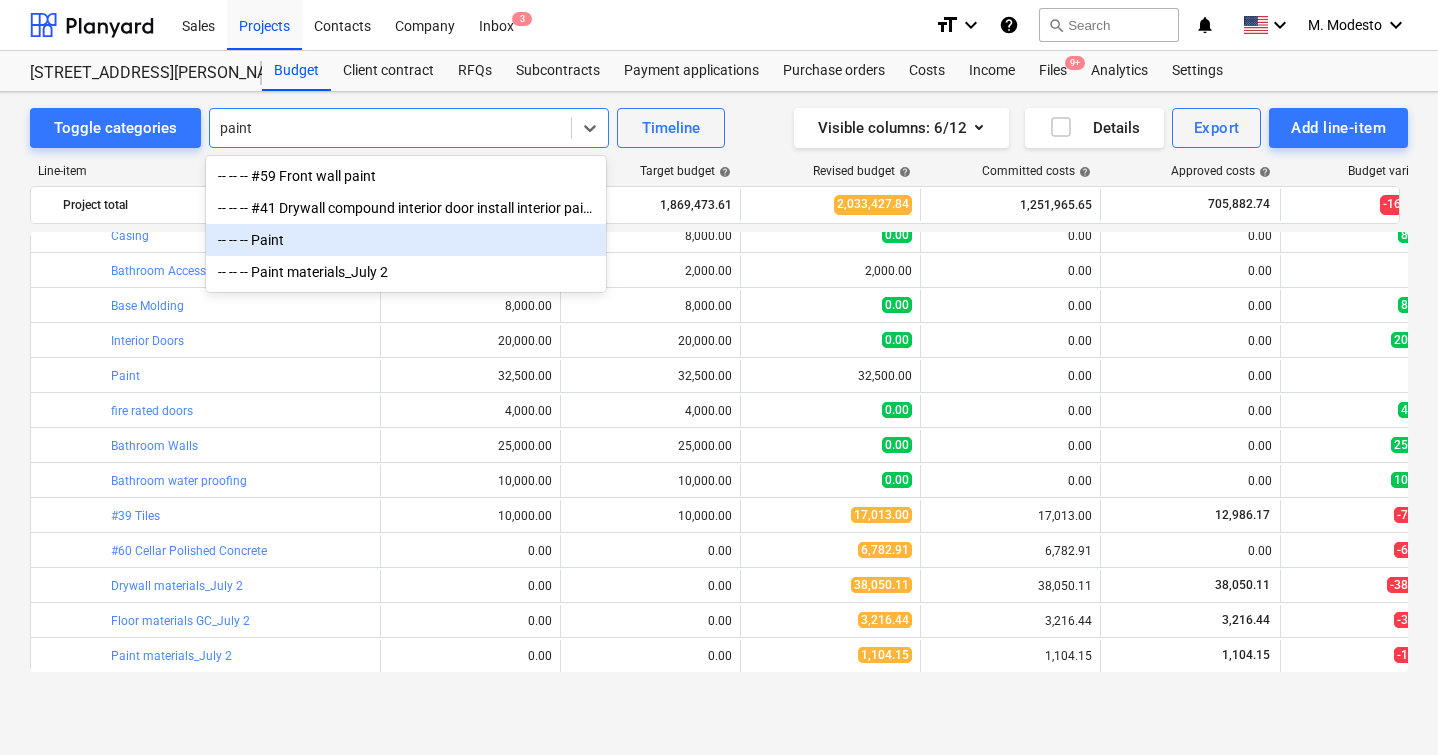 click on "-- -- --   Paint" at bounding box center [406, 240] 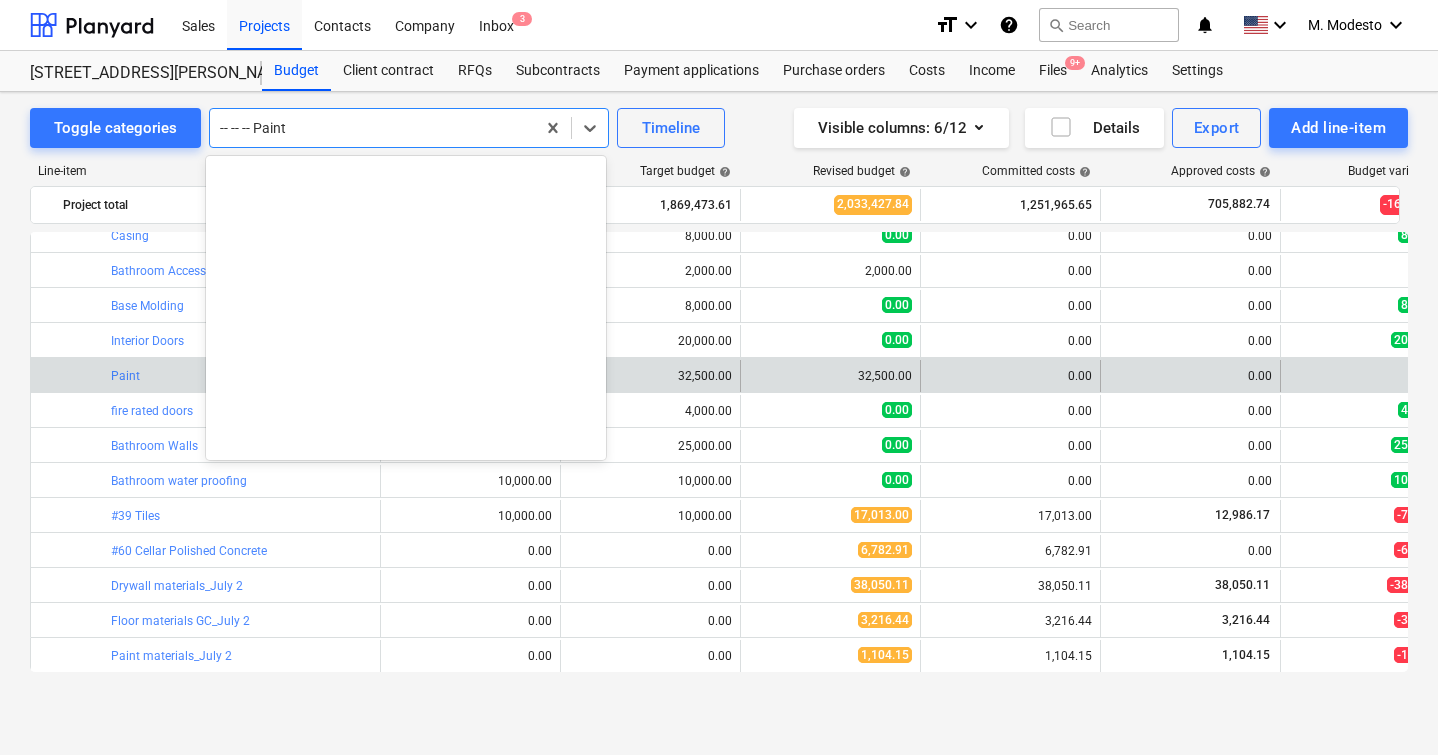 click at bounding box center [372, 128] 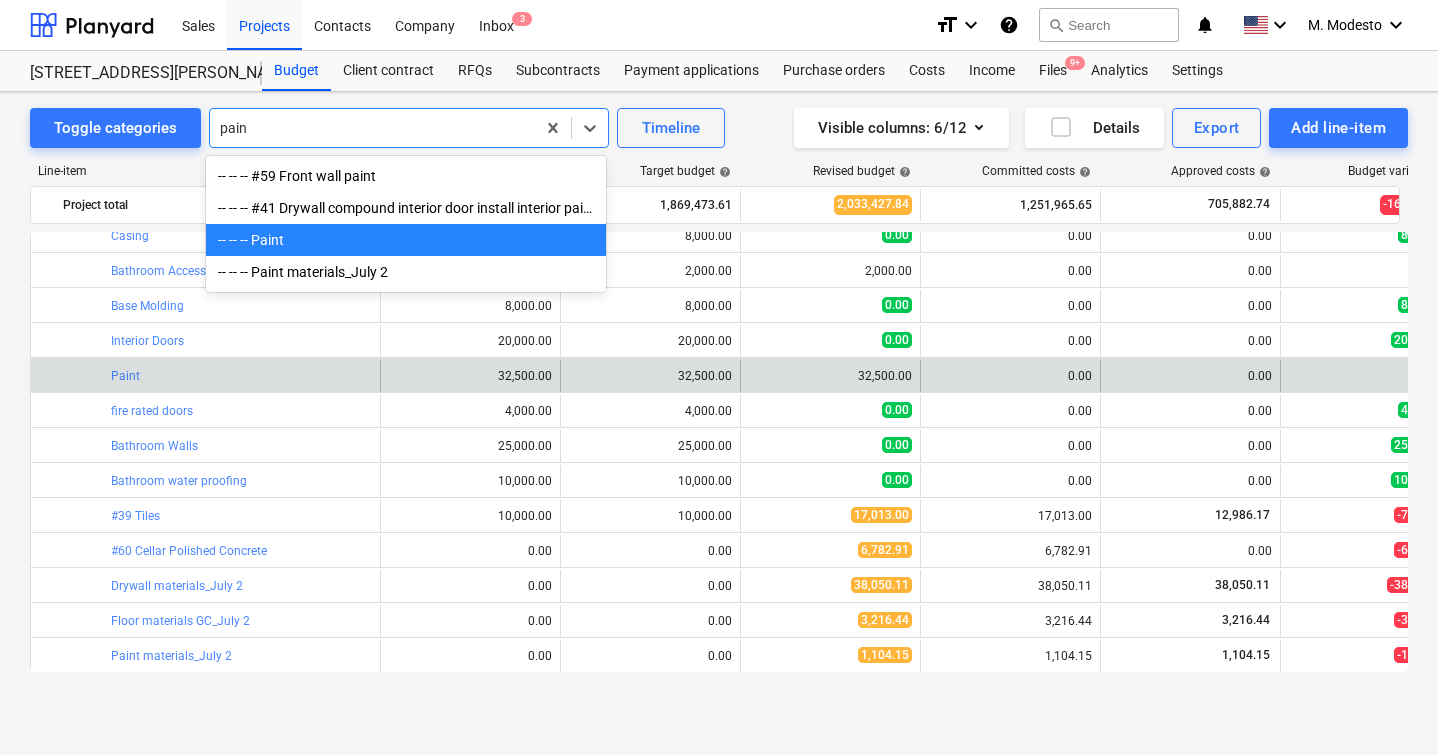 scroll, scrollTop: 0, scrollLeft: 0, axis: both 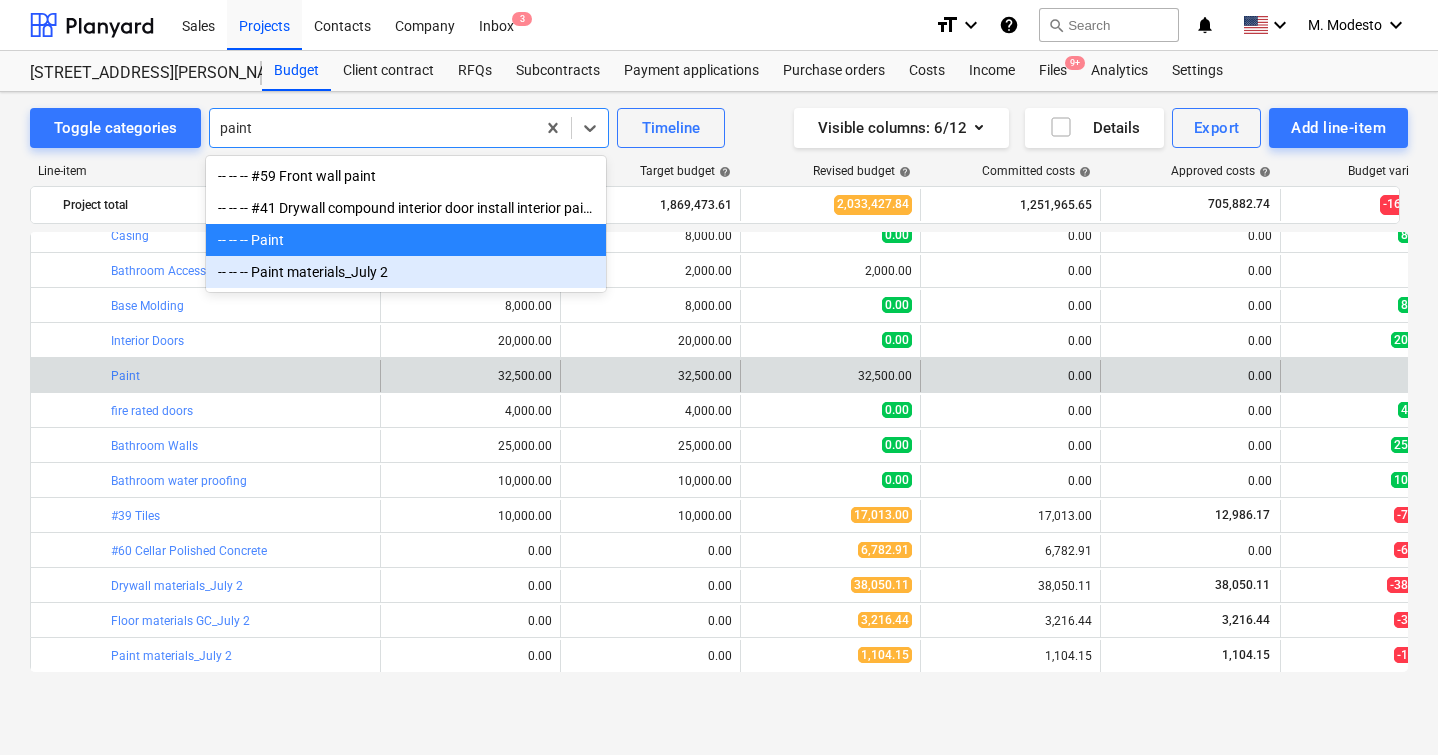 click on "-- -- --   Paint materials_July 2" at bounding box center (406, 272) 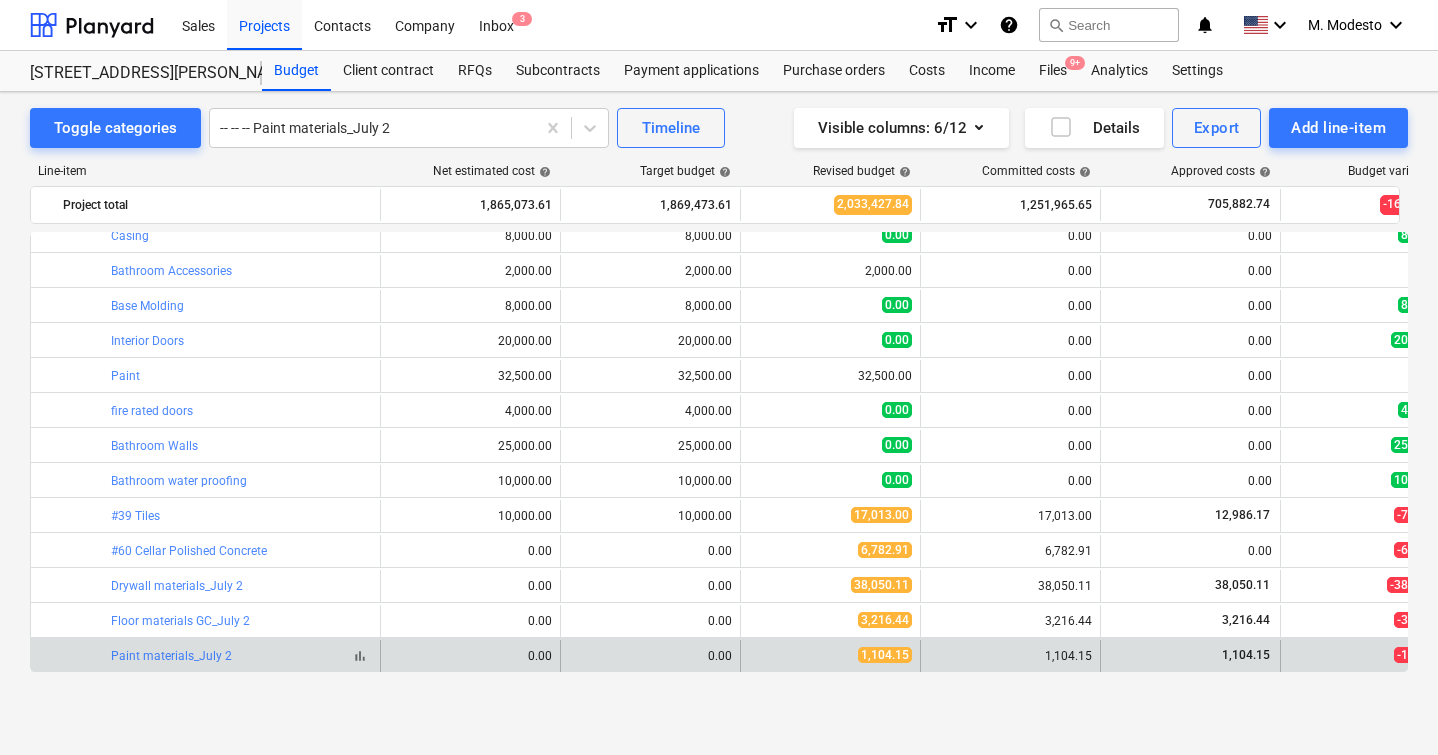 copy on "bar_chart  Paint materials_July 2" 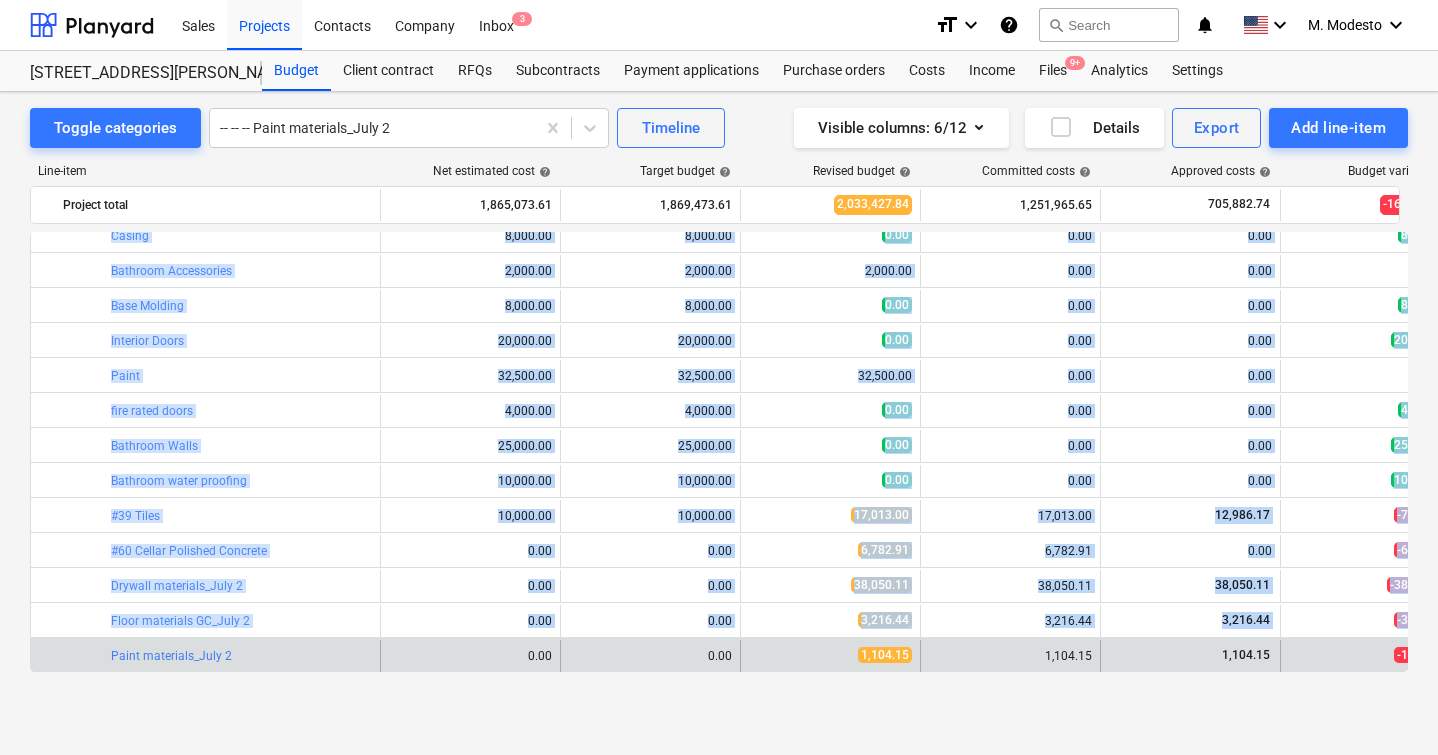 drag, startPoint x: 109, startPoint y: 654, endPoint x: 264, endPoint y: 695, distance: 160.3309 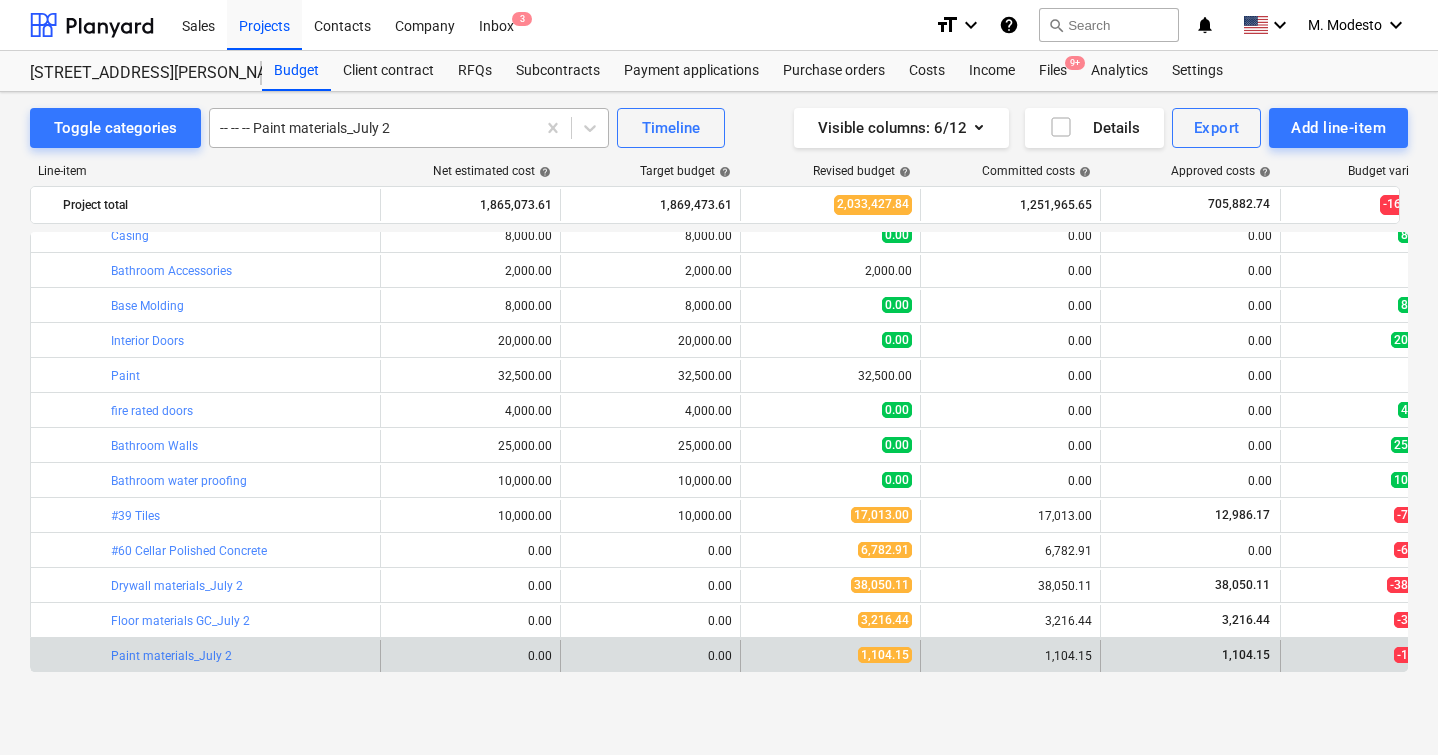 click at bounding box center (372, 128) 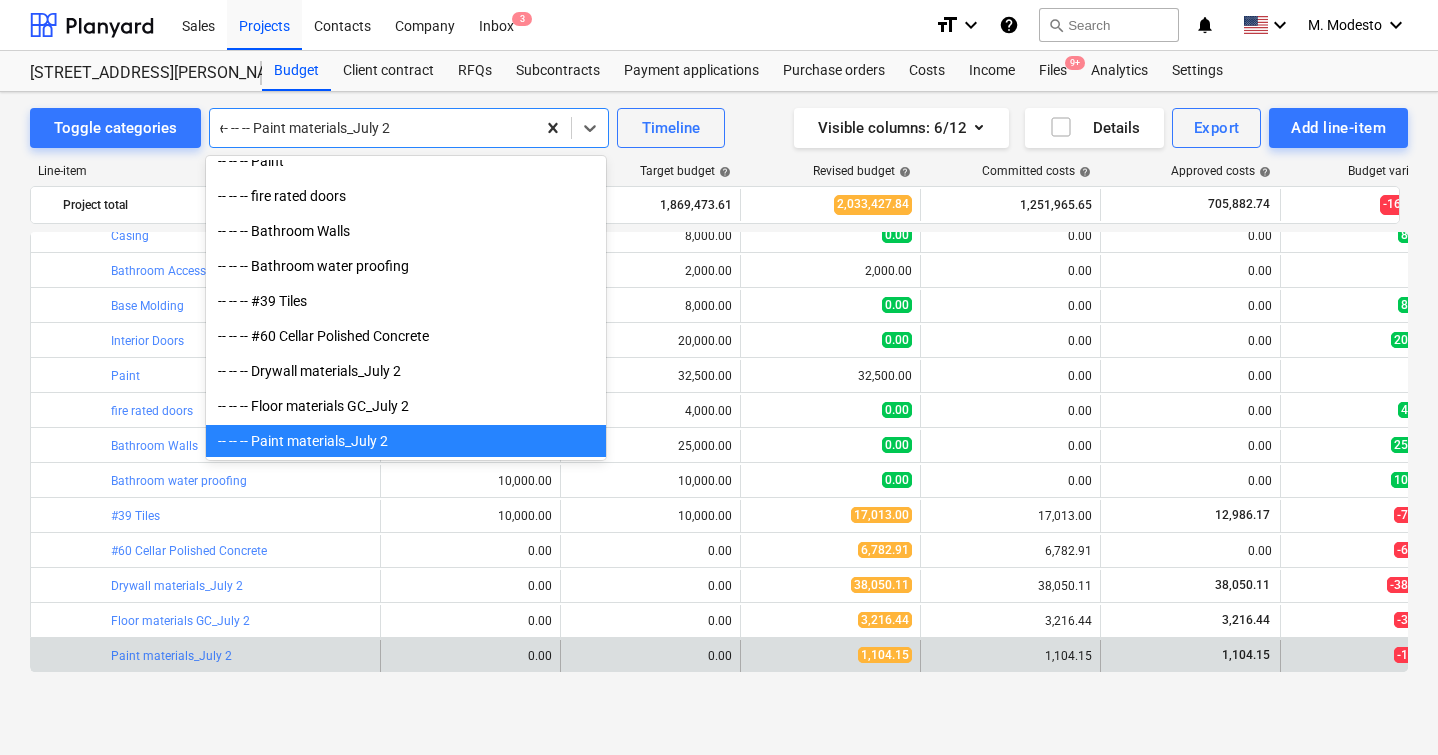 scroll, scrollTop: 7715, scrollLeft: 0, axis: vertical 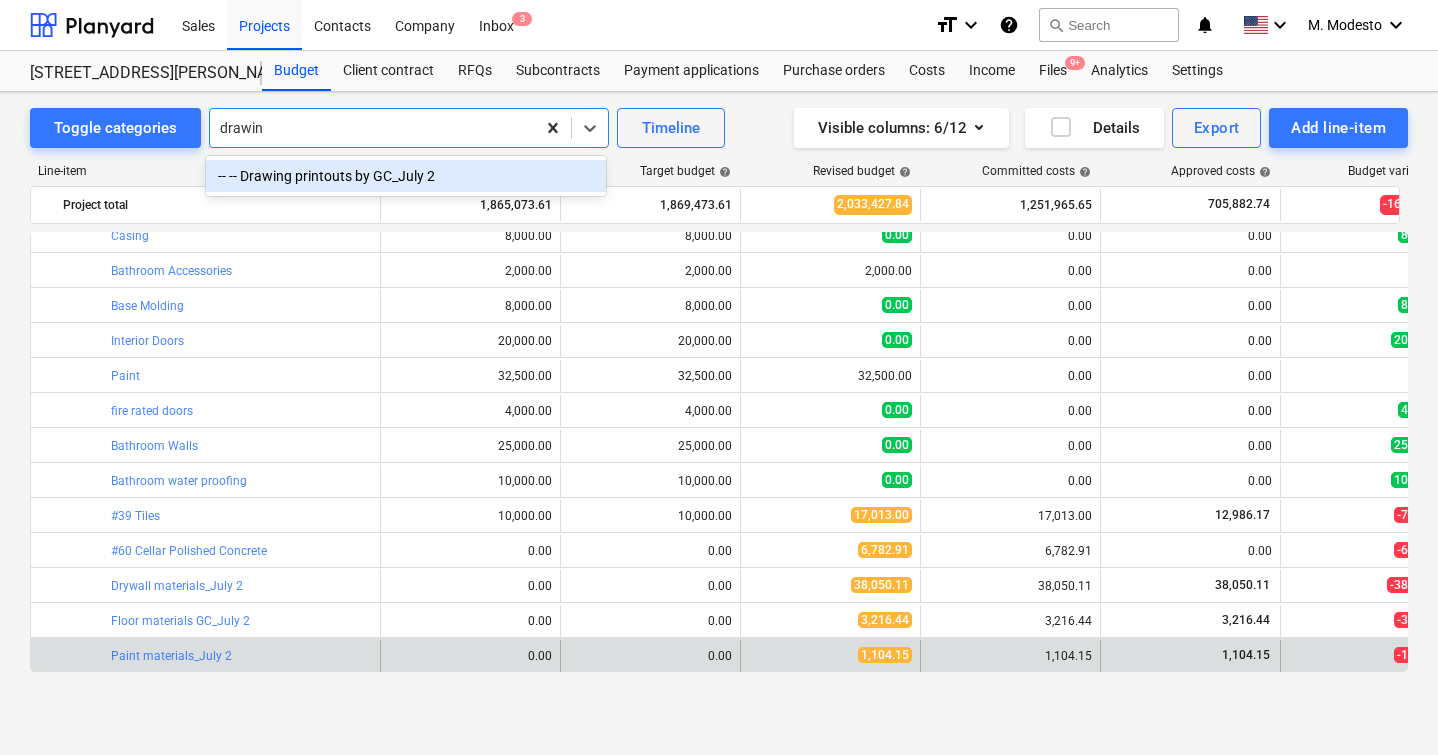type on "drawing" 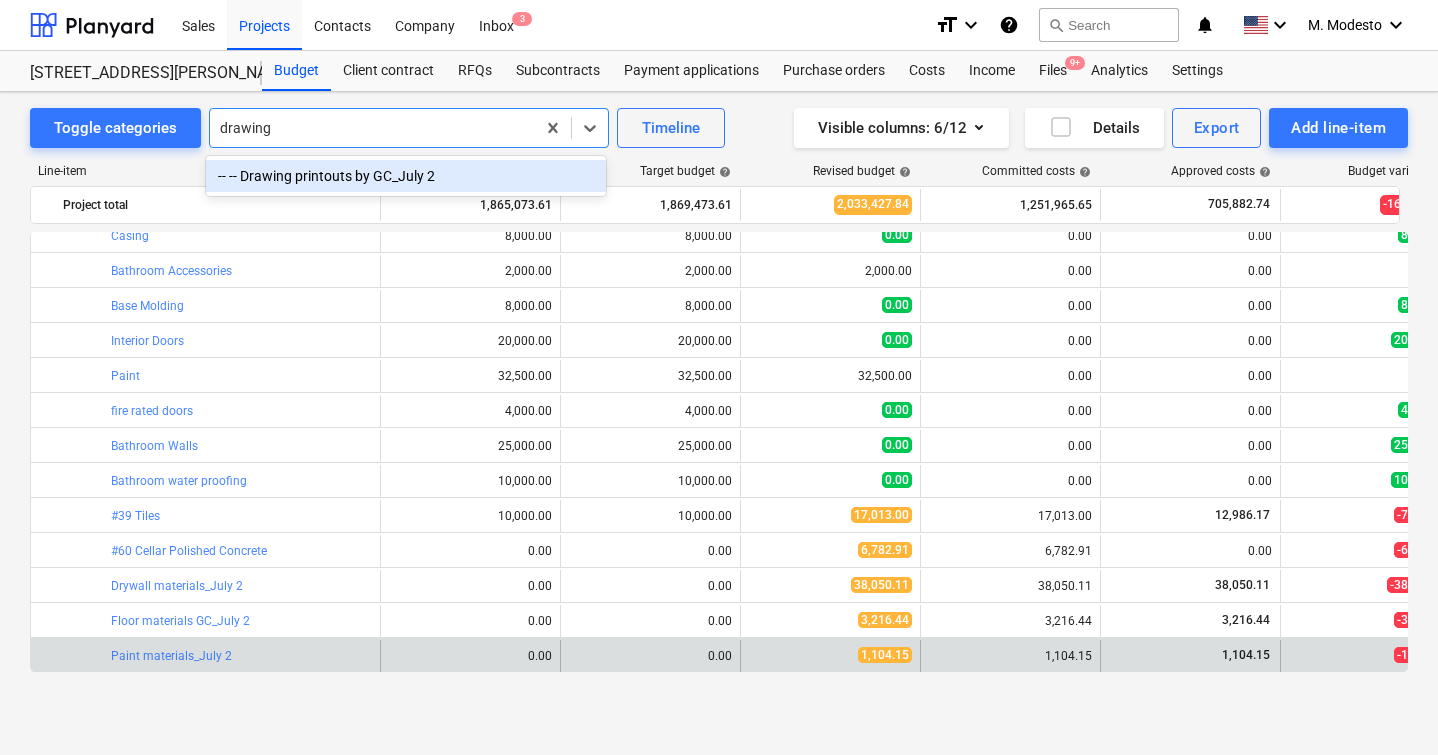 click on "-- --   Drawing printouts by GC_July 2" at bounding box center [406, 176] 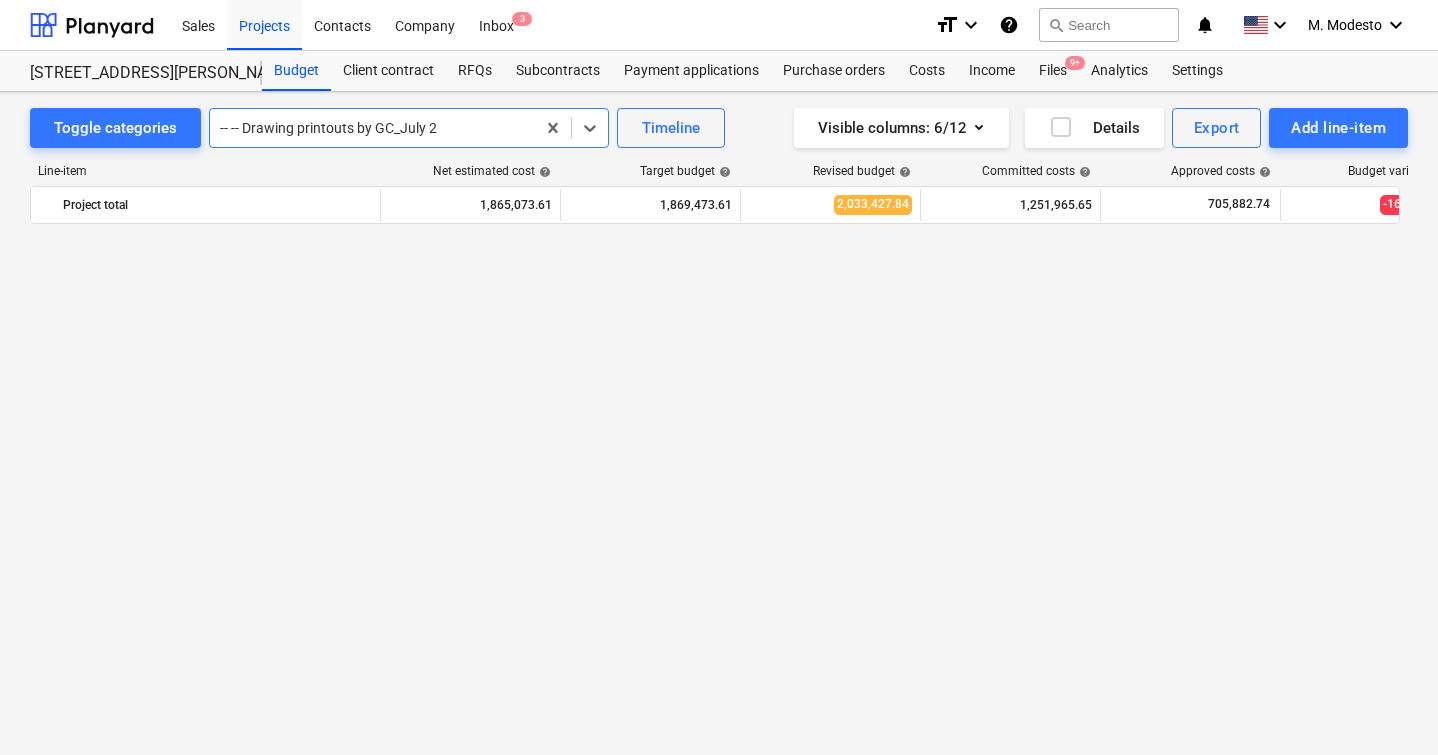 scroll, scrollTop: 980, scrollLeft: 0, axis: vertical 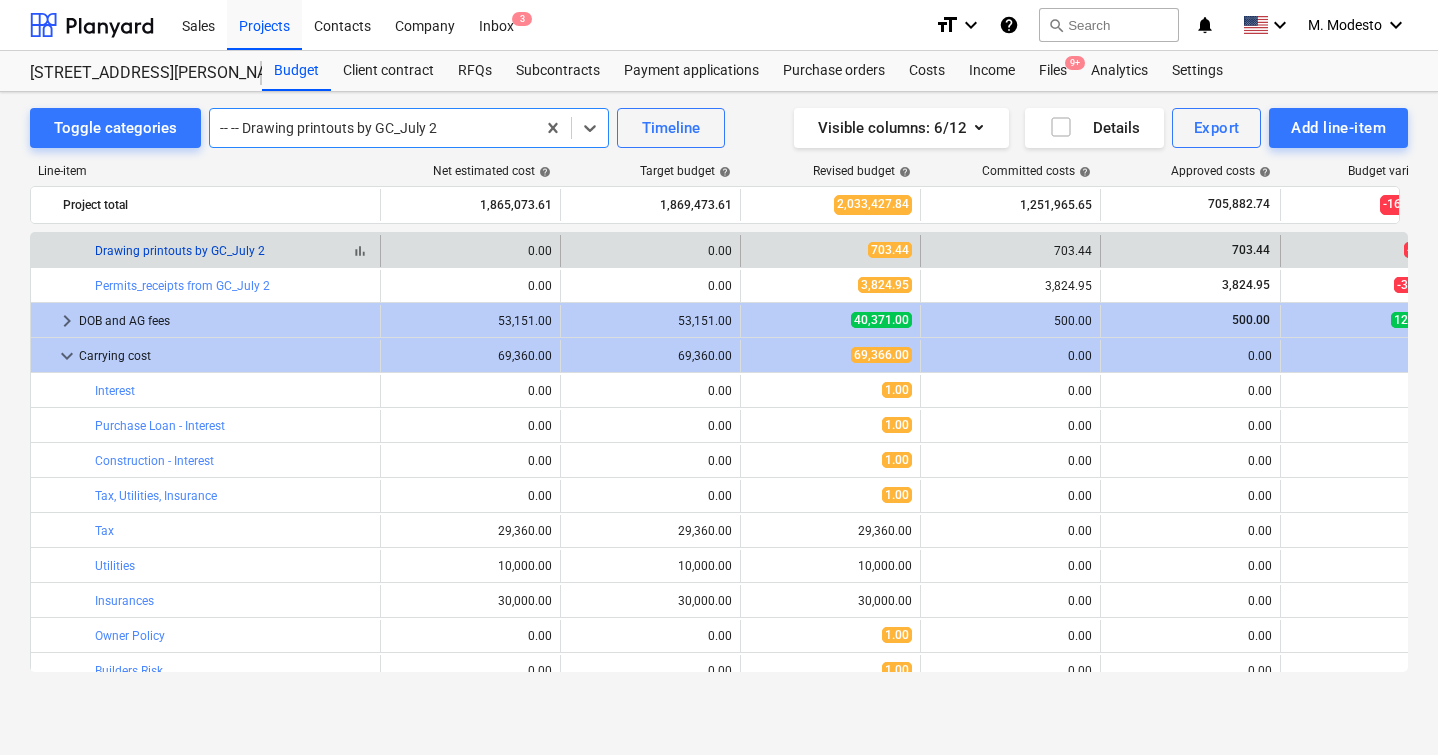 click on "Drawing printouts by GC_July 2" at bounding box center (180, 251) 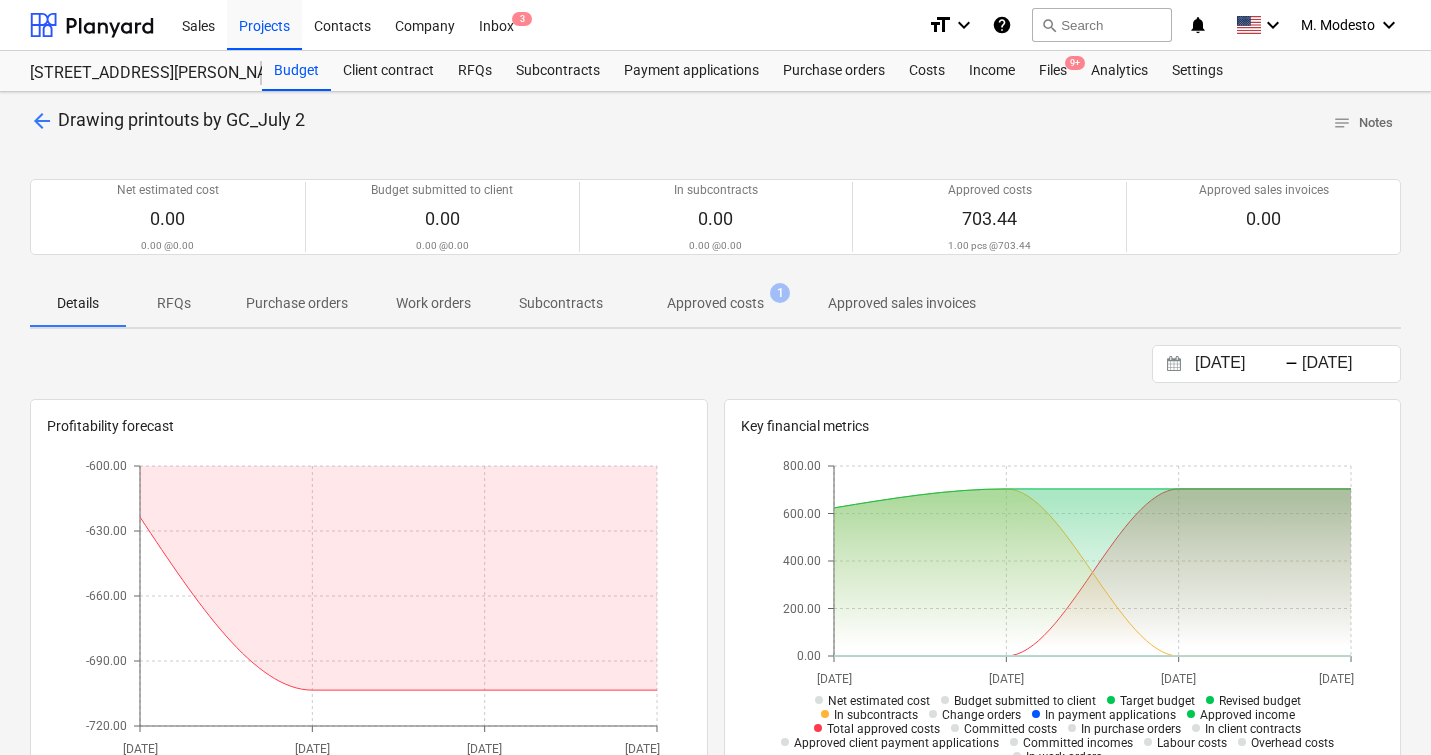 click on "Approved costs" at bounding box center [715, 303] 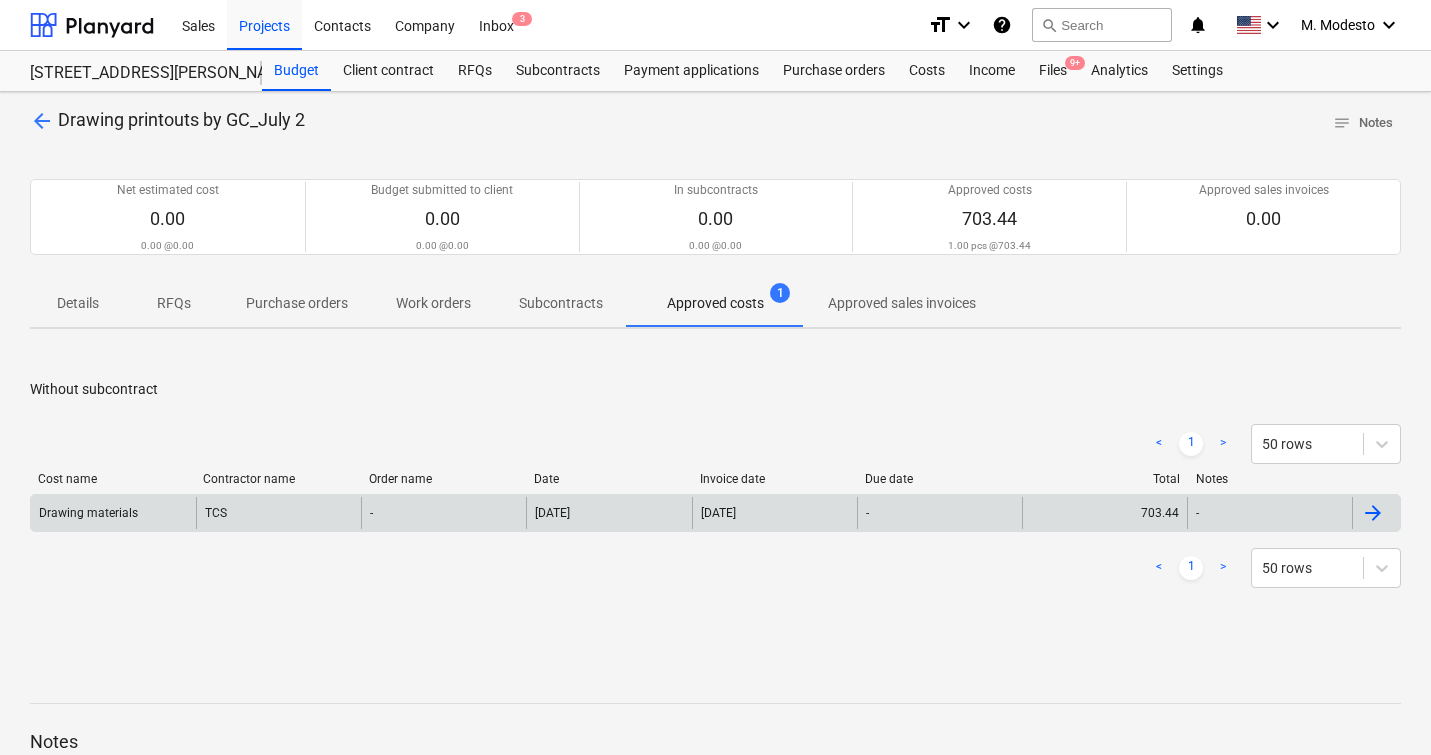 click on "-" at bounding box center (939, 513) 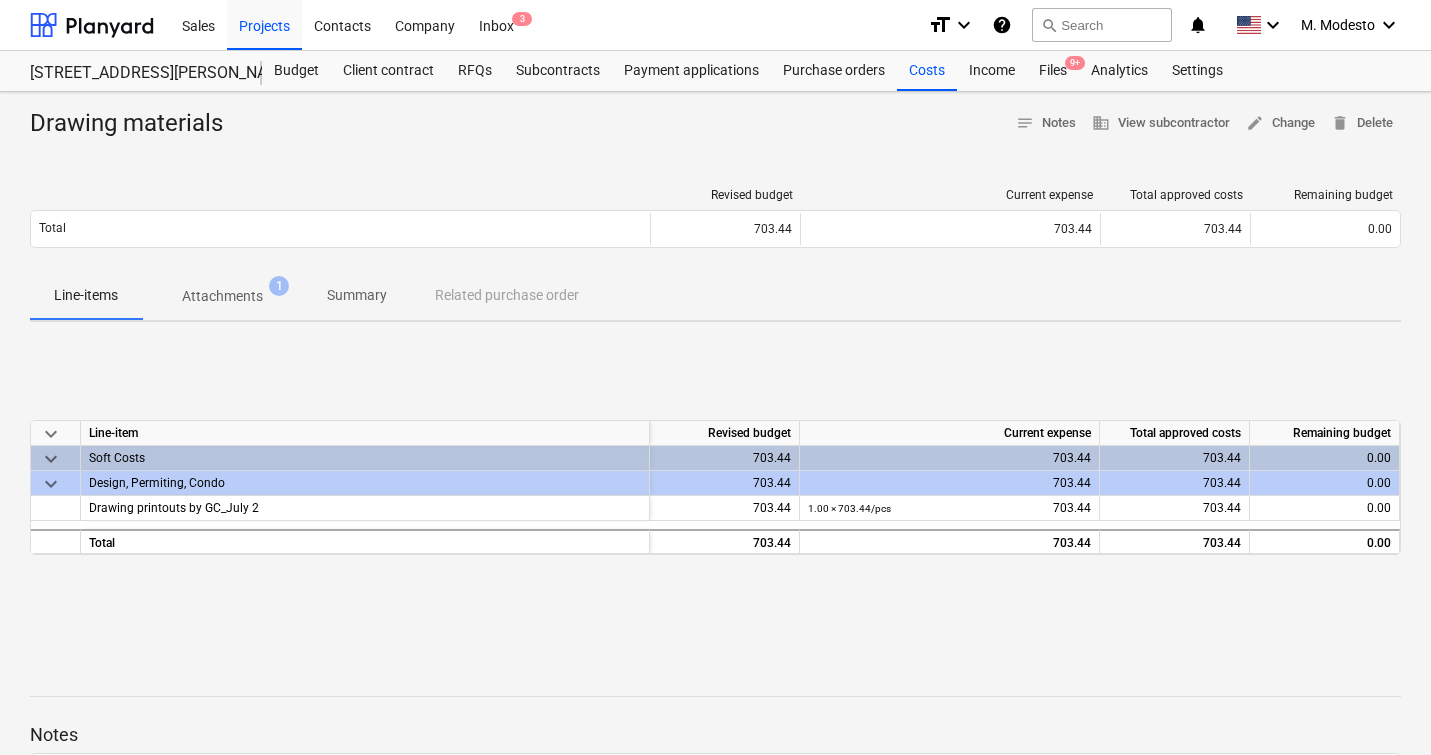 click on "Attachments" at bounding box center (222, 296) 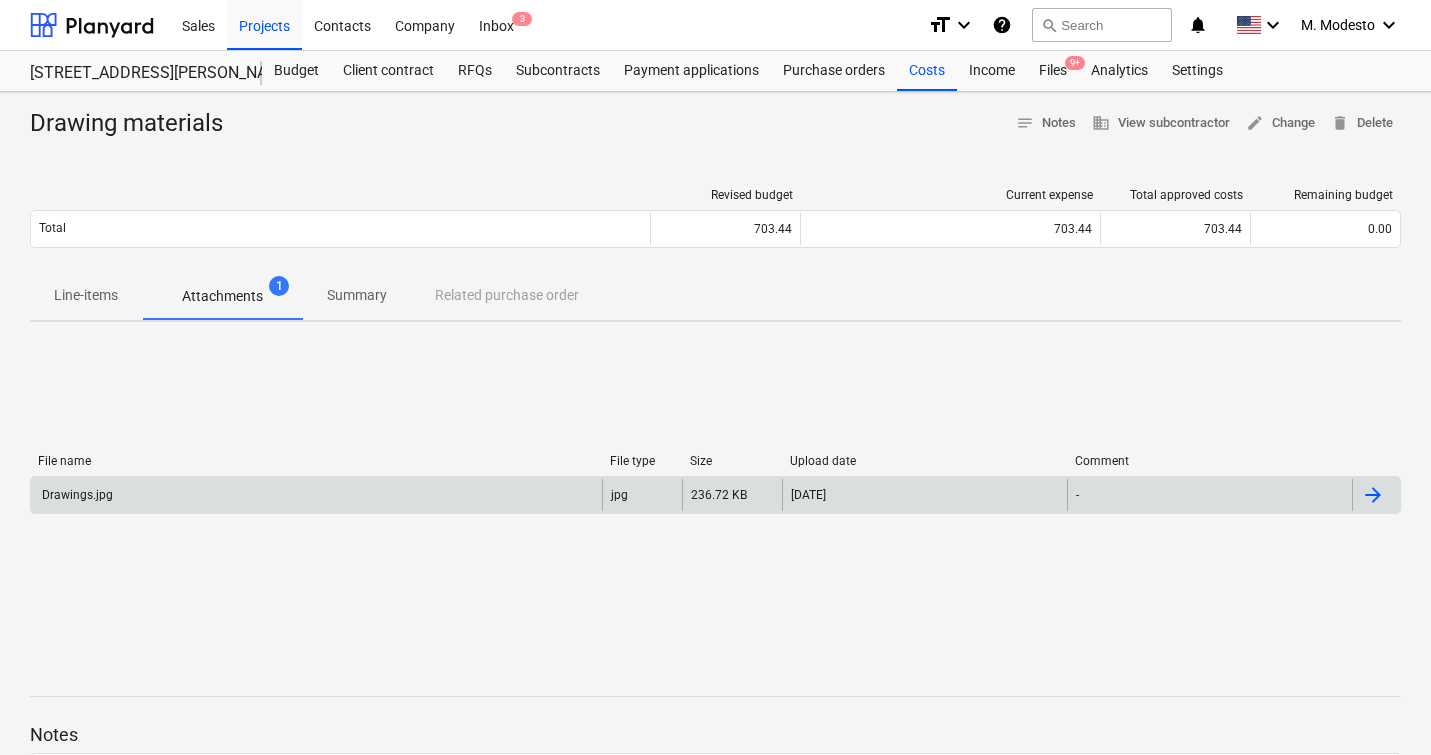 click on "236.72 KB" at bounding box center [732, 495] 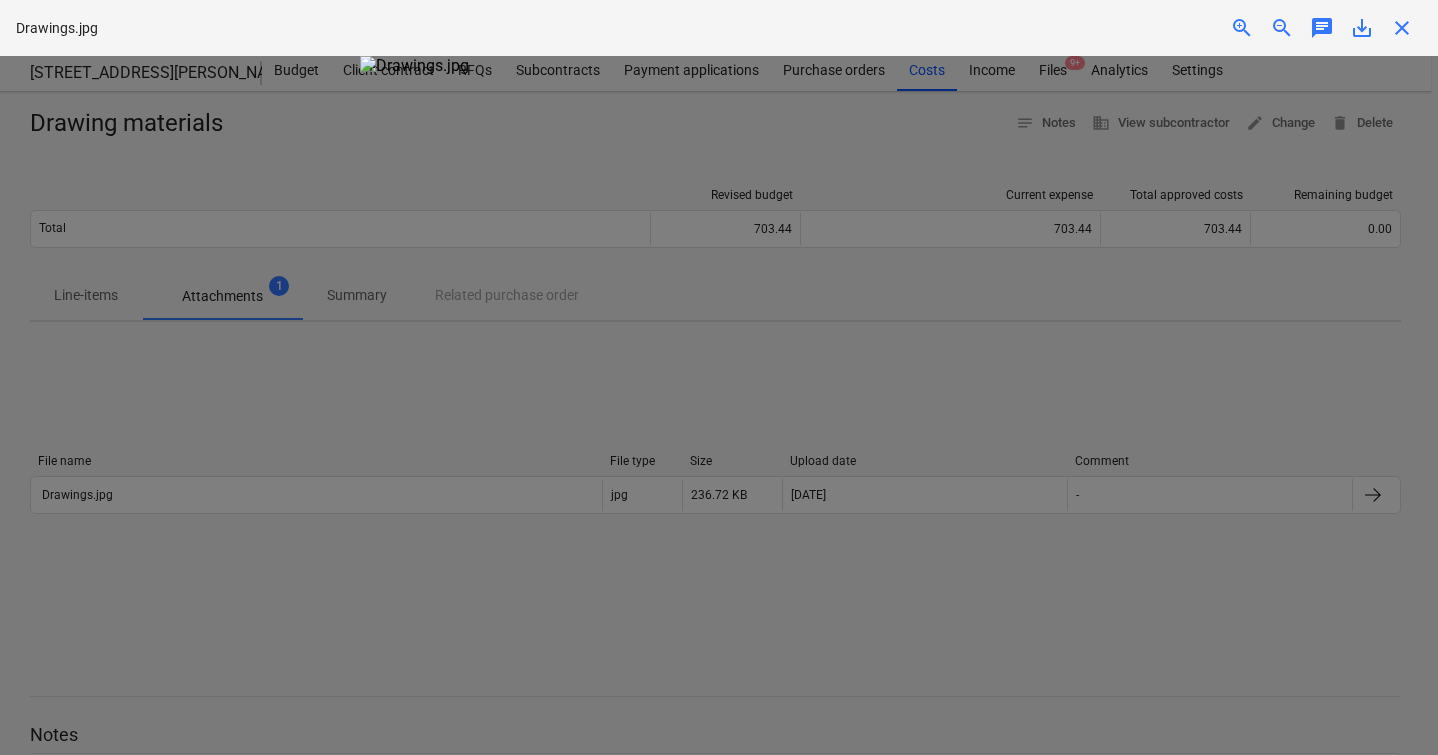 click at bounding box center (719, 405) 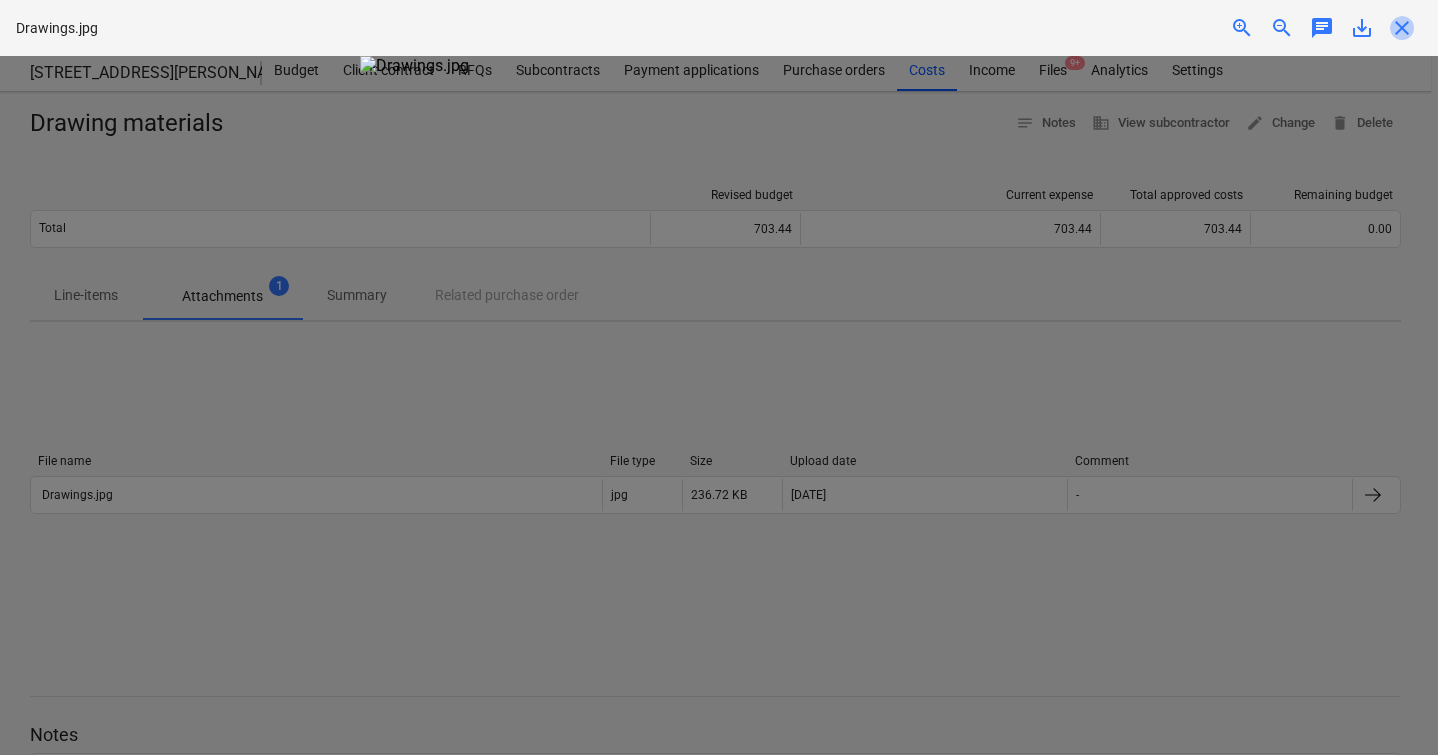 click on "close" at bounding box center (1402, 28) 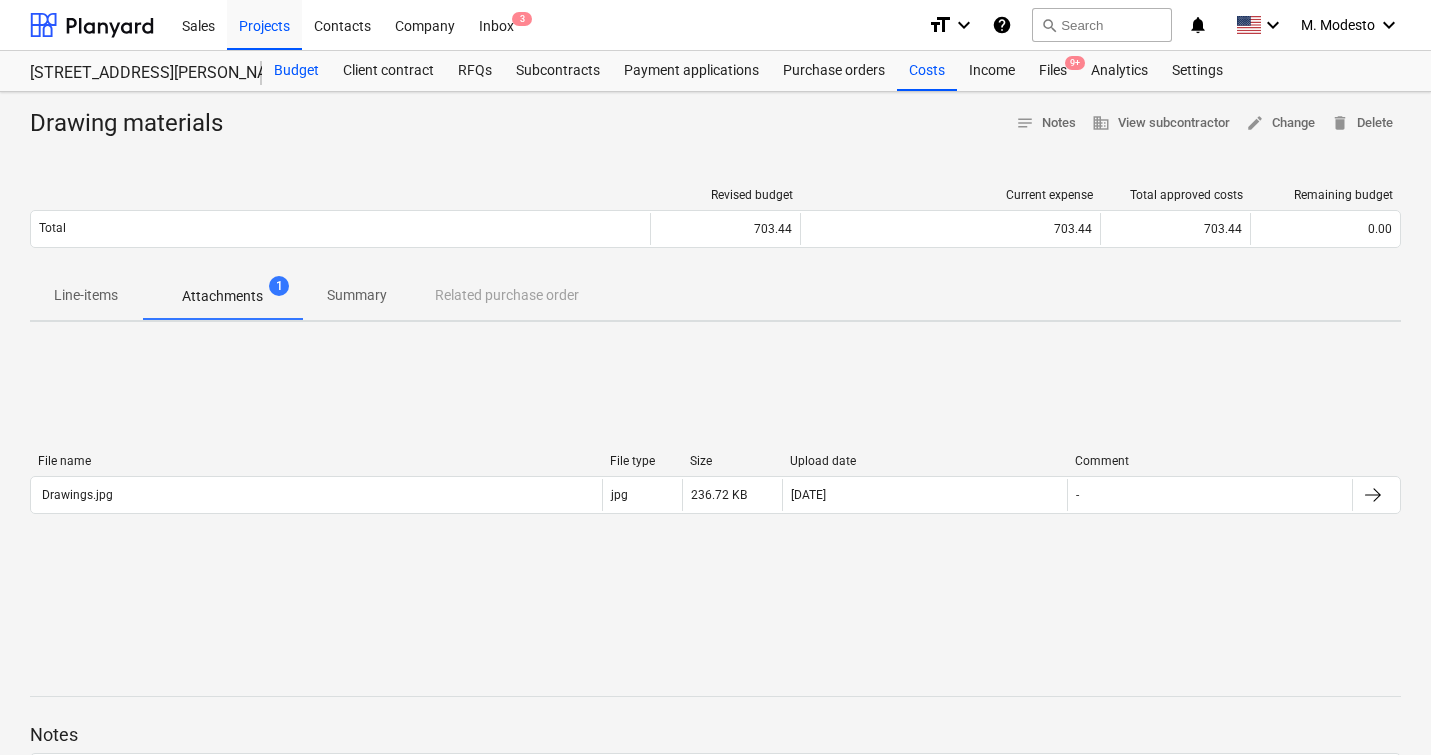 click on "Budget" at bounding box center (296, 71) 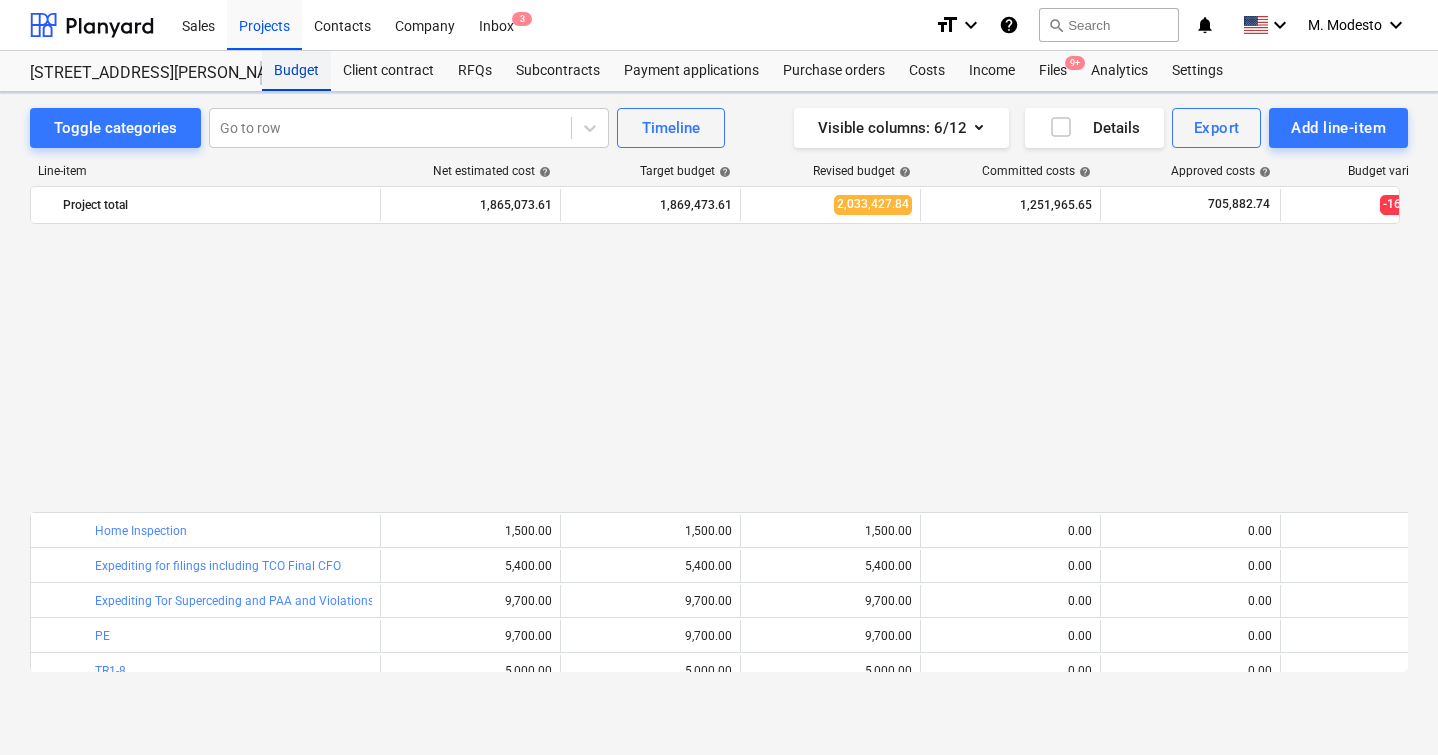 scroll, scrollTop: 980, scrollLeft: 0, axis: vertical 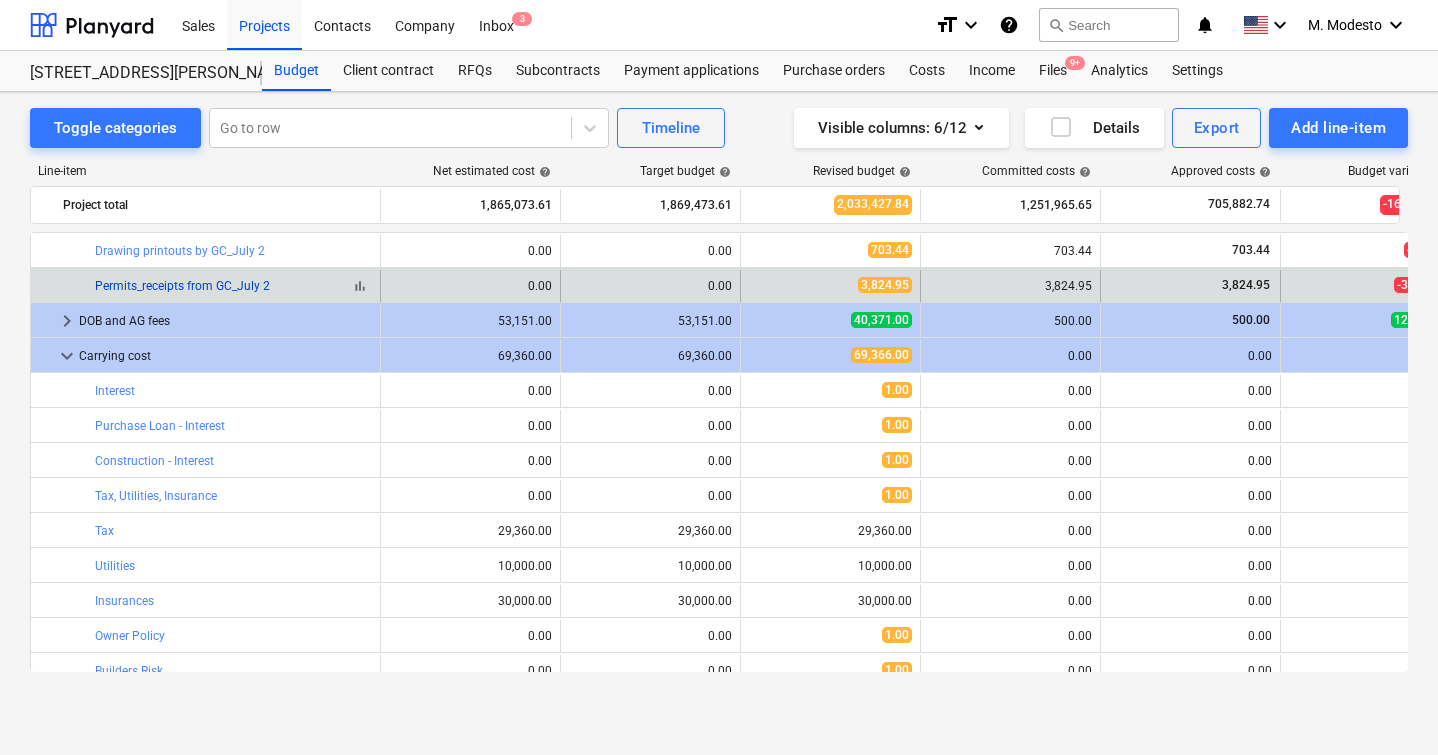 click on "Permits_receipts from GC_July 2" at bounding box center (182, 286) 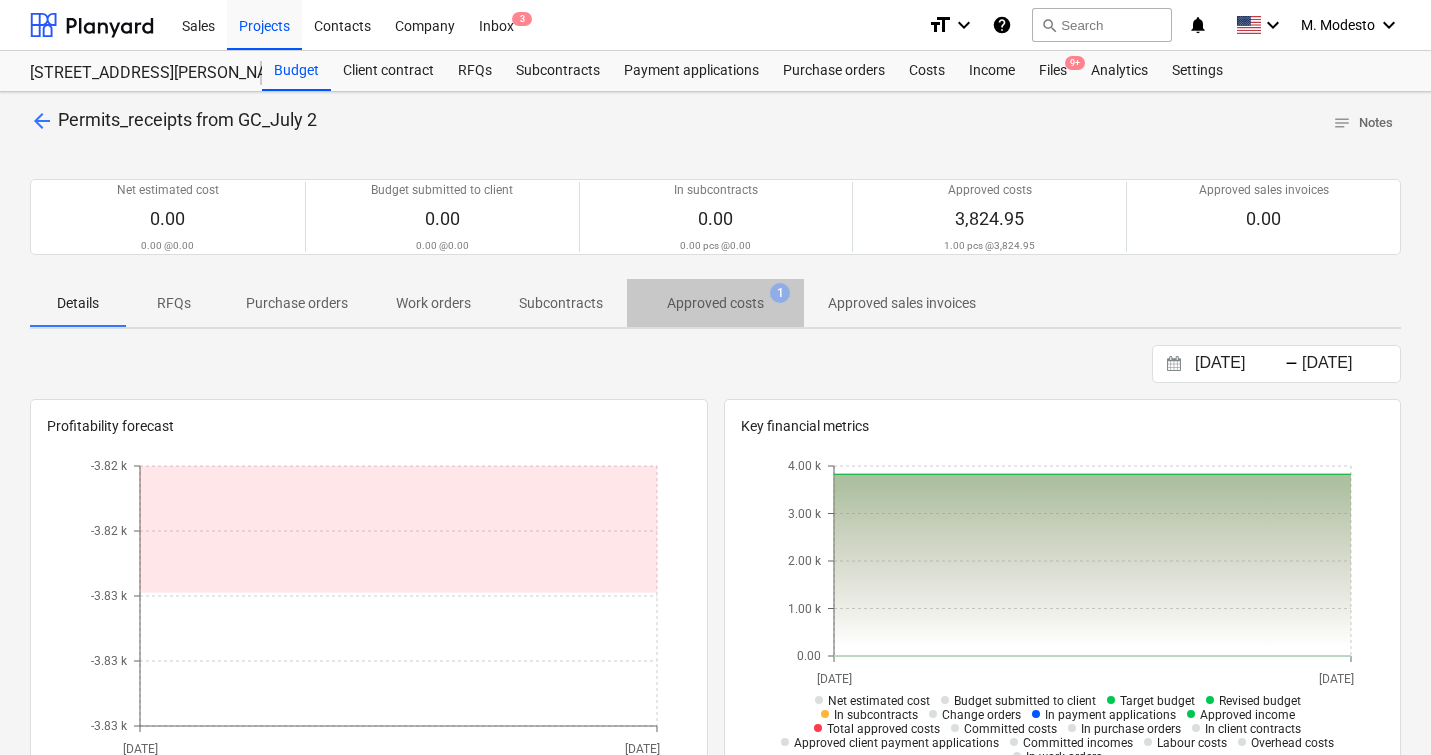 click on "Approved costs" at bounding box center [715, 303] 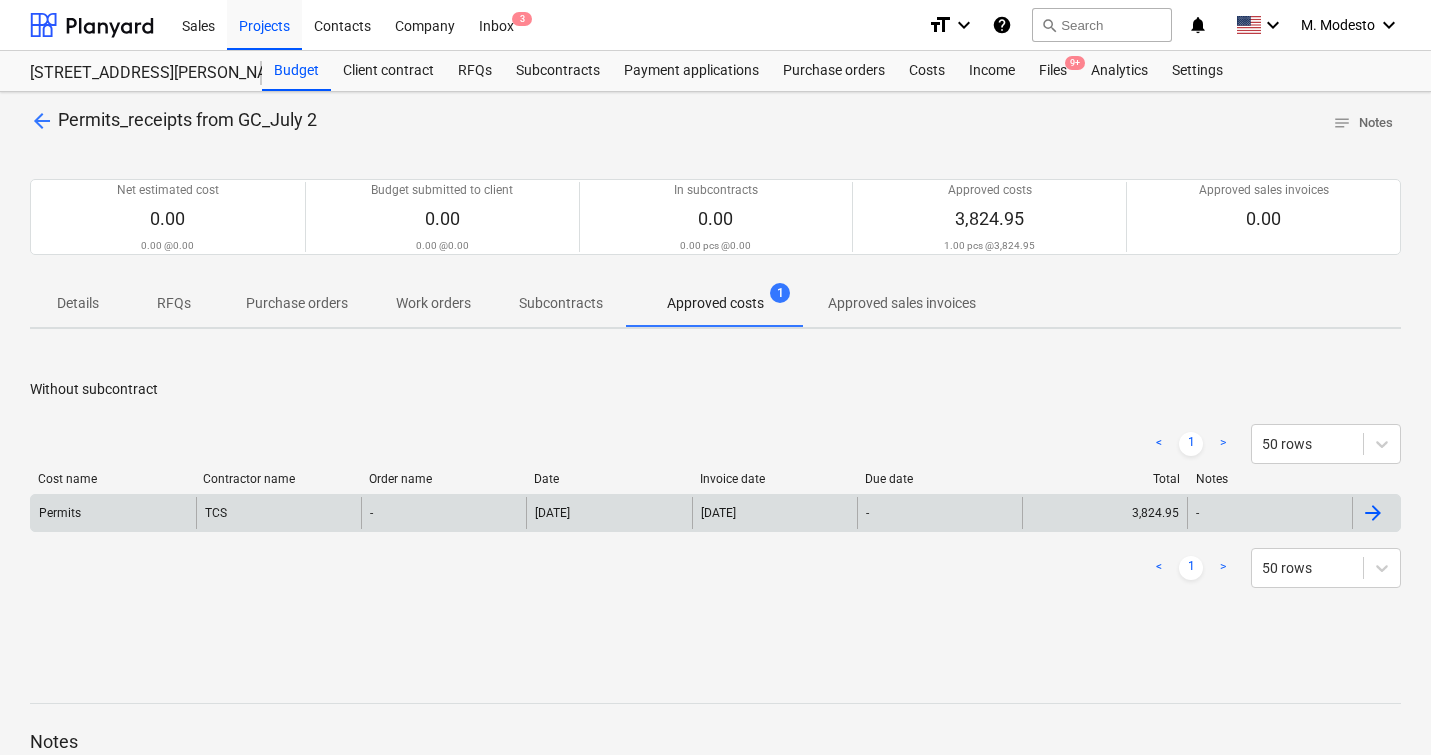 click on "-" at bounding box center [939, 513] 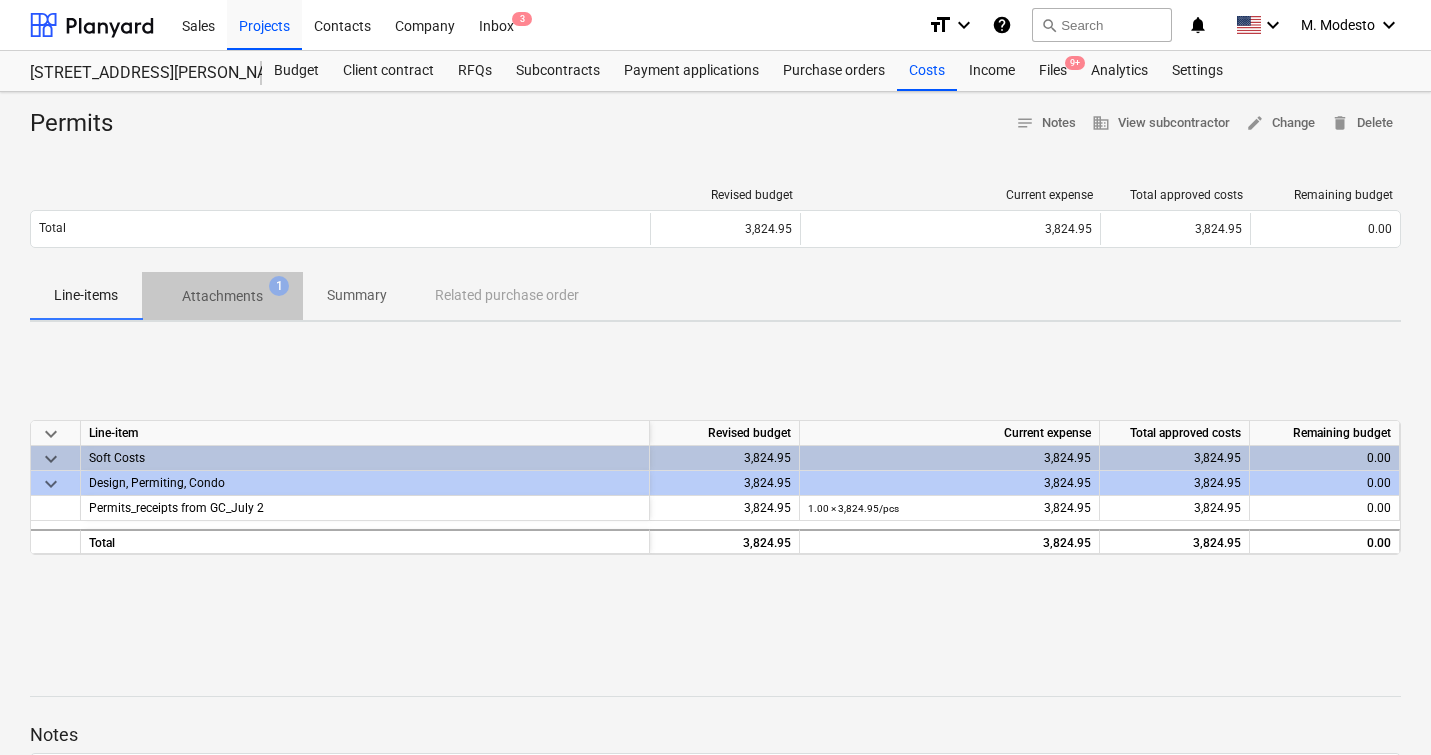 click on "Attachments 1" at bounding box center (222, 296) 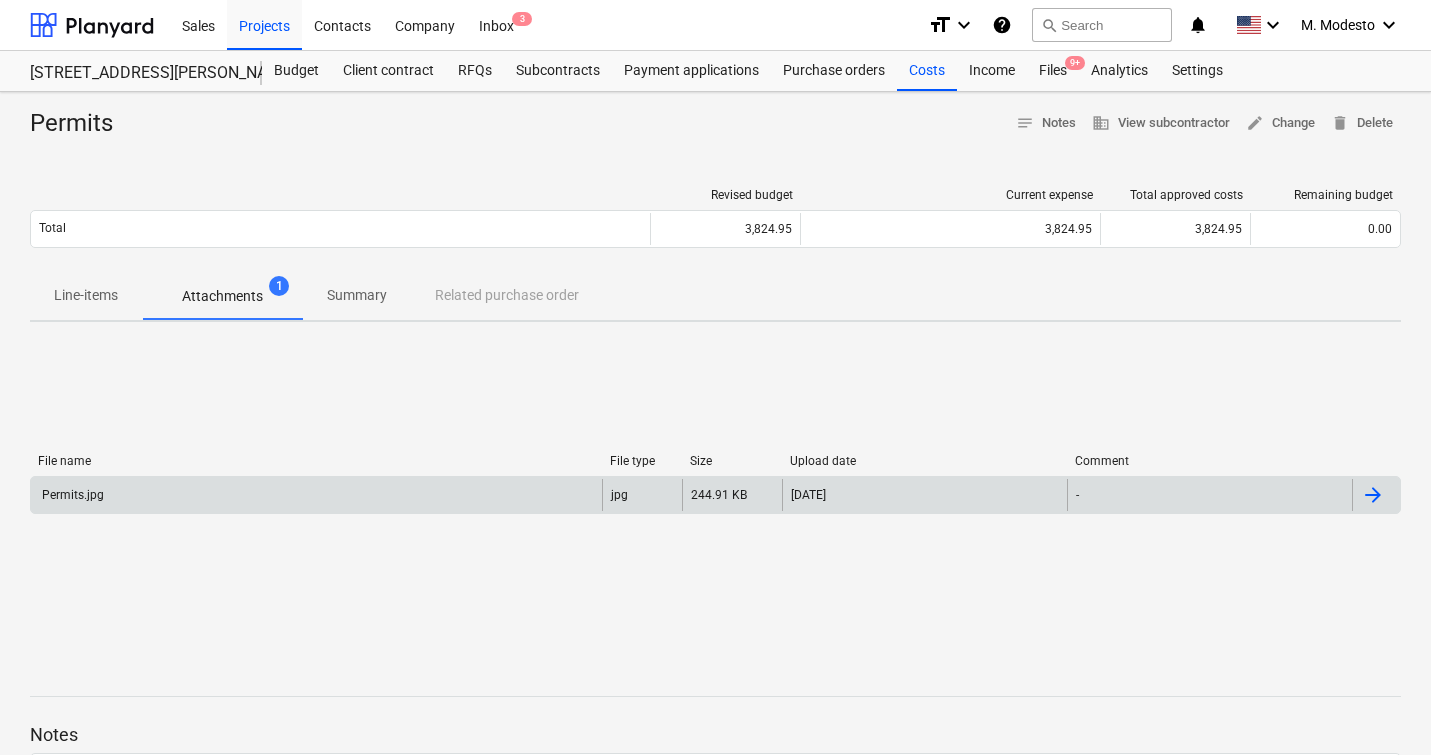 click on "[DATE]" at bounding box center [924, 495] 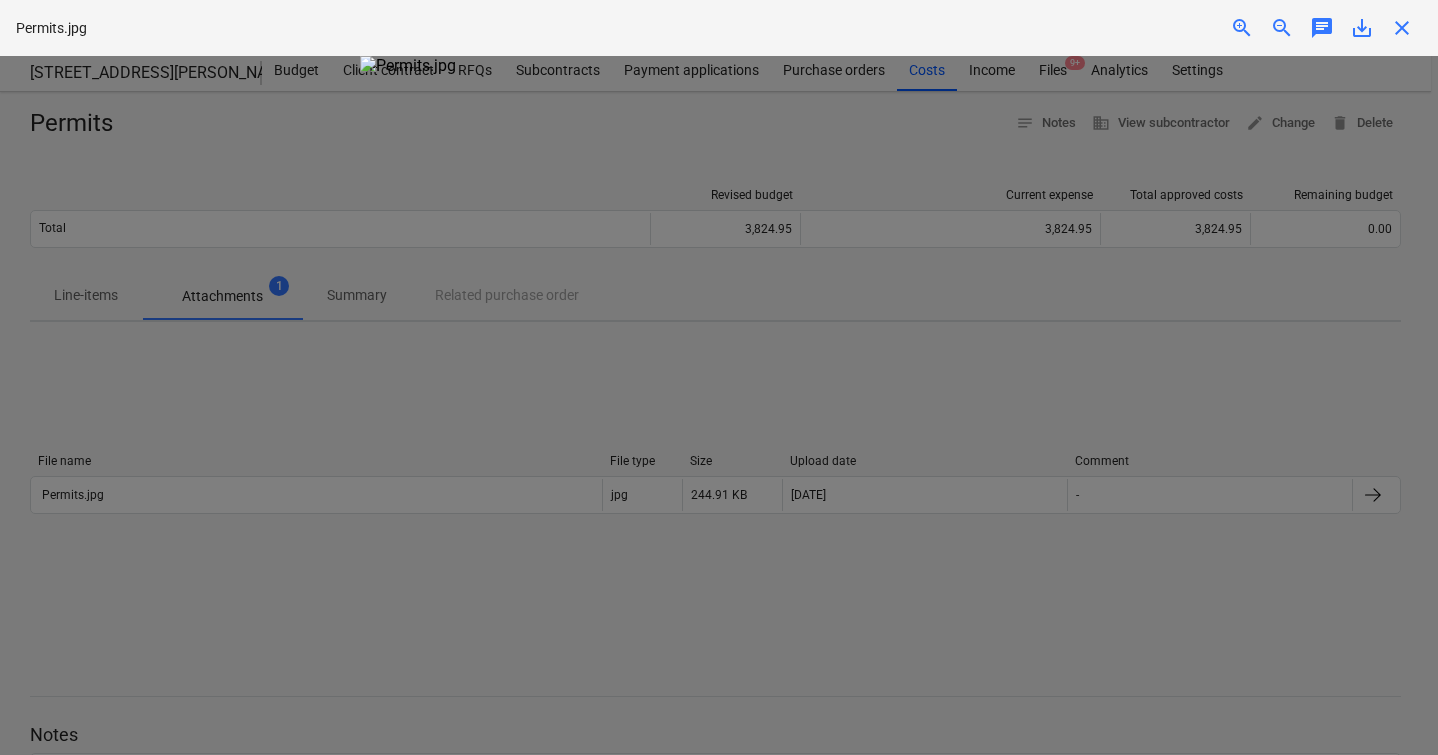 click at bounding box center (719, 405) 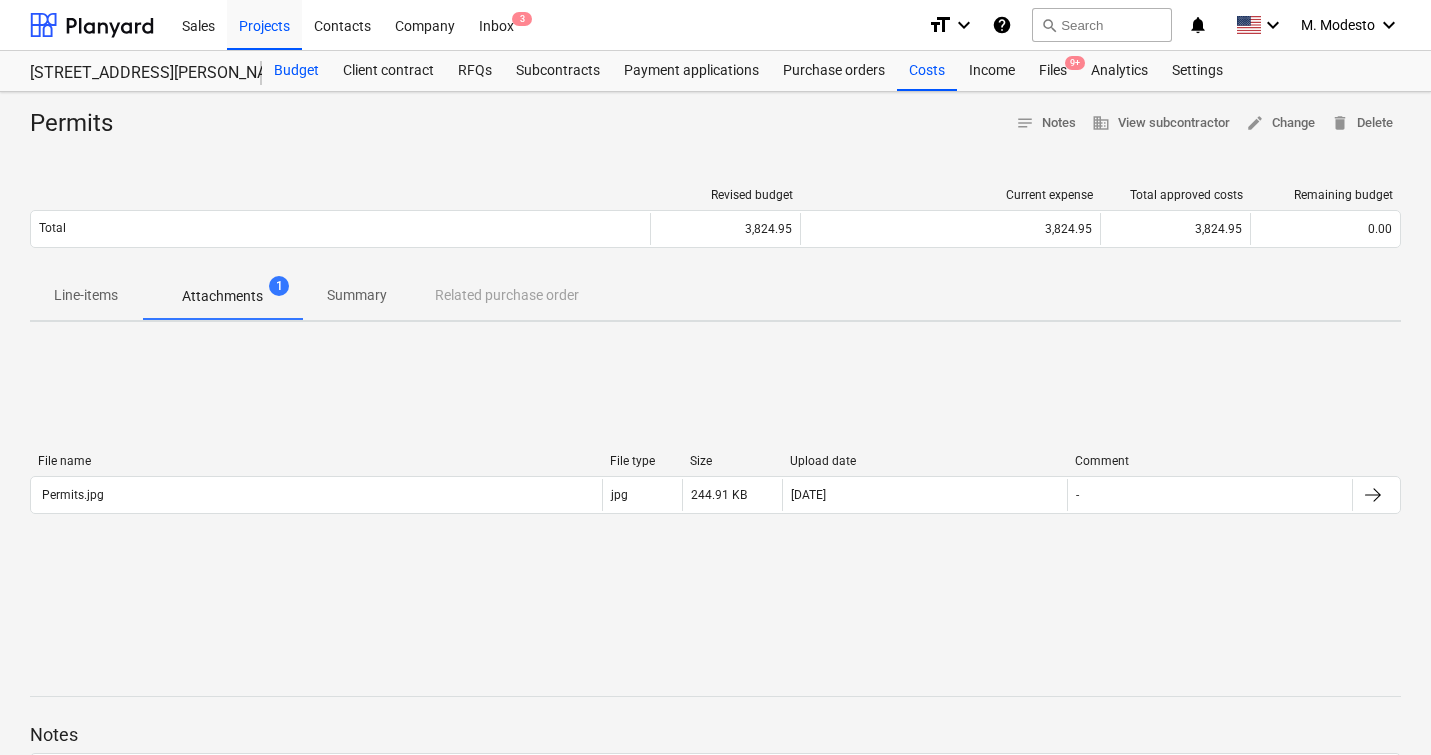 click on "Budget" at bounding box center [296, 71] 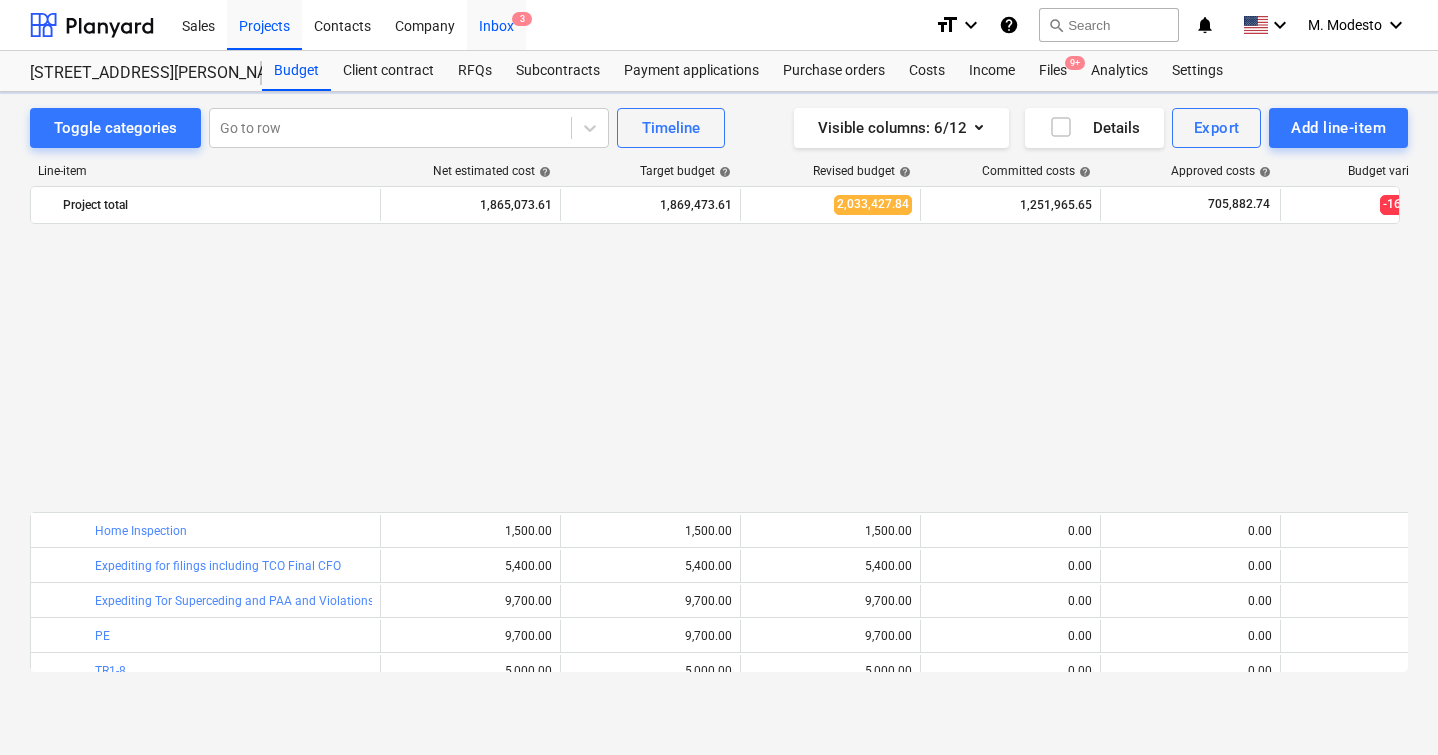 scroll, scrollTop: 980, scrollLeft: 0, axis: vertical 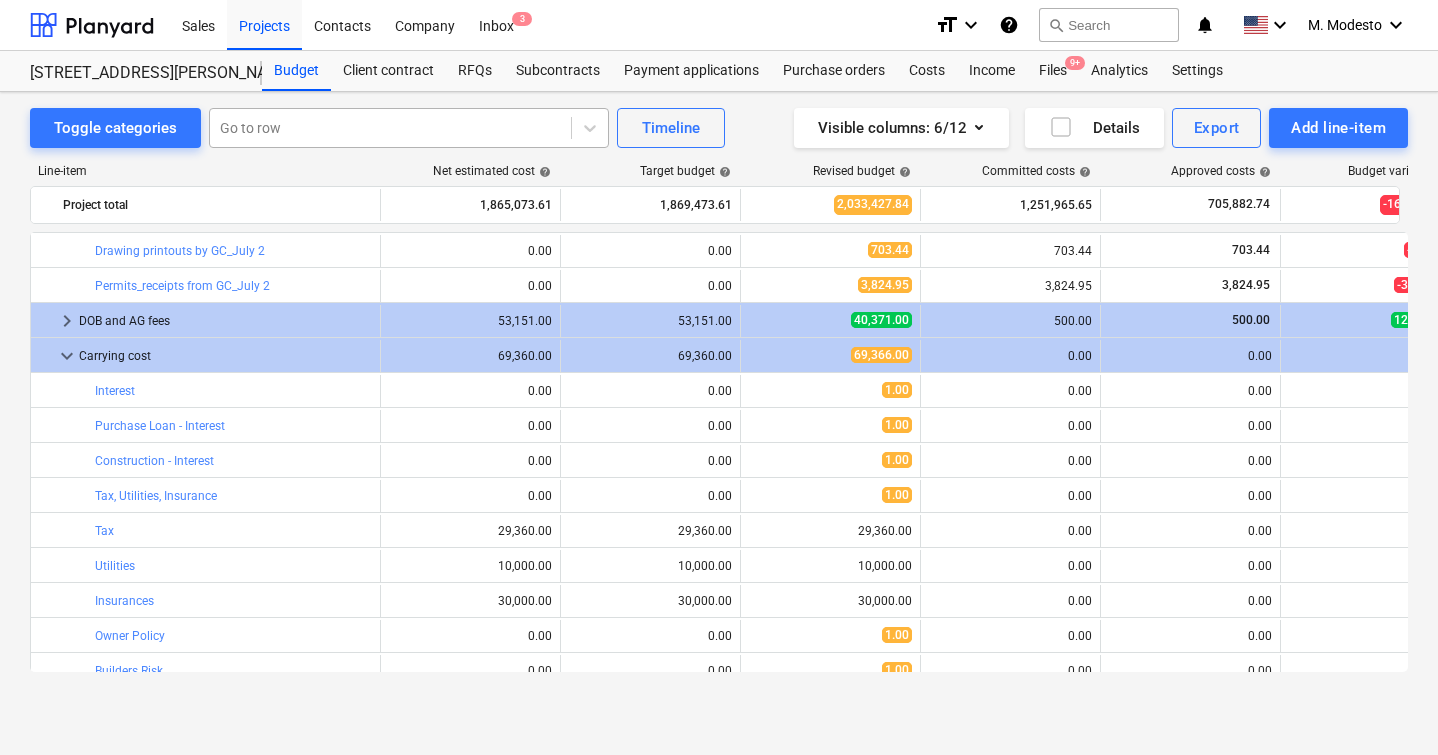 click at bounding box center [390, 128] 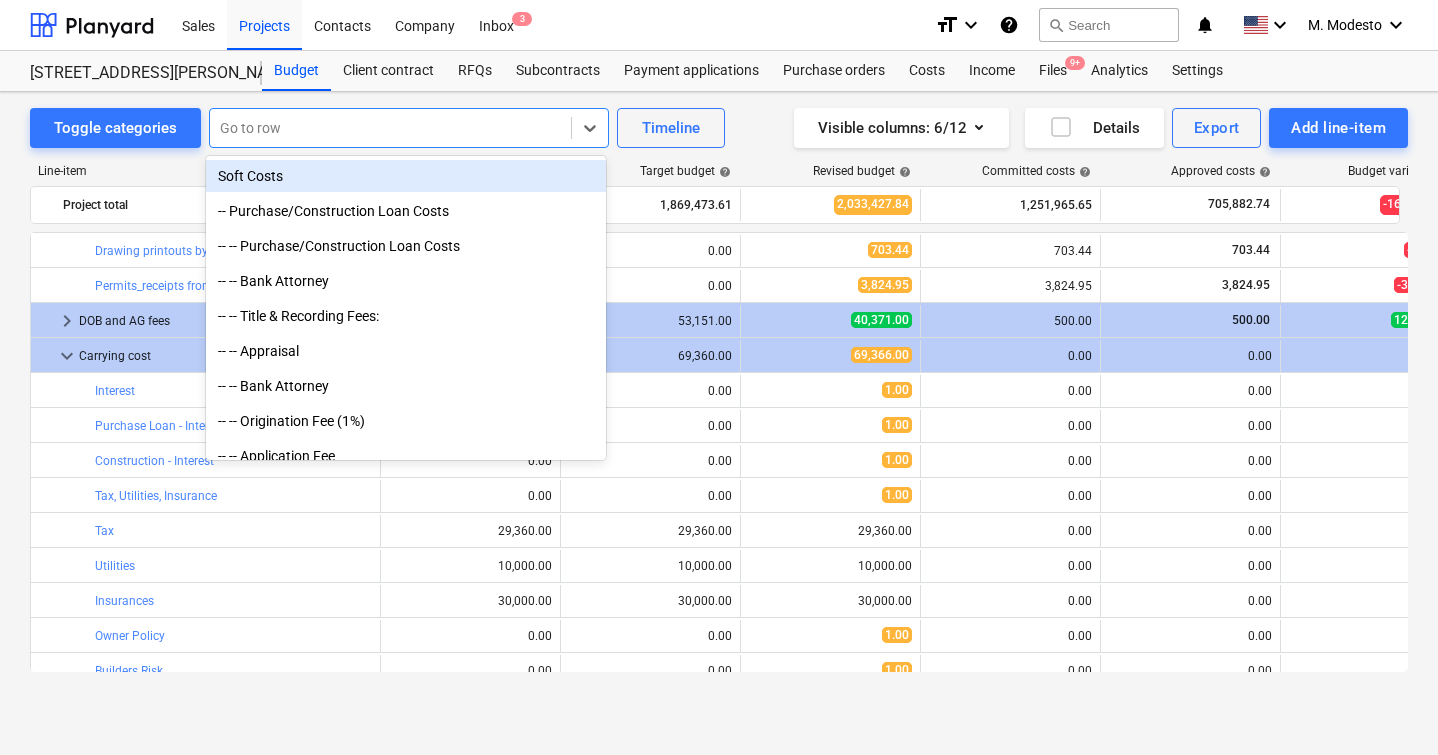 paste on "Plumbing fee" 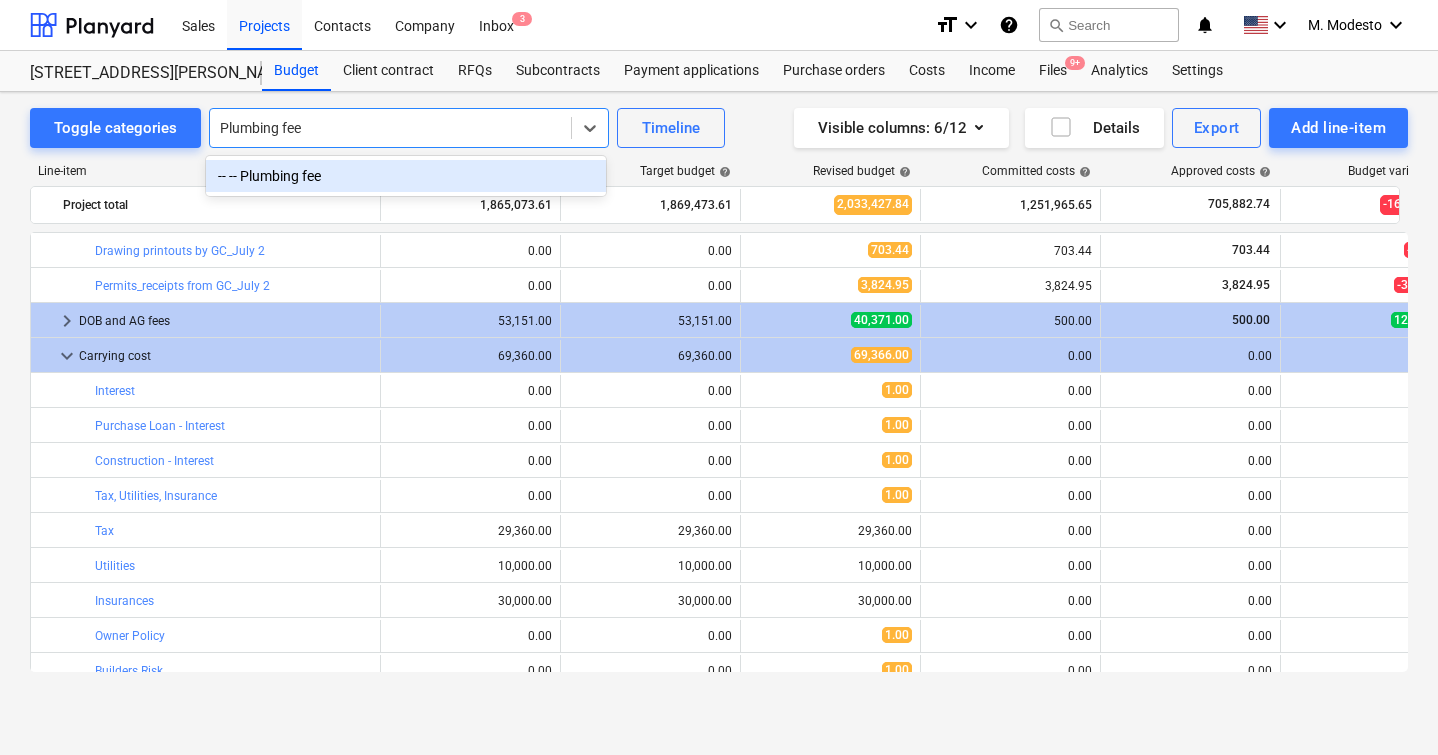 click on "-- --   Plumbing fee" at bounding box center [406, 176] 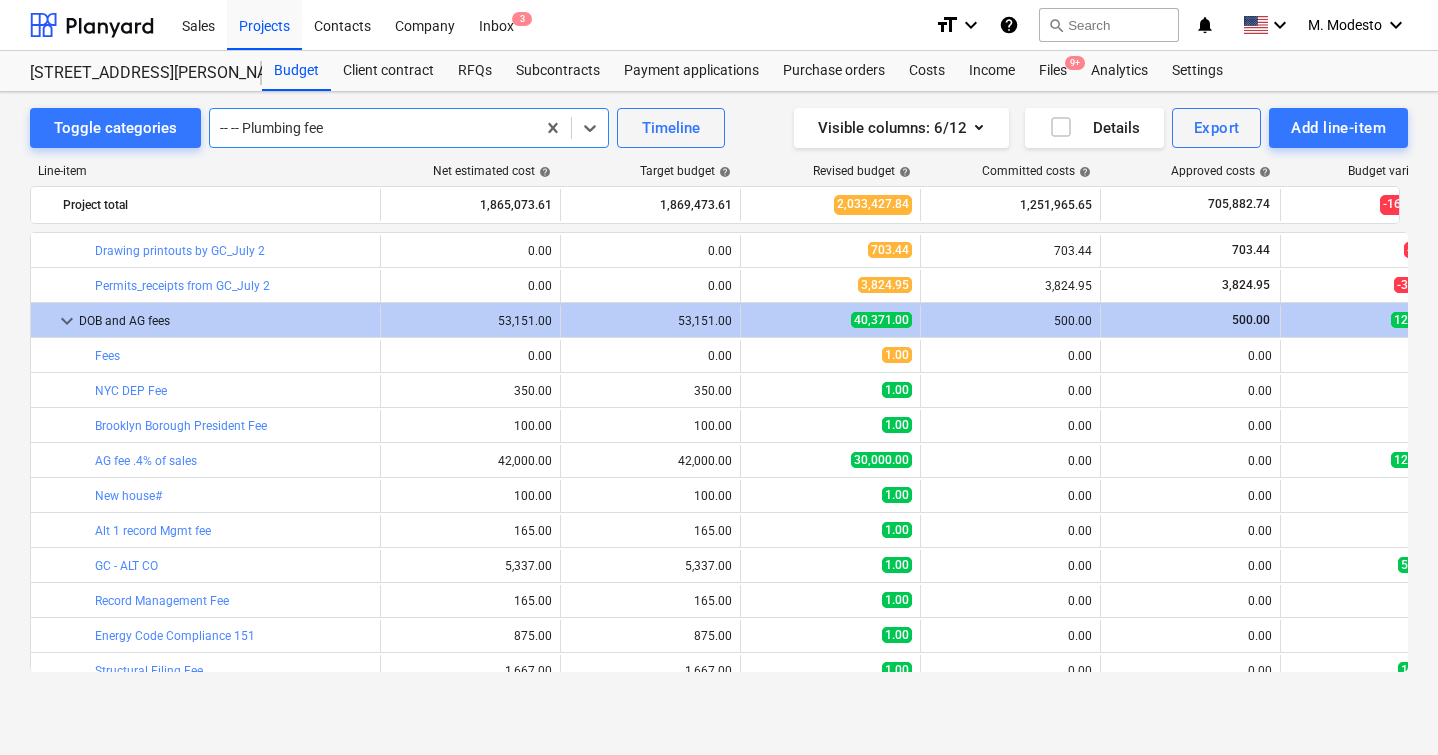 scroll, scrollTop: 1470, scrollLeft: 0, axis: vertical 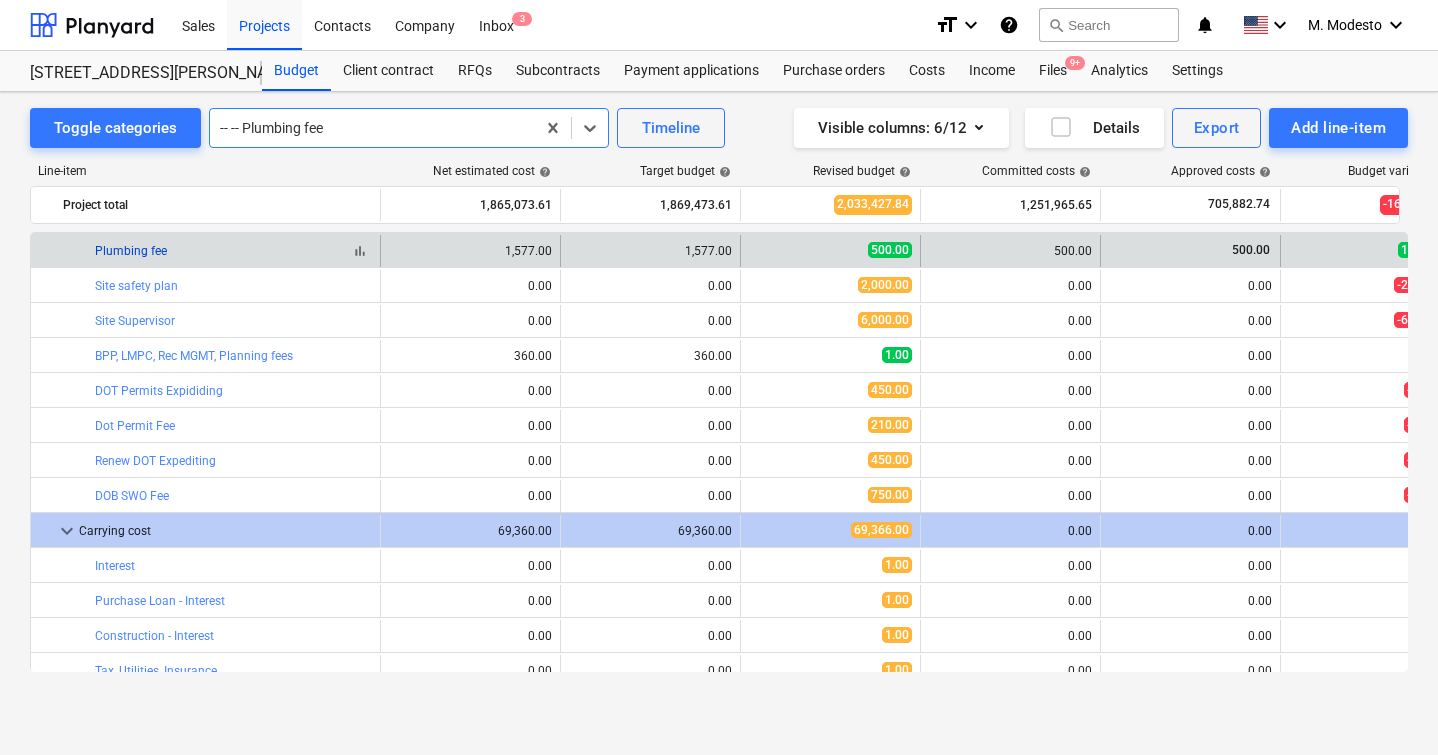 click on "Plumbing fee" at bounding box center (131, 251) 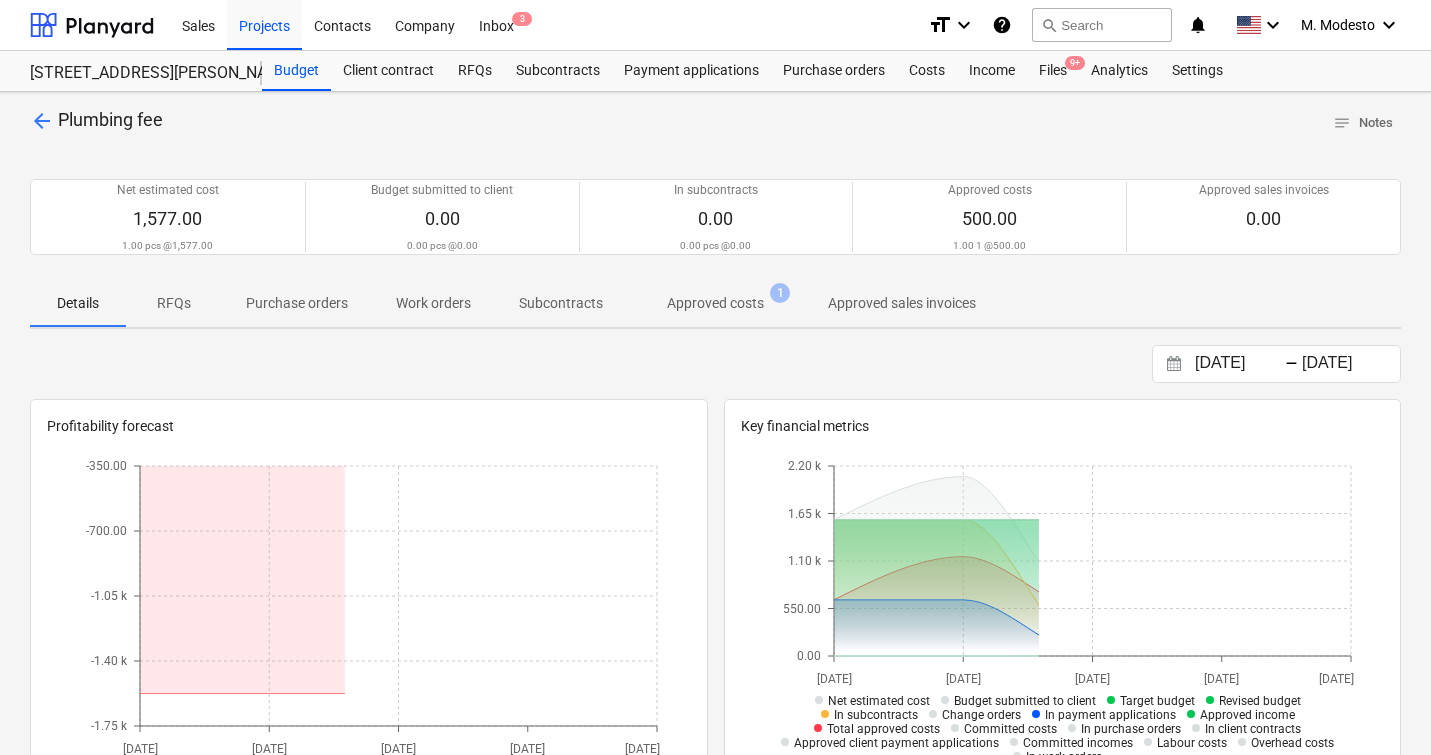 click on "Approved costs 1" at bounding box center [715, 303] 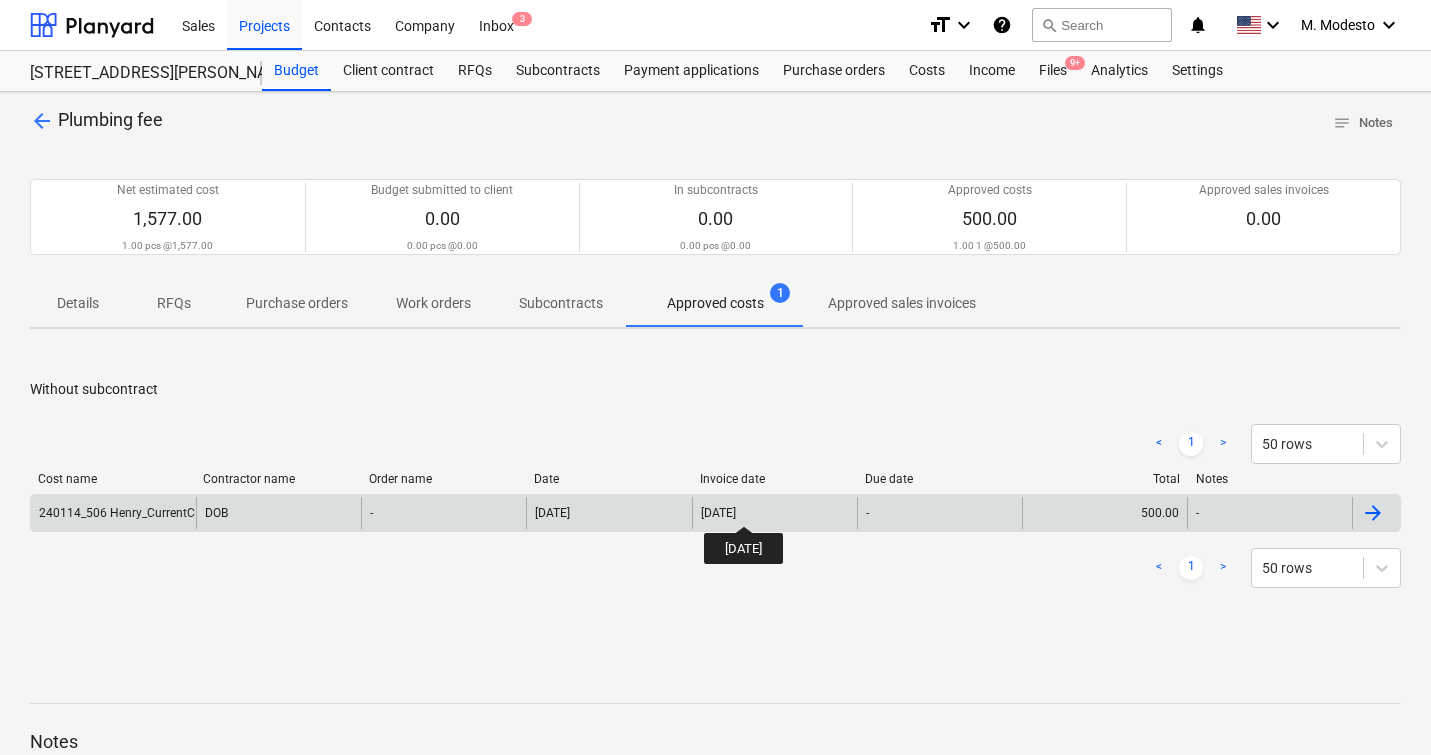 click on "[DATE]" at bounding box center [718, 513] 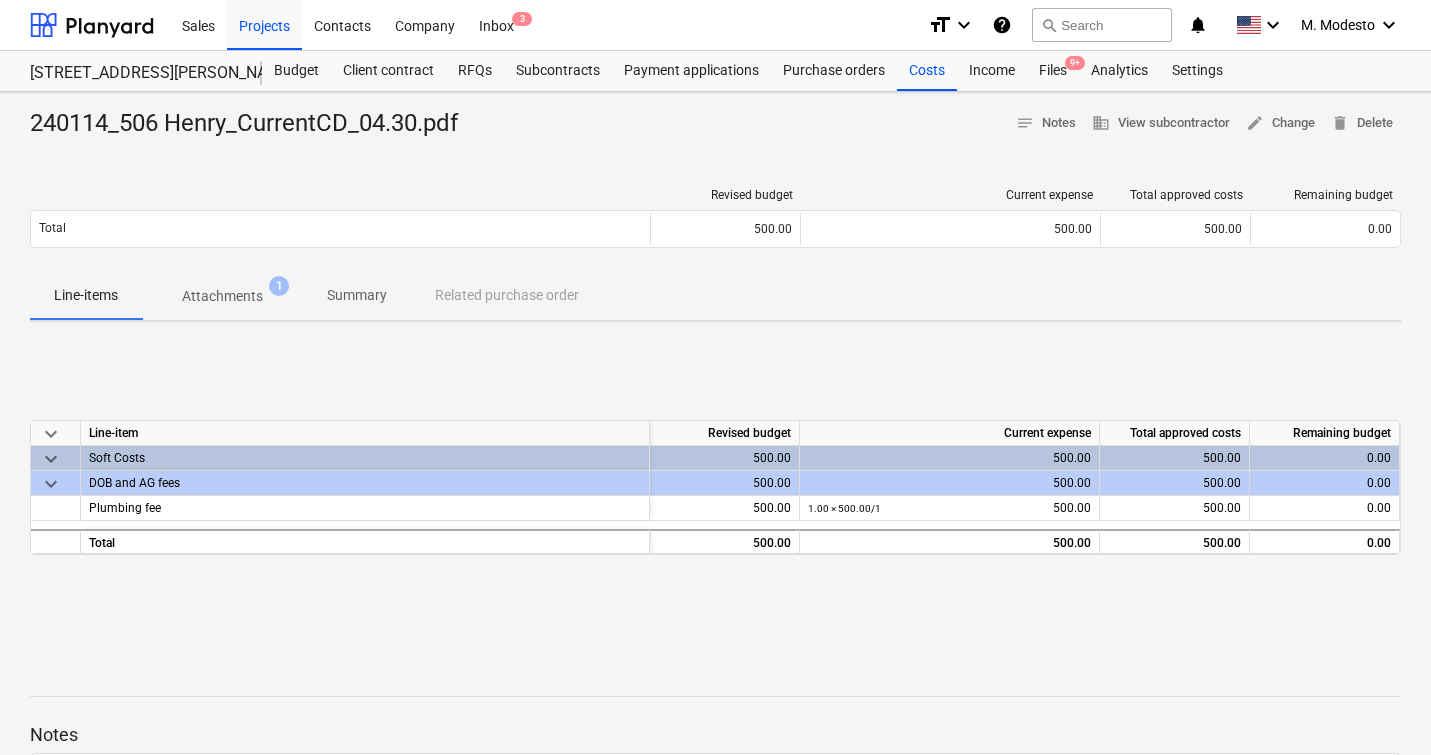 click on "Attachments" at bounding box center (222, 296) 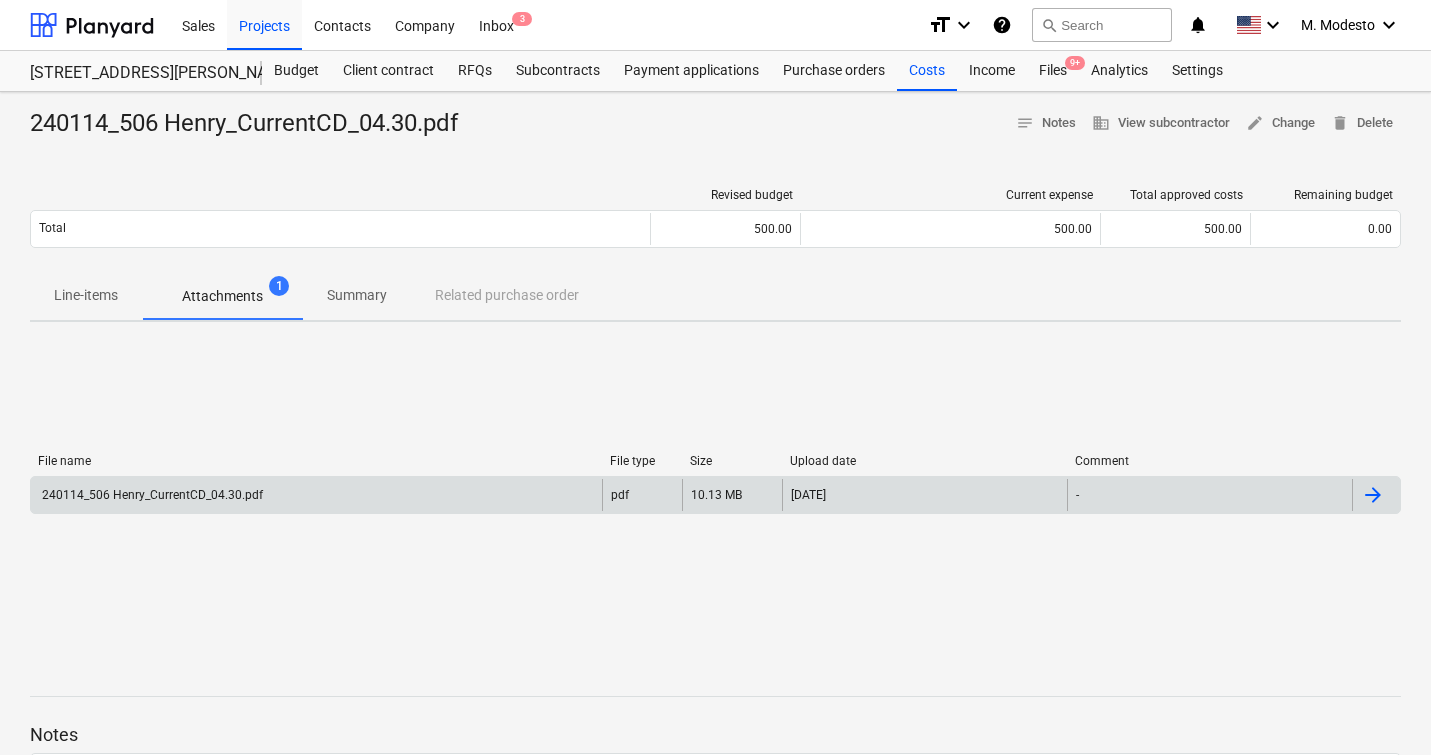 click on "10.13 MB" at bounding box center [732, 495] 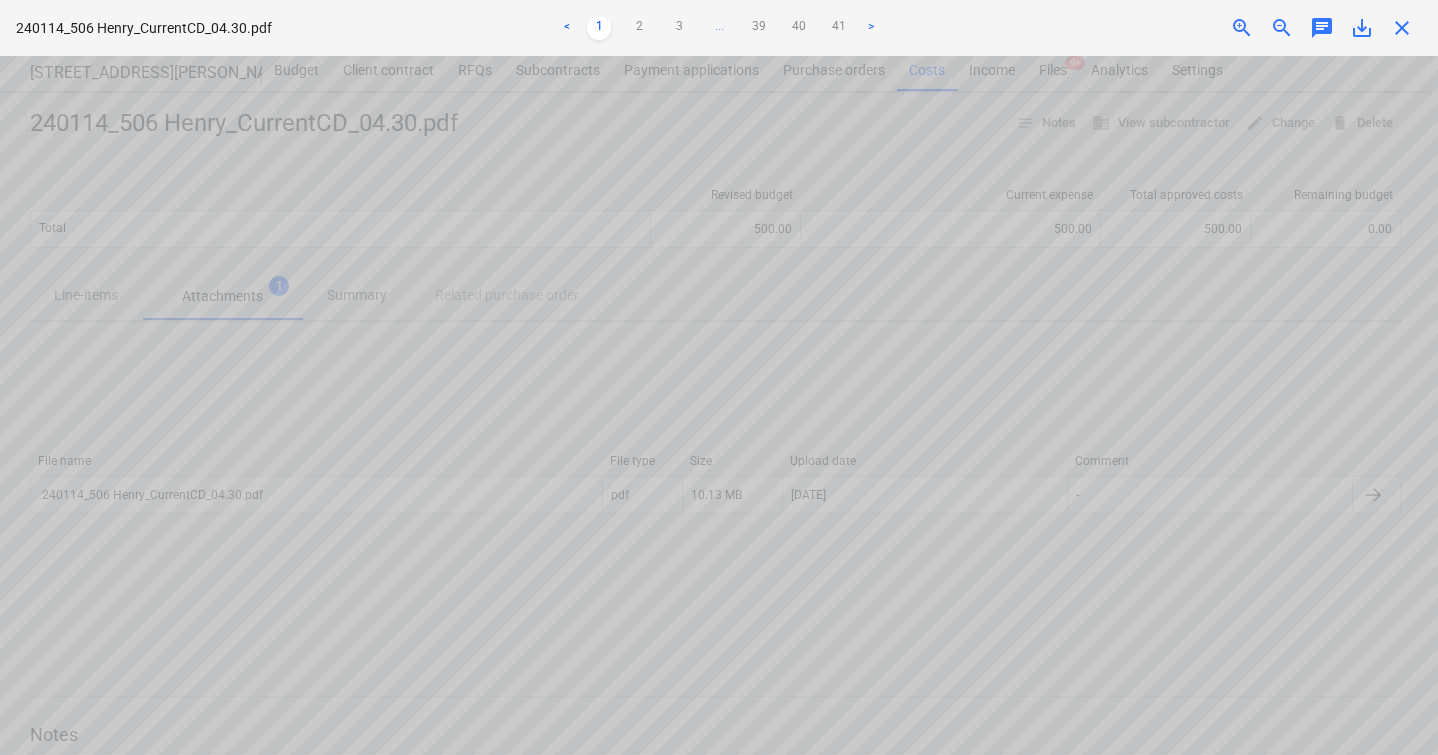 scroll, scrollTop: 0, scrollLeft: 0, axis: both 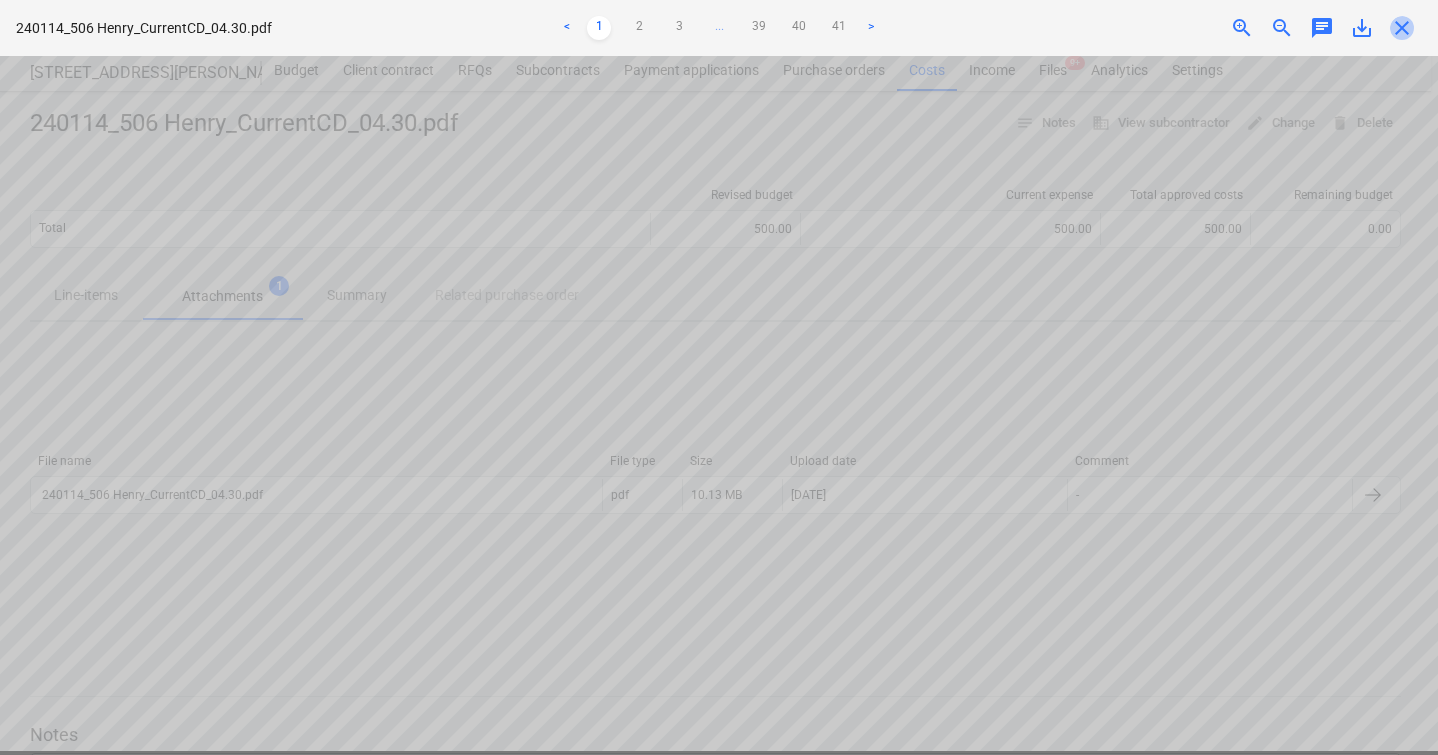 click on "close" at bounding box center (1402, 28) 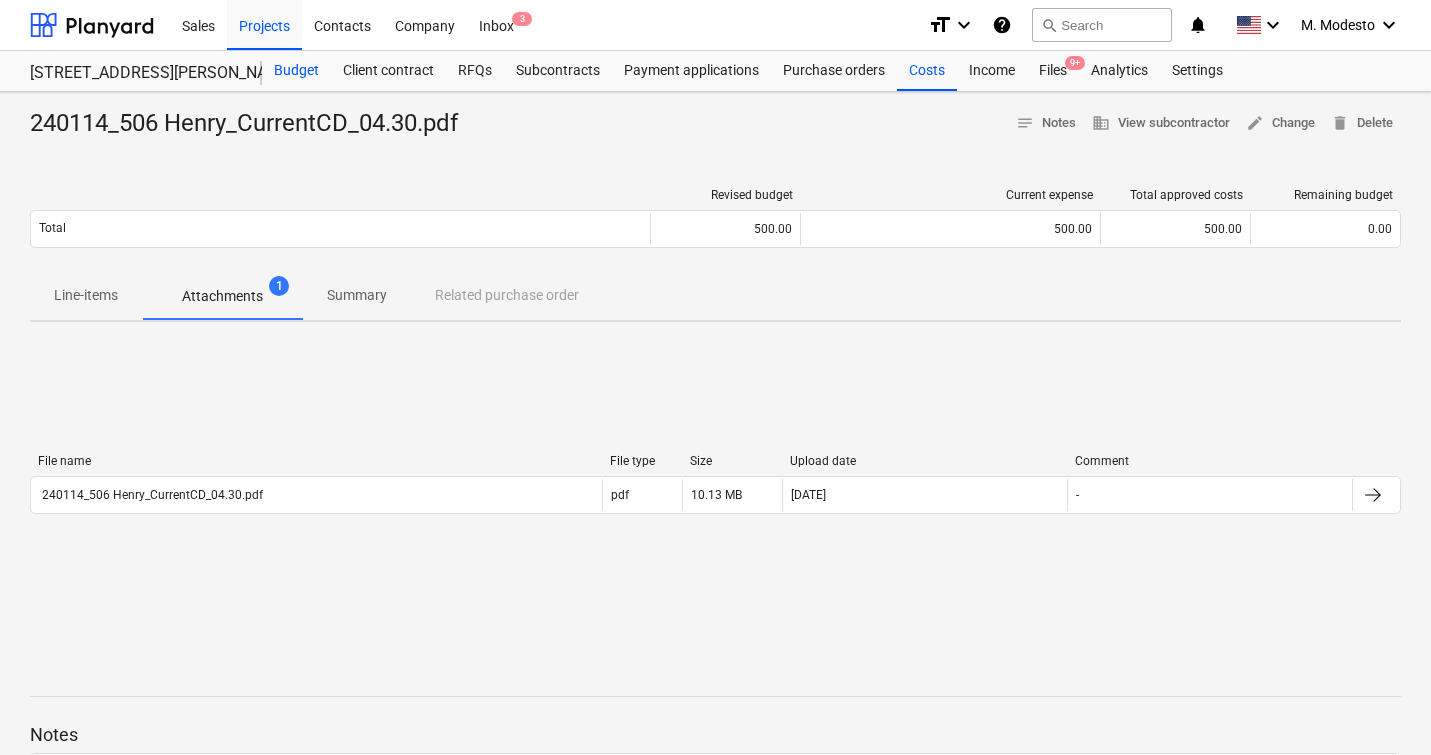 click on "Budget" at bounding box center [296, 71] 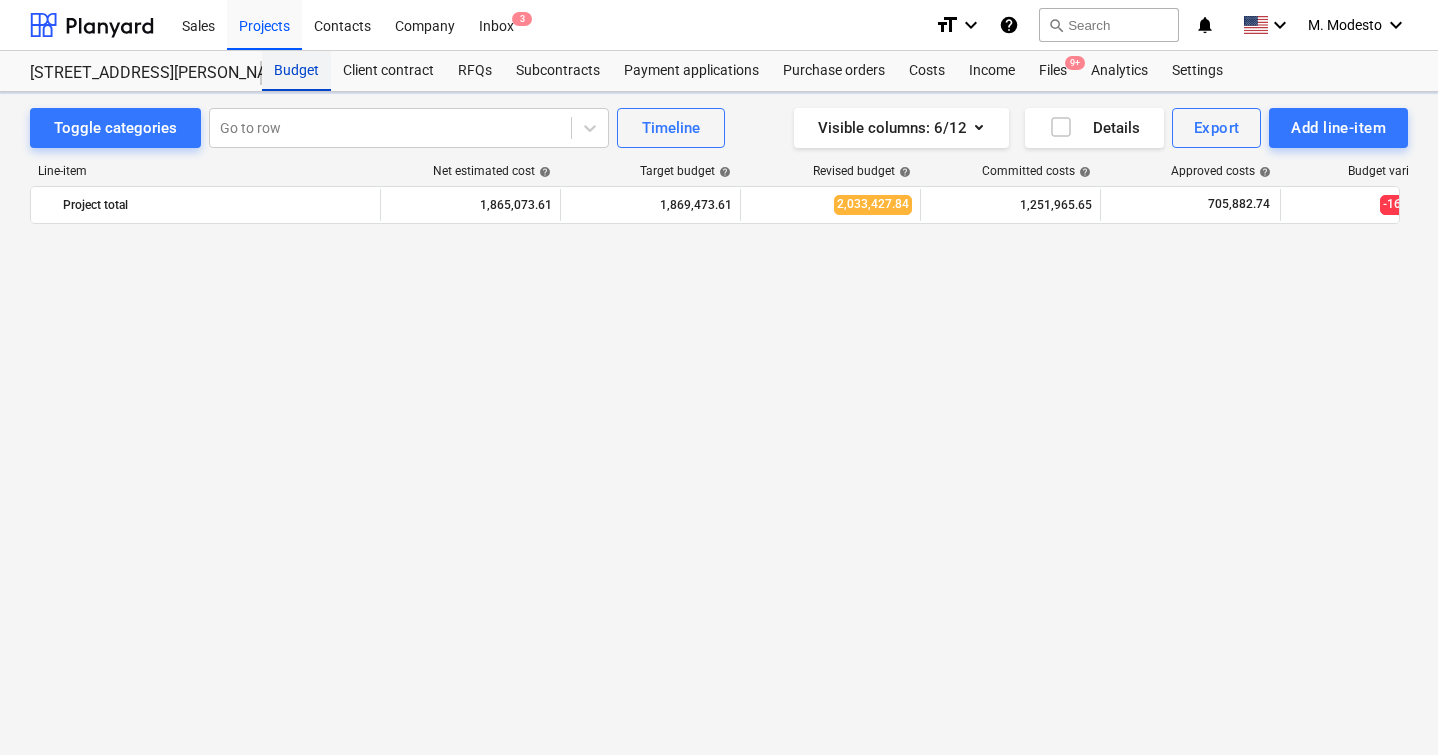 scroll, scrollTop: 1470, scrollLeft: 0, axis: vertical 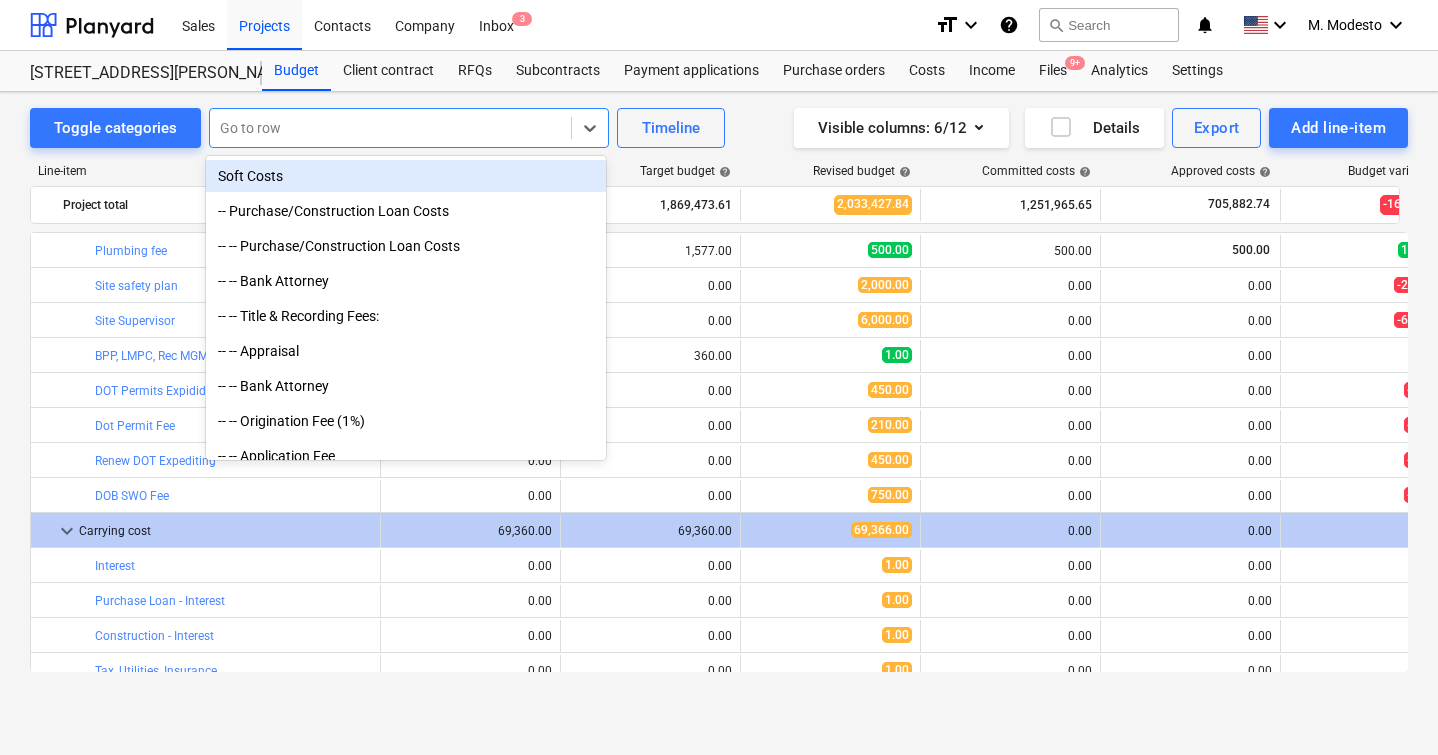 click at bounding box center (390, 128) 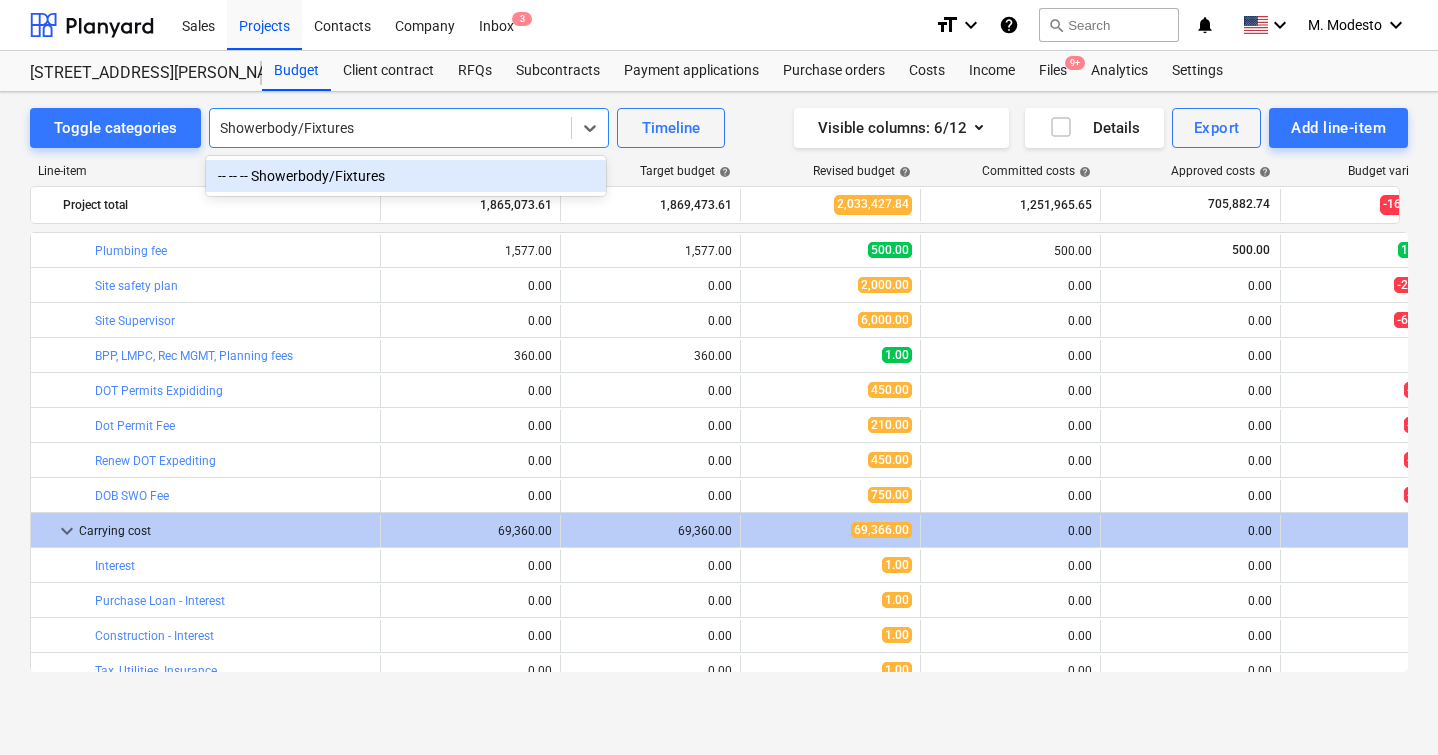 click on "-- -- --   Showerbody/Fixtures" at bounding box center (406, 176) 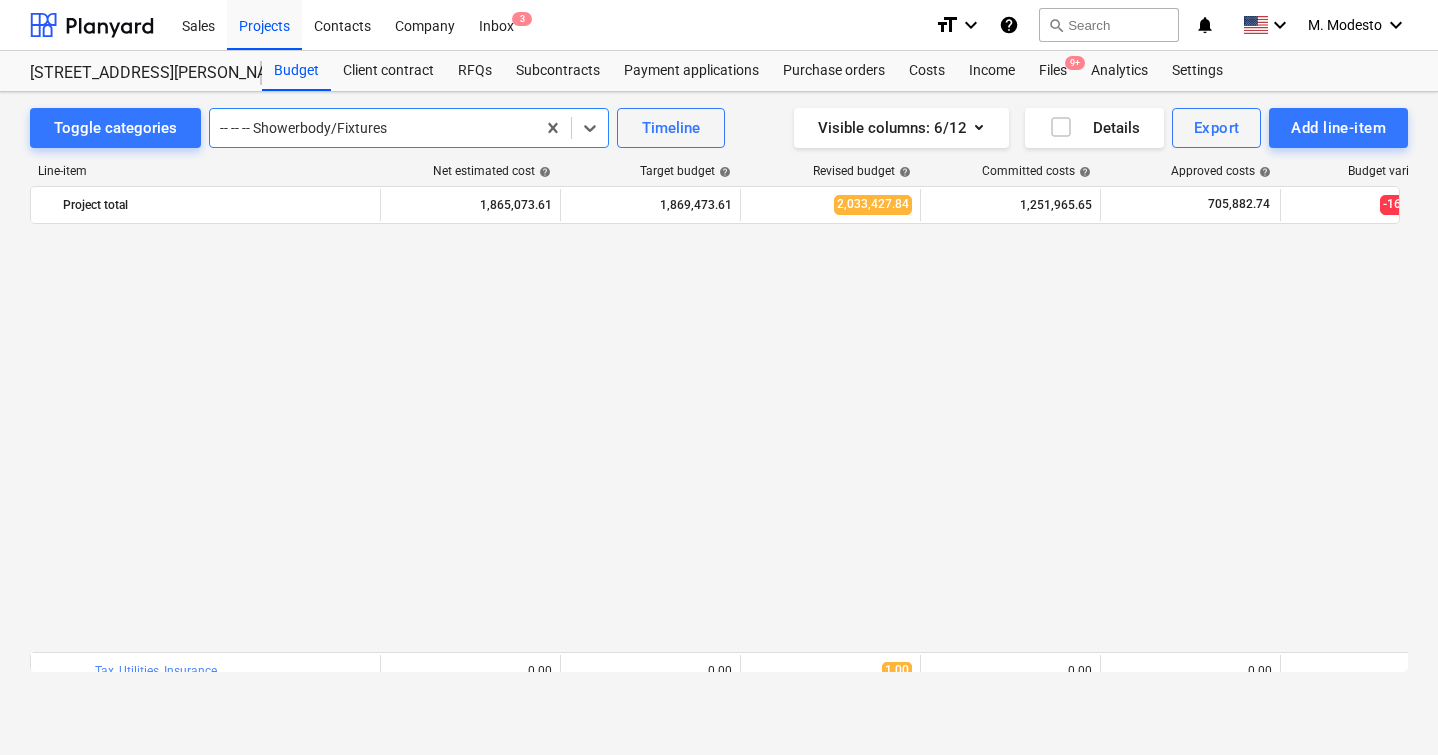 scroll, scrollTop: 2590, scrollLeft: 0, axis: vertical 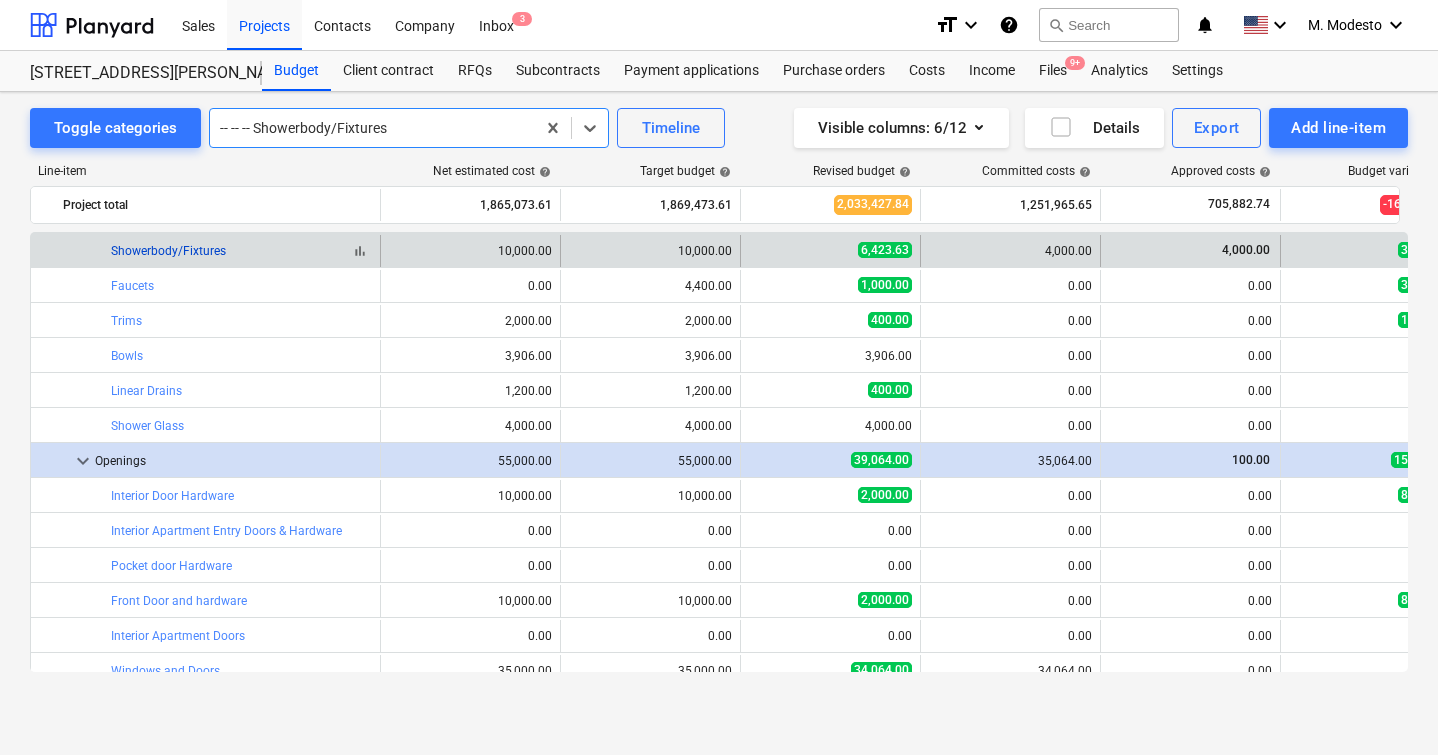 click on "Showerbody/Fixtures" at bounding box center (168, 251) 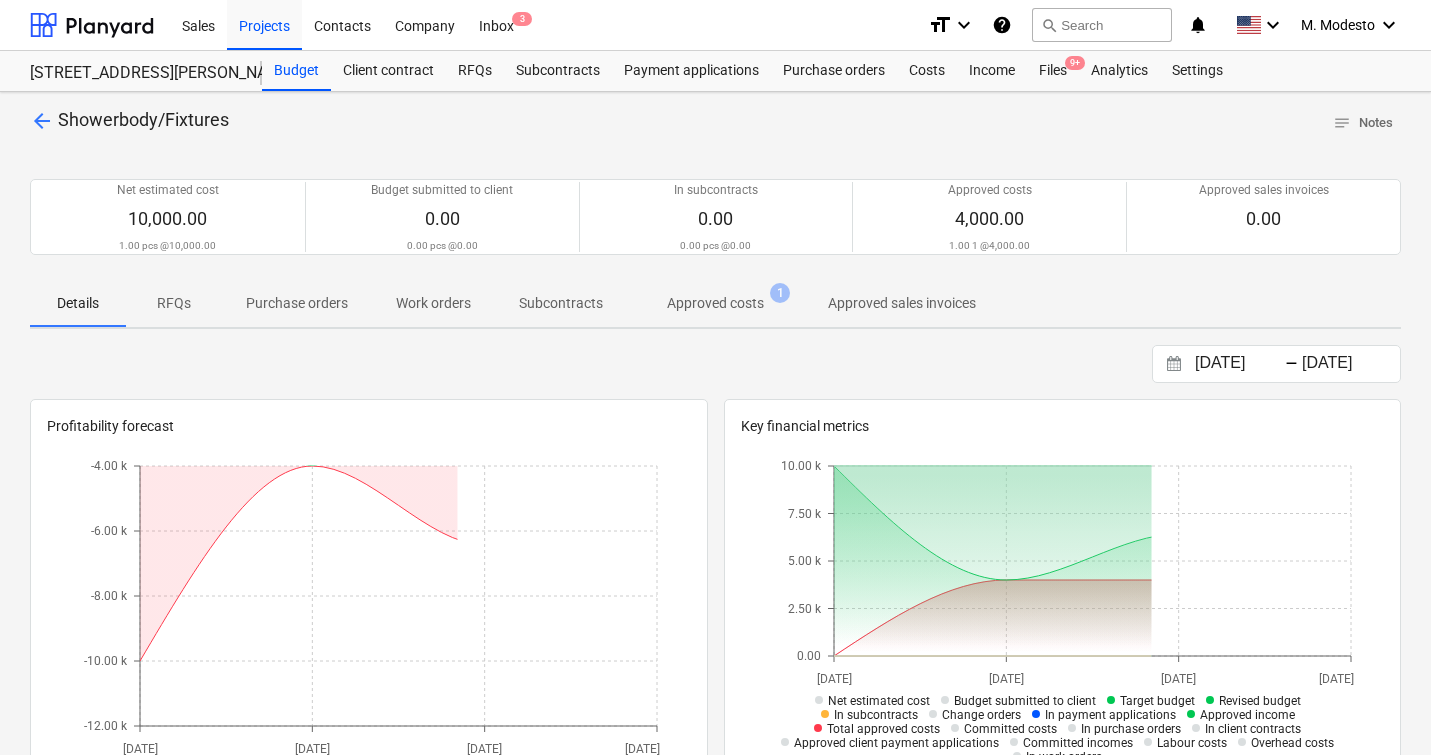 click on "Approved costs" at bounding box center (715, 303) 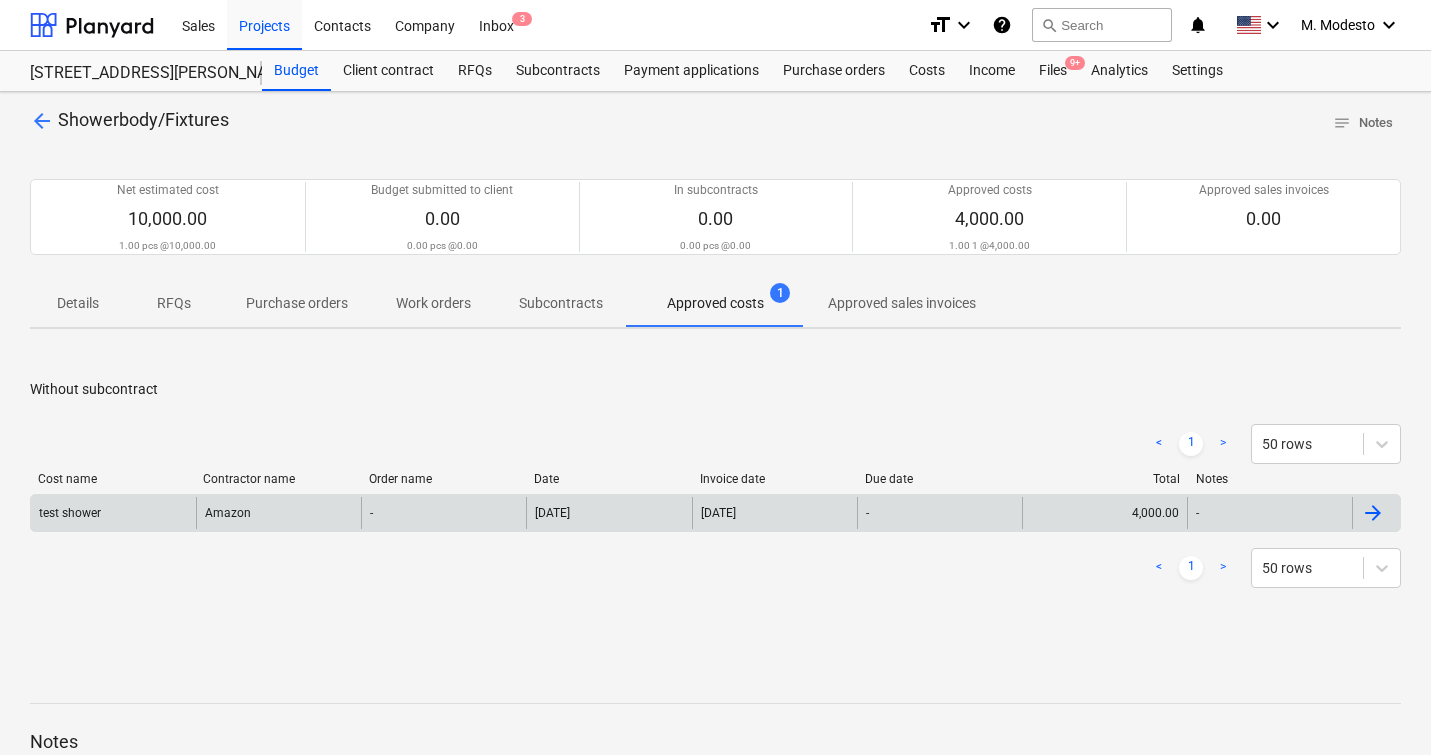 click on "[DATE]" at bounding box center [774, 513] 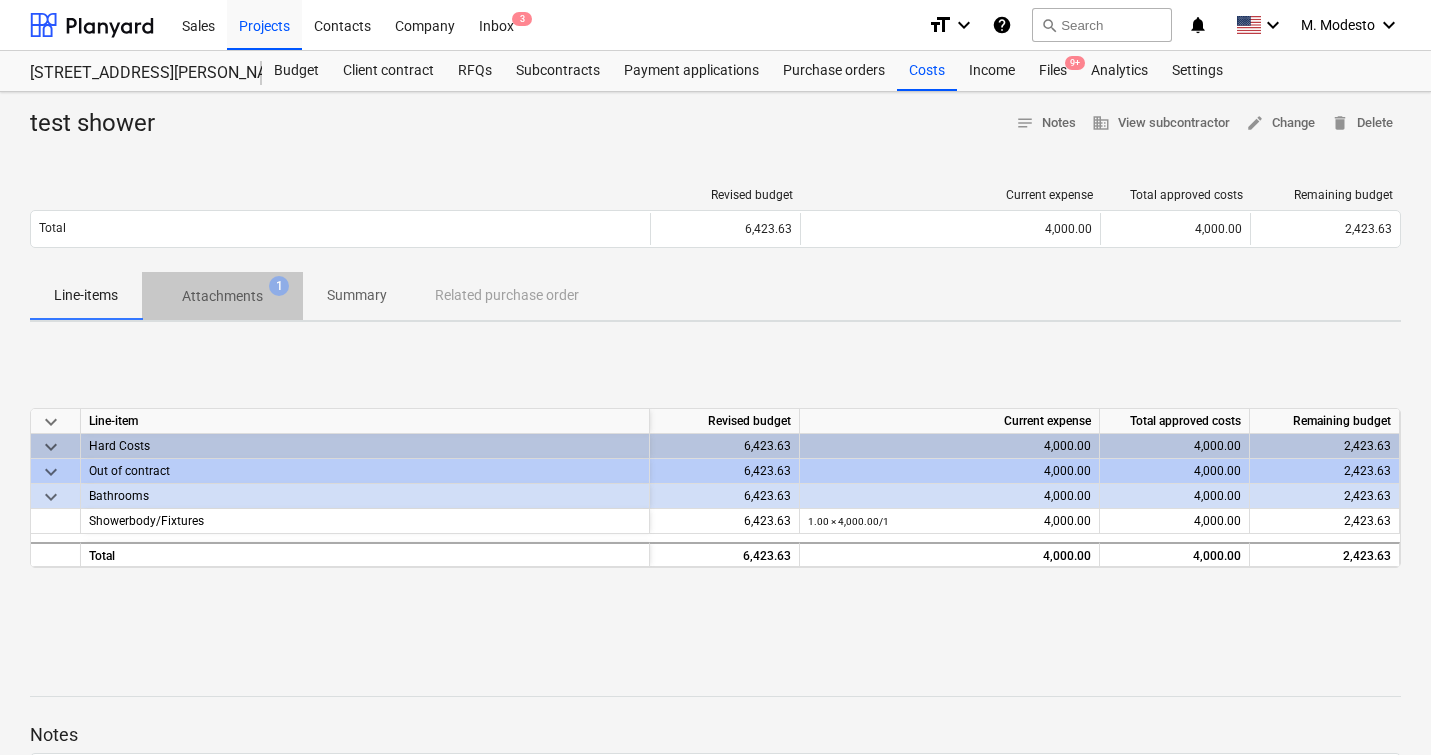 click on "Attachments" at bounding box center (222, 296) 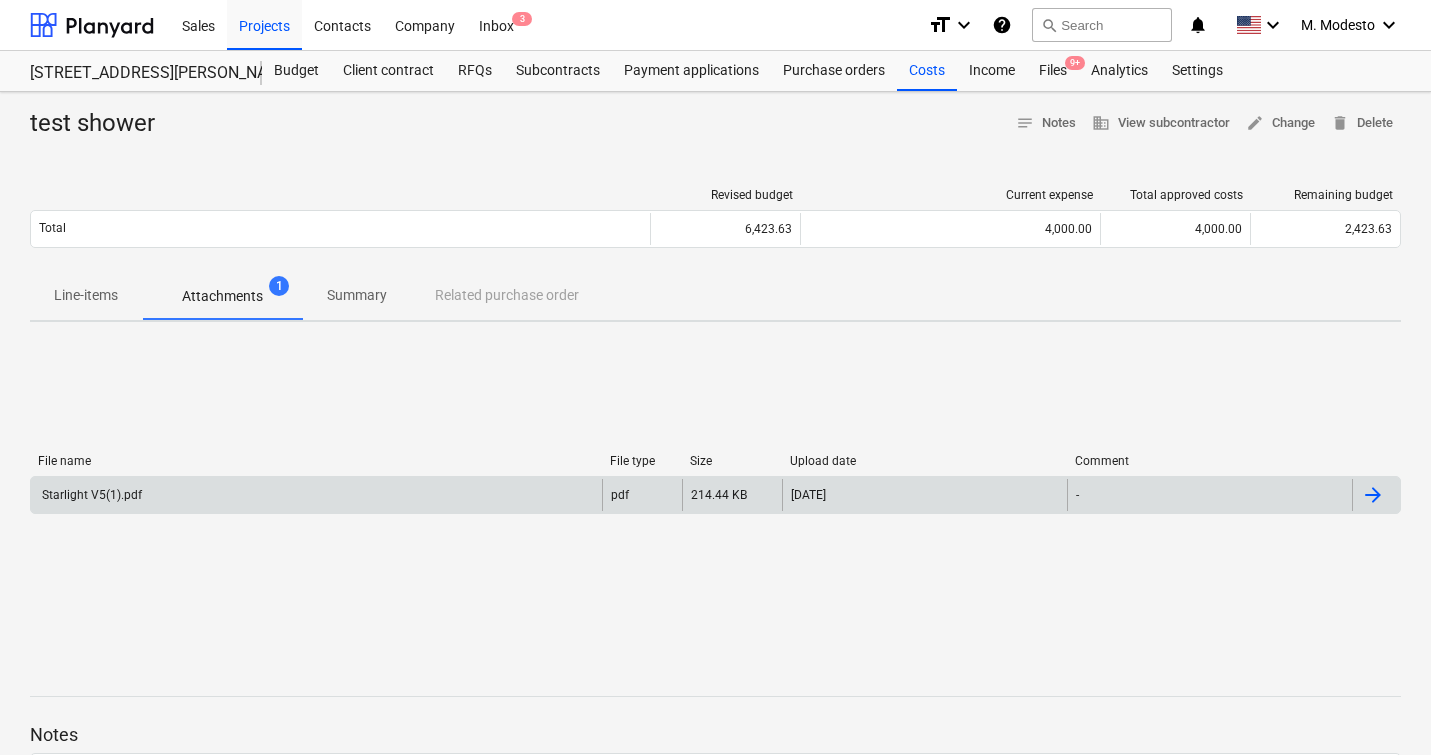 click on "214.44 KB" at bounding box center [732, 495] 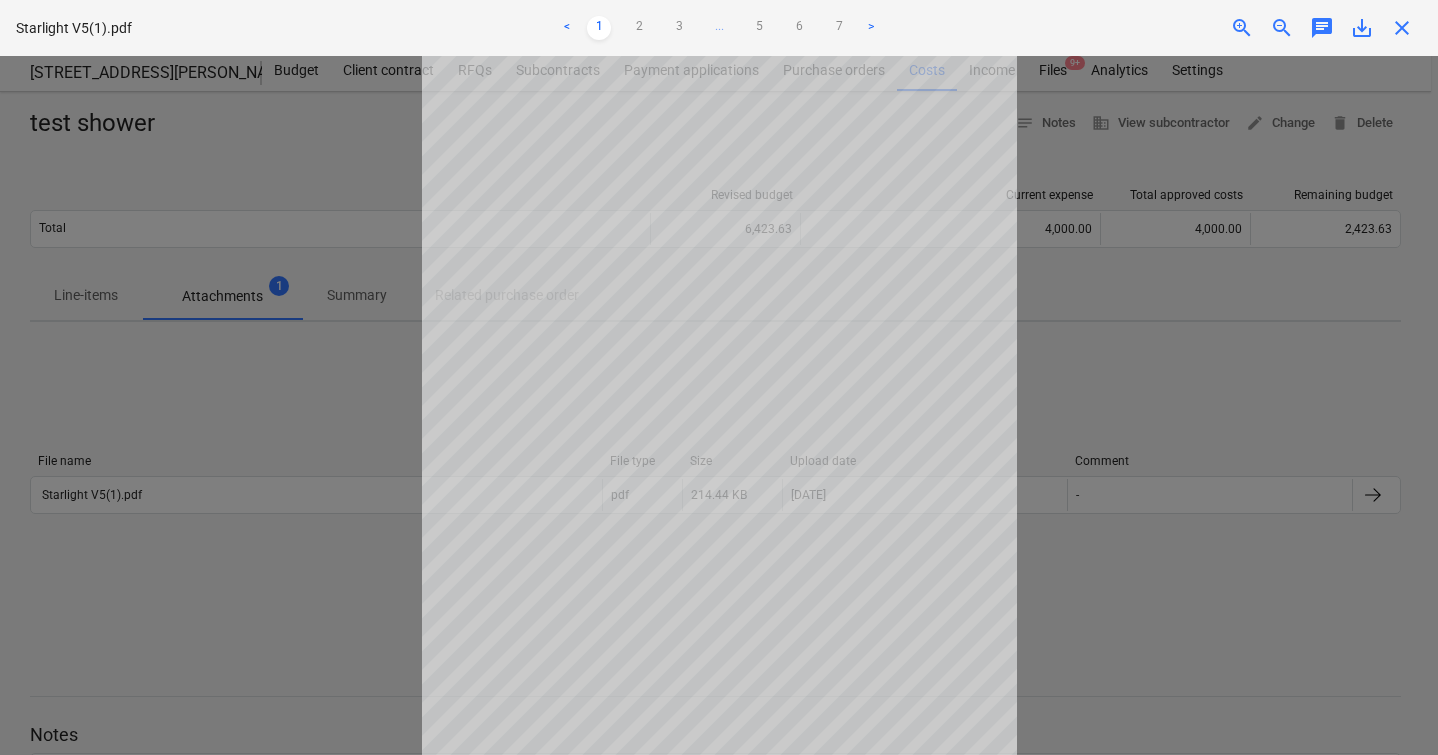 scroll, scrollTop: 0, scrollLeft: 0, axis: both 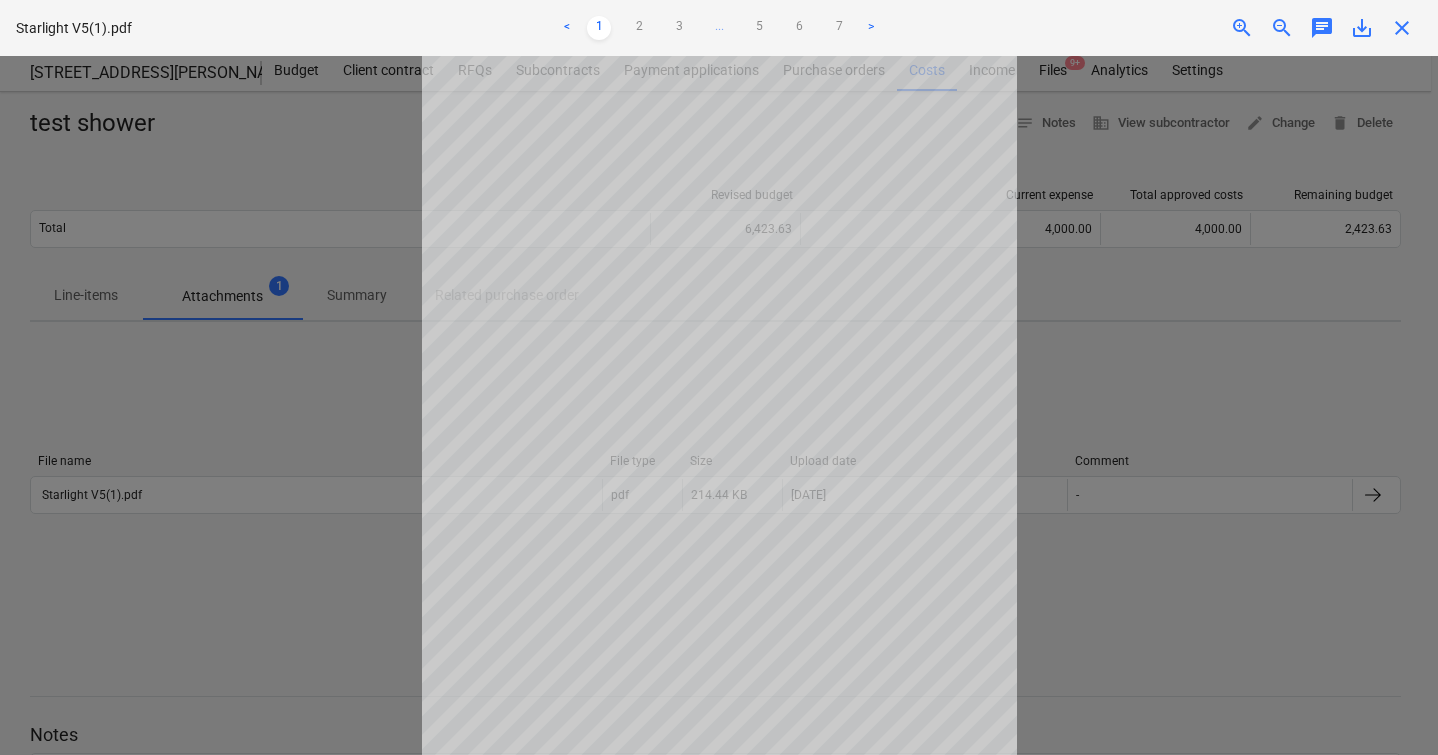 click on "close" at bounding box center [1402, 28] 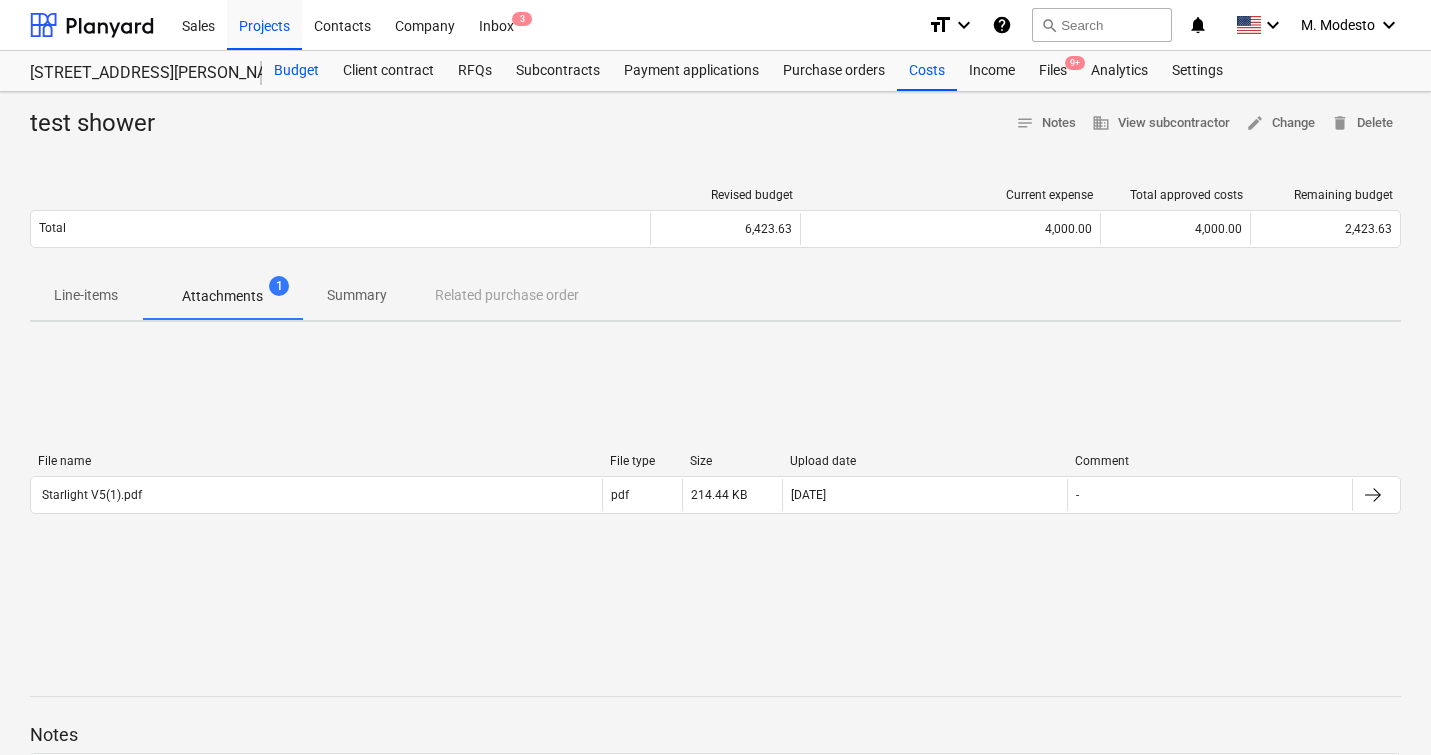 click on "Budget" at bounding box center [296, 71] 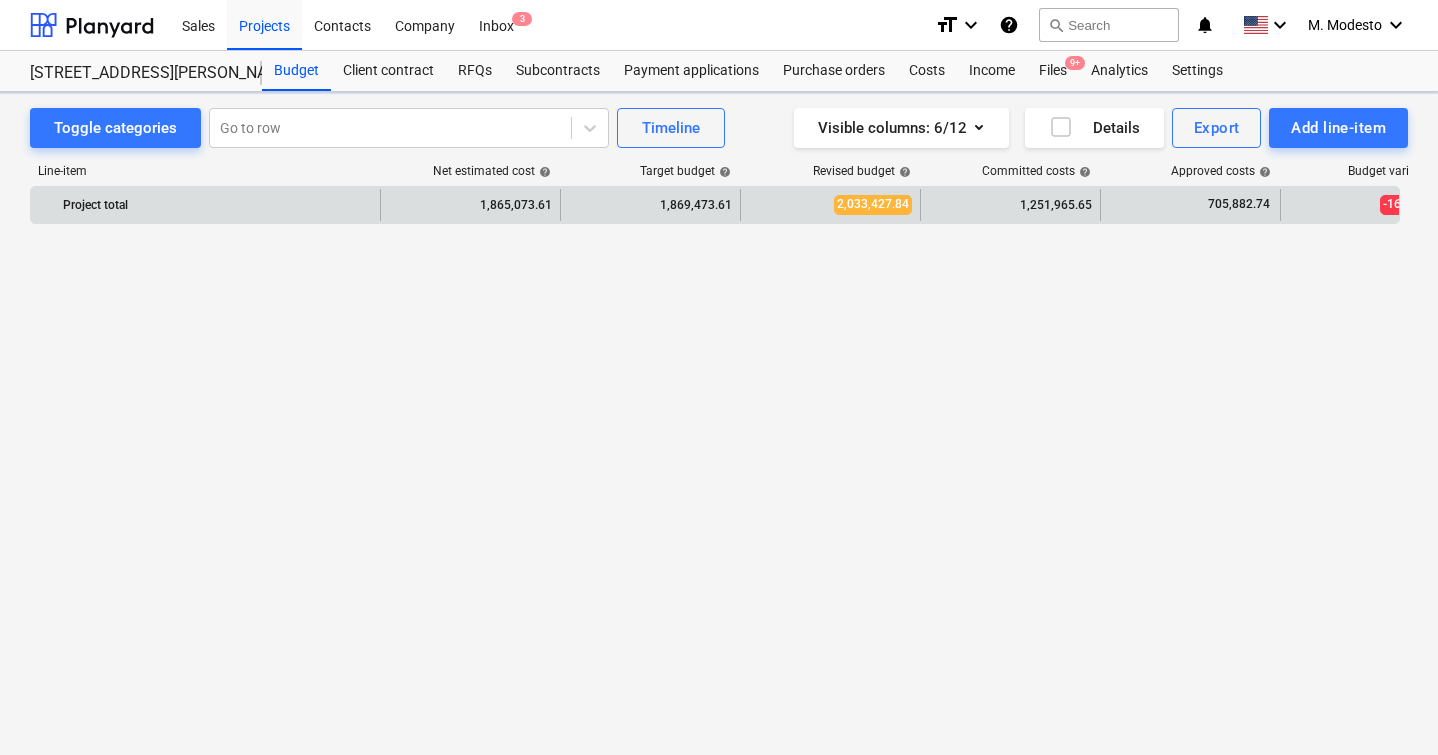 scroll, scrollTop: 2590, scrollLeft: 0, axis: vertical 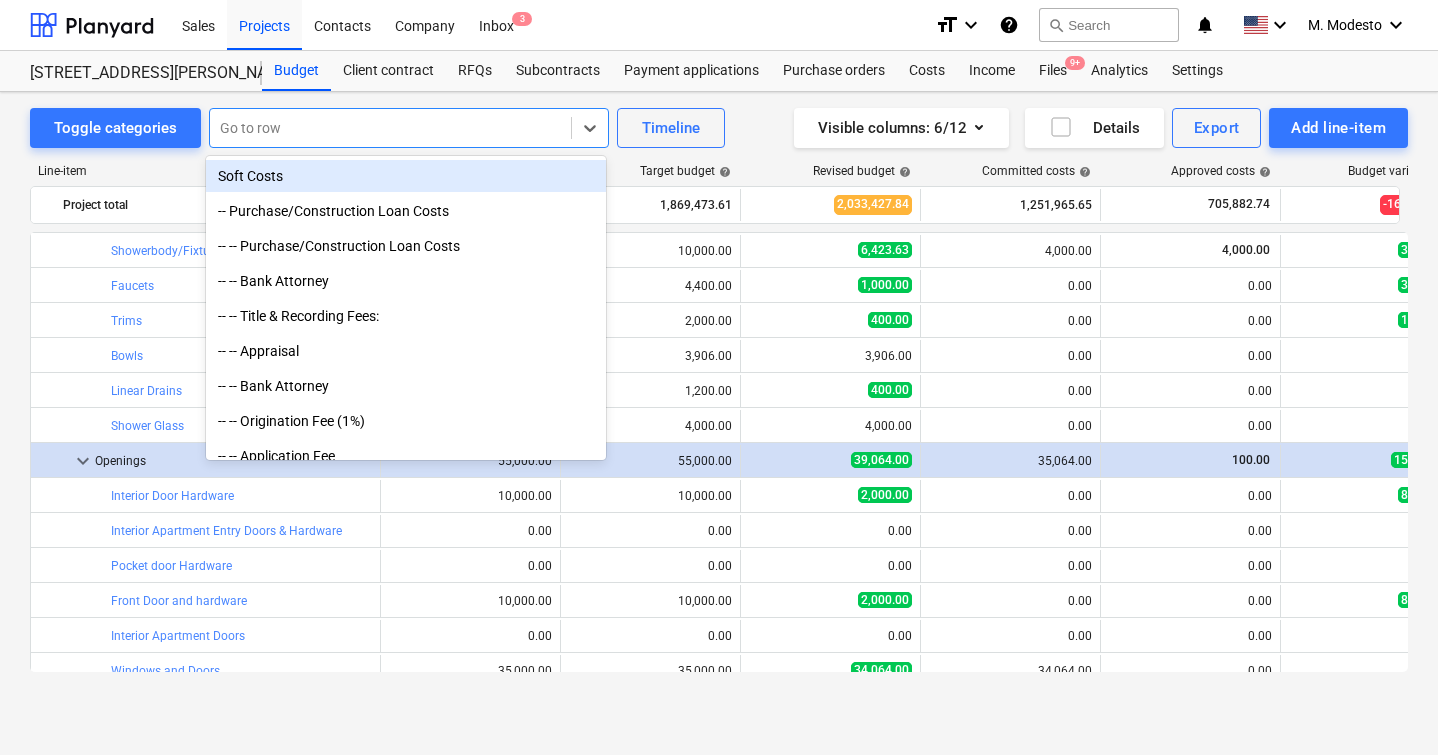click at bounding box center [390, 128] 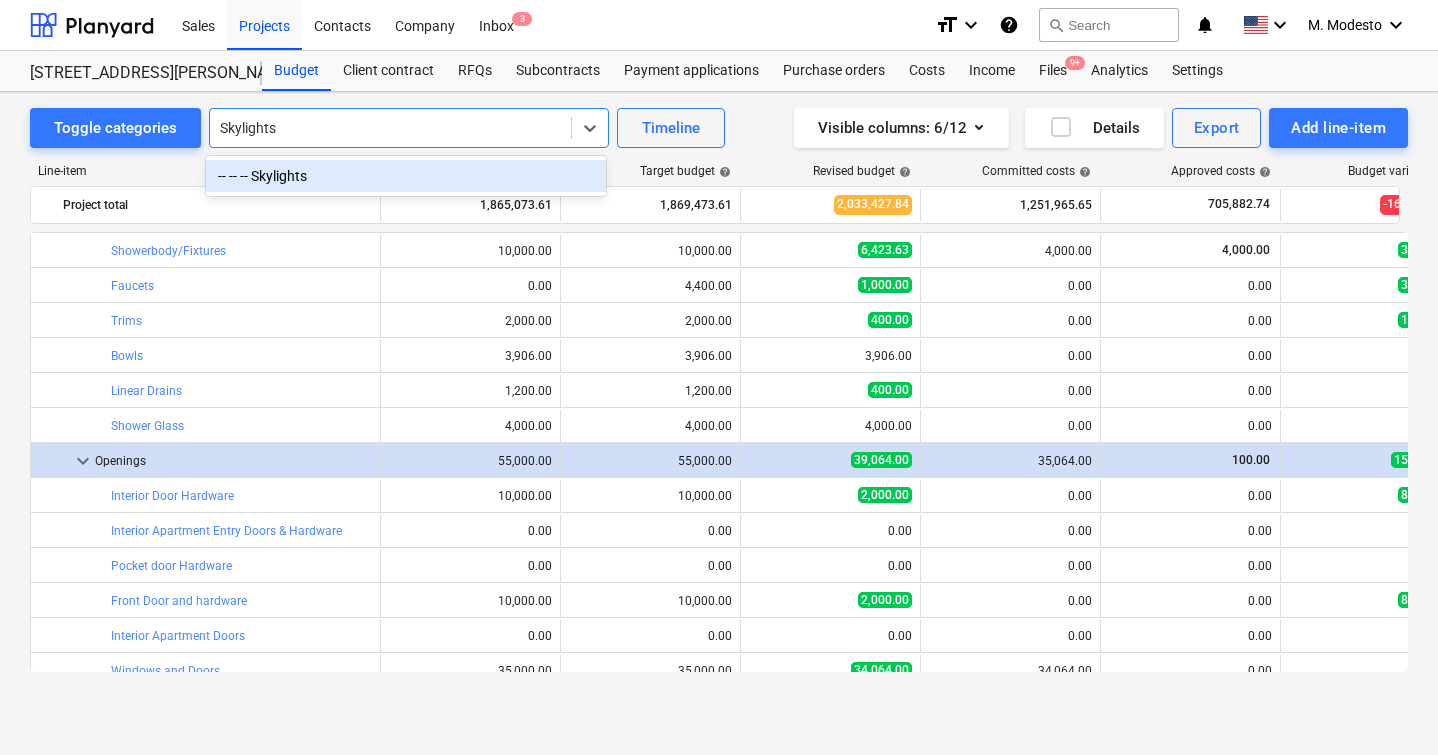 click on "-- -- --   Skylights" at bounding box center (406, 176) 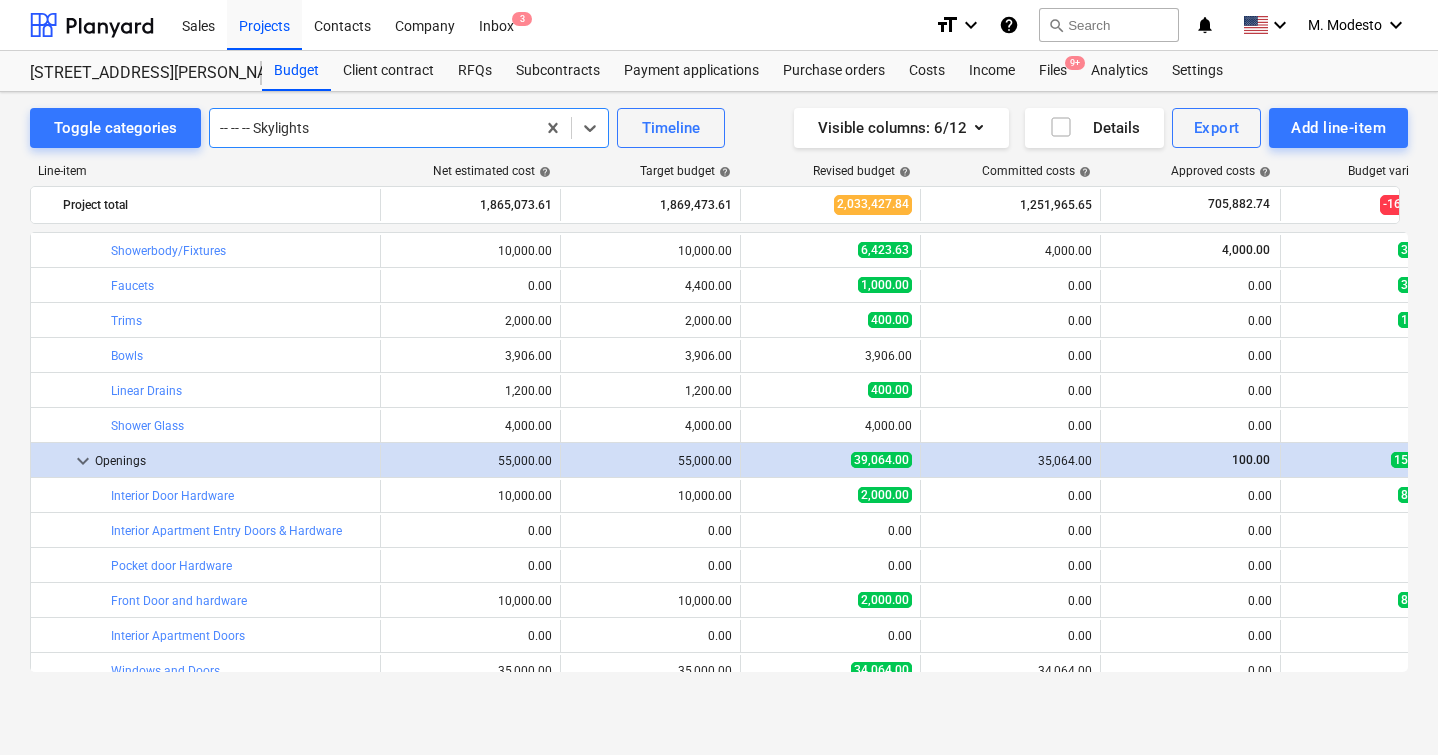 scroll, scrollTop: 3045, scrollLeft: 0, axis: vertical 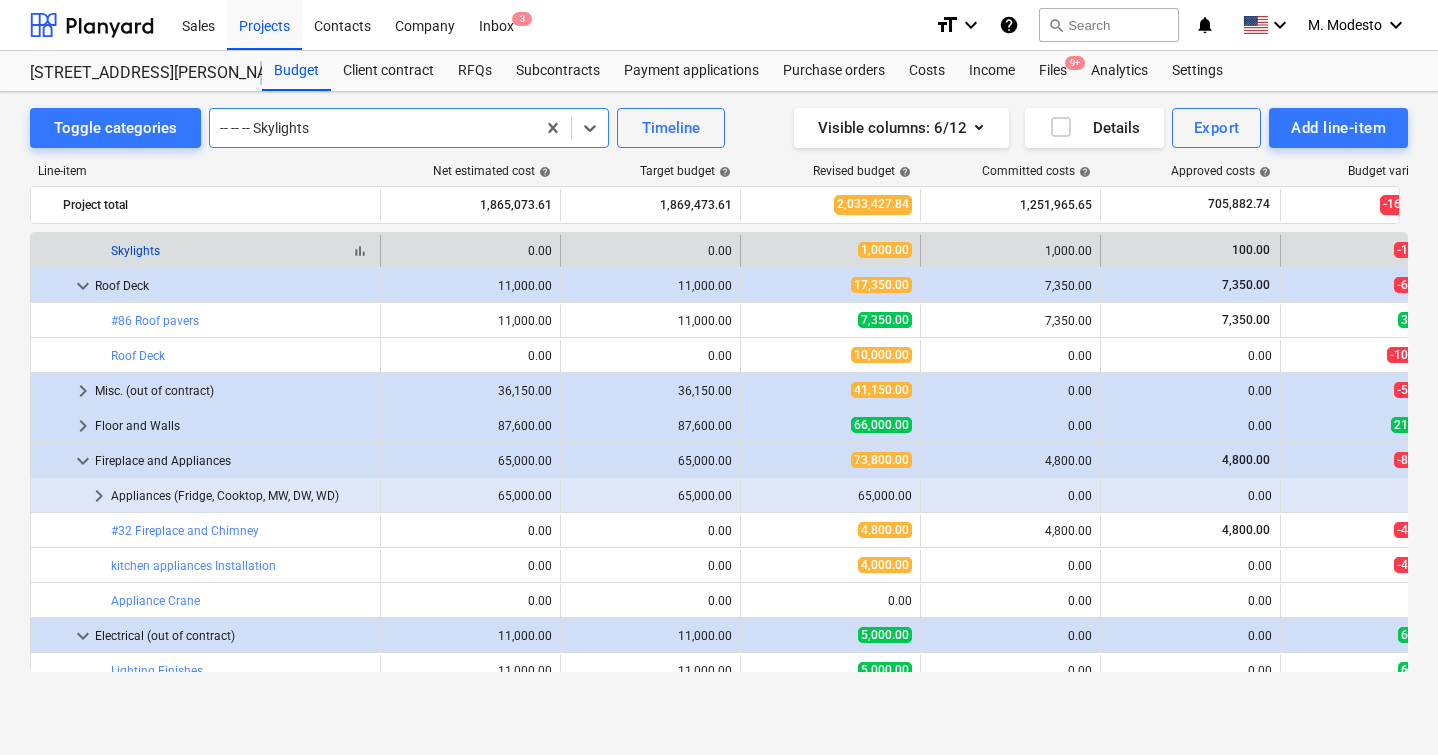 click on "Skylights" at bounding box center [135, 251] 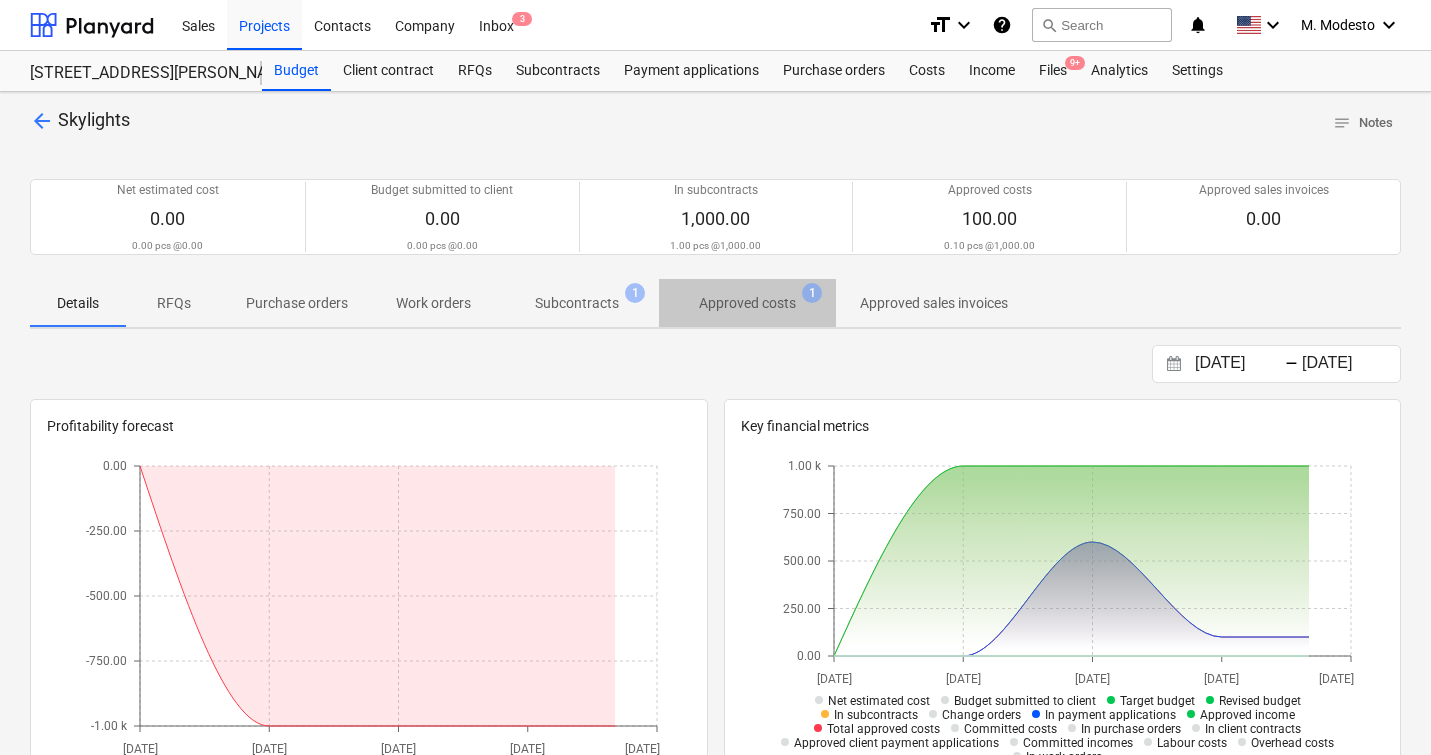click on "Approved costs" at bounding box center [747, 303] 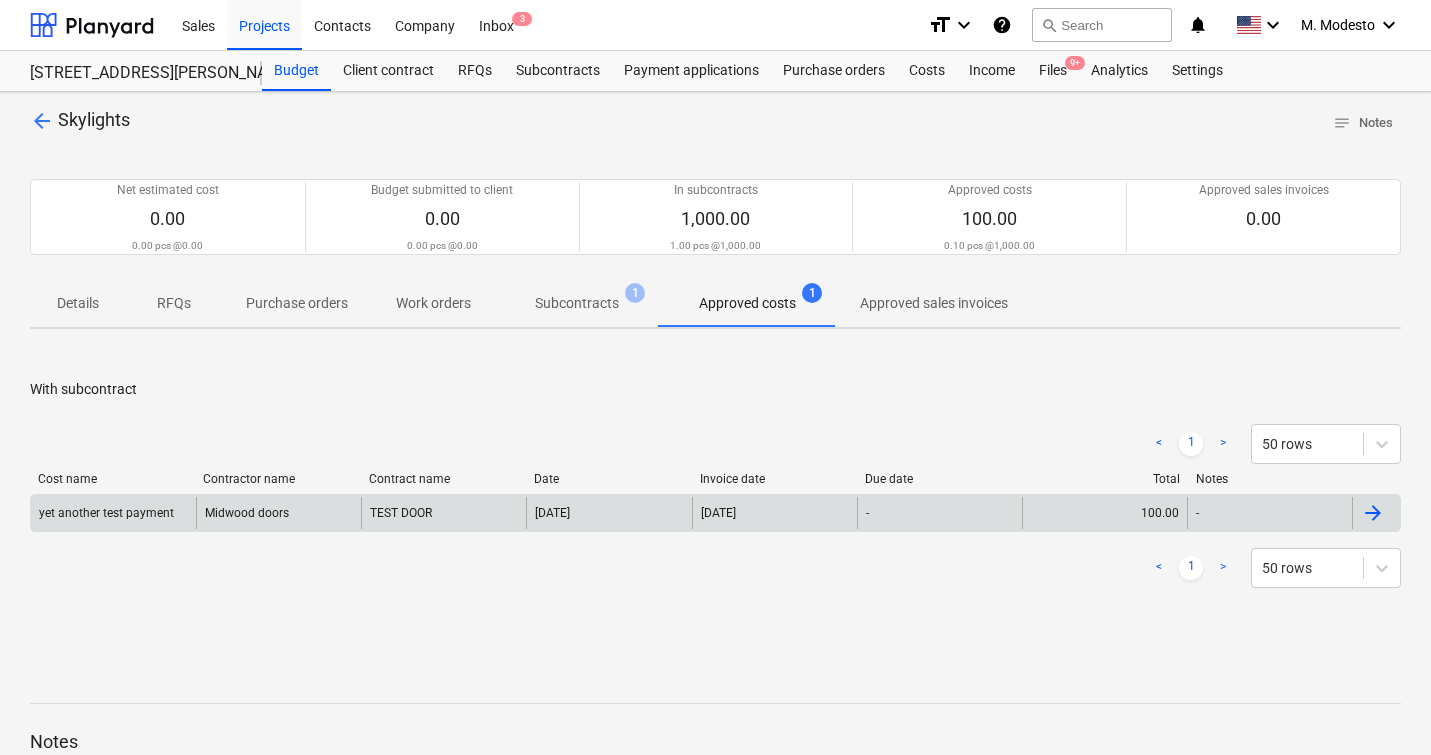 click on "[DATE]" at bounding box center (608, 513) 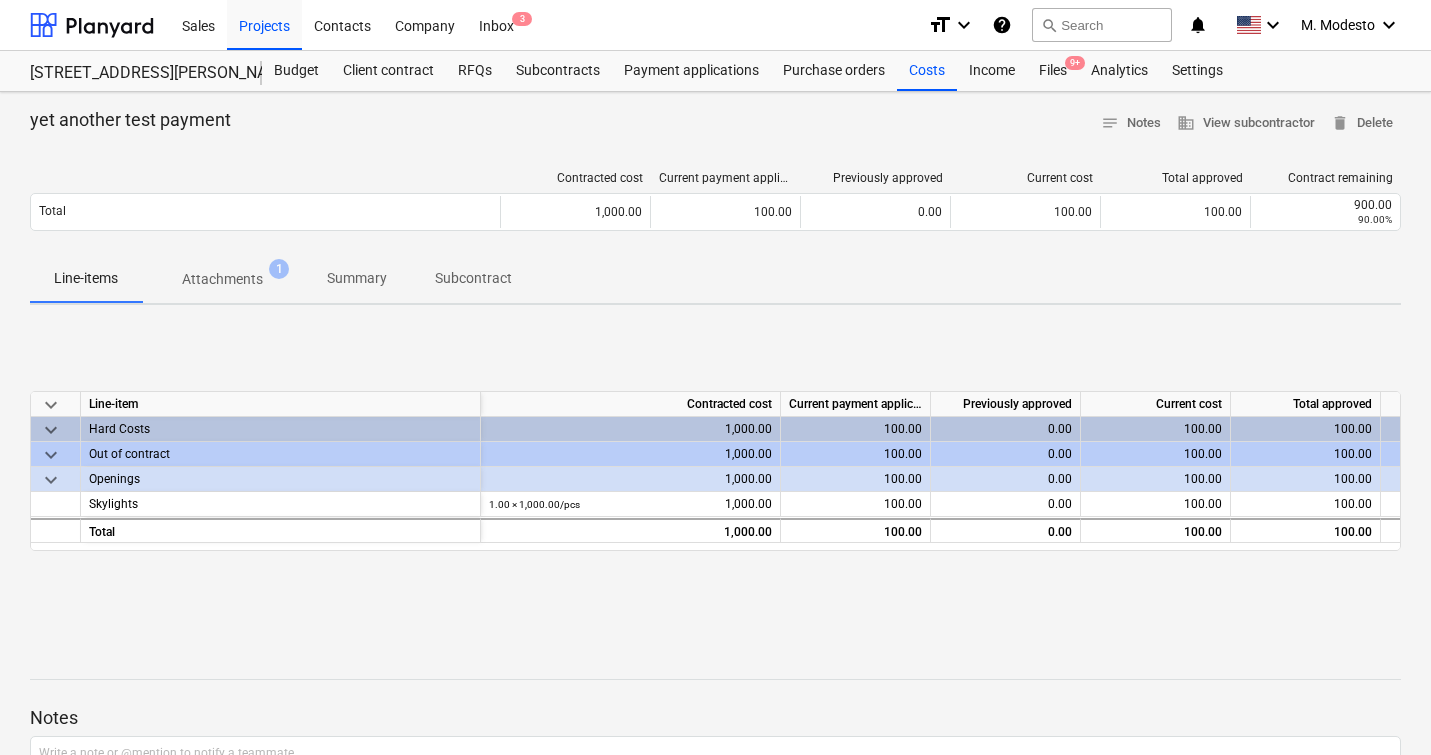 click on "Attachments" at bounding box center (222, 279) 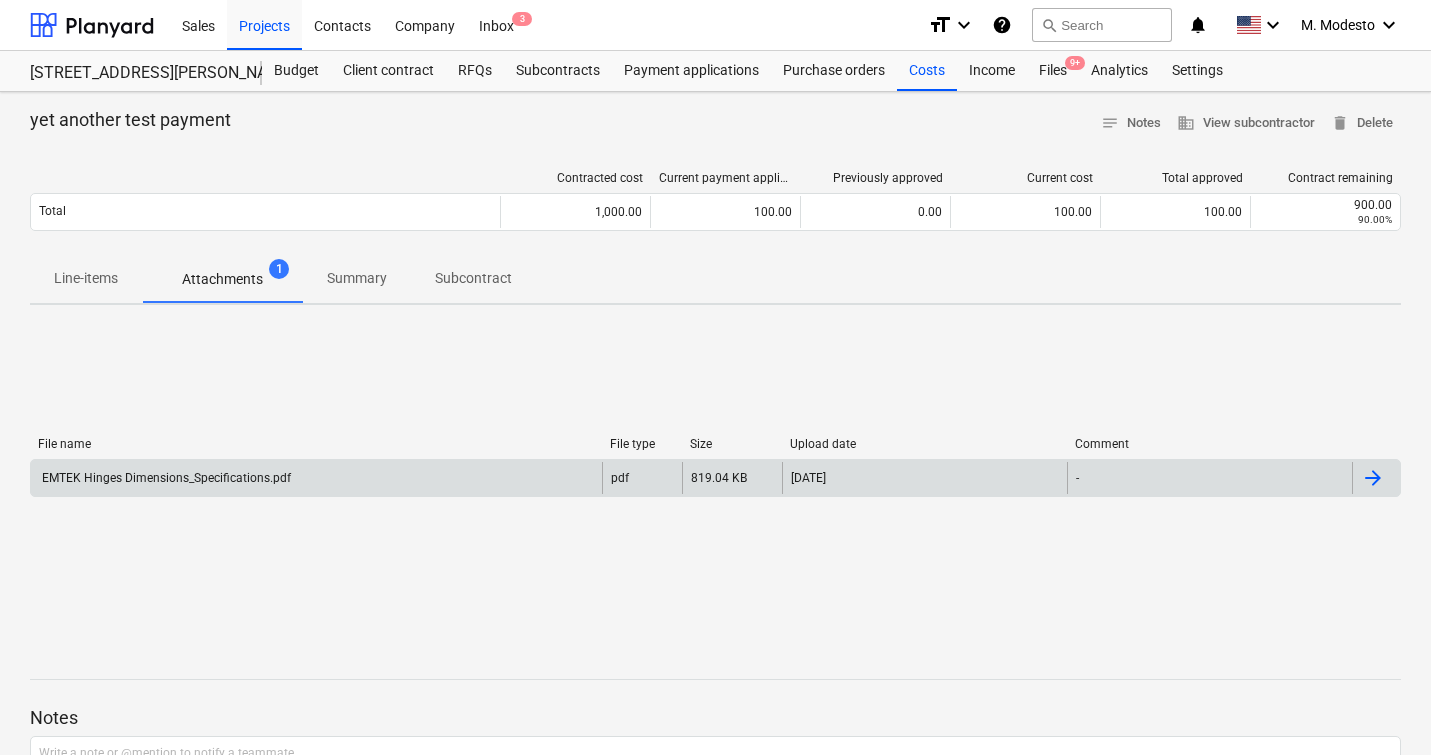 click on "EMTEK Hinges Dimensions_Specifications.pdf pdf 819.04 KB [DATE] -" at bounding box center (715, 478) 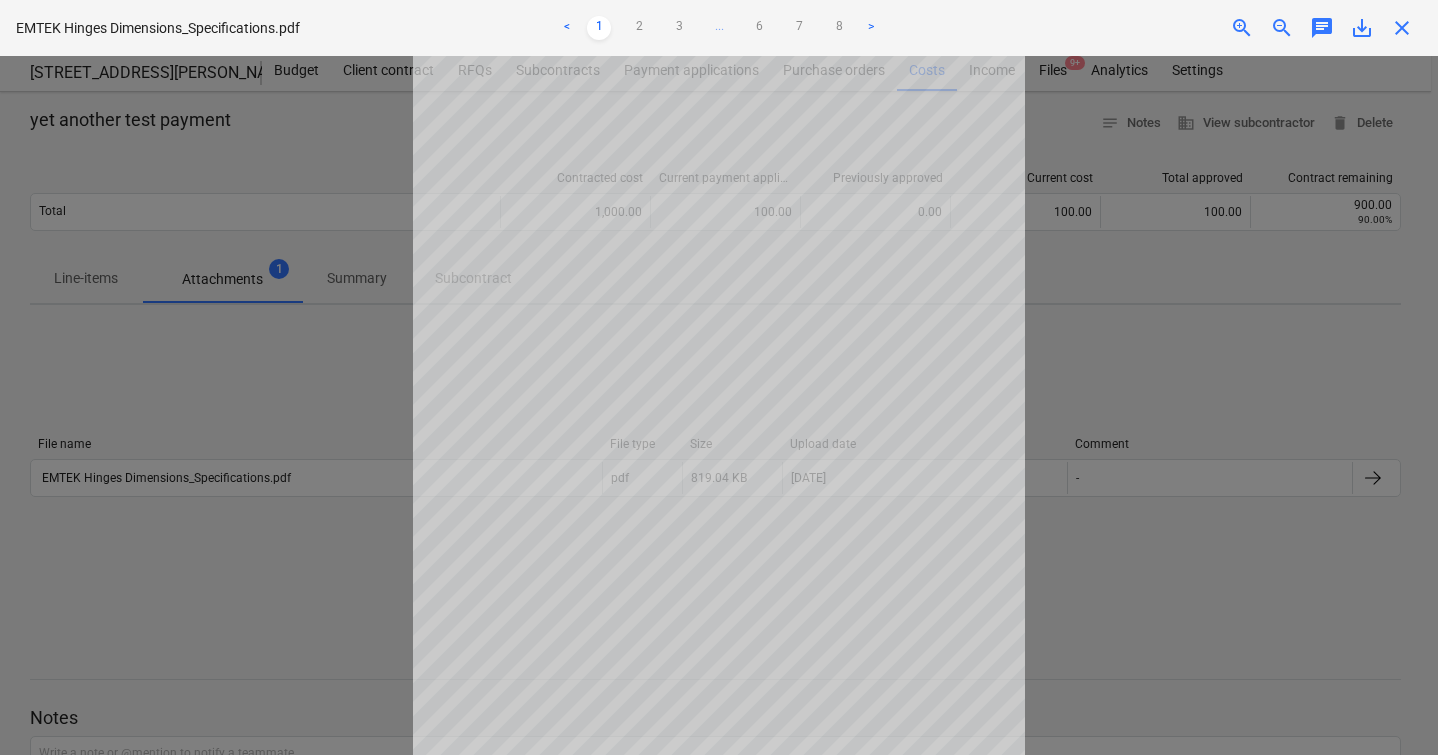 click on "close" at bounding box center [1402, 28] 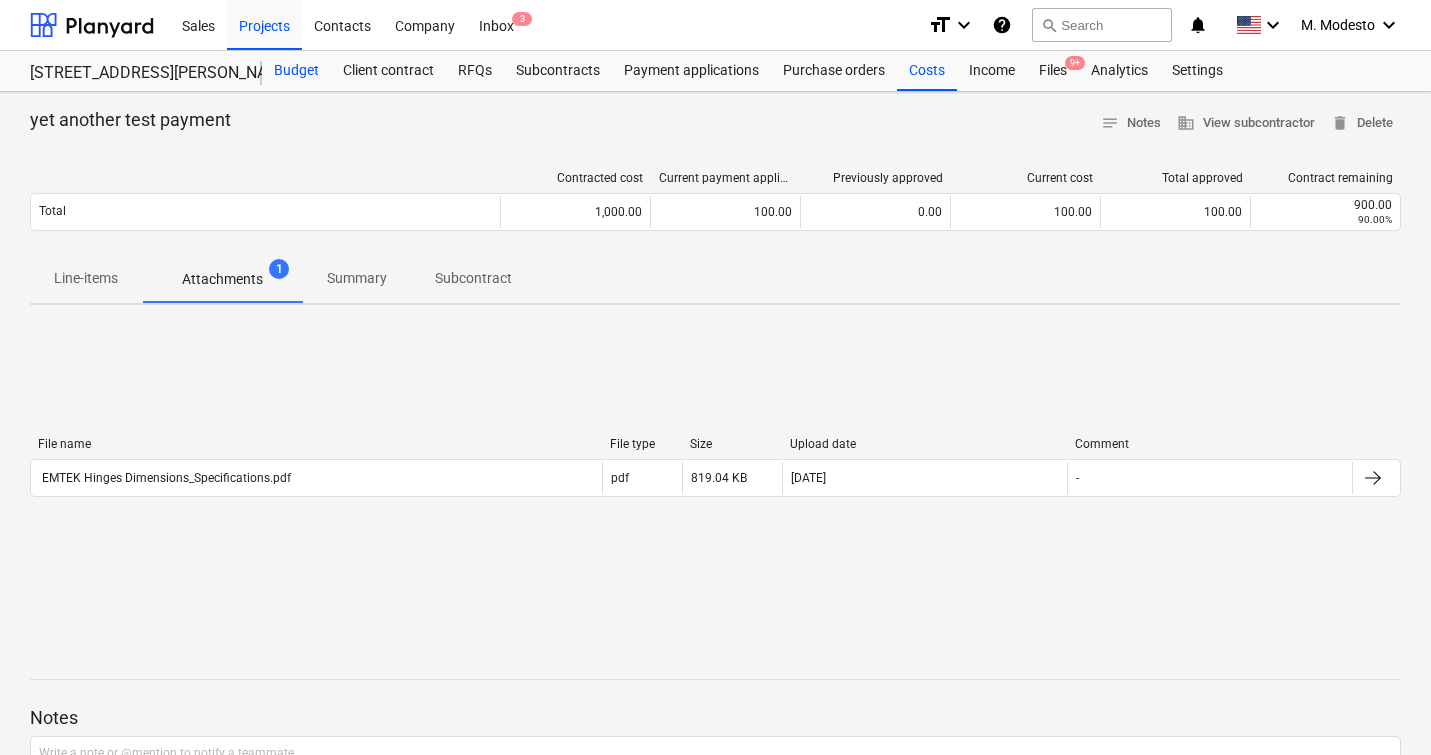 click on "Budget" at bounding box center [296, 71] 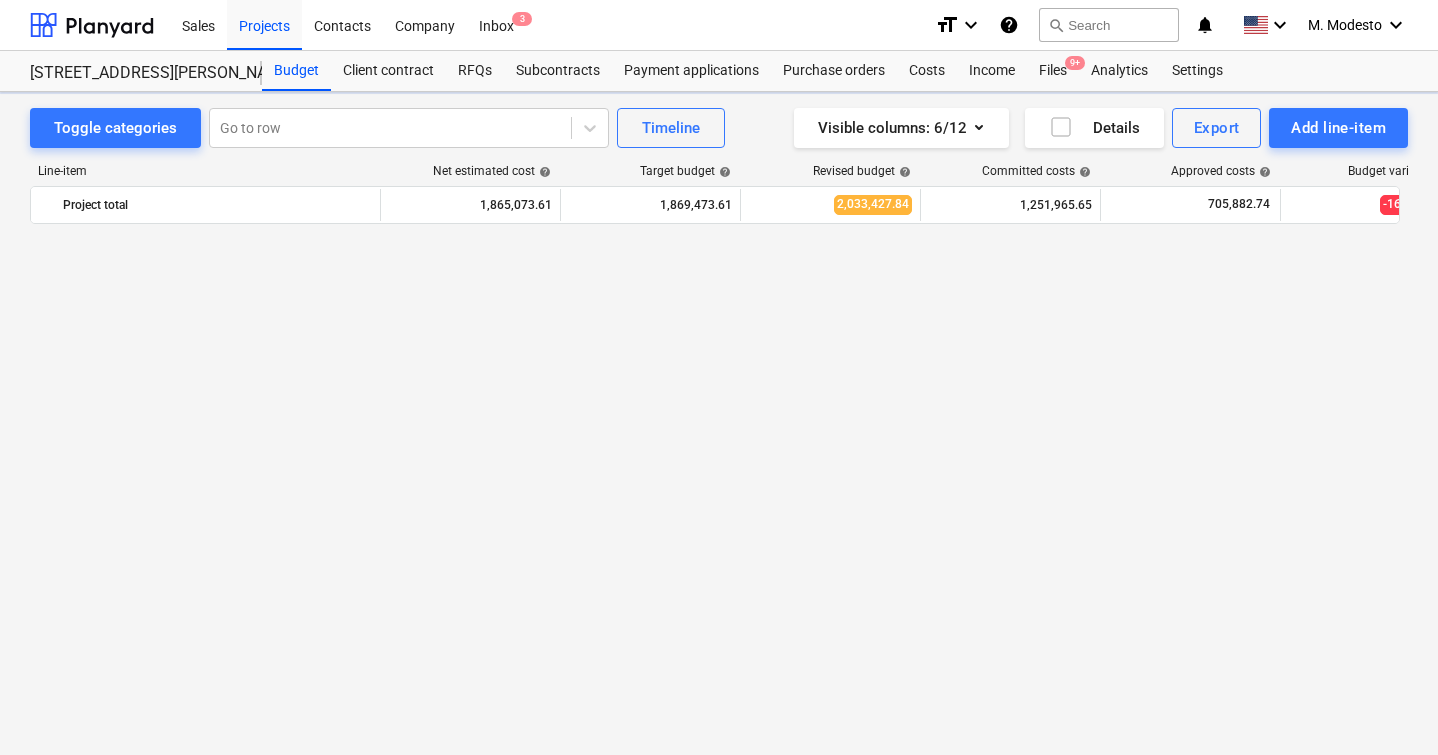 scroll, scrollTop: 3045, scrollLeft: 0, axis: vertical 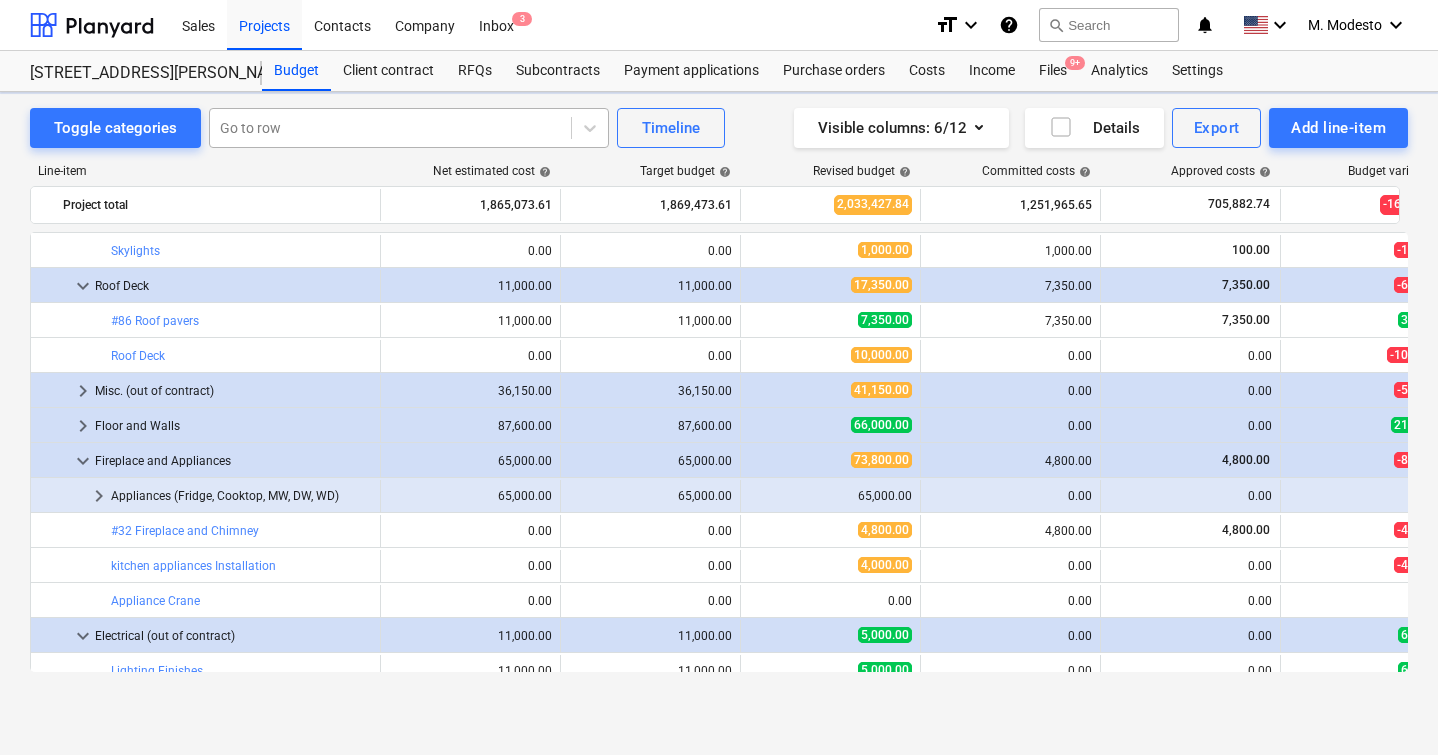 click at bounding box center (390, 128) 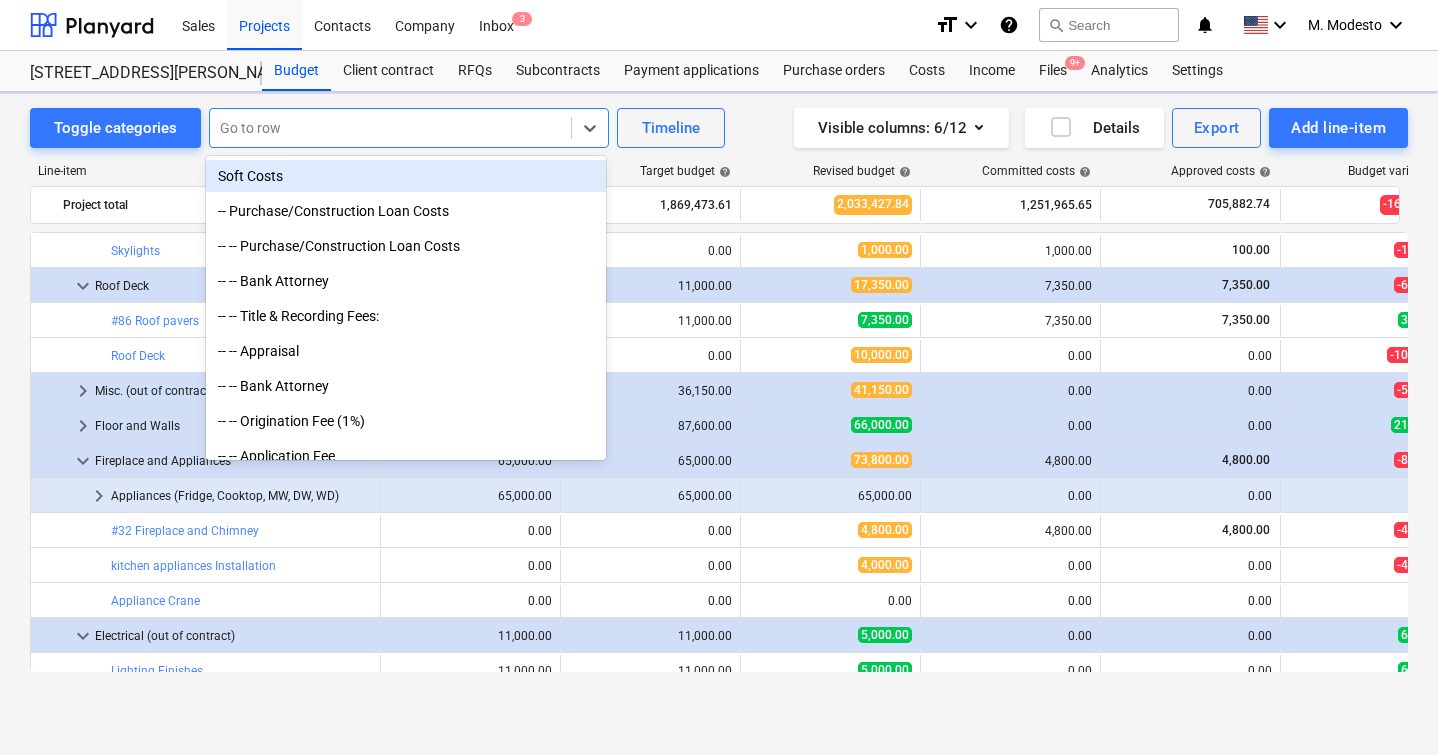 paste on "Const. Manager as Constructor" 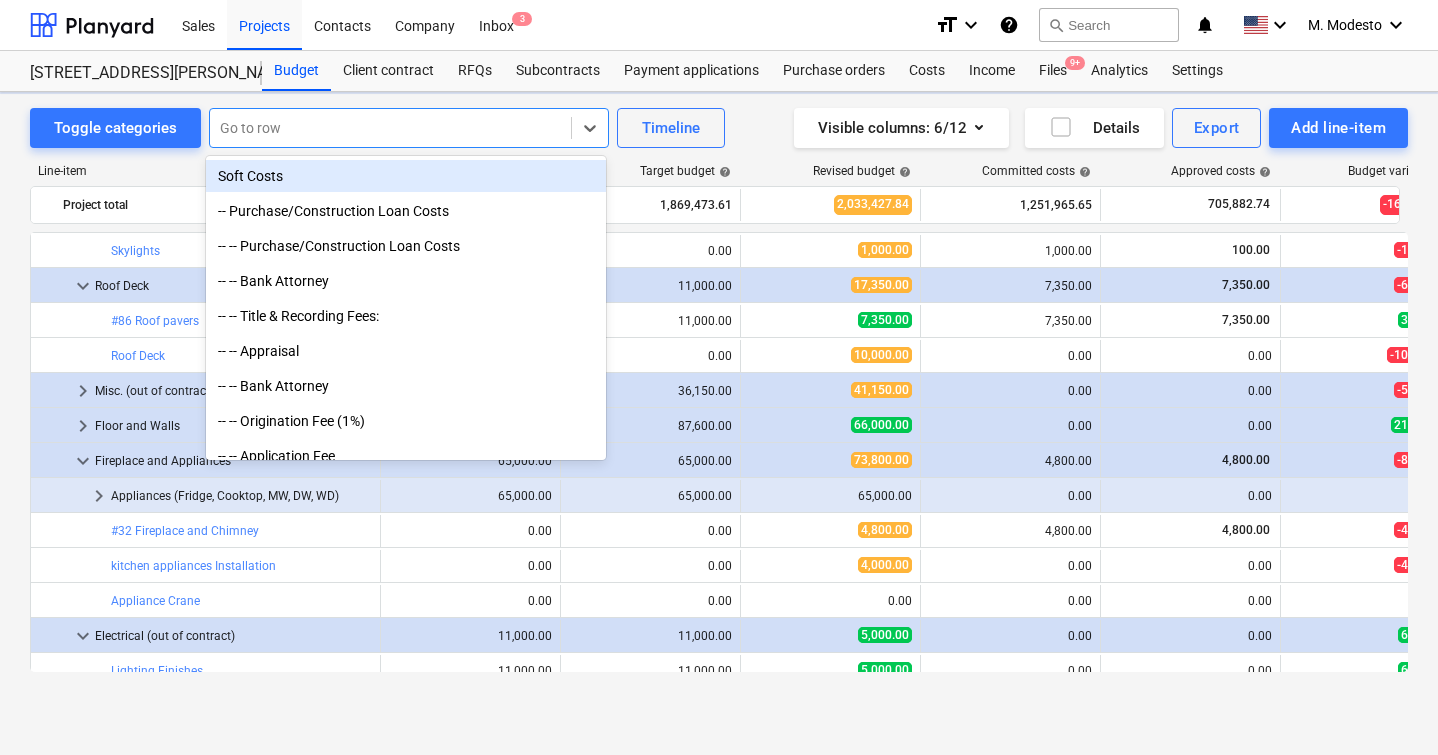 type on "Const. Manager as Constructor" 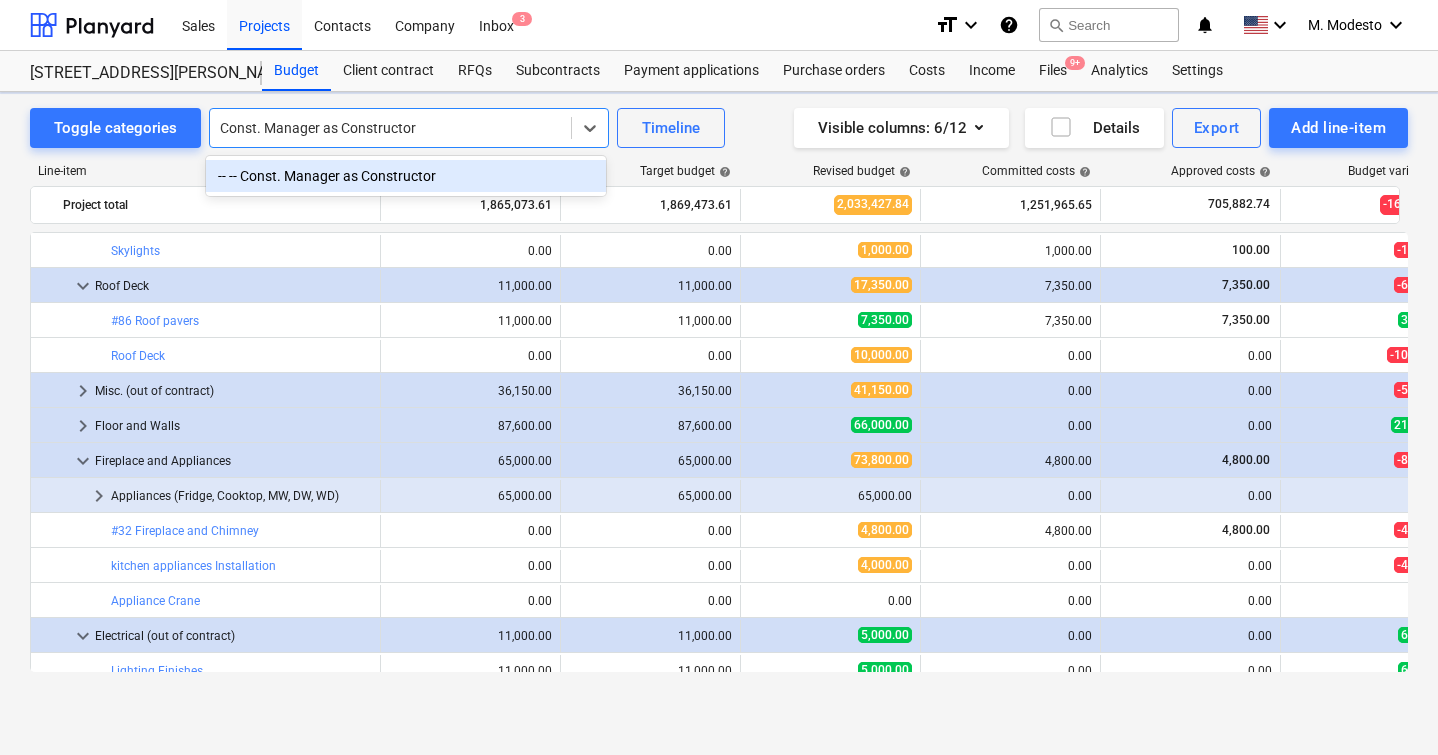 click on "-- --   Const. Manager as Constructor" at bounding box center (406, 176) 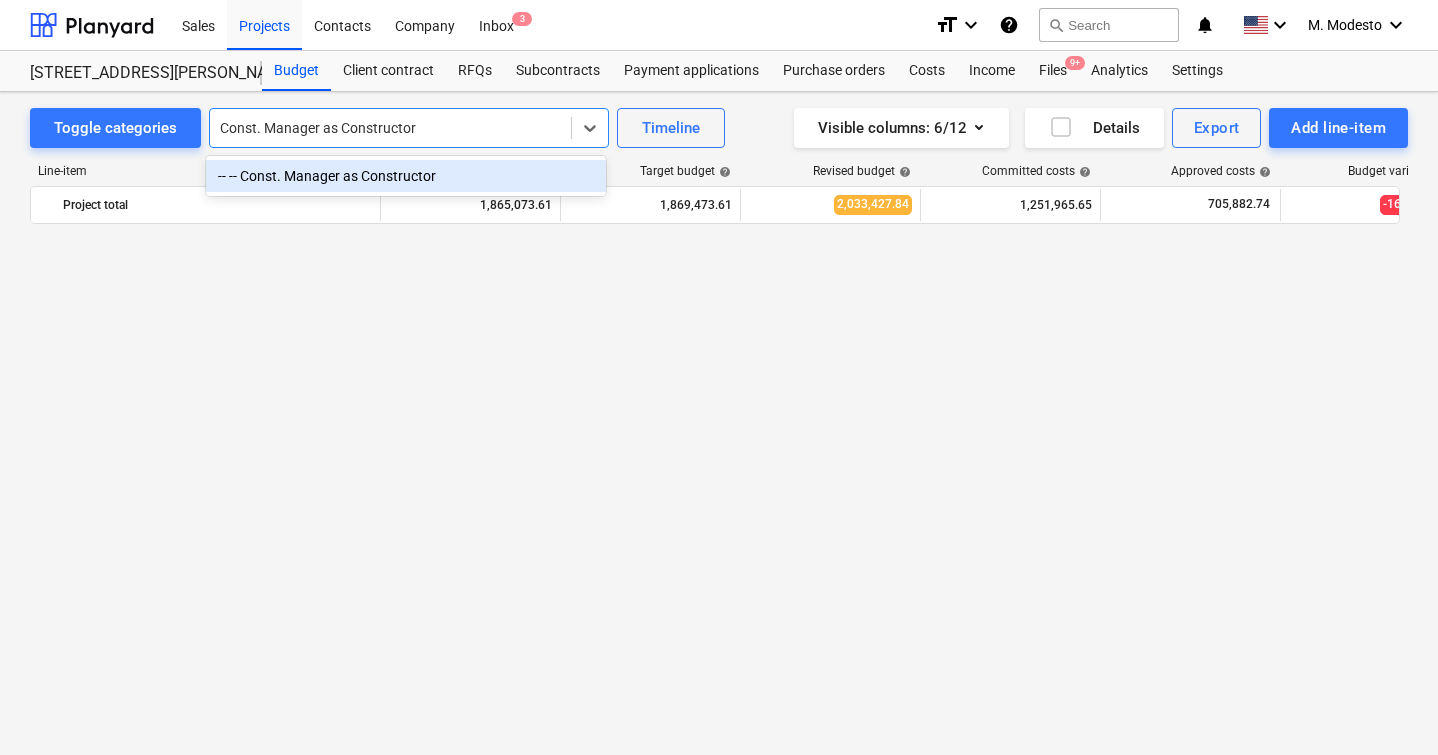 click on "-- --   Const. Manager as Constructor" at bounding box center [406, 176] 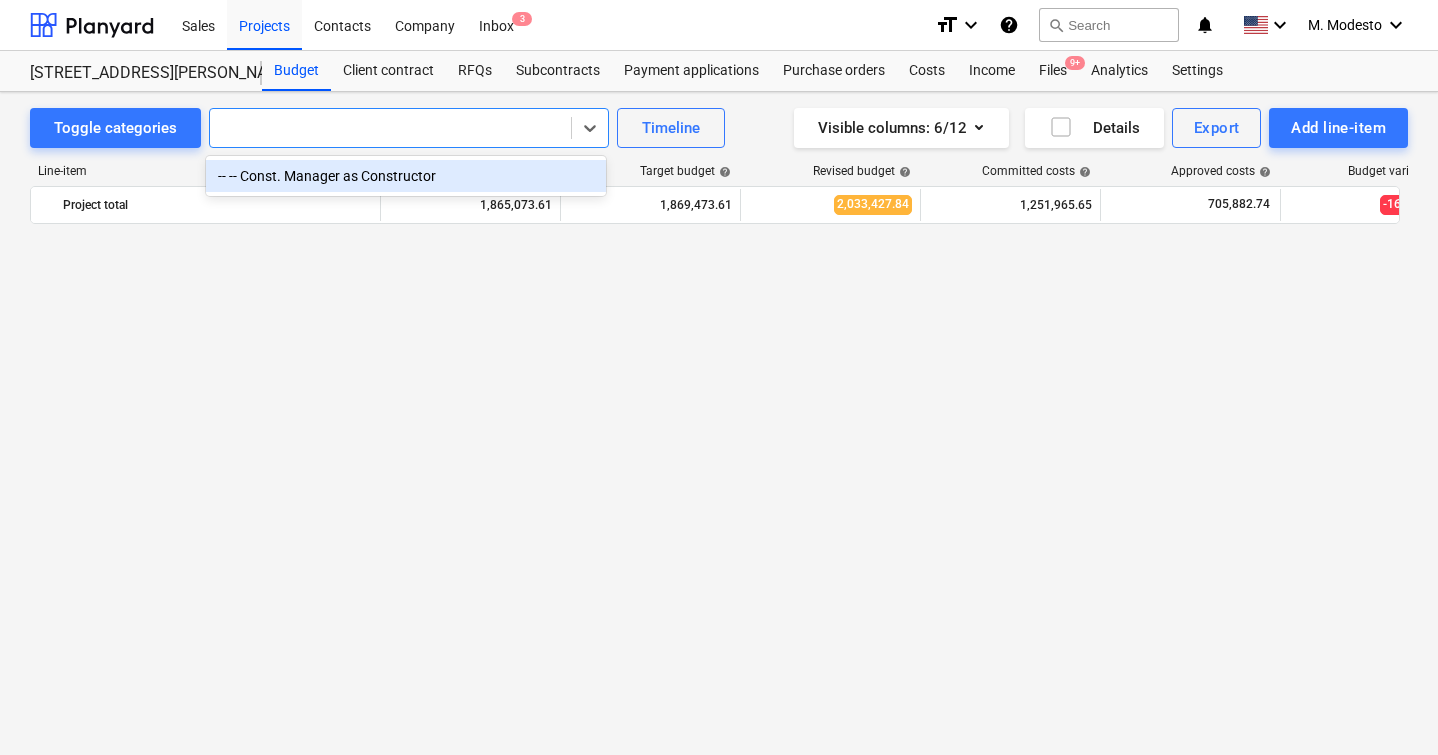 scroll, scrollTop: 3535, scrollLeft: 0, axis: vertical 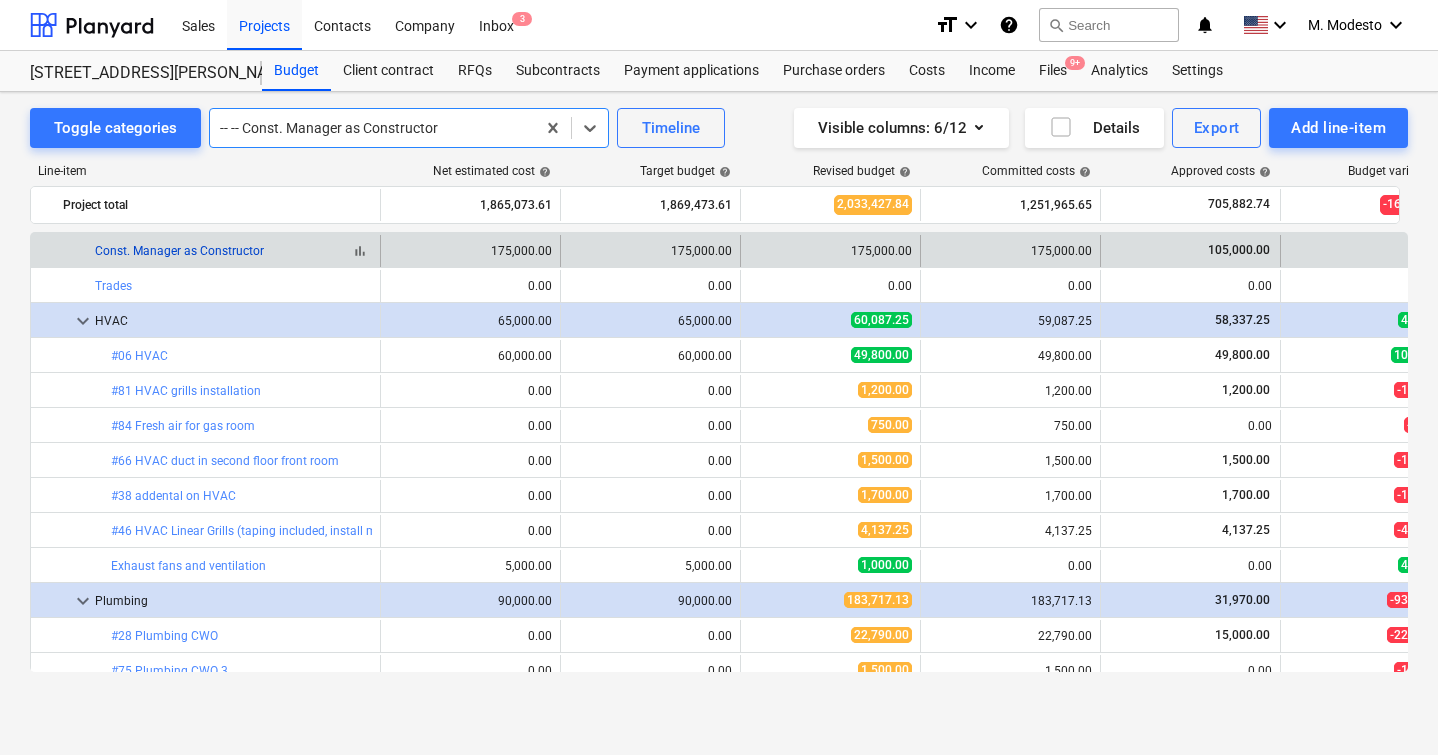 click on "Const. Manager as Constructor" at bounding box center (179, 251) 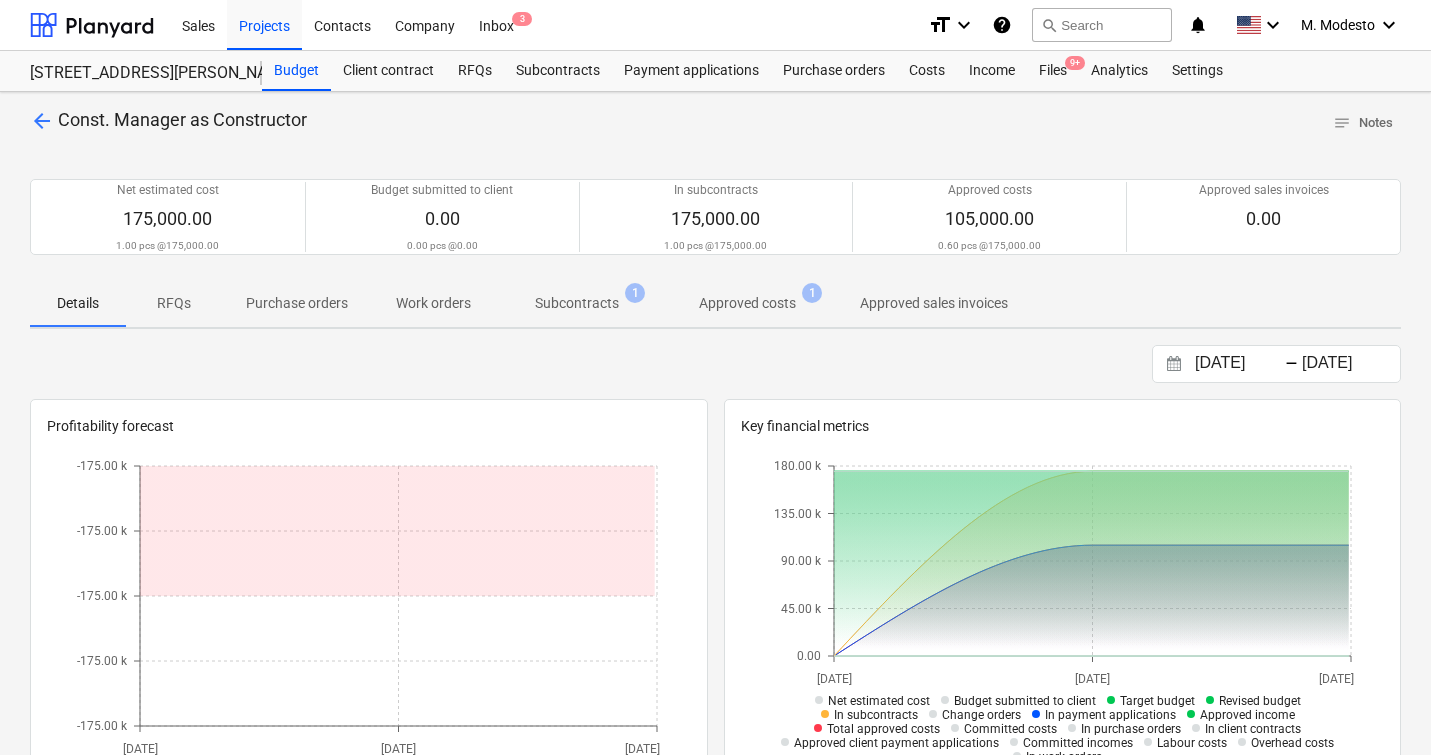 click on "Subcontracts" at bounding box center [577, 303] 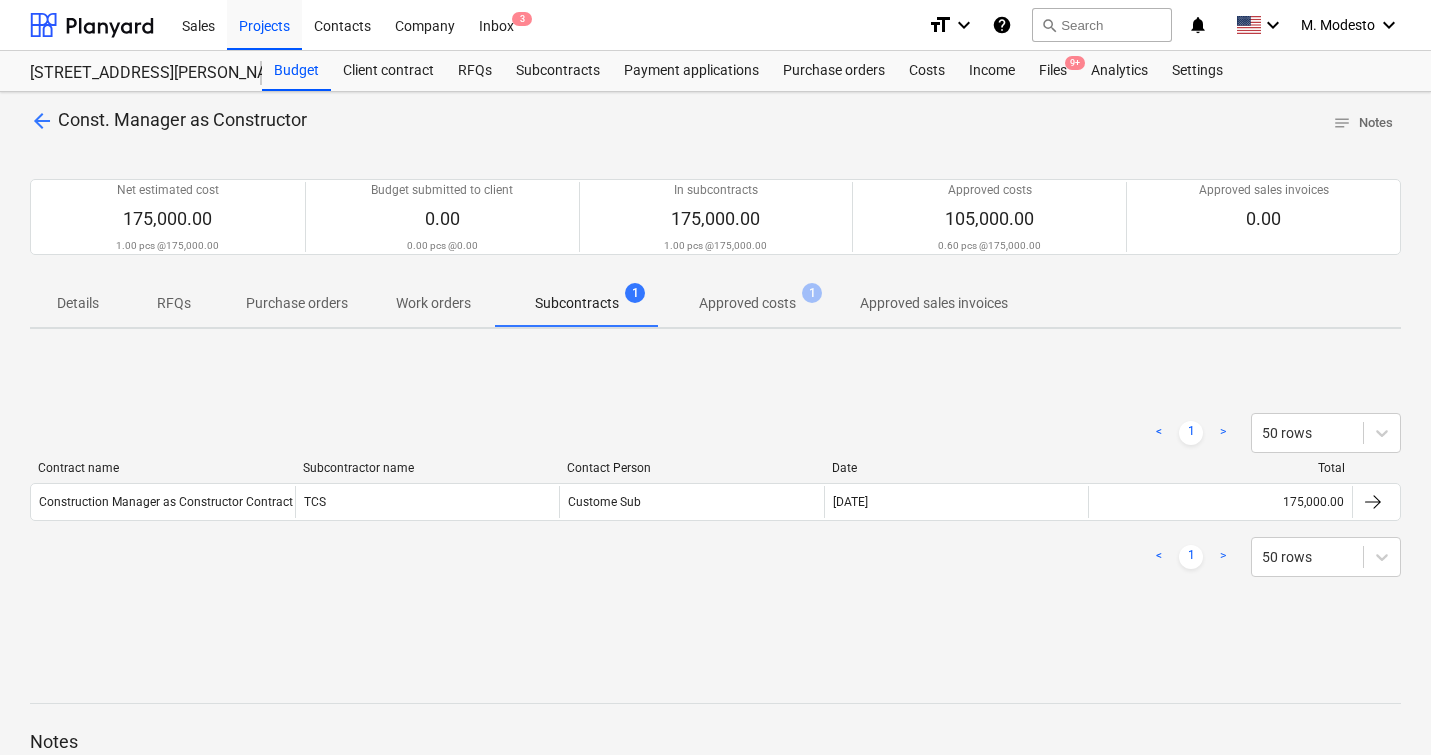 click on "Approved costs" at bounding box center [747, 303] 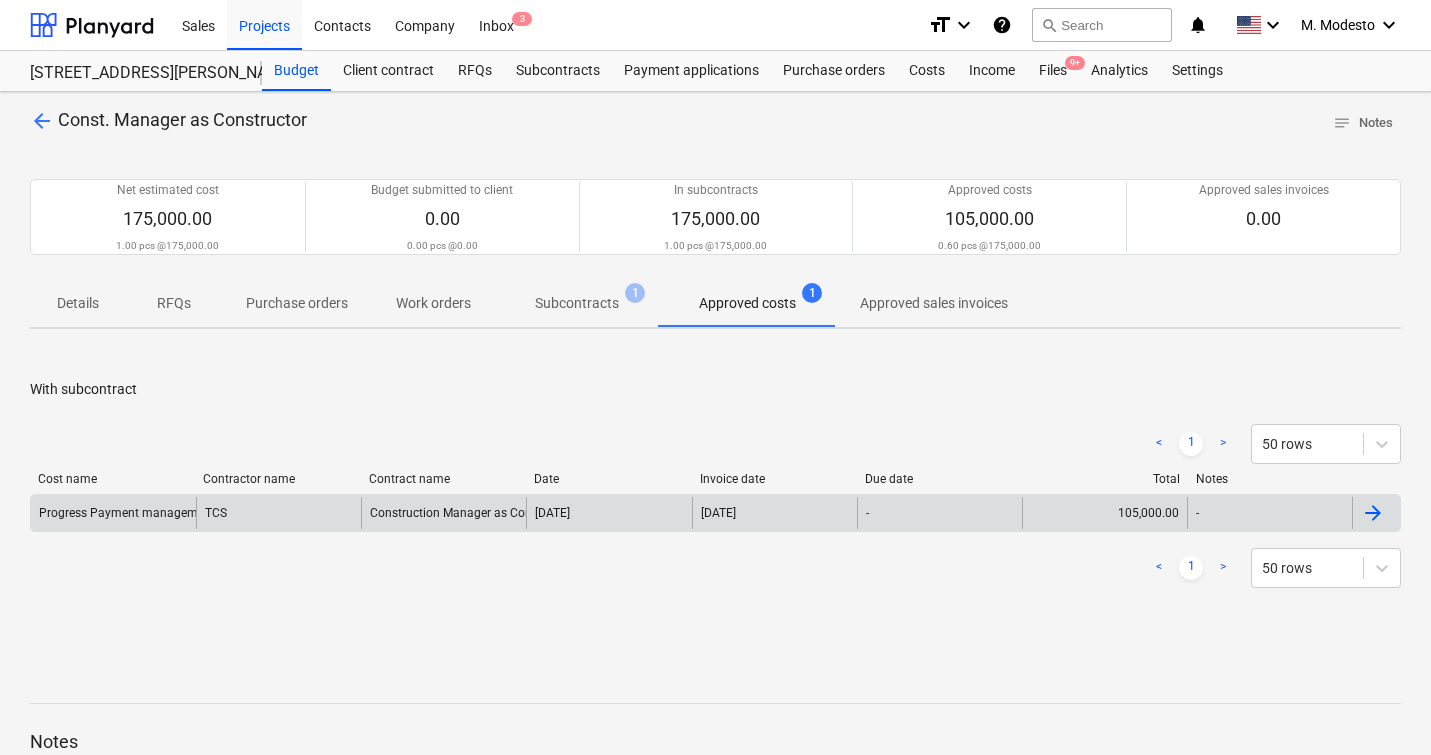 click on "[DATE]" at bounding box center [774, 513] 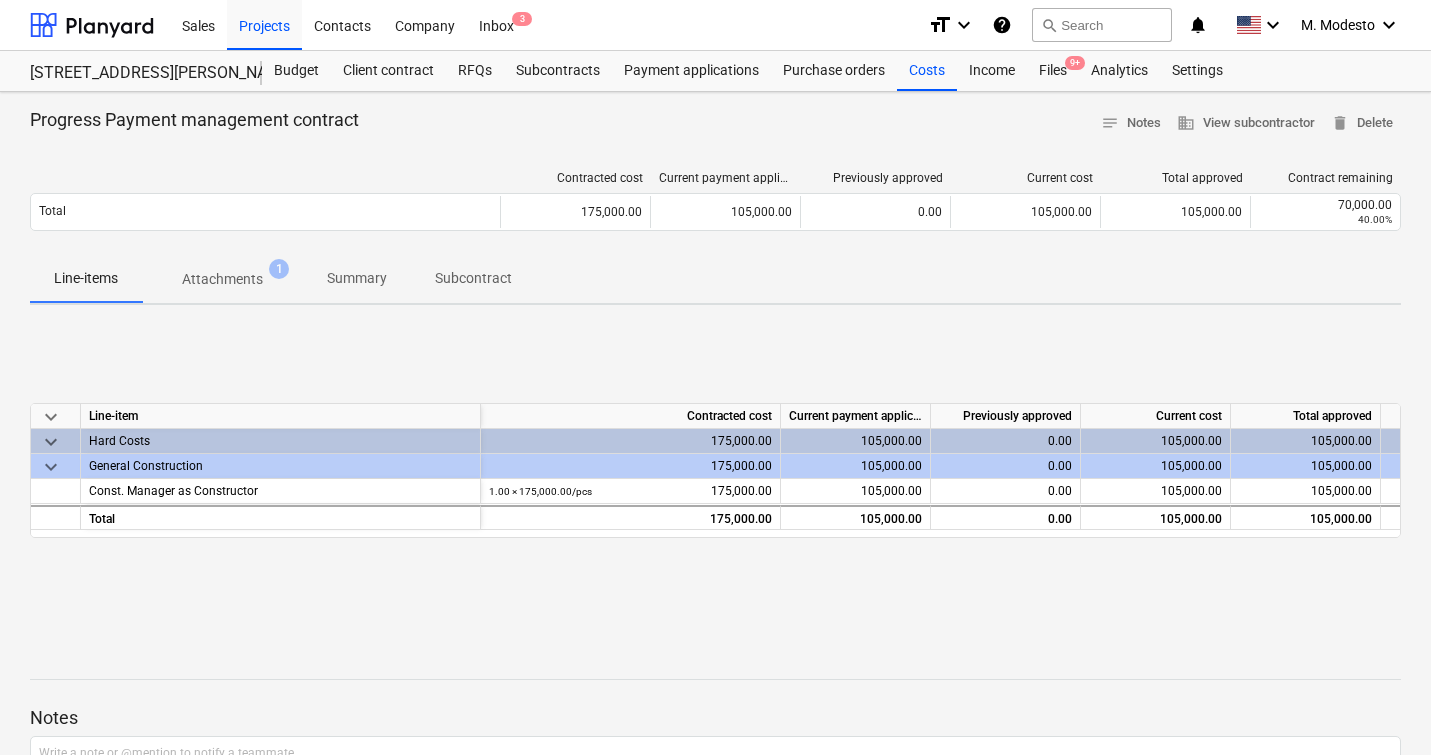 click on "Attachments" at bounding box center (222, 279) 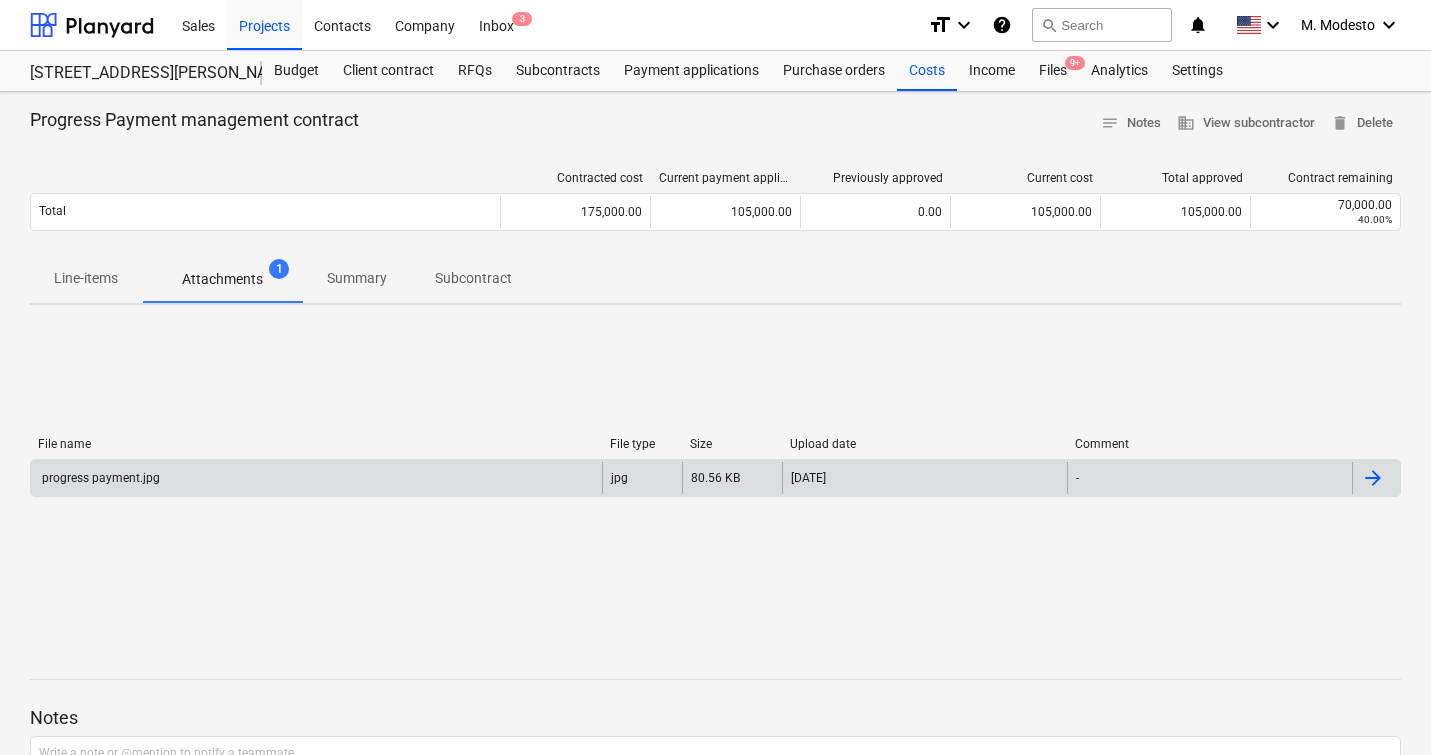 click on "progress payment.jpg" at bounding box center [316, 478] 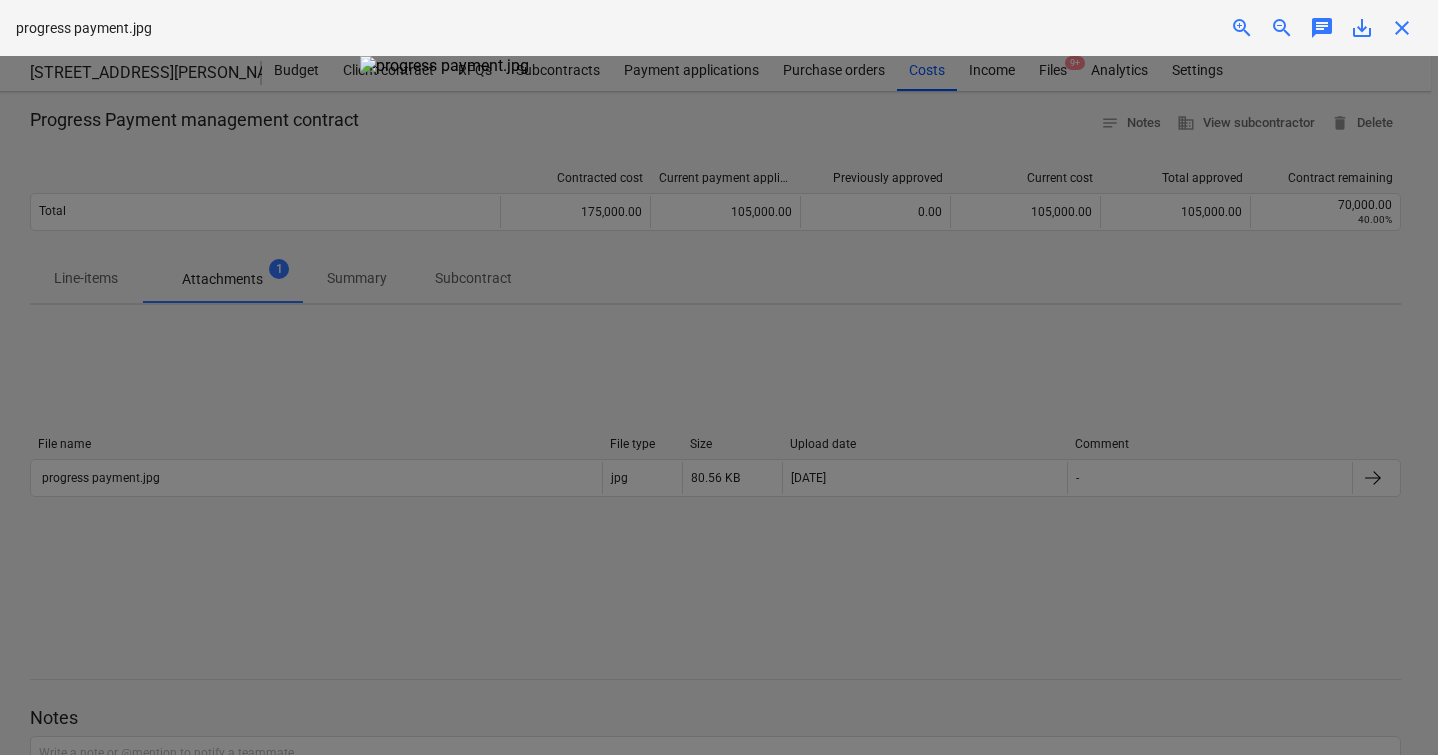 drag, startPoint x: 1028, startPoint y: 353, endPoint x: 1073, endPoint y: 350, distance: 45.099888 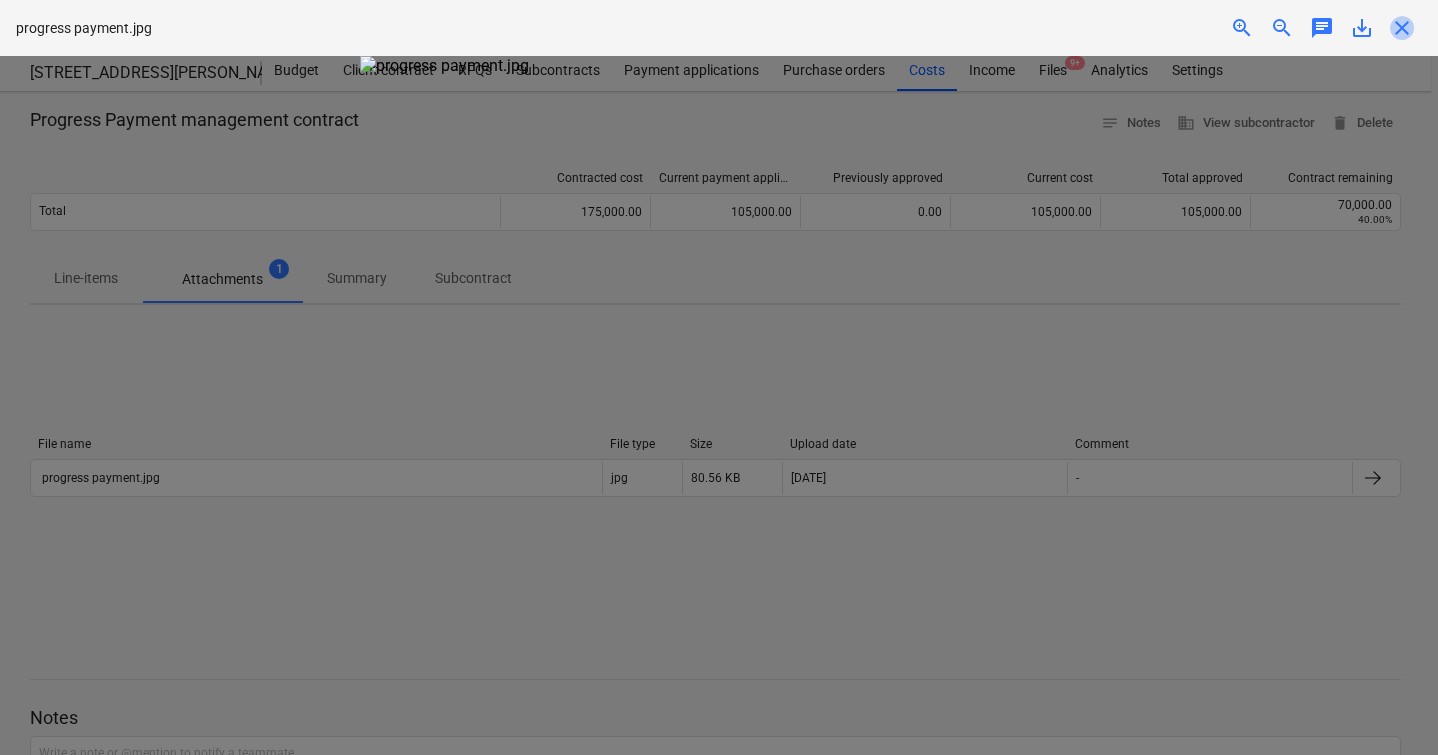 click on "close" at bounding box center [1402, 28] 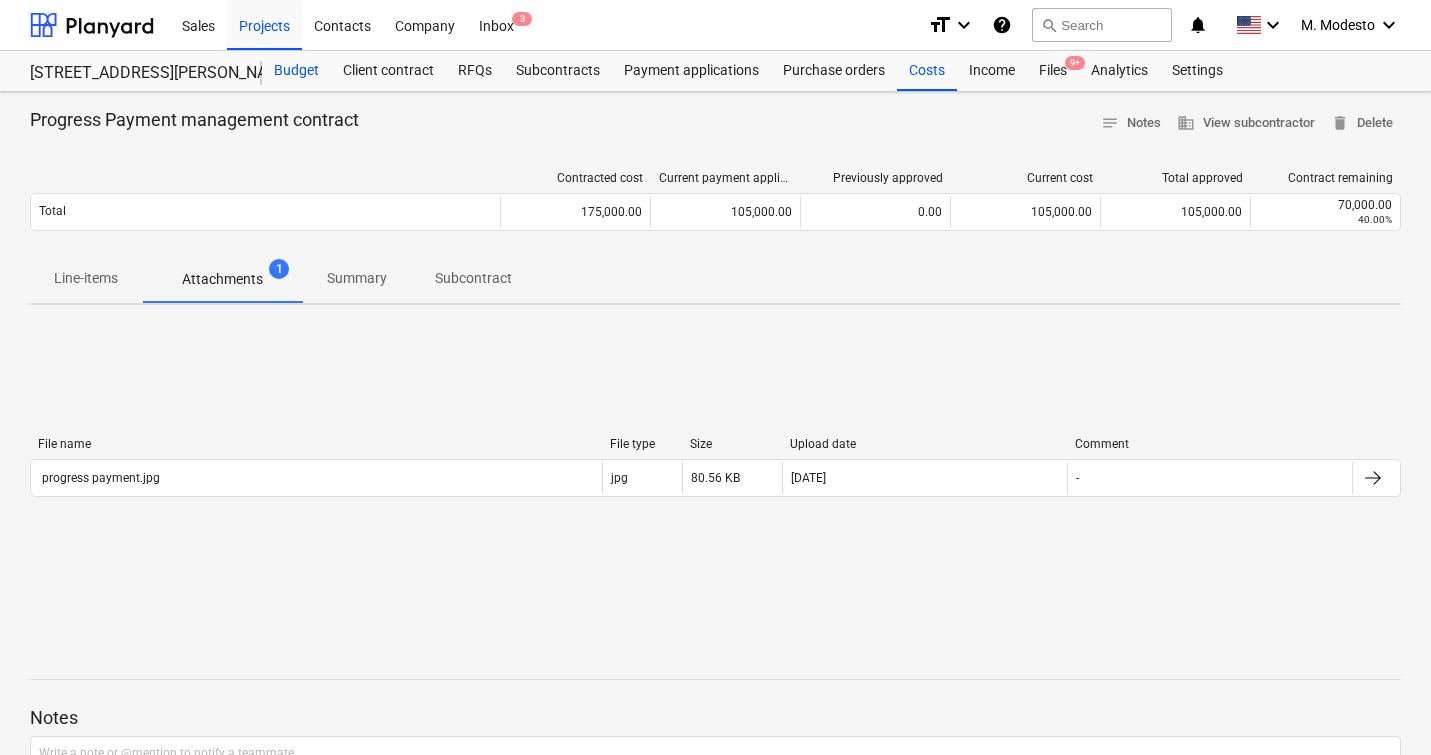 click on "Budget" at bounding box center (296, 71) 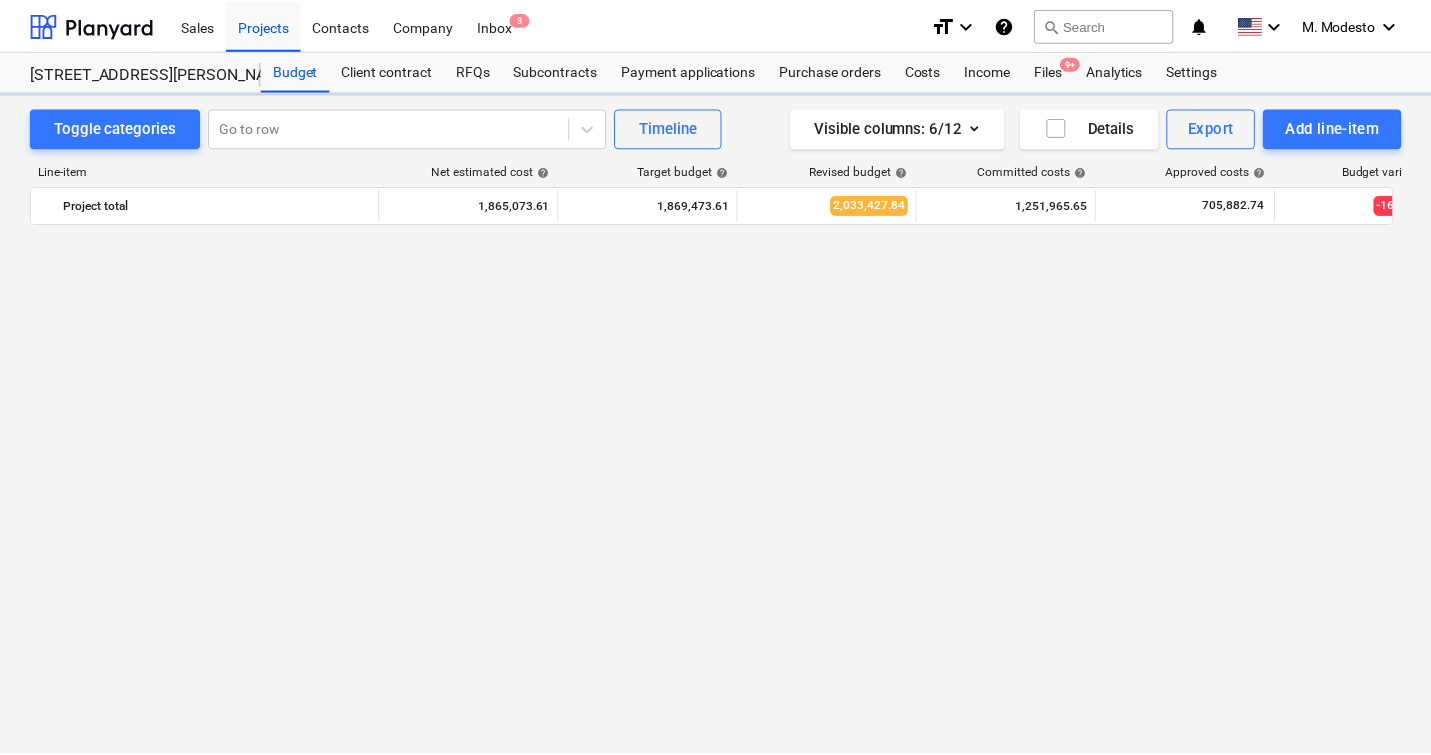 scroll, scrollTop: 3535, scrollLeft: 0, axis: vertical 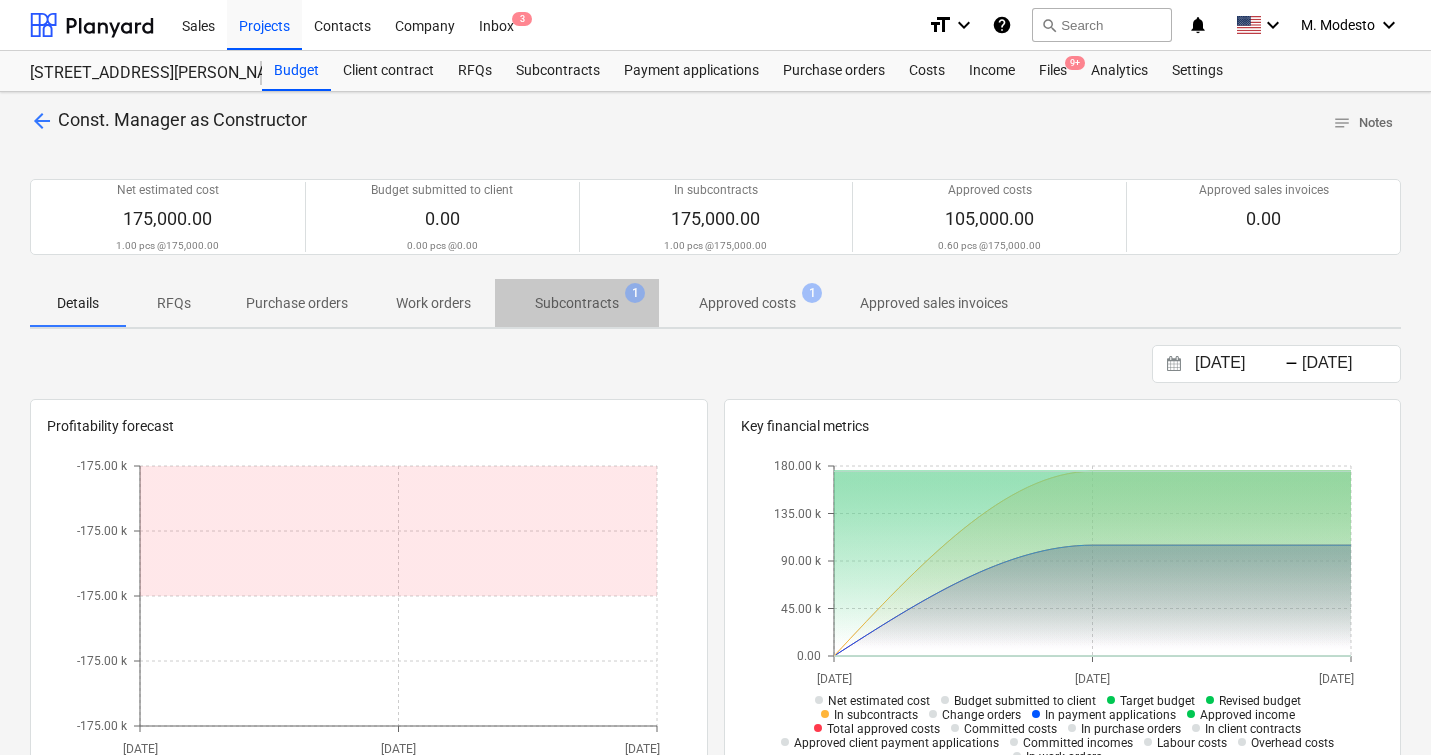 click on "Subcontracts" at bounding box center (577, 303) 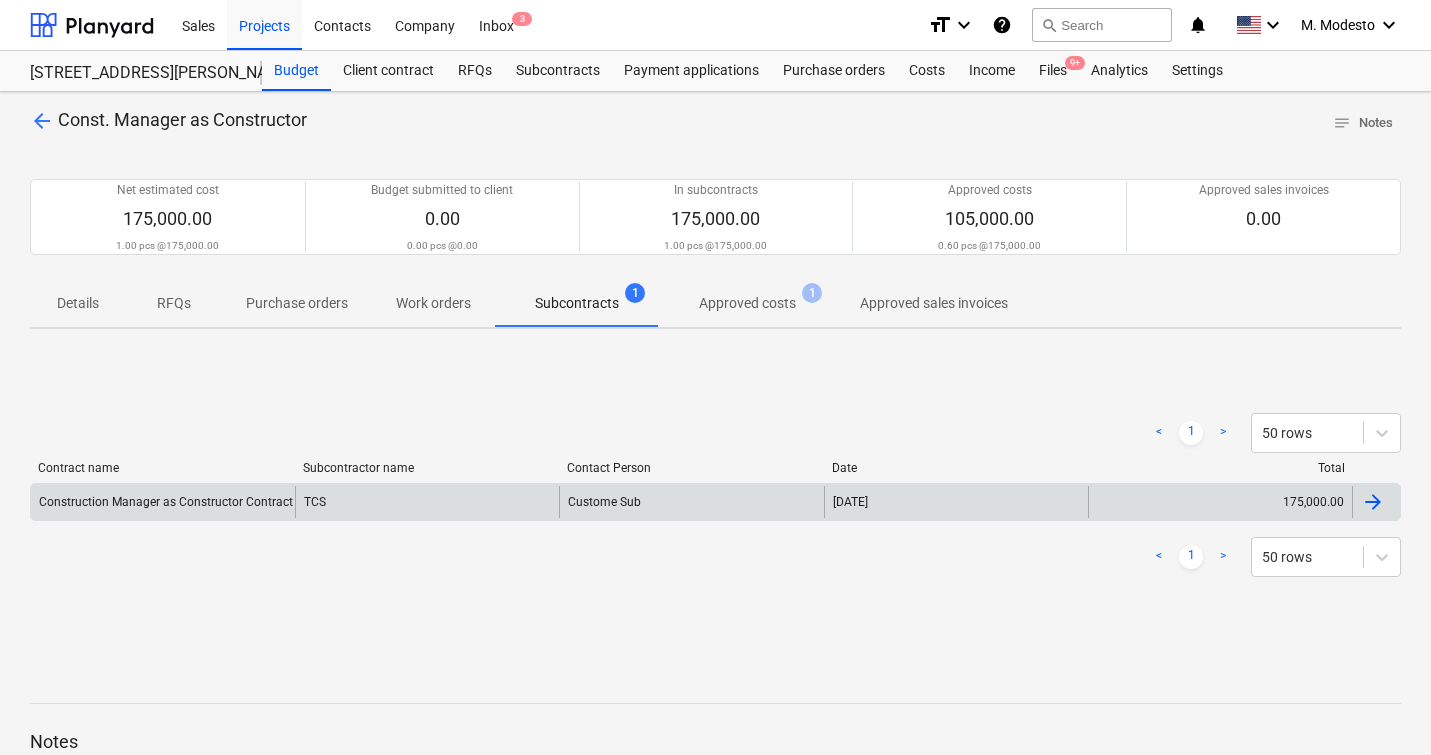 click on "Custome Sub" at bounding box center [691, 502] 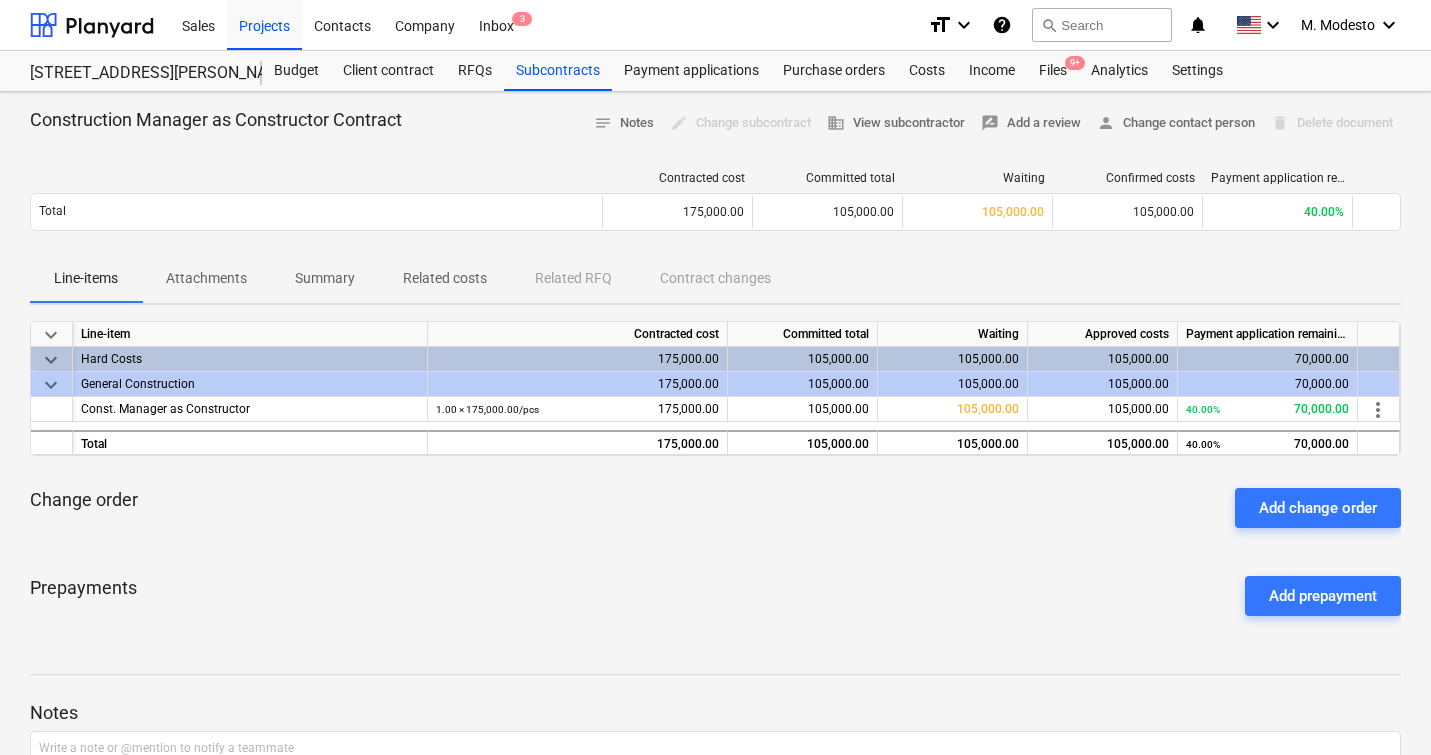 click on "Related costs" at bounding box center (445, 278) 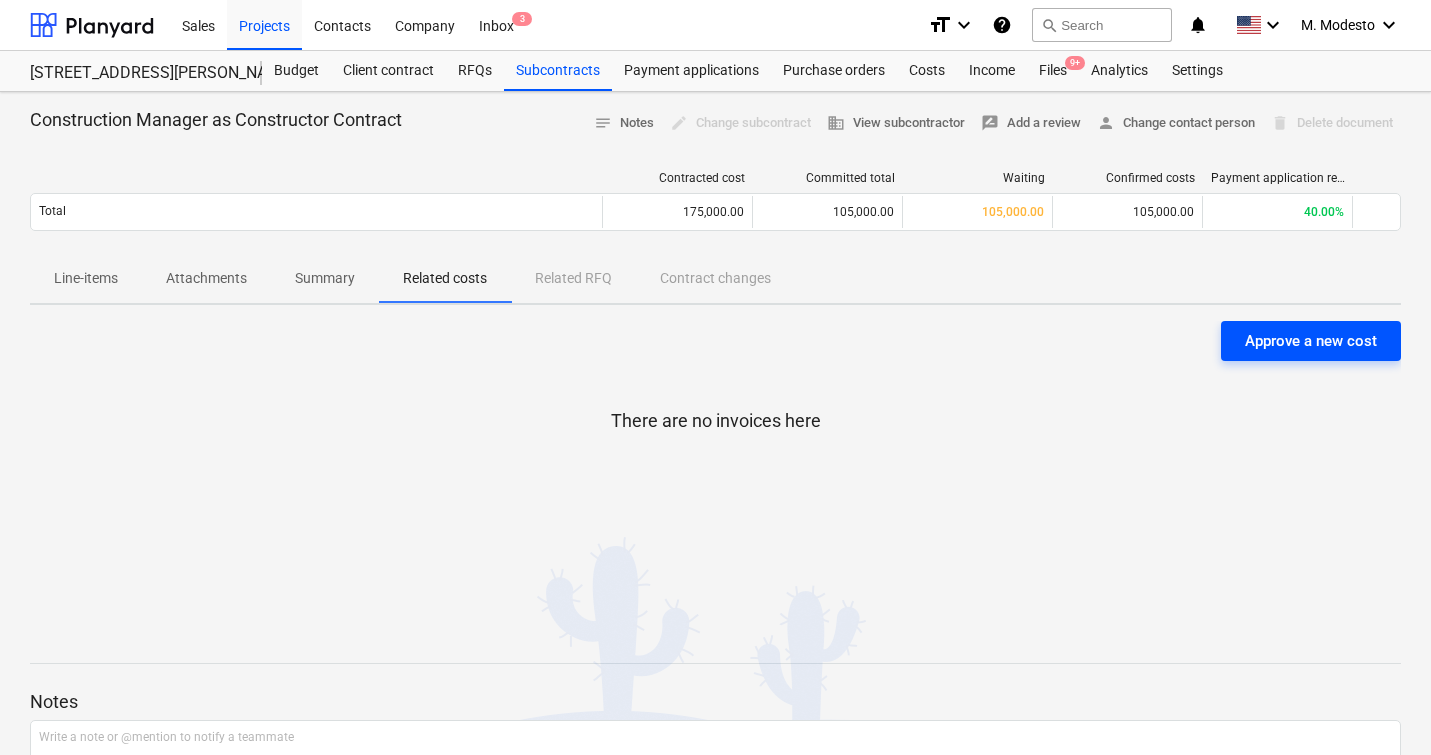 click on "Approve a new cost There are no invoices here" at bounding box center [715, 471] 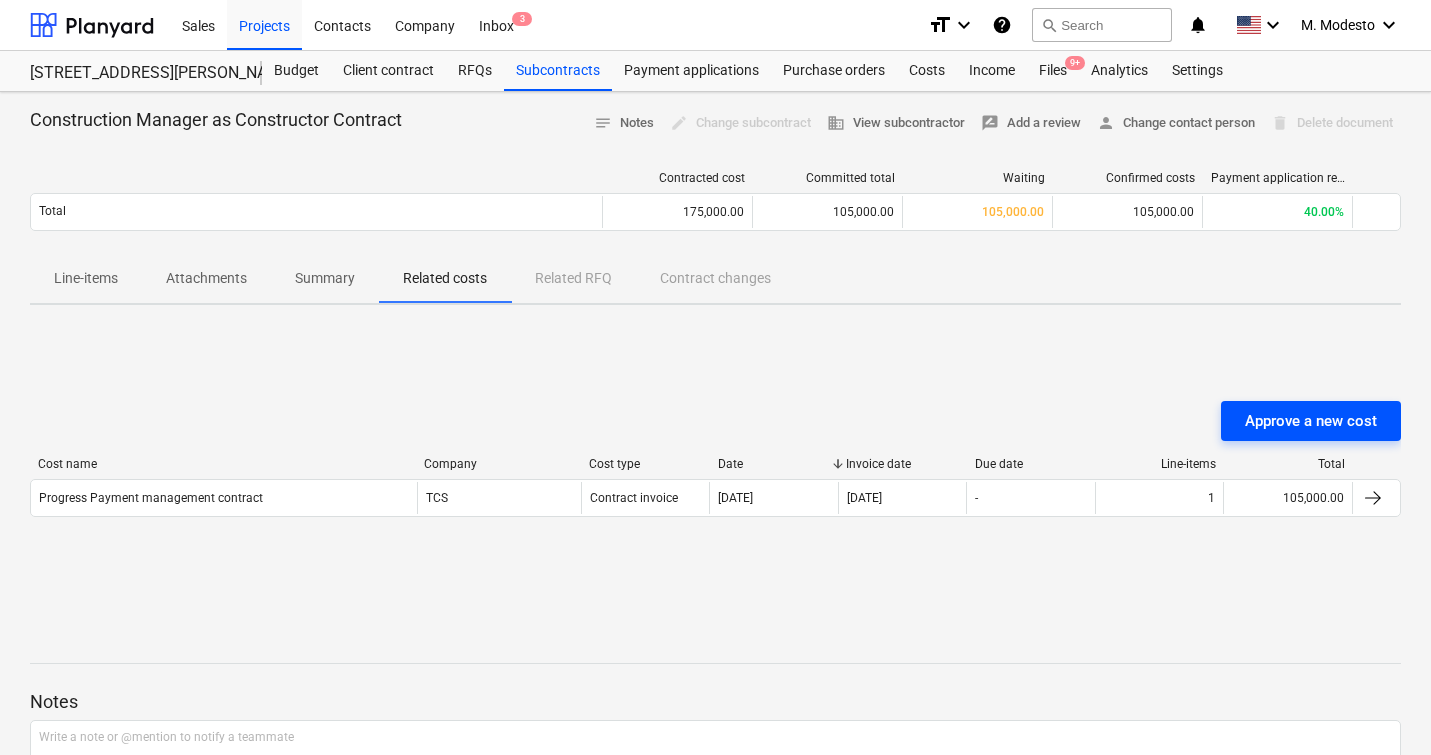 click on "Approve a new cost" at bounding box center [1311, 421] 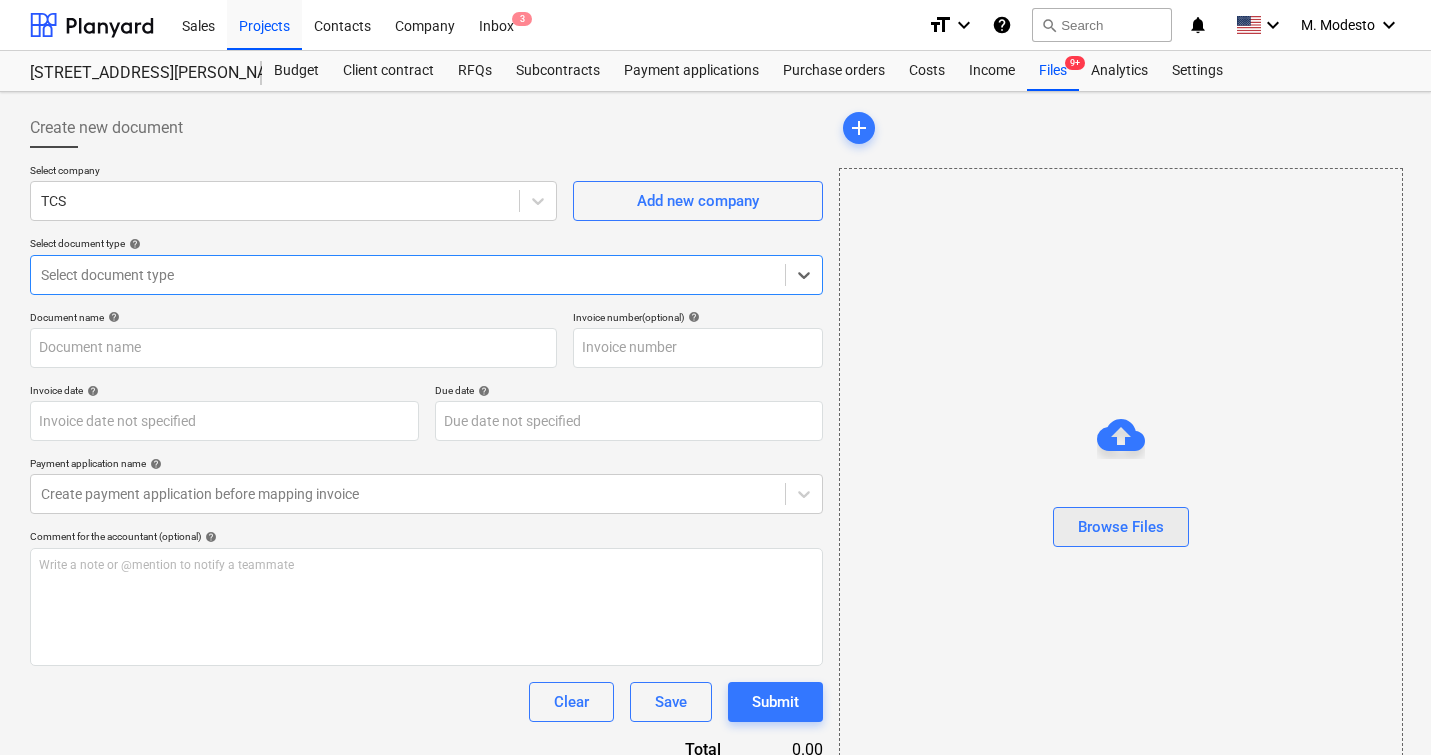 click on "Browse Files" at bounding box center (1121, 527) 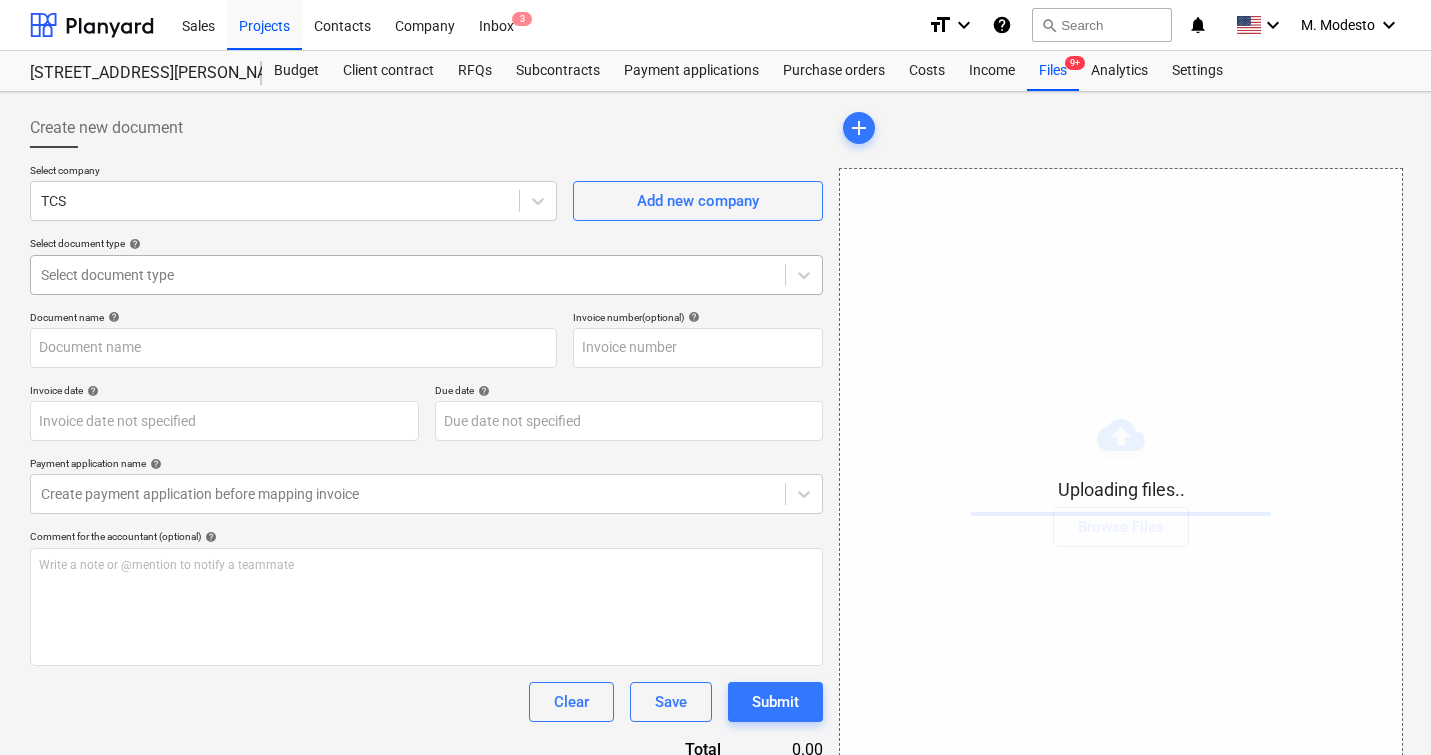 click at bounding box center (408, 275) 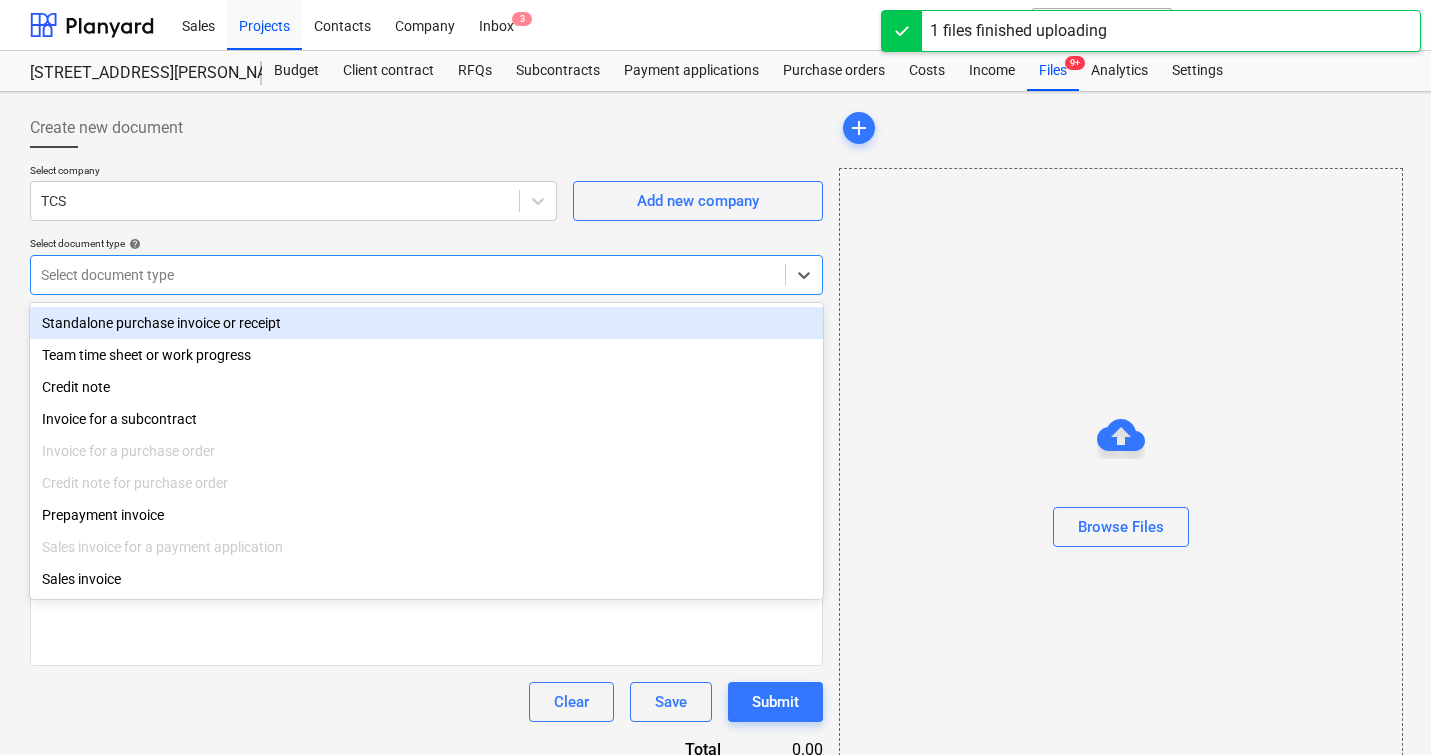 type on "1211.png" 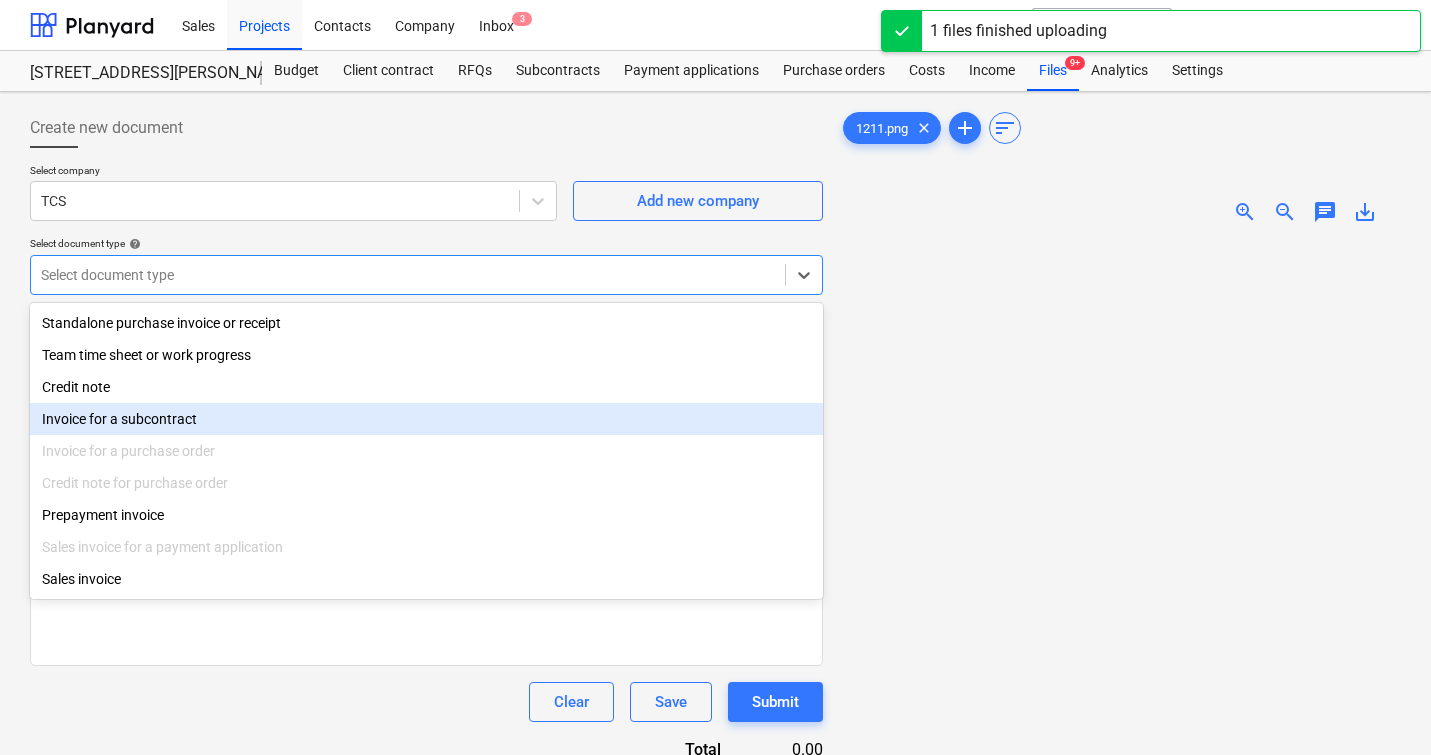 click on "Invoice for a subcontract" at bounding box center [426, 419] 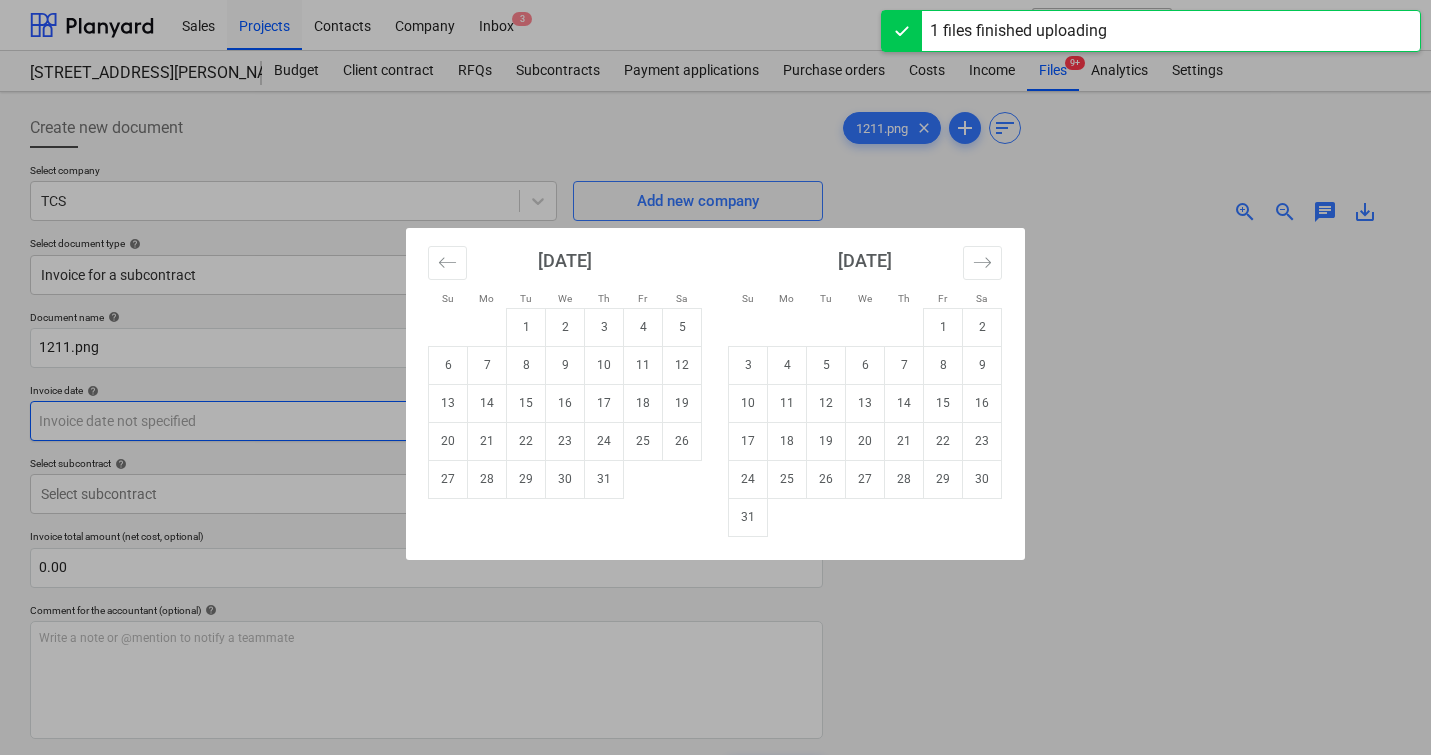 click on "Sales Projects Contacts Company Inbox 3 format_size keyboard_arrow_down help search Search notifications 0 keyboard_arrow_down M. Modesto keyboard_arrow_down [STREET_ADDRESS][PERSON_NAME][PERSON_NAME] Budget Client contract RFQs Subcontracts Payment applications Purchase orders Costs Income Files 9+ Analytics Settings Create new document Select company TCS   Add new company Select document type help Invoice for a subcontract Document name help 1211.png Invoice number  (optional) help Invoice date help Press the down arrow key to interact with the calendar and
select a date. Press the question mark key to get the keyboard shortcuts for changing dates. Due date help Press the down arrow key to interact with the calendar and
select a date. Press the question mark key to get the keyboard shortcuts for changing dates. Select subcontract help Select subcontract Invoice total amount (net cost, optional) 0.00 Comment for the accountant (optional) help Write a note or @mention to notify a teammate ﻿ Clear Save 0.00" at bounding box center (715, 377) 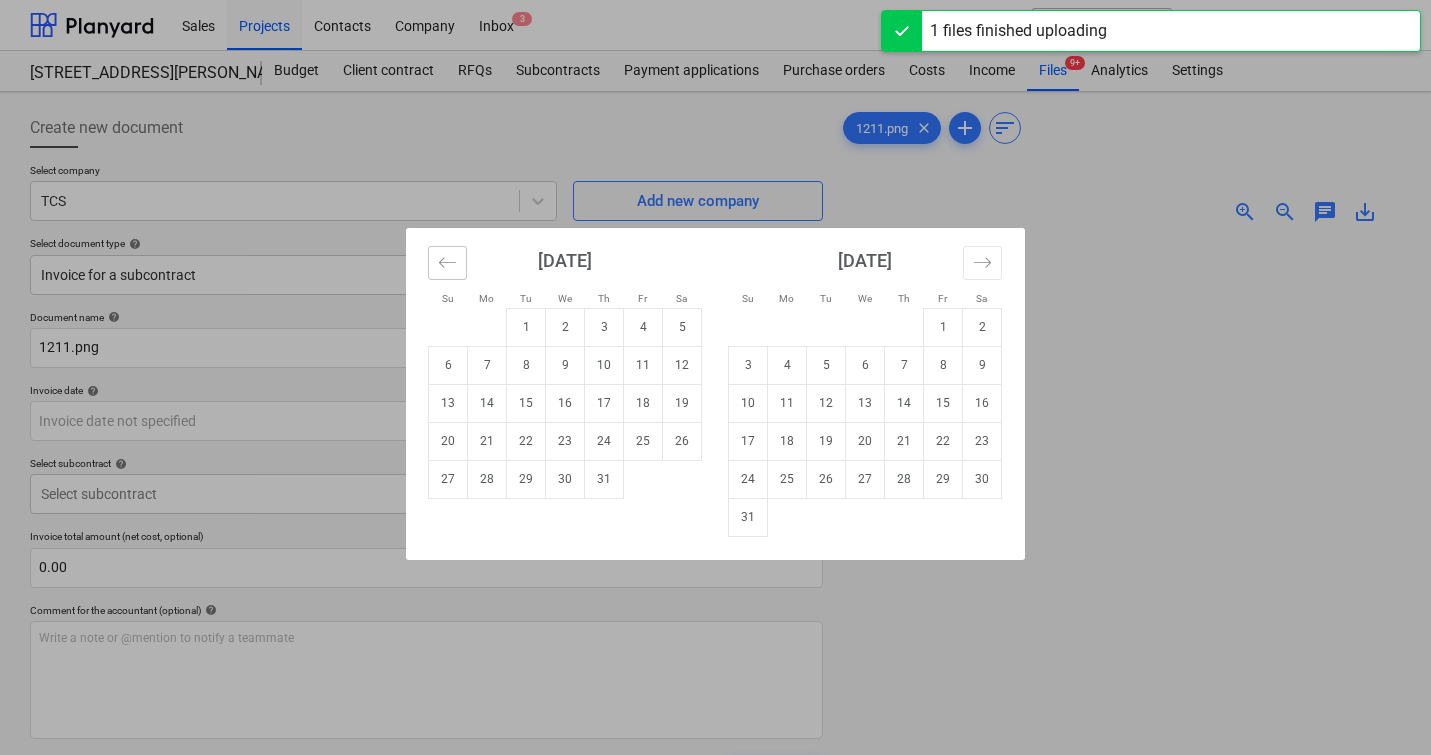 click at bounding box center [447, 263] 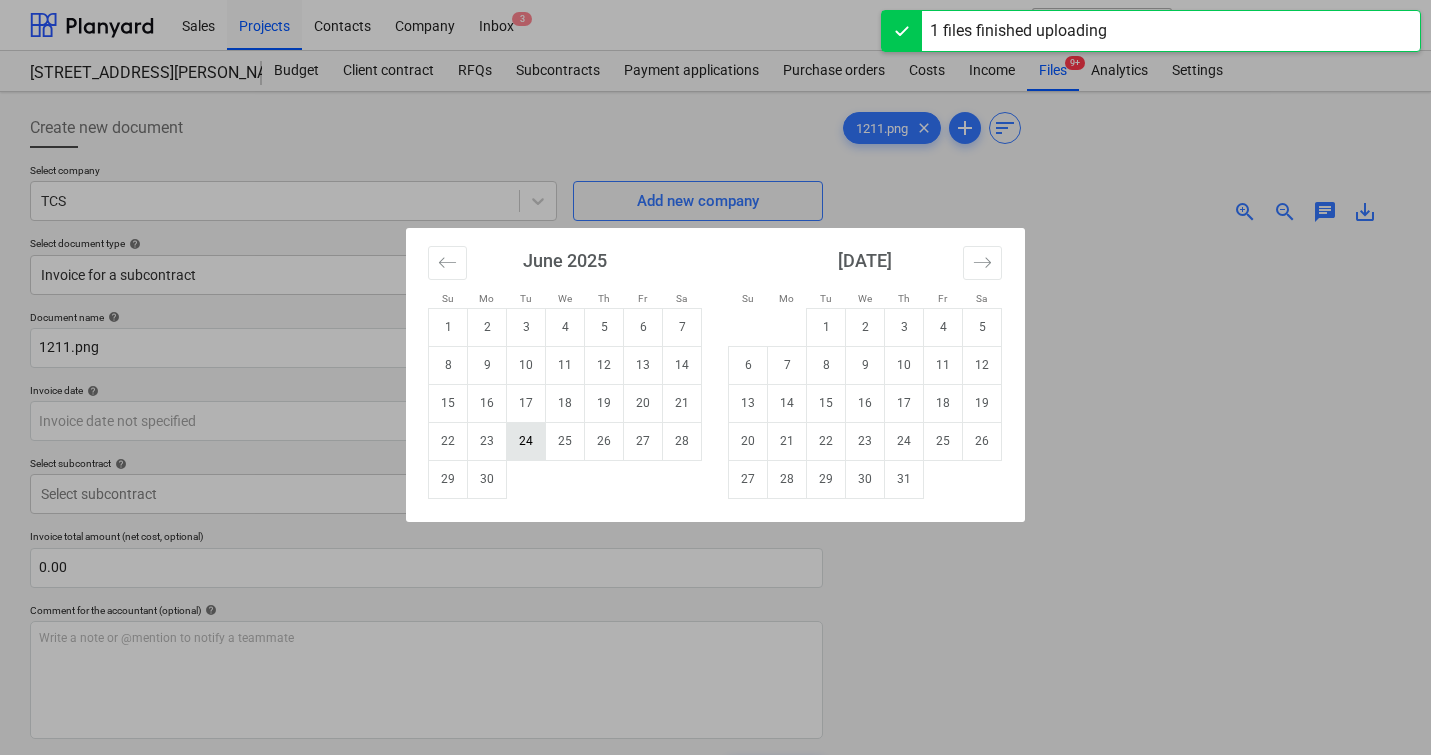click on "24" at bounding box center [526, 441] 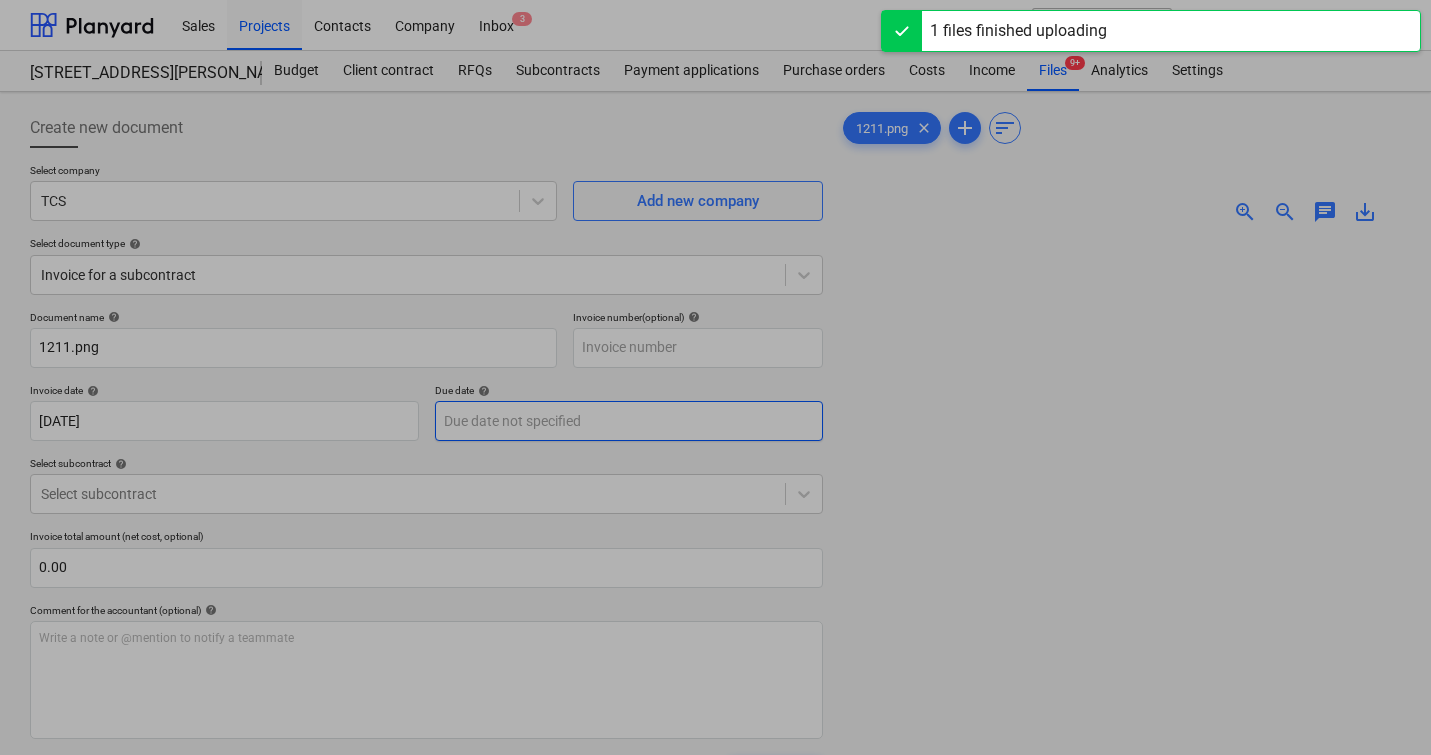 click on "Sales Projects Contacts Company Inbox 3 format_size keyboard_arrow_down help search Search notifications 0 keyboard_arrow_down M. Modesto keyboard_arrow_down [STREET_ADDRESS][PERSON_NAME][PERSON_NAME] Budget Client contract RFQs Subcontracts Payment applications Purchase orders Costs Income Files 9+ Analytics Settings Create new document Select company TCS   Add new company Select document type help Invoice for a subcontract Document name help 1211.png Invoice number  (optional) help Invoice date help [DATE] [DATE] Press the down arrow key to interact with the calendar and
select a date. Press the question mark key to get the keyboard shortcuts for changing dates. Due date help Press the down arrow key to interact with the calendar and
select a date. Press the question mark key to get the keyboard shortcuts for changing dates. Select subcontract help Select subcontract Invoice total amount (net cost, optional) 0.00 Comment for the accountant (optional) help ﻿ Clear Save Submit Total 0.00 1211.png" at bounding box center [715, 377] 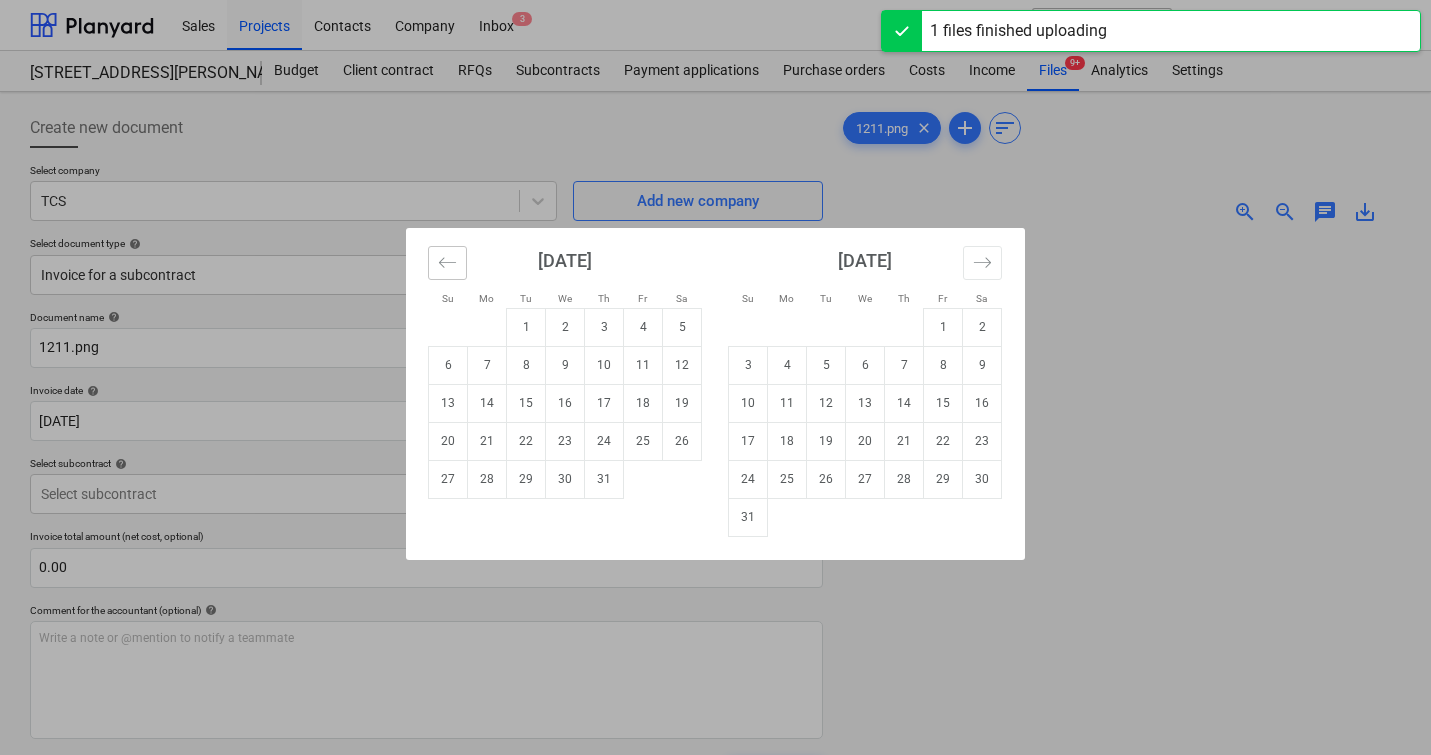 click 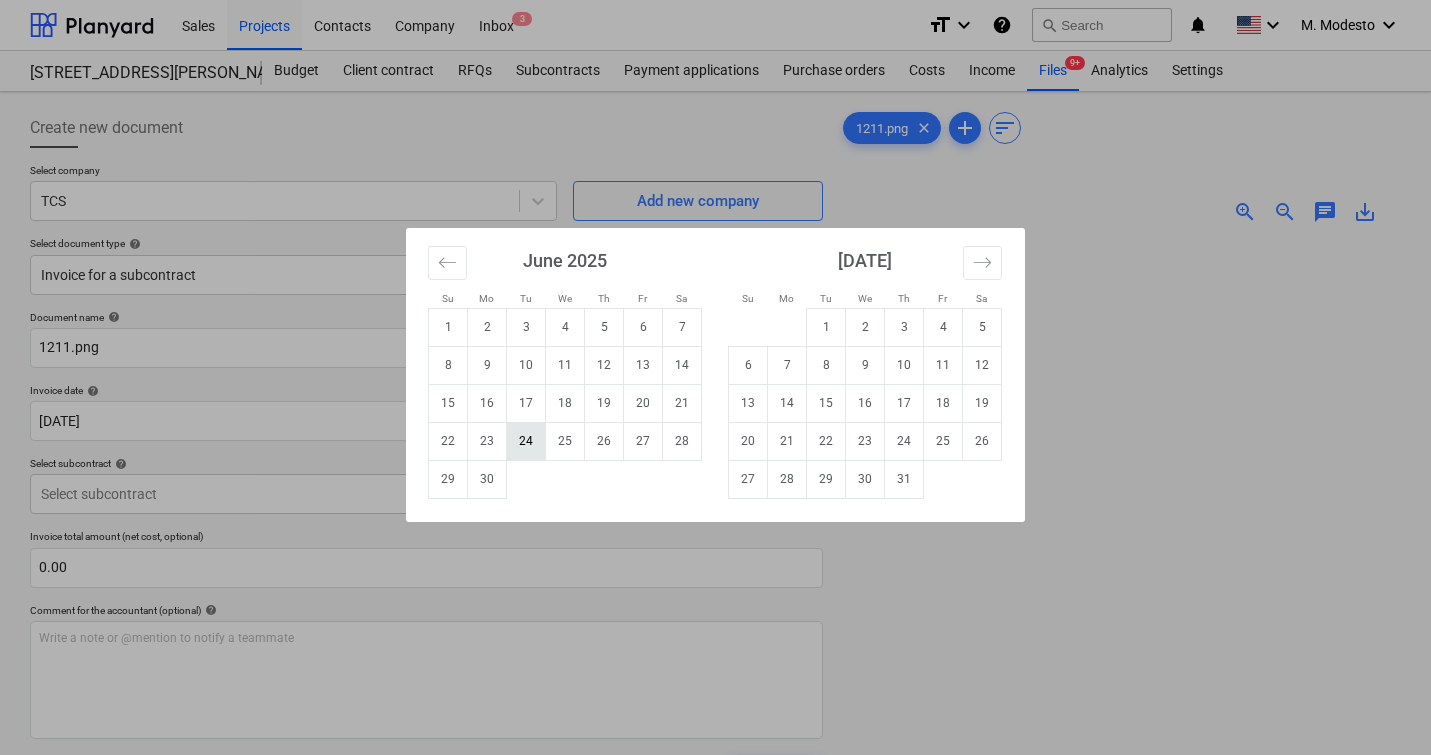 click on "24" at bounding box center [526, 441] 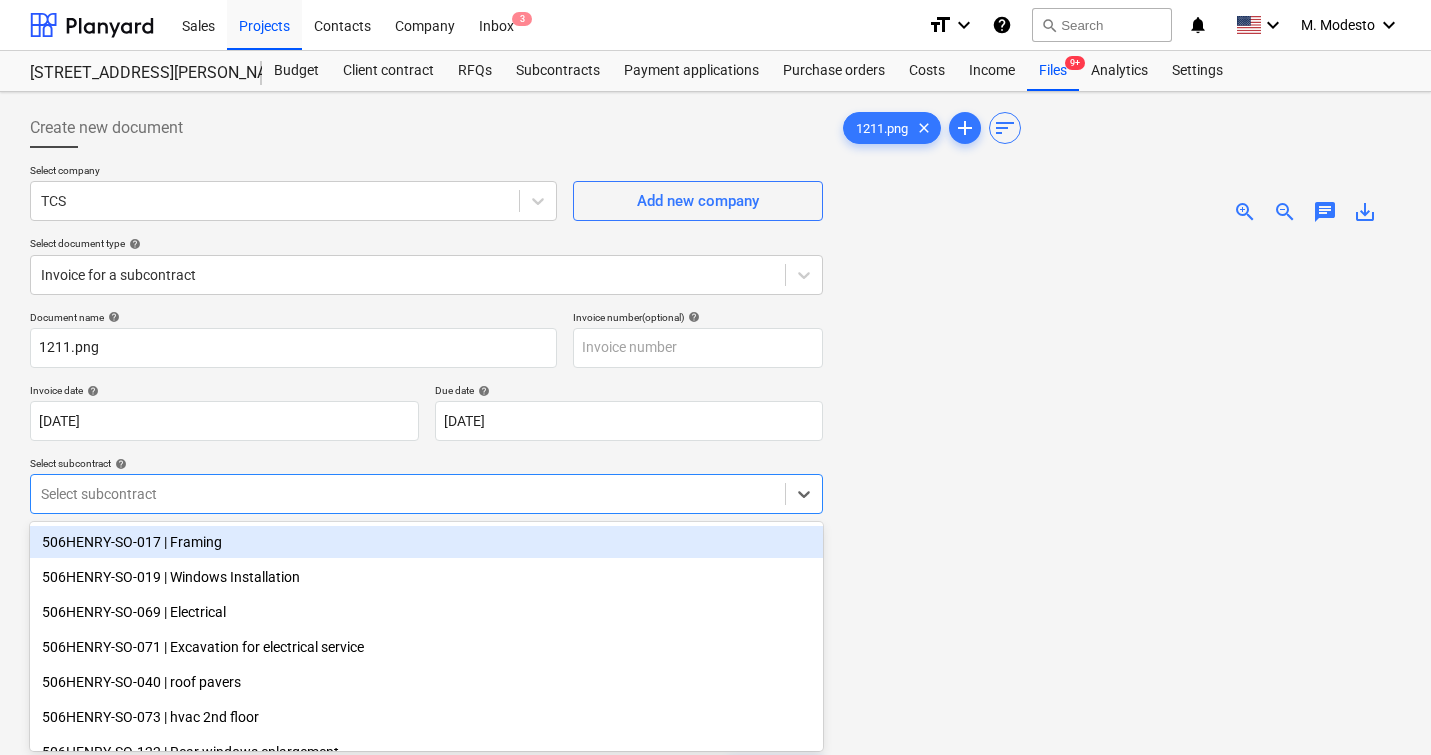 click on "Sales Projects Contacts Company Inbox 3 format_size keyboard_arrow_down help search Search notifications 0 keyboard_arrow_down M. Modesto keyboard_arrow_down [STREET_ADDRESS][PERSON_NAME][PERSON_NAME] Budget Client contract RFQs Subcontracts Payment applications Purchase orders Costs Income Files 9+ Analytics Settings Create new document Select company TCS   Add new company Select document type help Invoice for a subcontract Document name help 1211.png Invoice number  (optional) help Invoice date help [DATE] [DATE] Press the down arrow key to interact with the calendar and
select a date. Press the question mark key to get the keyboard shortcuts for changing dates. Due date help [DATE] [DATE] Press the down arrow key to interact with the calendar and
select a date. Press the question mark key to get the keyboard shortcuts for changing dates. Select subcontract help Select subcontract Invoice total amount (net cost, optional) 0.00 Comment for the accountant (optional) help ﻿ Clear Save 0.00" at bounding box center [715, 377] 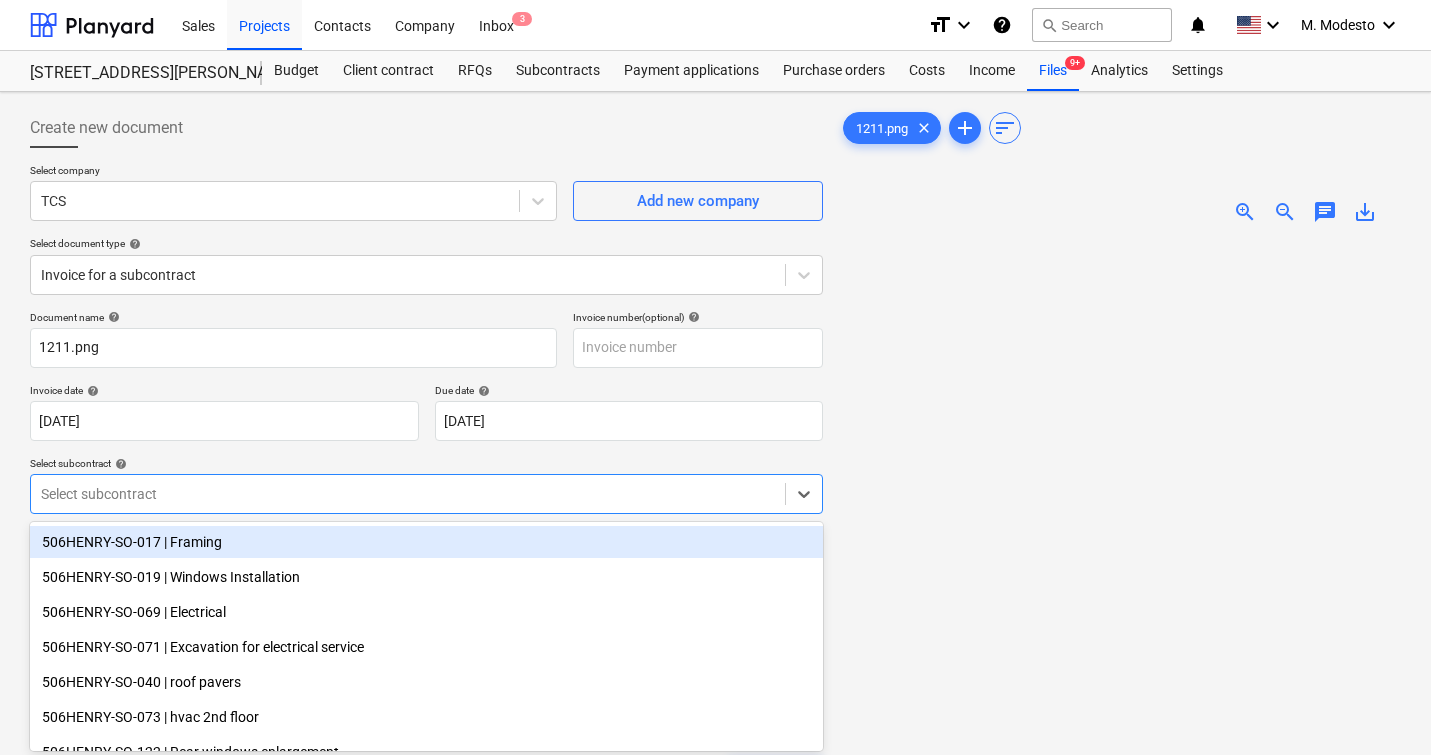 scroll, scrollTop: 79, scrollLeft: 0, axis: vertical 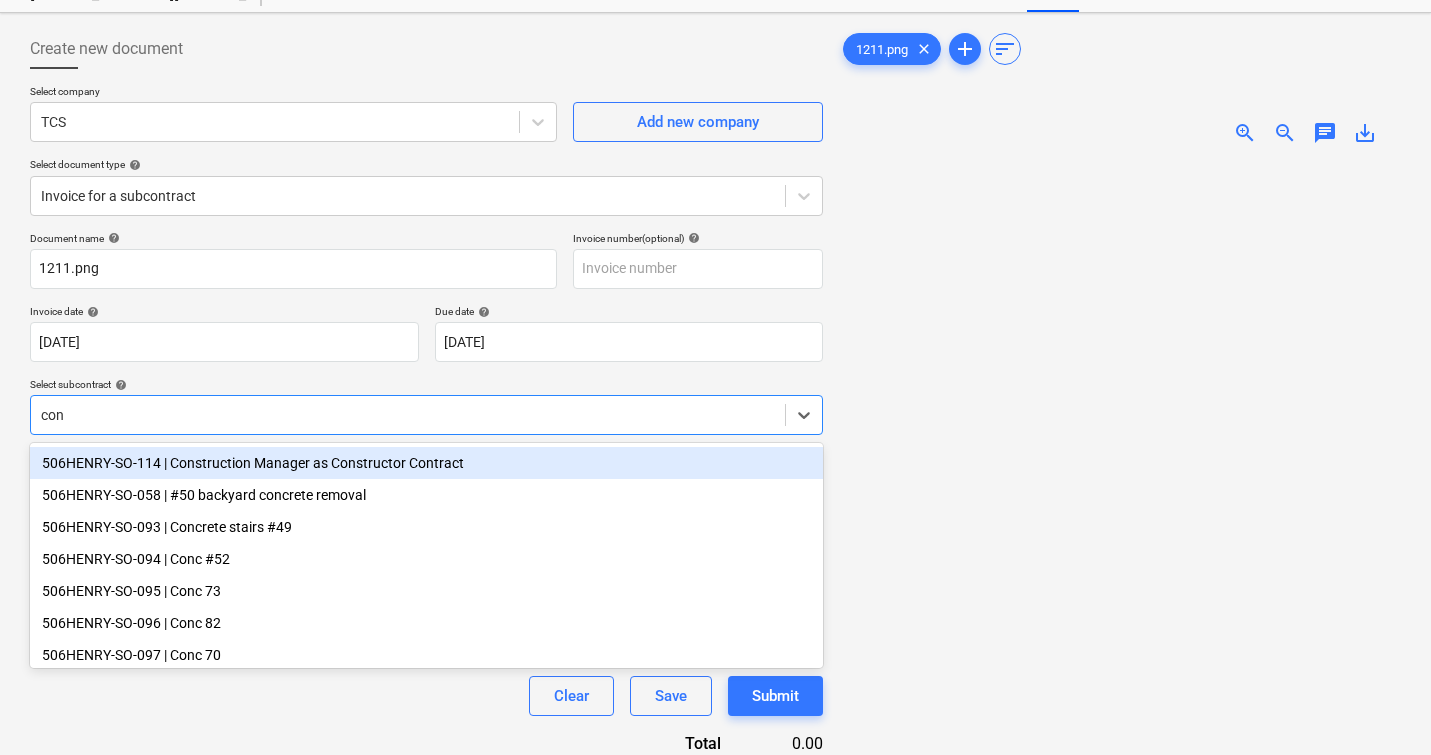 type on "cons" 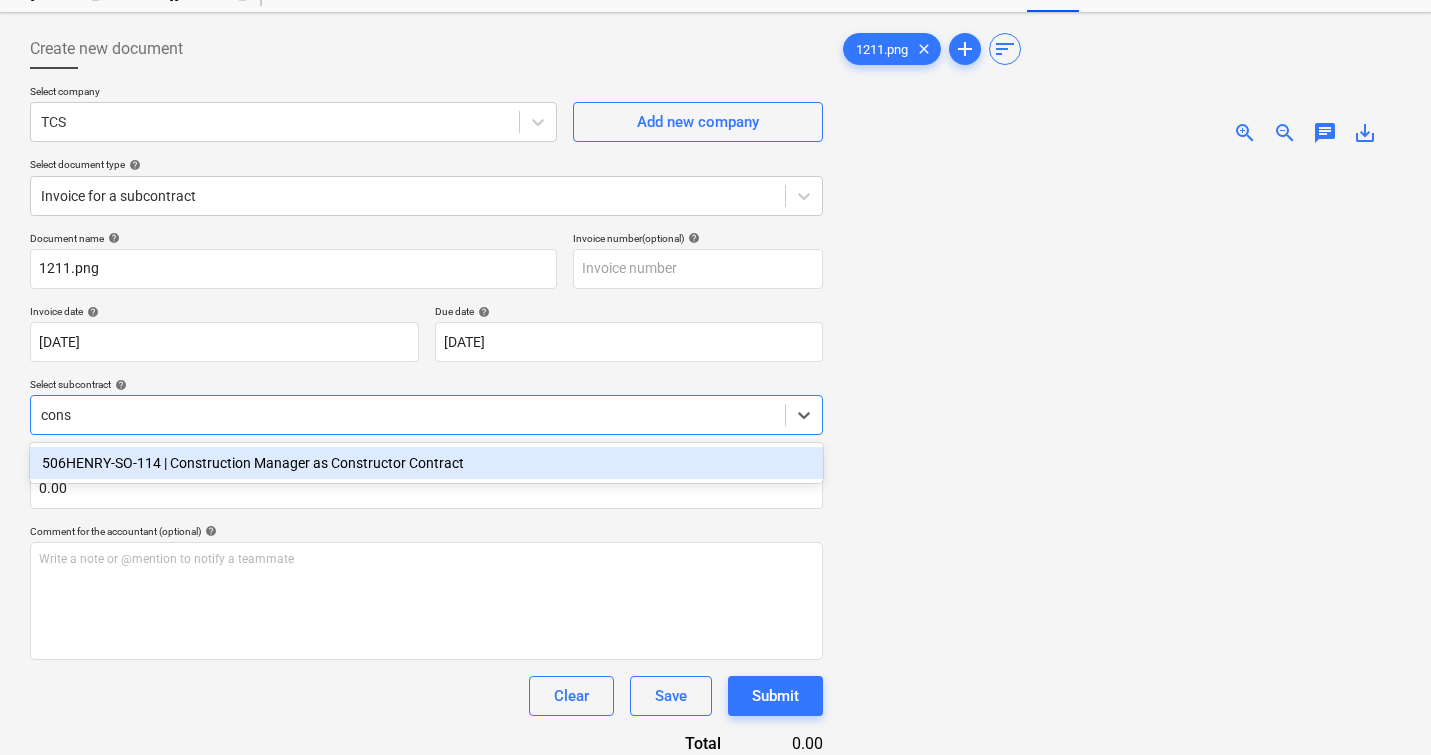 click on "506HENRY-SO-114 | Construction Manager as Constructor Contract" at bounding box center (426, 463) 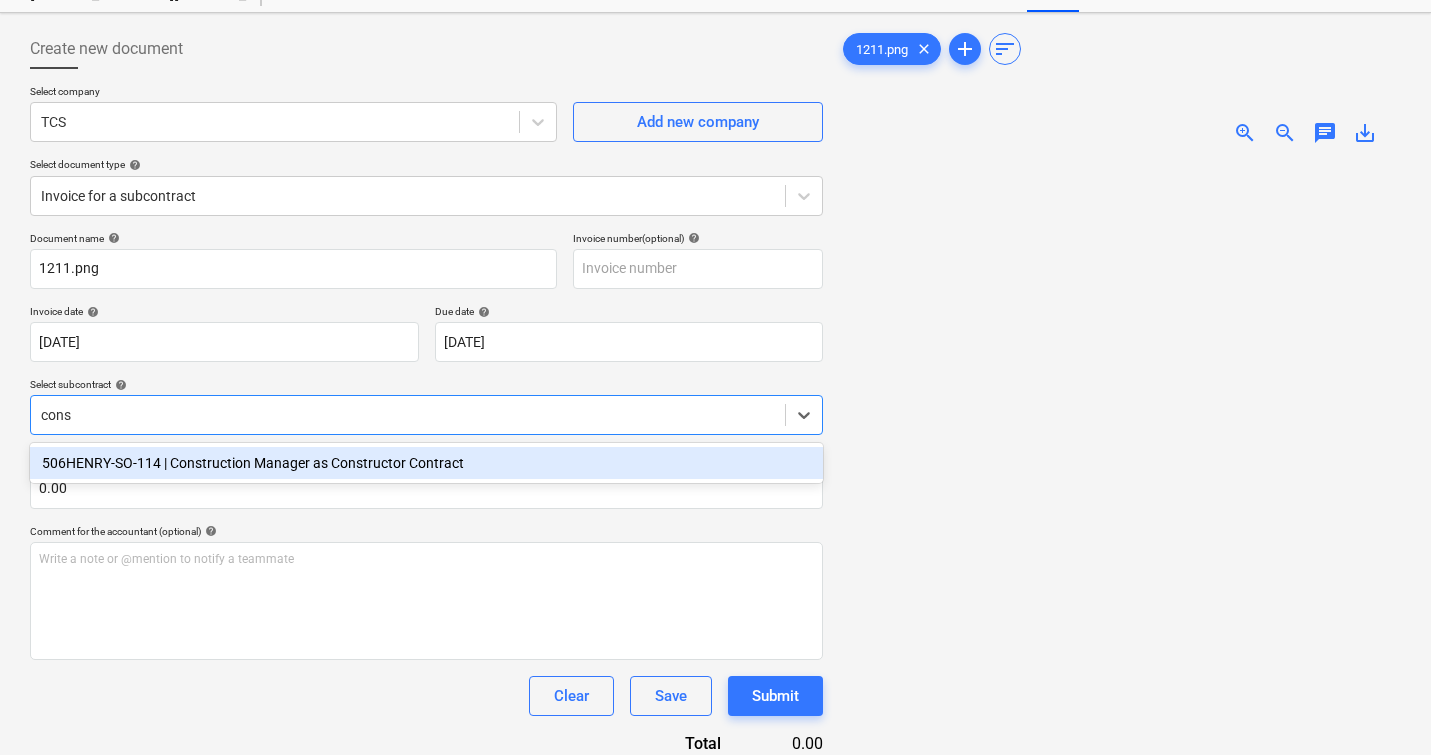 type 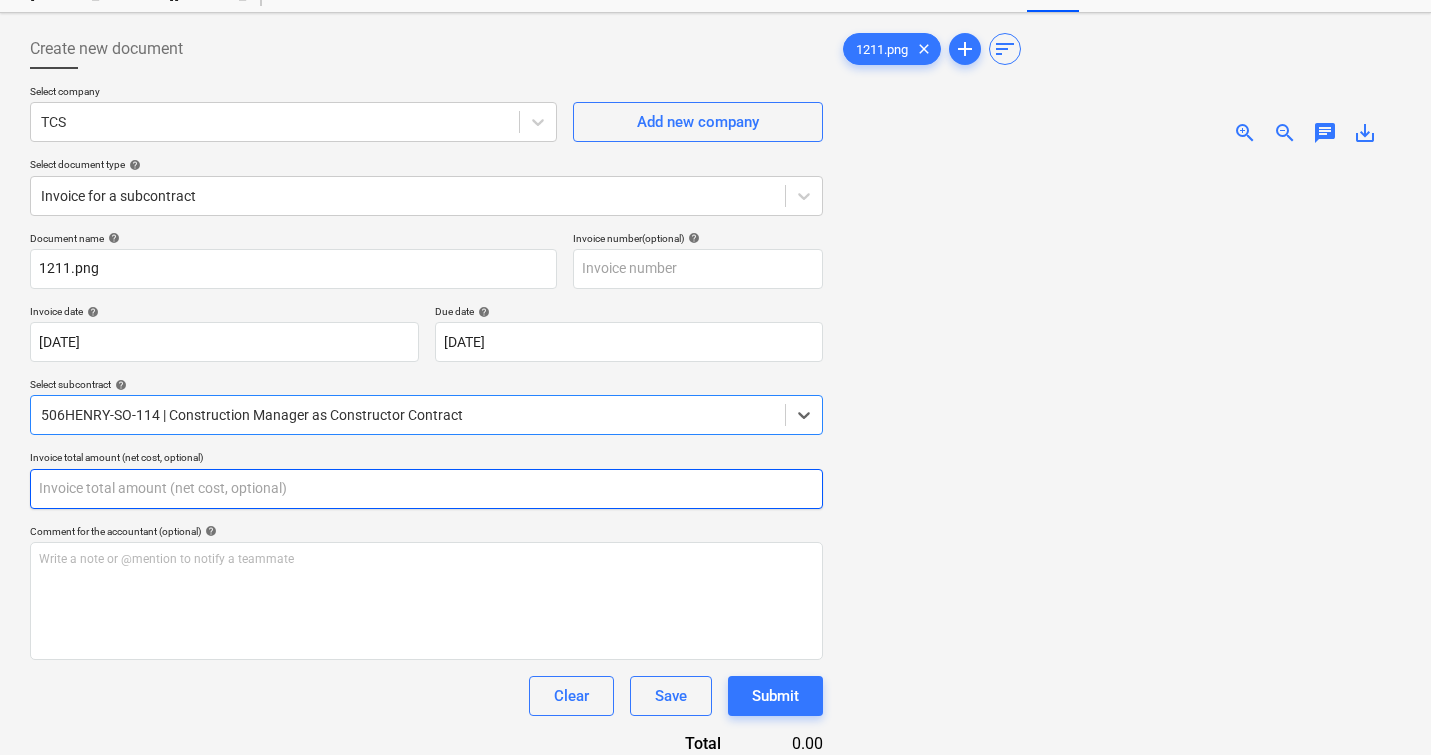 click at bounding box center (426, 489) 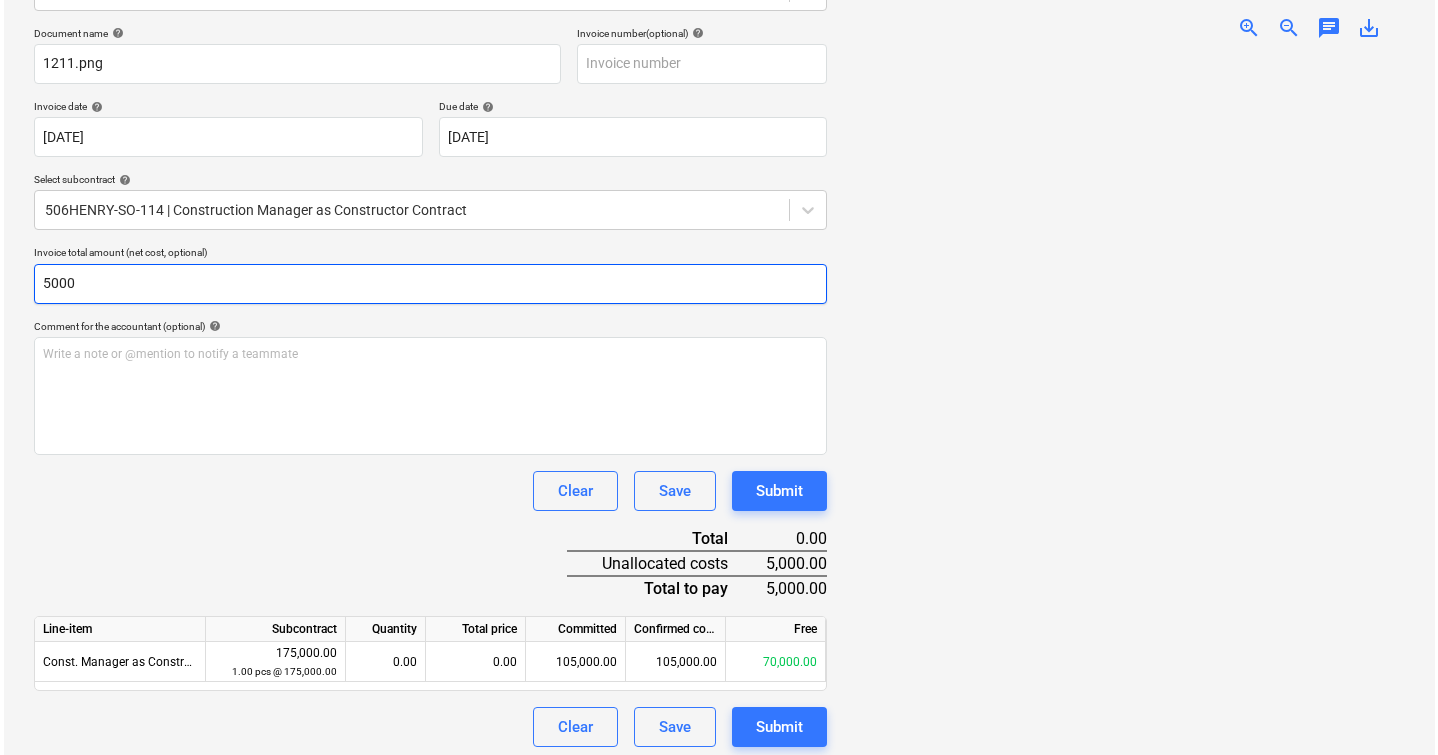 scroll, scrollTop: 292, scrollLeft: 0, axis: vertical 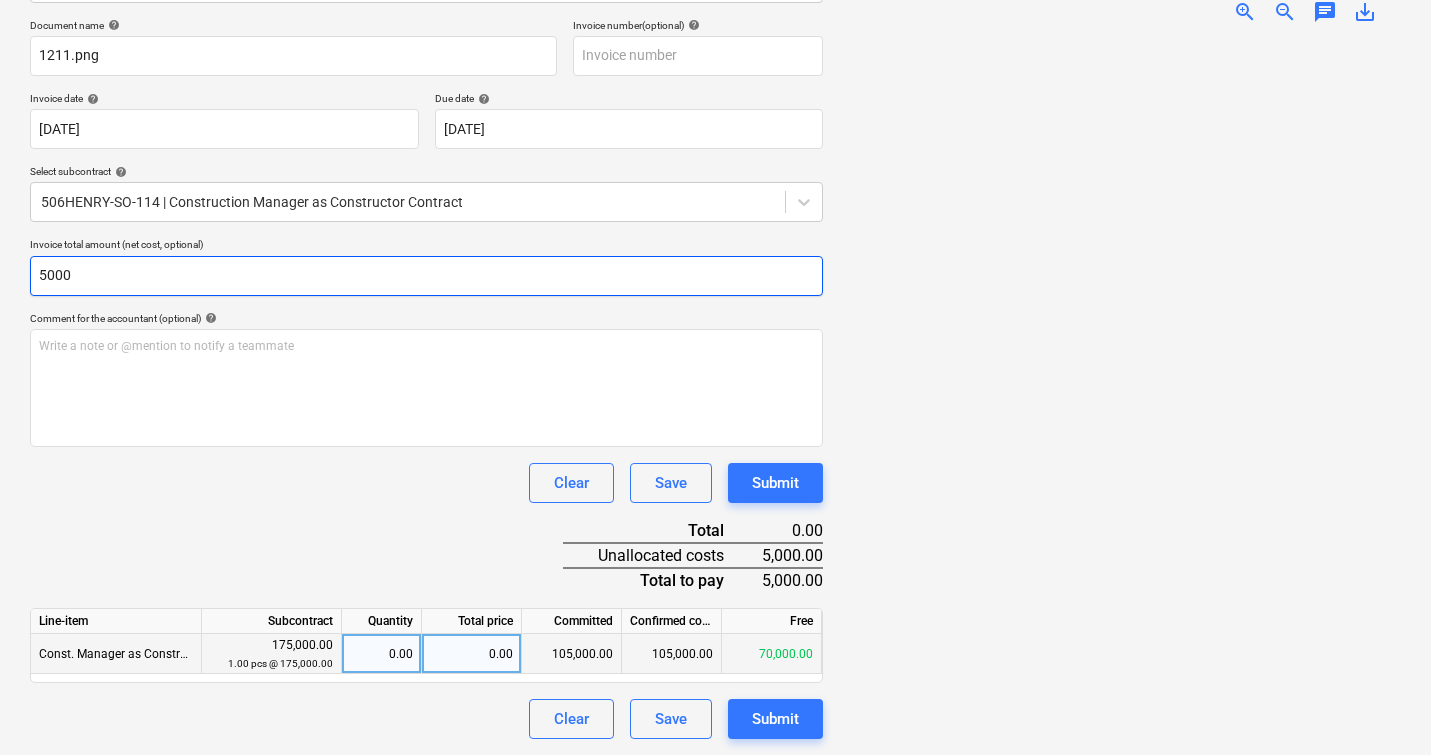 type on "5000" 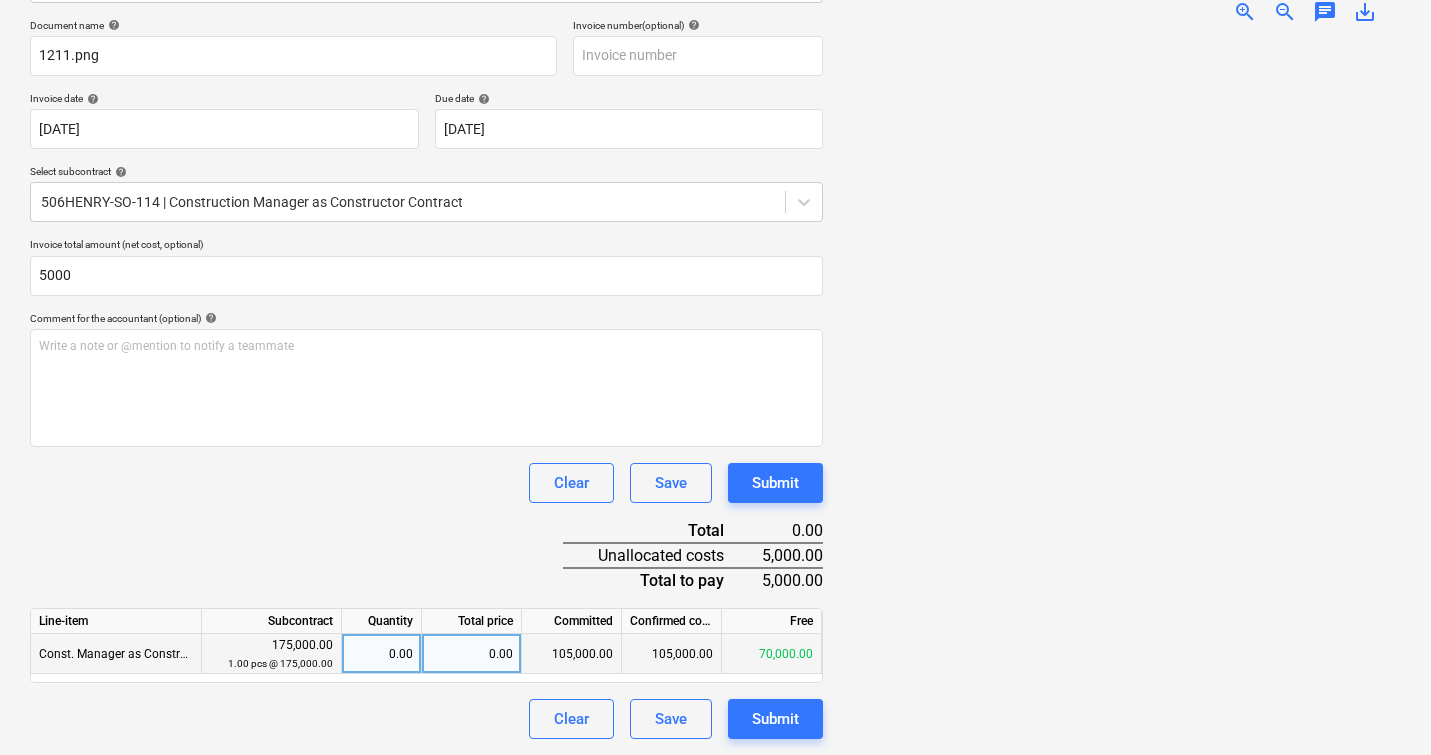 click on "0.00" at bounding box center (472, 654) 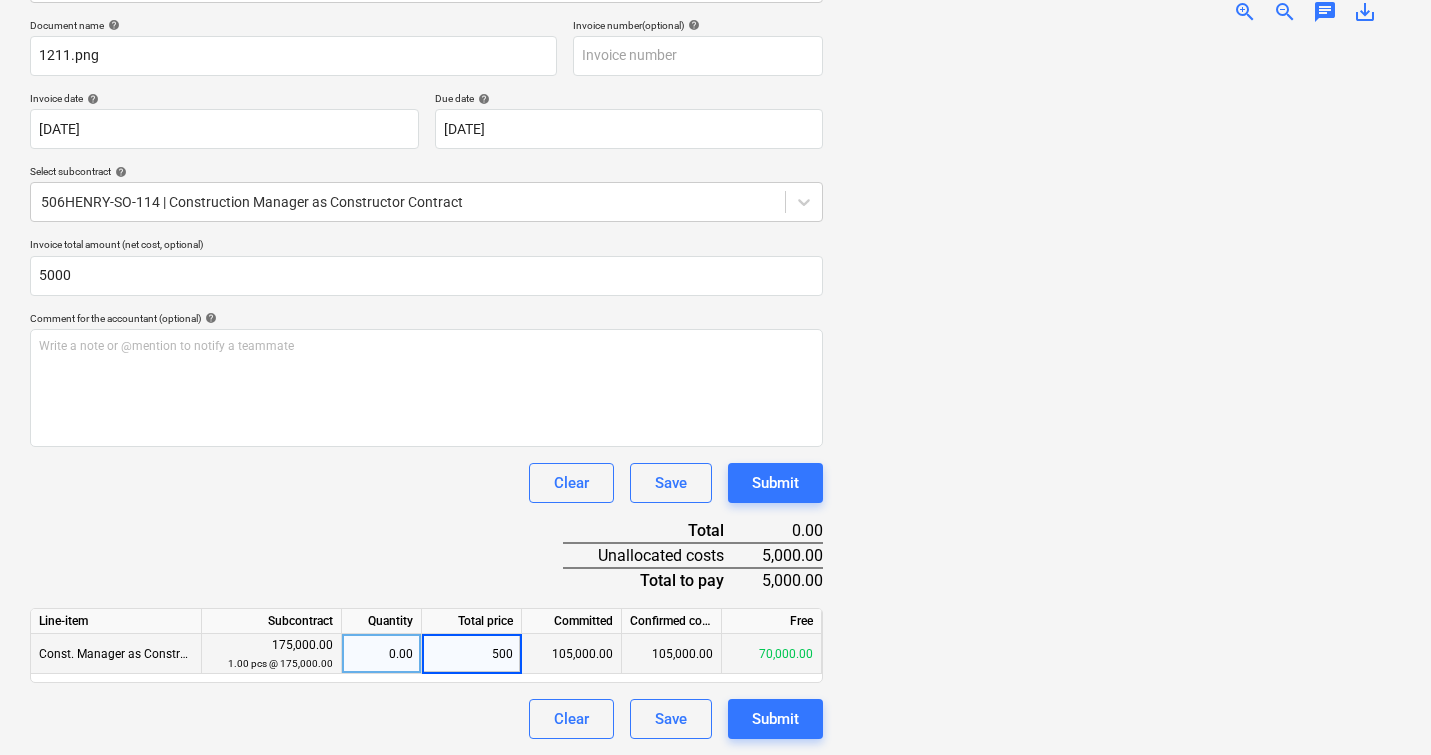 type on "5000" 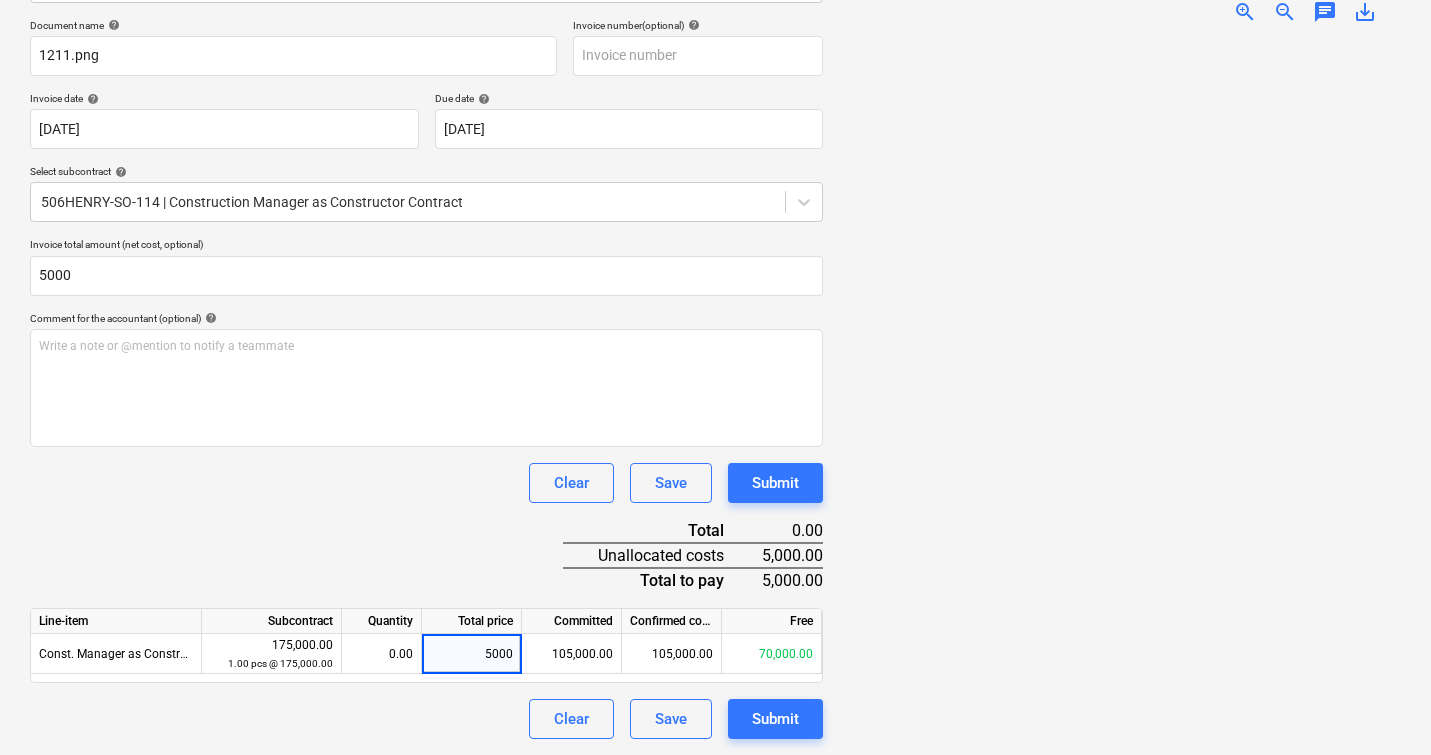 click at bounding box center (1120, 389) 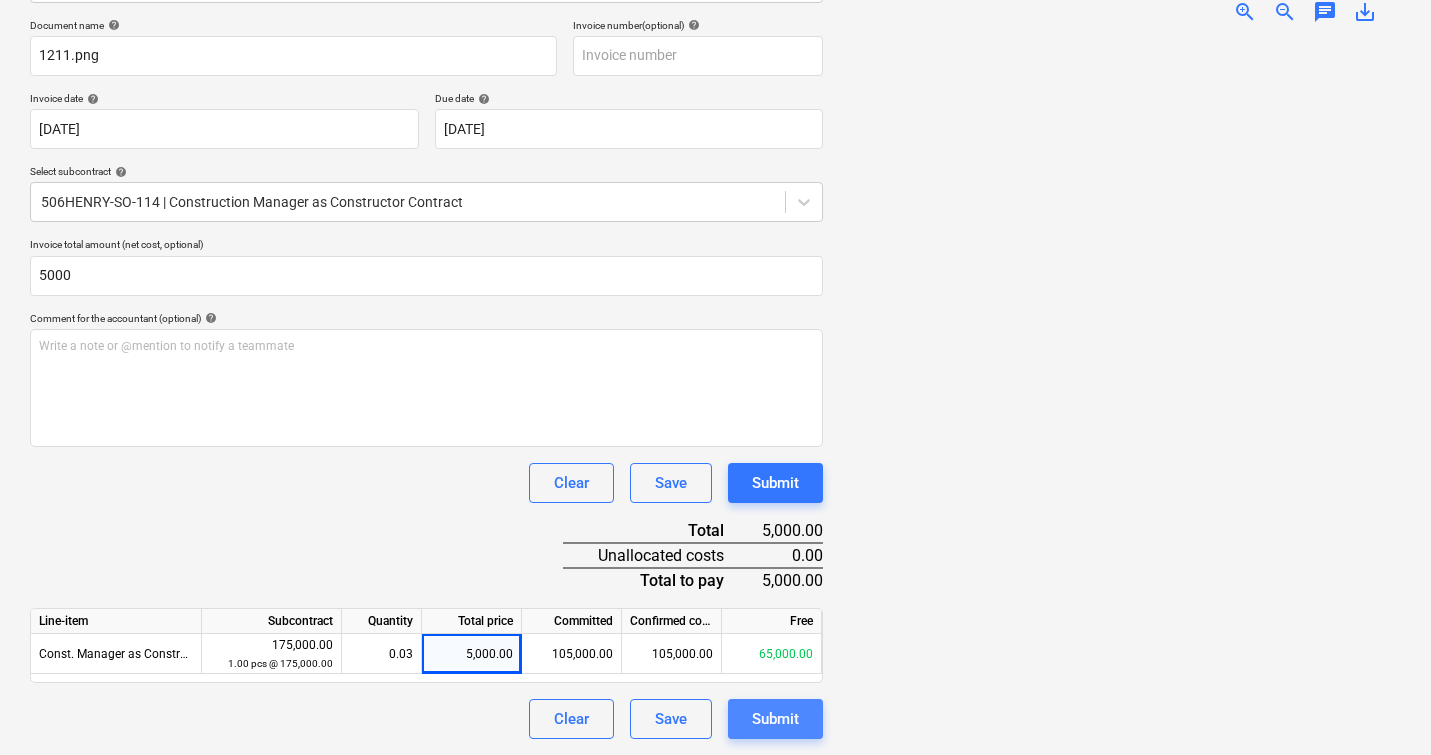 click on "Submit" at bounding box center [775, 719] 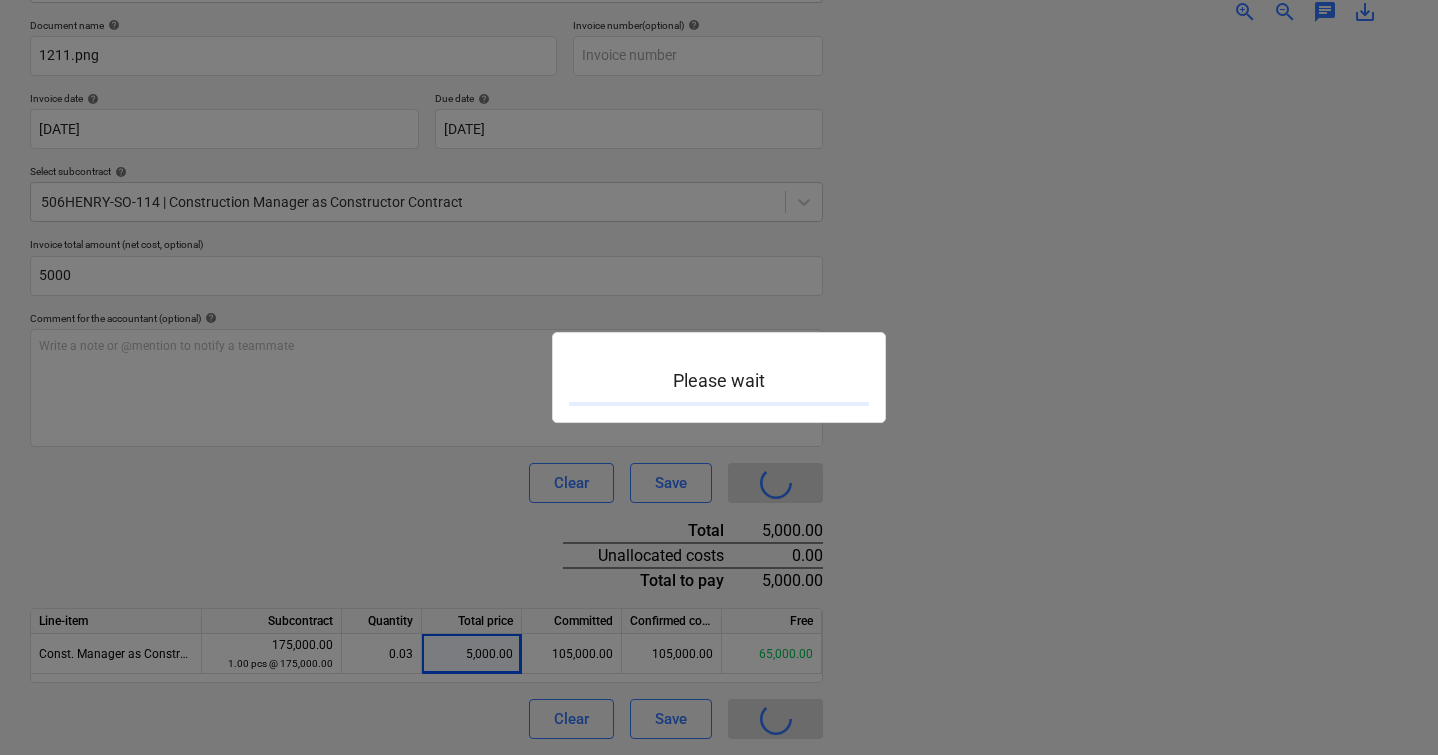 scroll, scrollTop: 0, scrollLeft: 0, axis: both 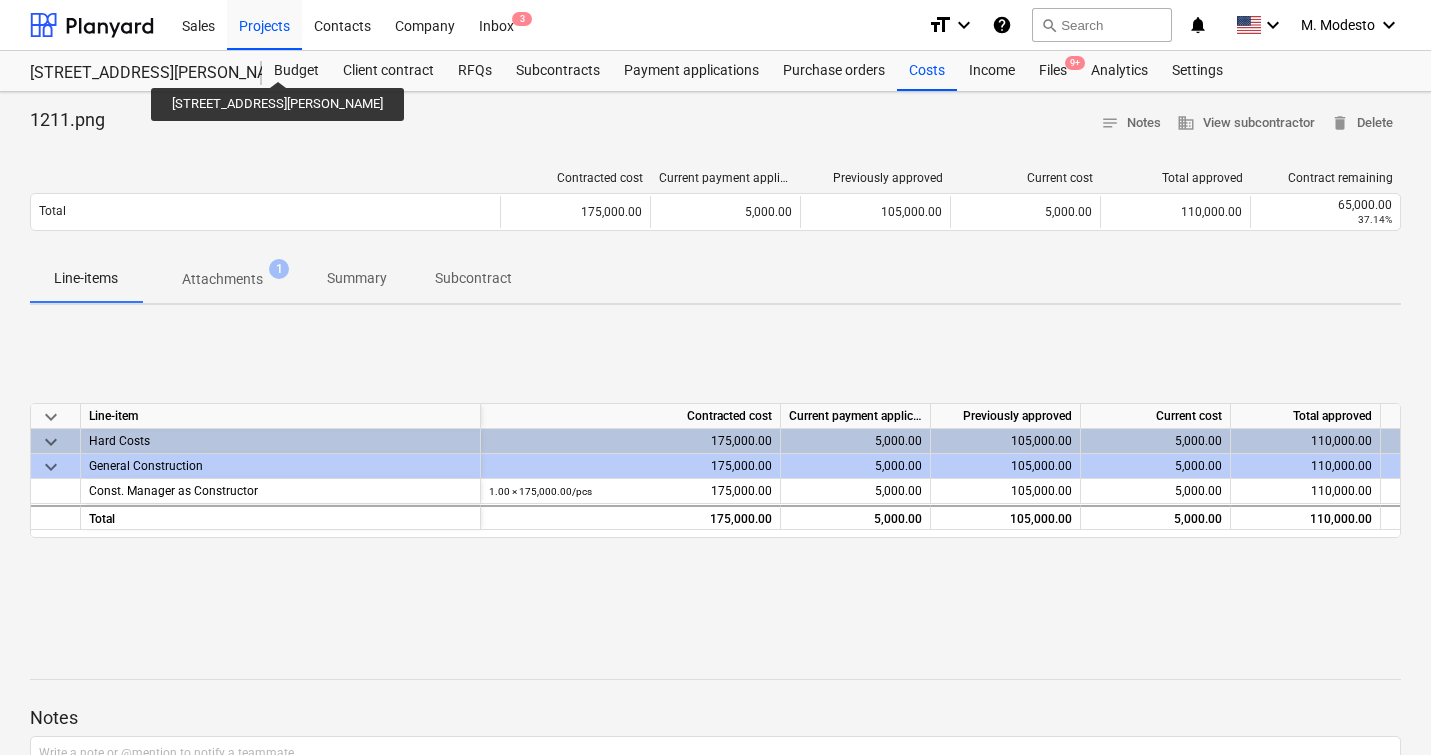 click on "[STREET_ADDRESS][PERSON_NAME] [STREET_ADDRESS][PERSON_NAME]" at bounding box center (146, 71) 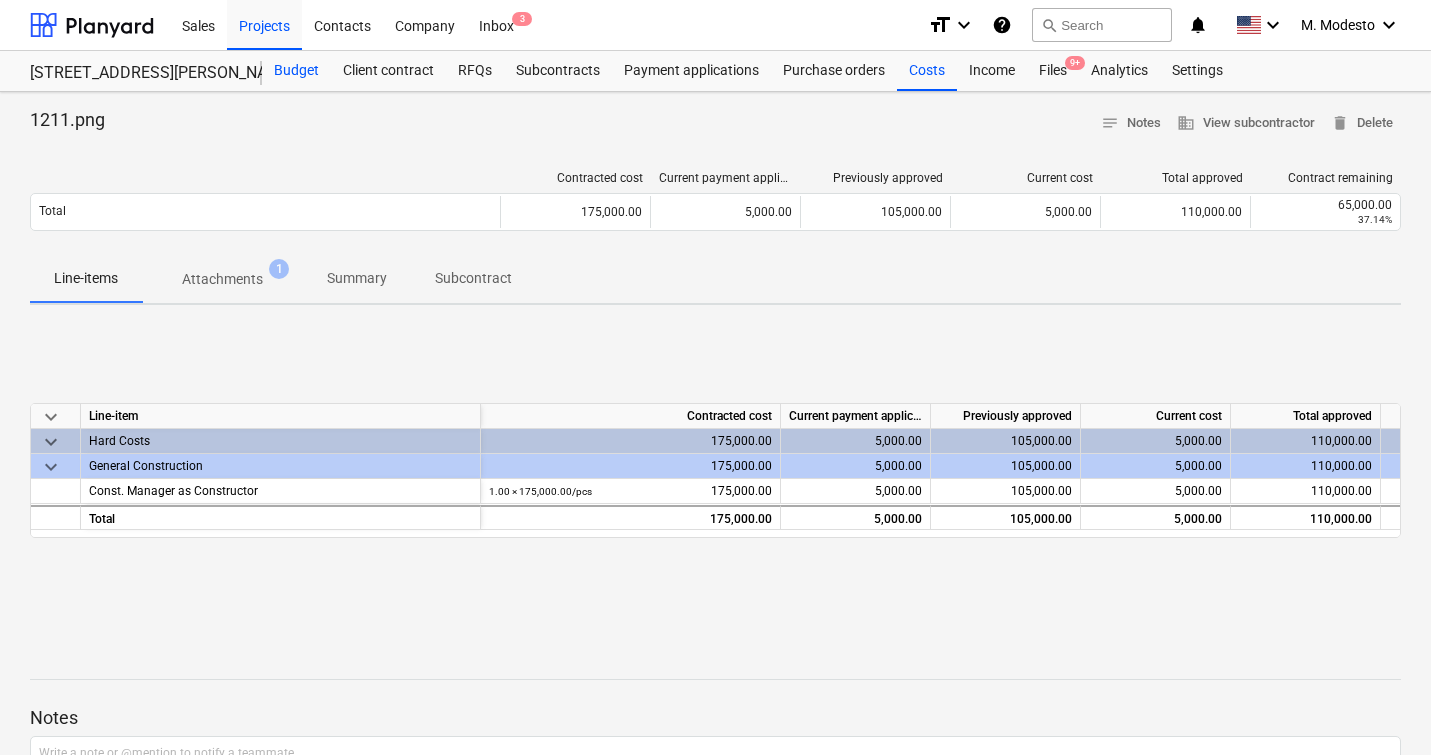 click on "Budget" at bounding box center [296, 71] 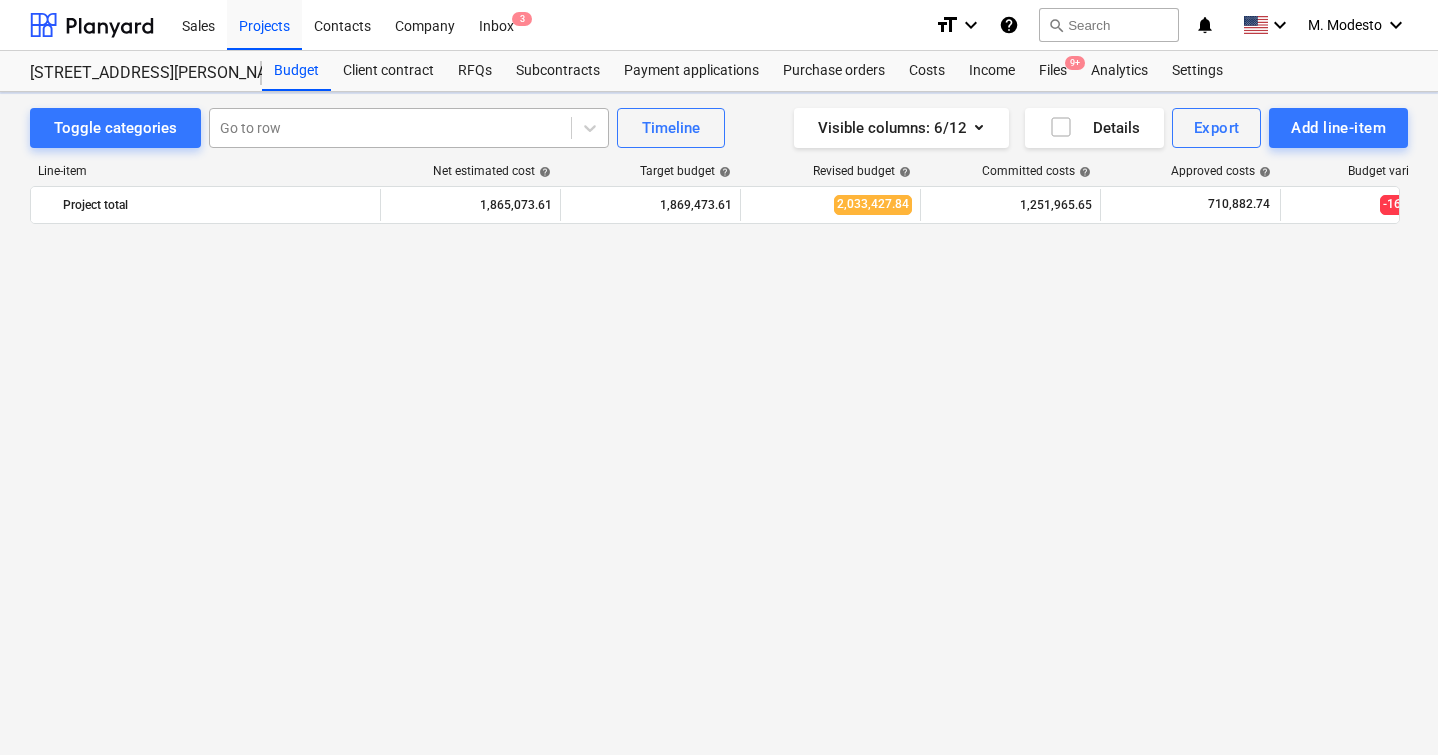 scroll, scrollTop: 3535, scrollLeft: 0, axis: vertical 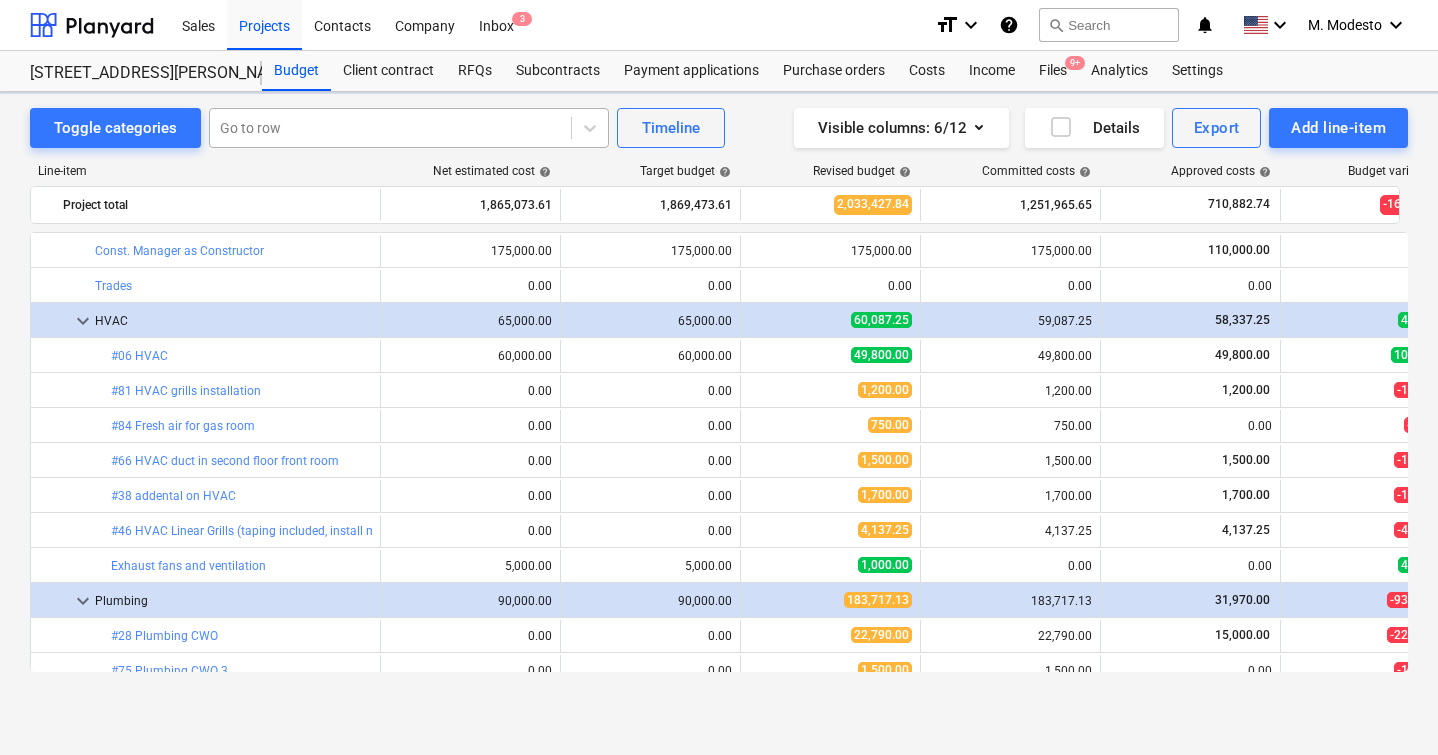 click at bounding box center [390, 128] 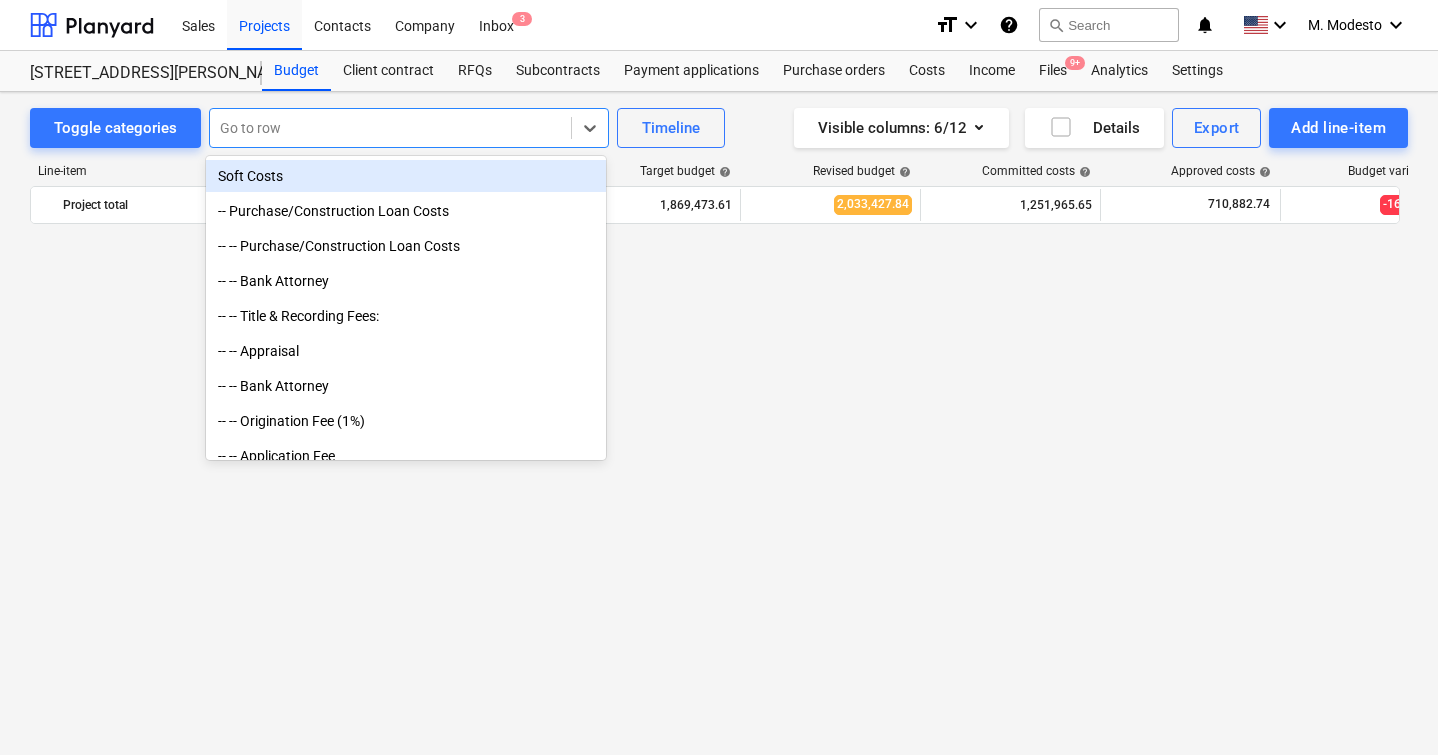 paste on "Framing materials_July 2" 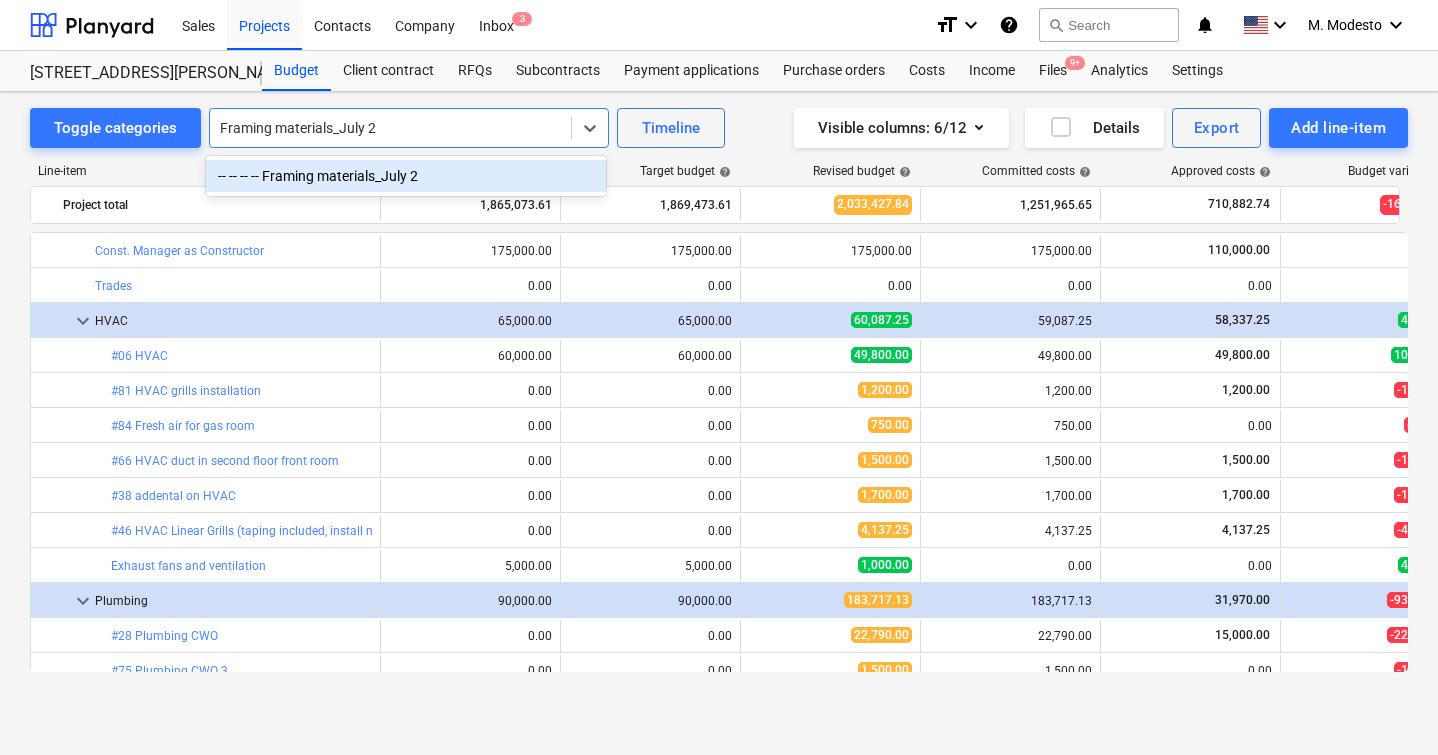 click on "-- -- -- --   Framing materials_July 2" at bounding box center (406, 176) 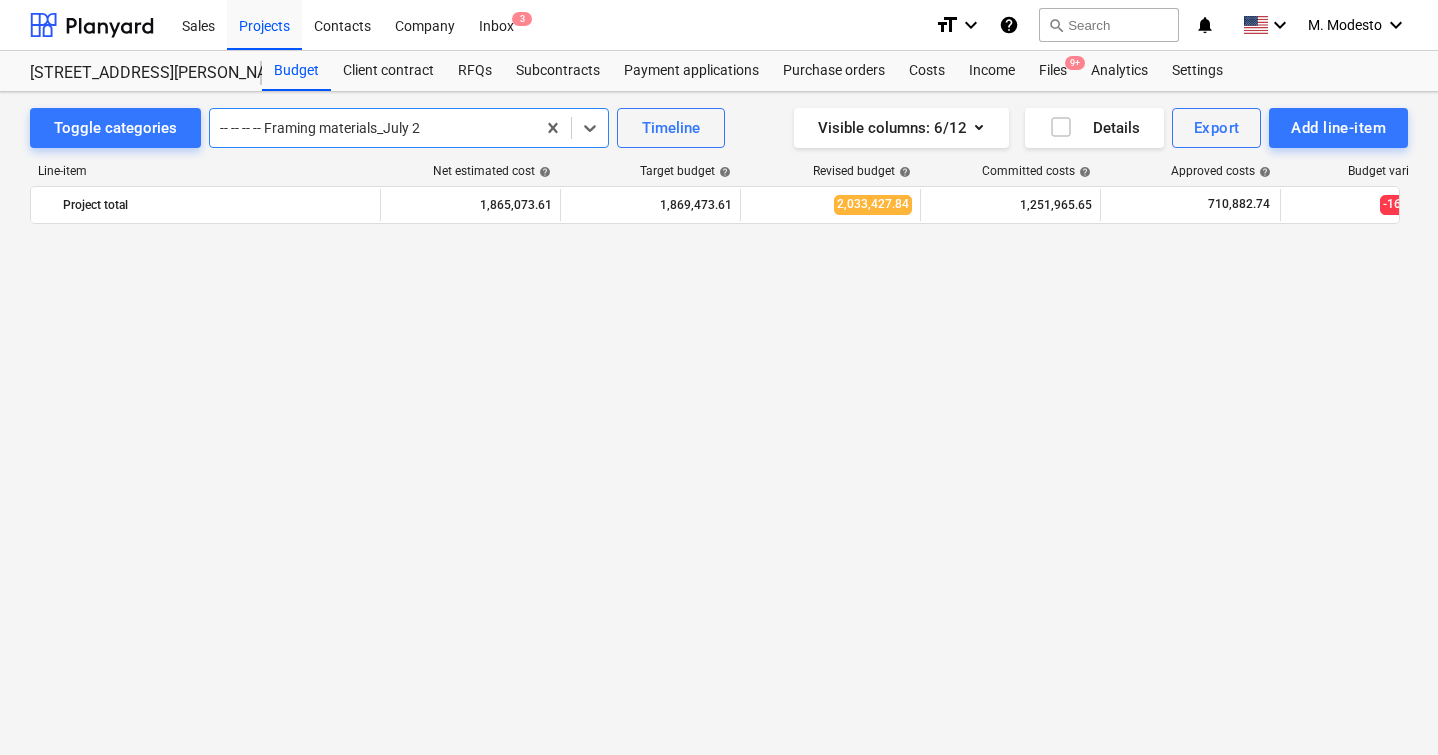 scroll, scrollTop: 5040, scrollLeft: 0, axis: vertical 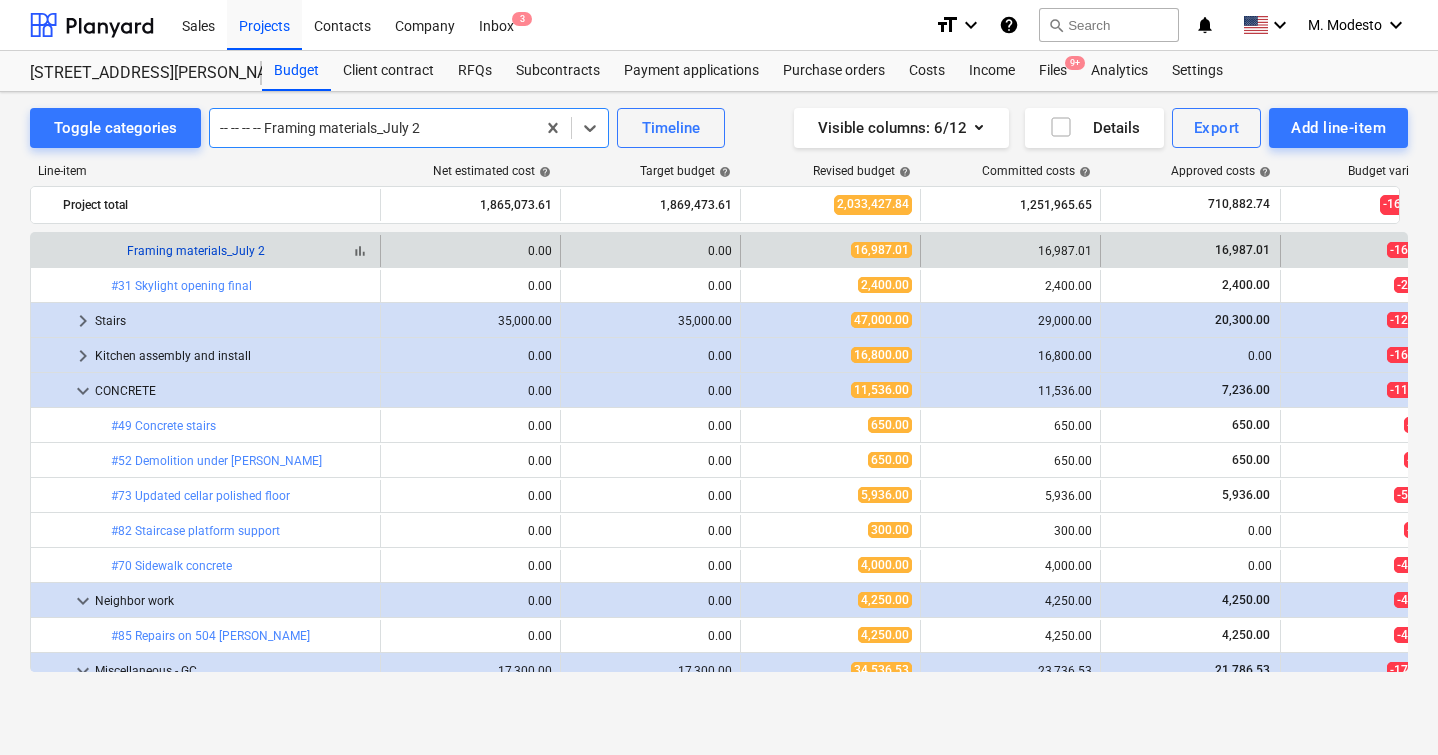 click on "Framing materials_July 2" at bounding box center [196, 251] 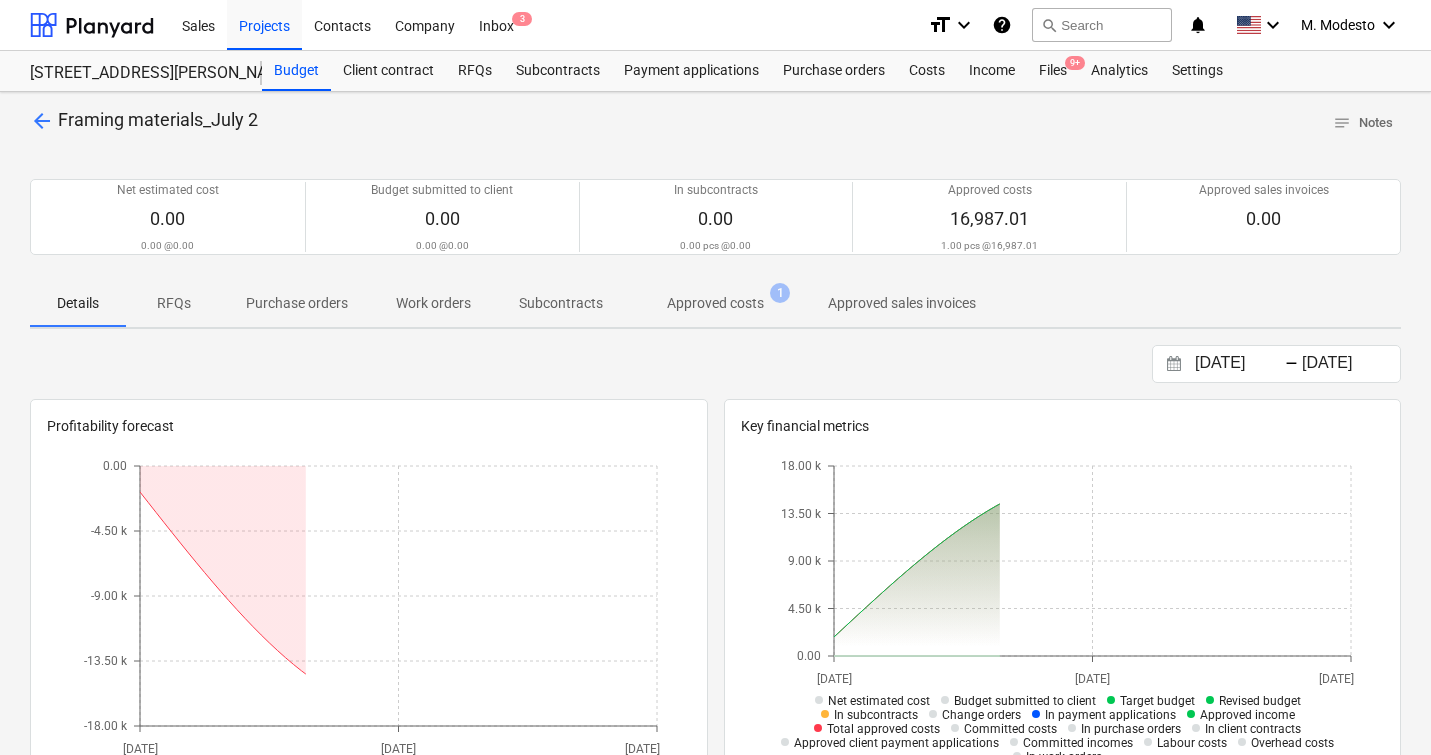 click on "Approved costs 1" at bounding box center [715, 303] 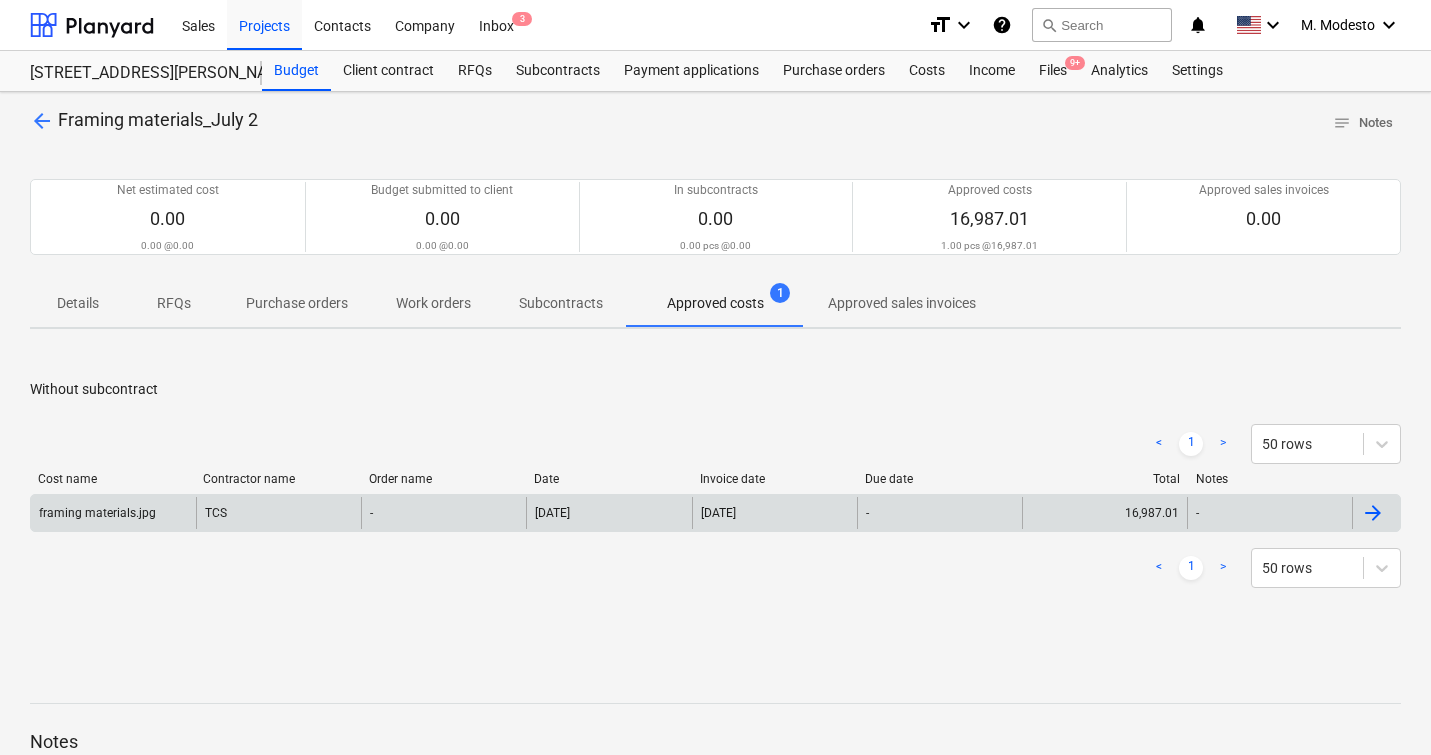 click on "[DATE]" at bounding box center [608, 513] 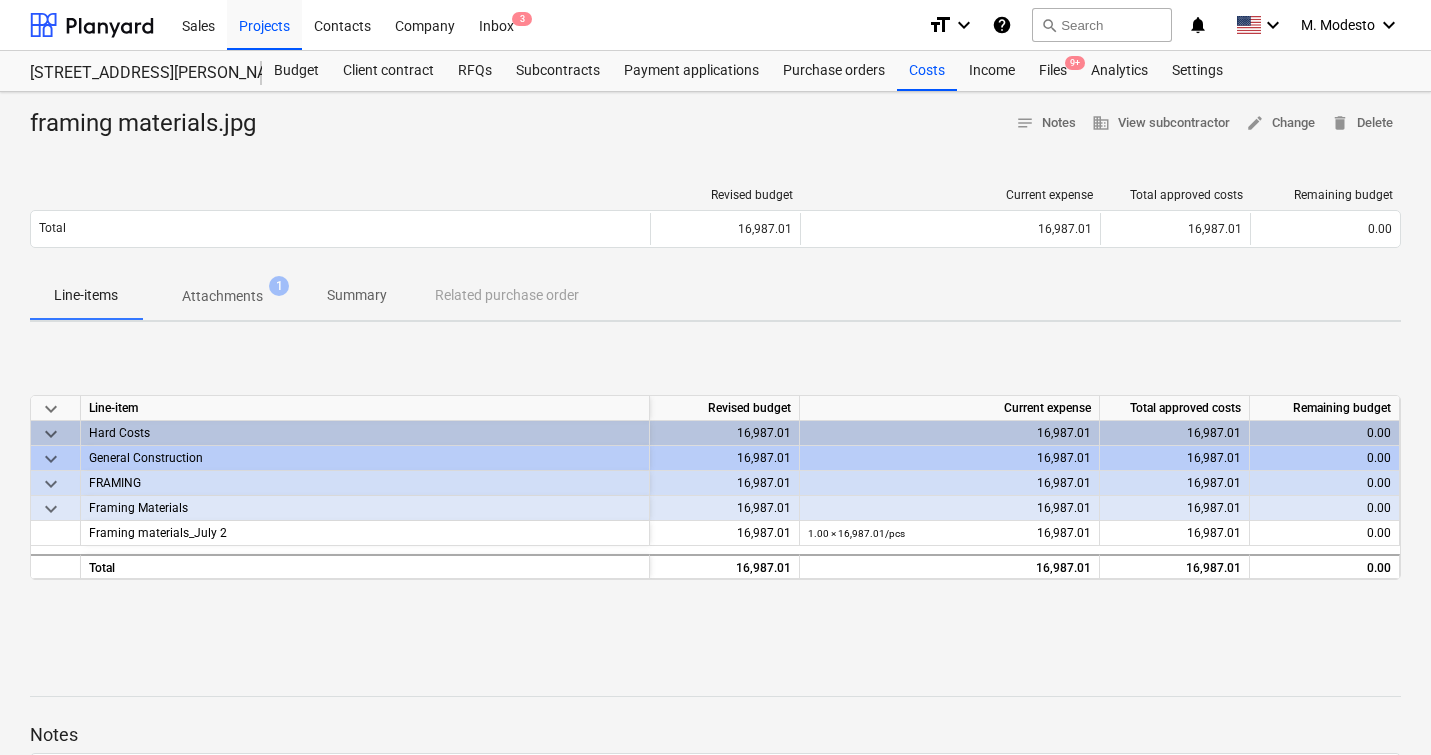 click on "Attachments" at bounding box center [222, 296] 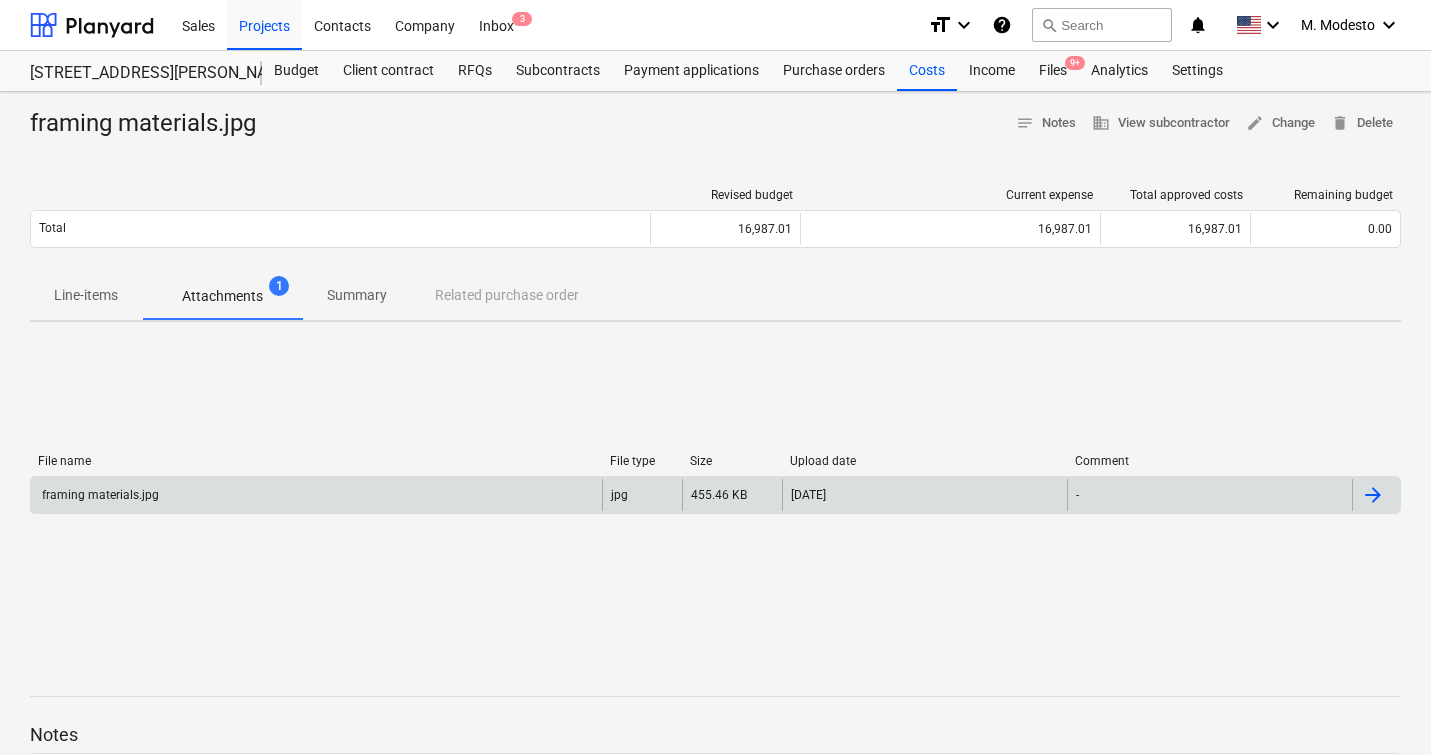 click on "455.46 KB" at bounding box center [732, 495] 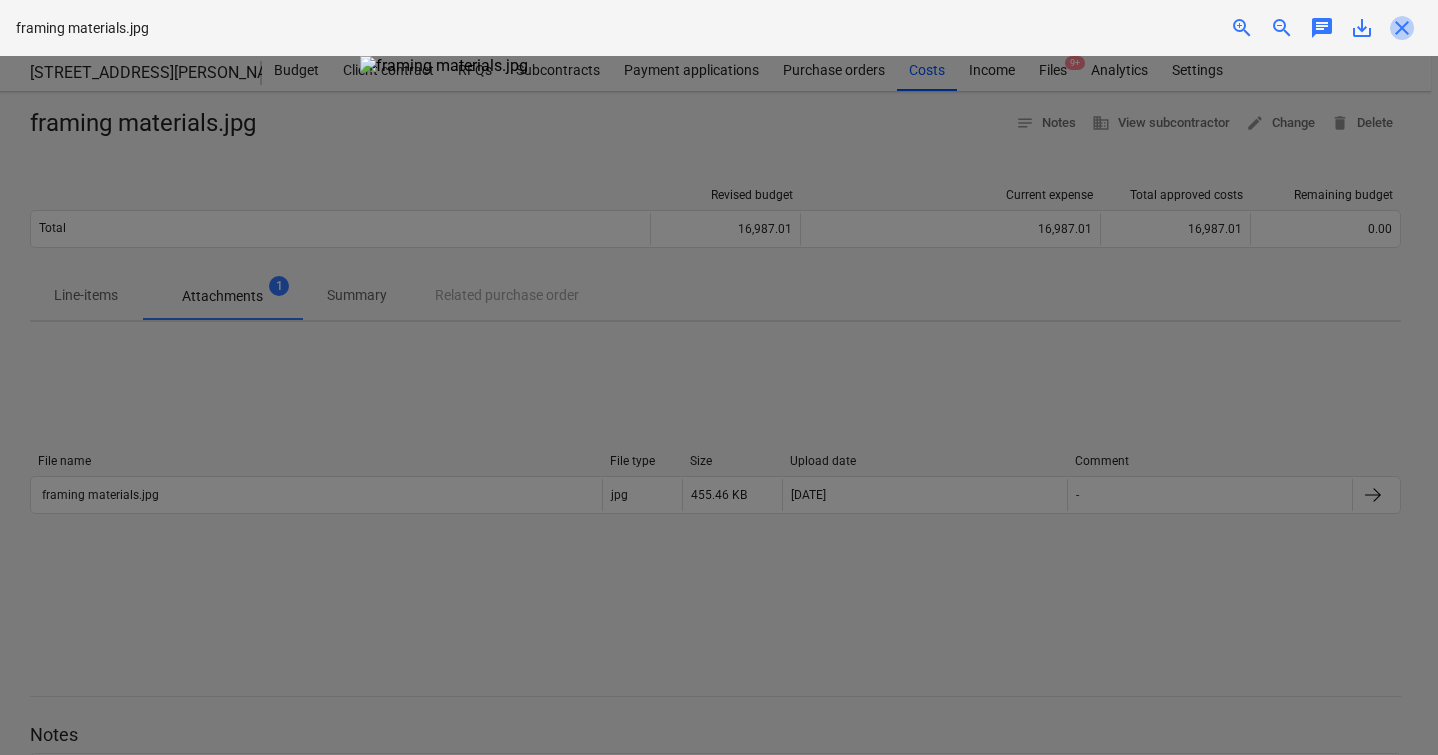 click on "close" at bounding box center (1402, 28) 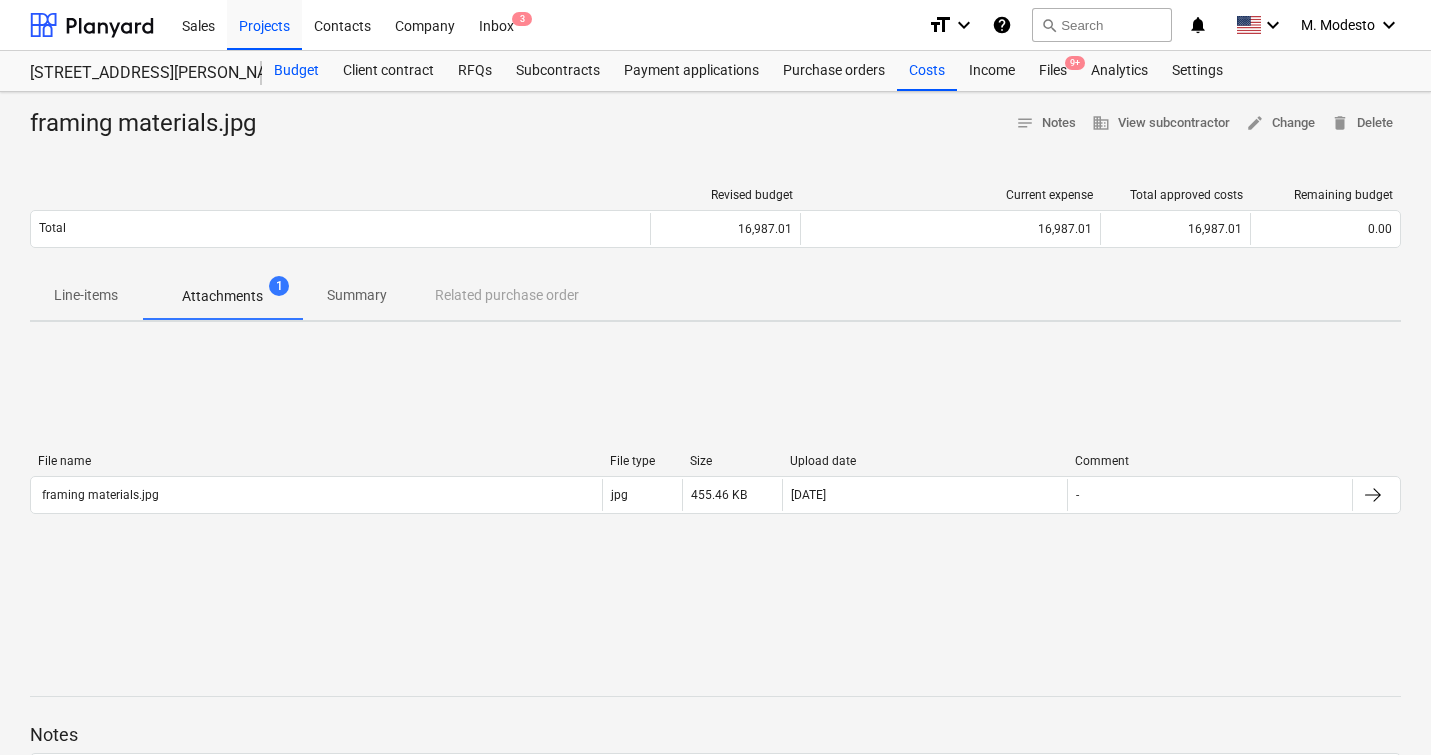 click on "Budget" at bounding box center (296, 71) 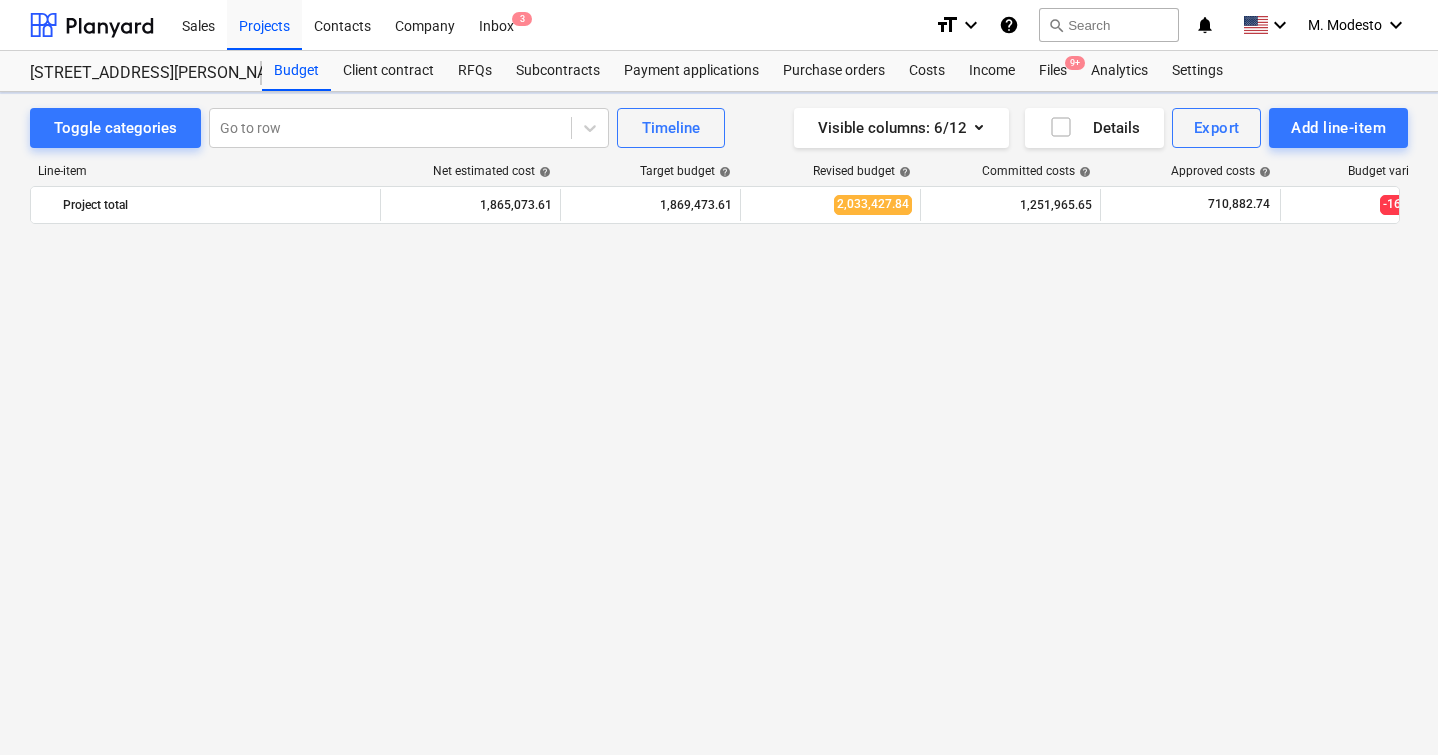 scroll, scrollTop: 5040, scrollLeft: 0, axis: vertical 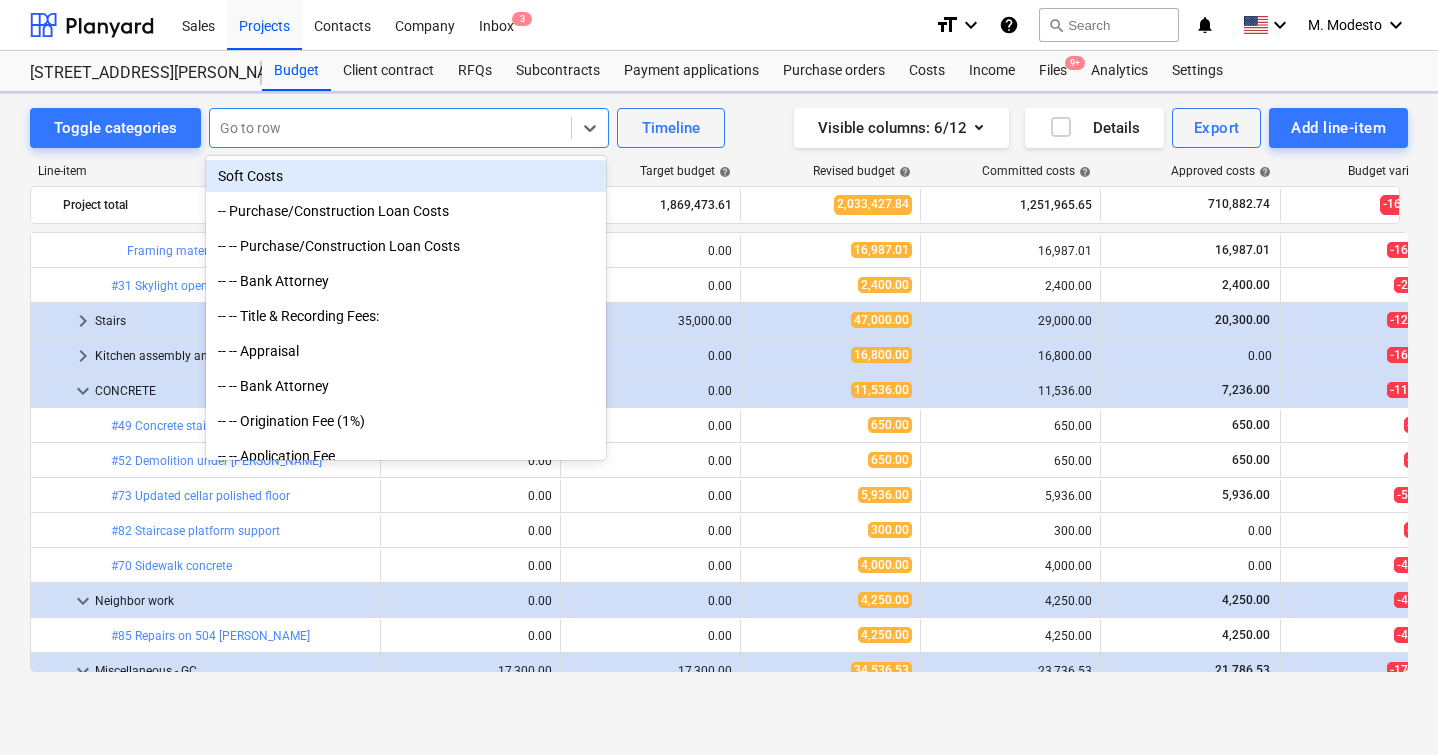 click at bounding box center [390, 128] 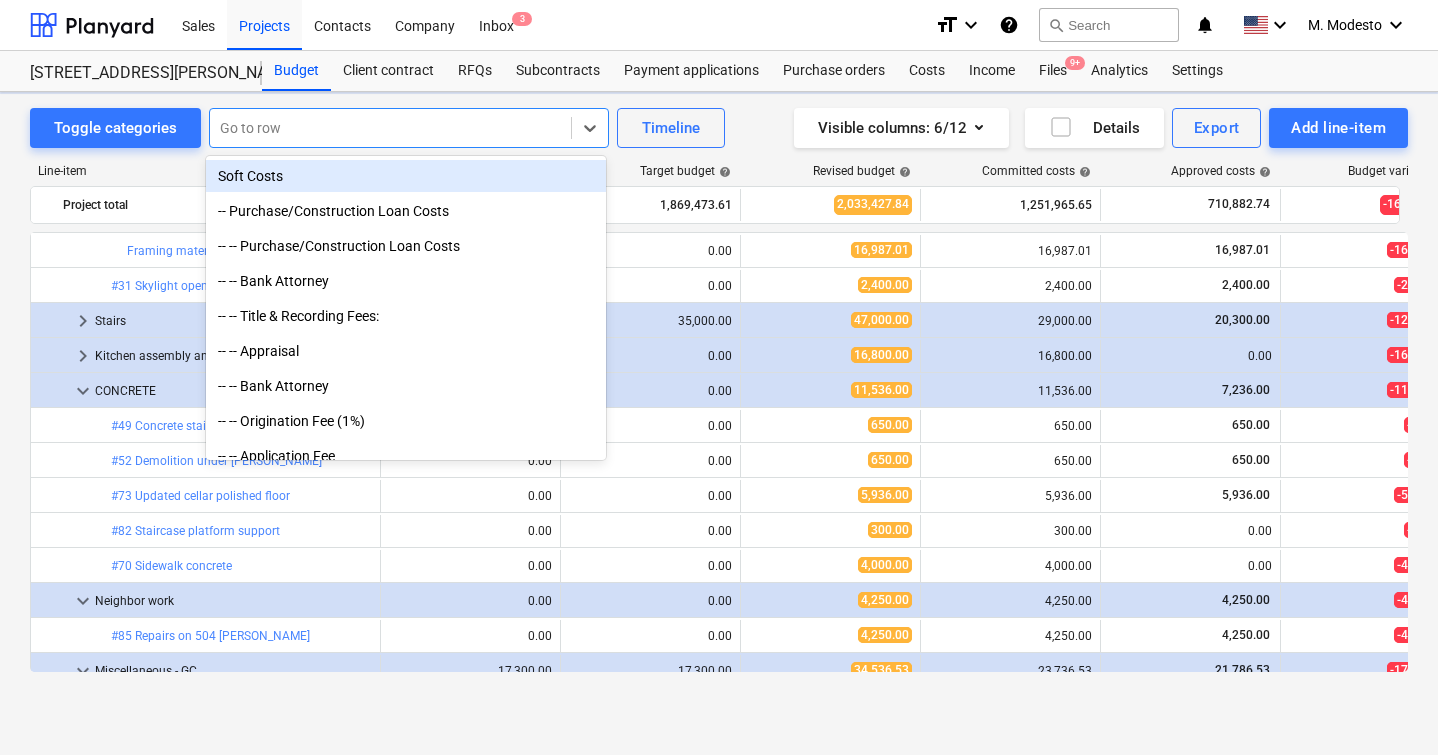 paste on "Temporary bathroom" 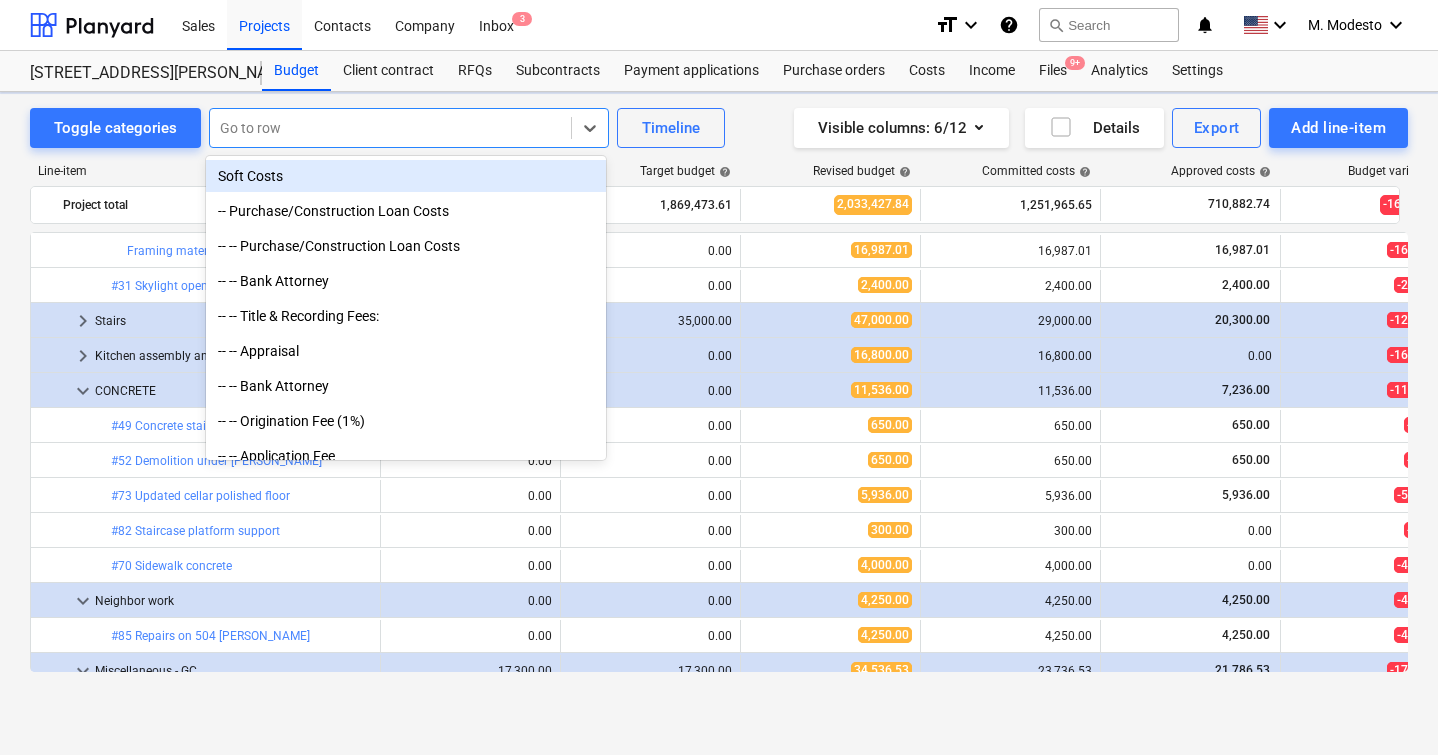 type on "Temporary bathroom" 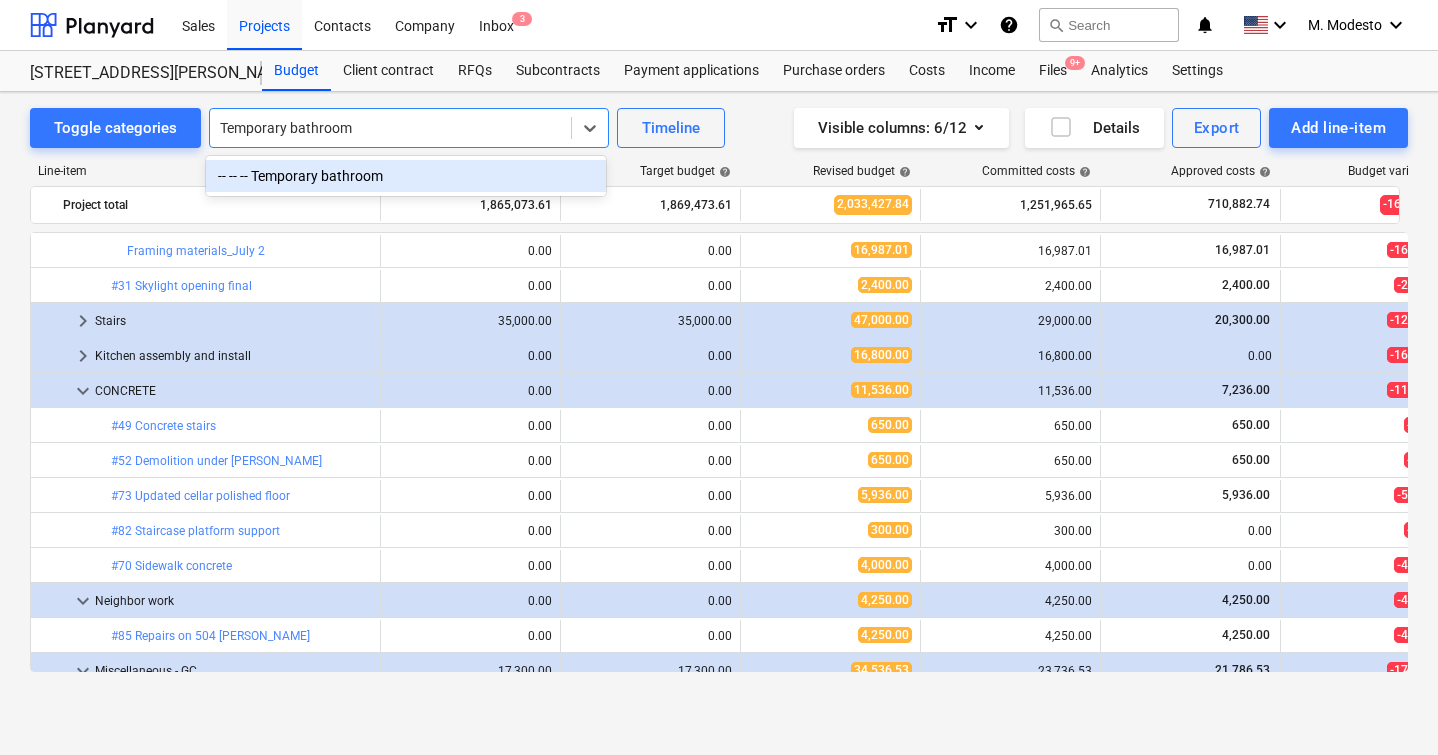 click on "-- -- --   Temporary bathroom" at bounding box center [406, 176] 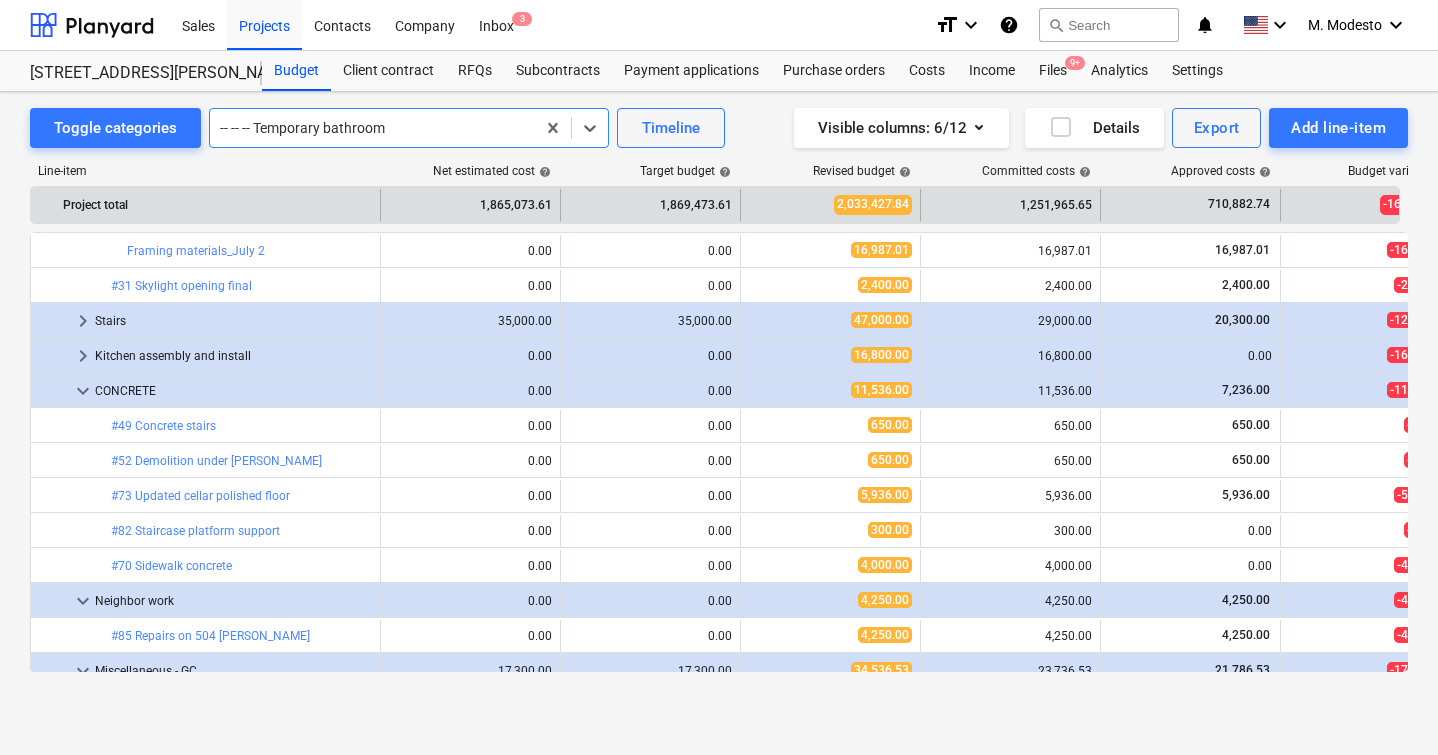 scroll, scrollTop: 5740, scrollLeft: 0, axis: vertical 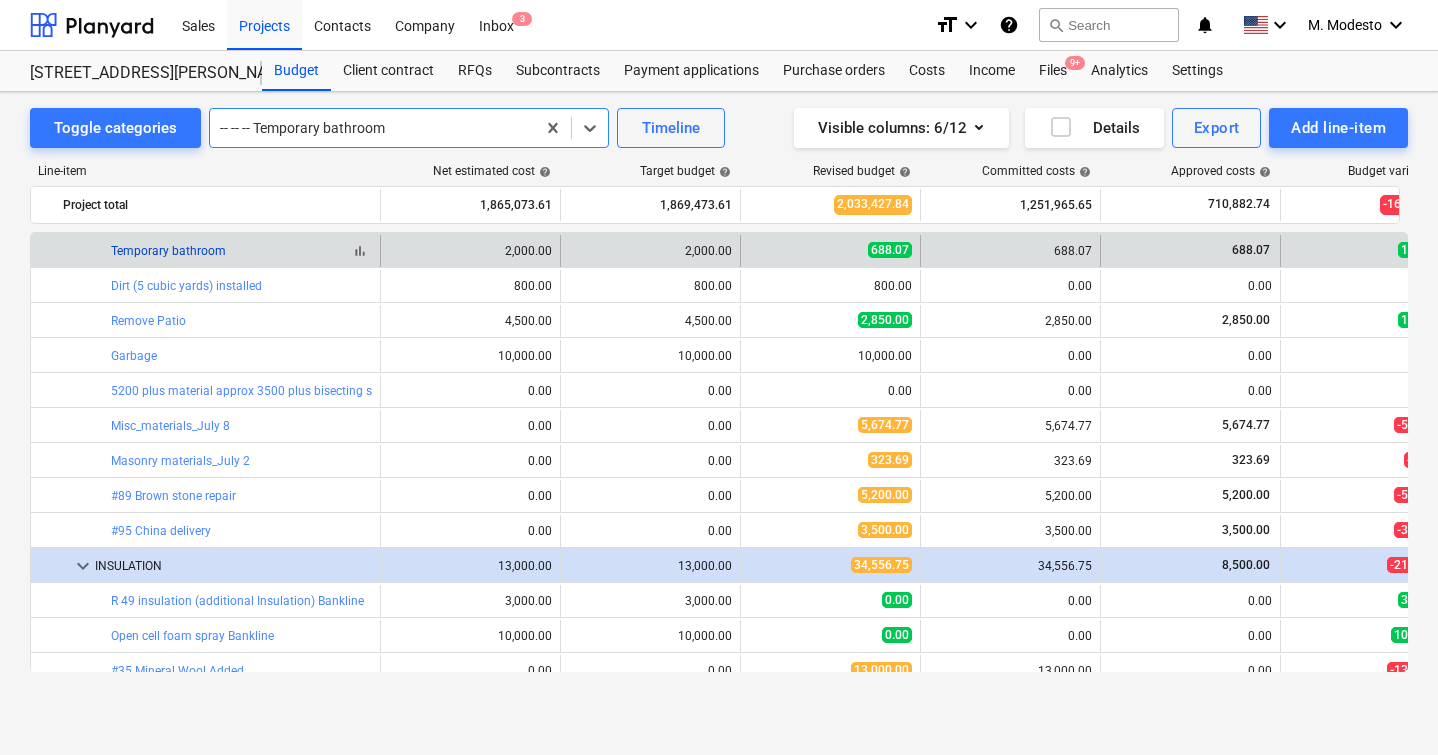click on "Temporary bathroom" at bounding box center [168, 251] 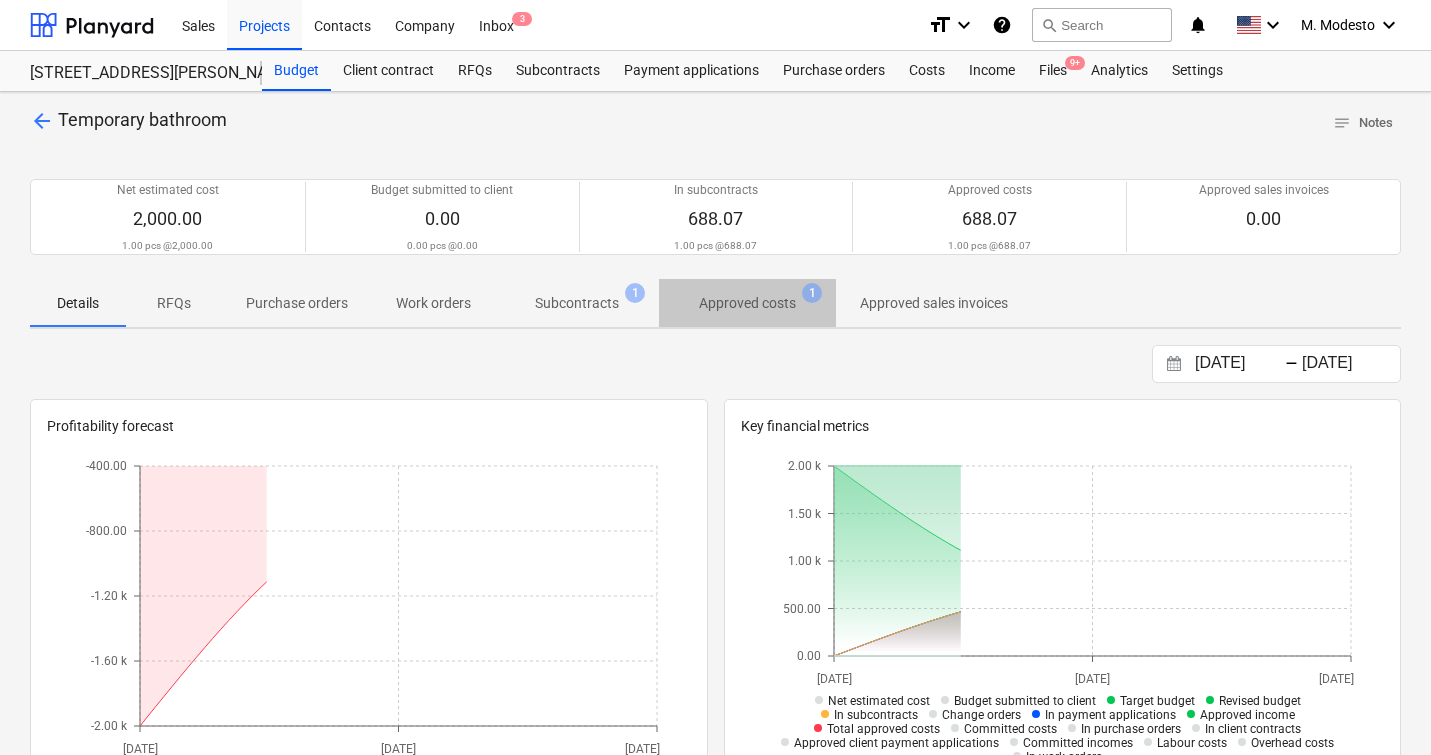 click on "Approved costs" at bounding box center (747, 303) 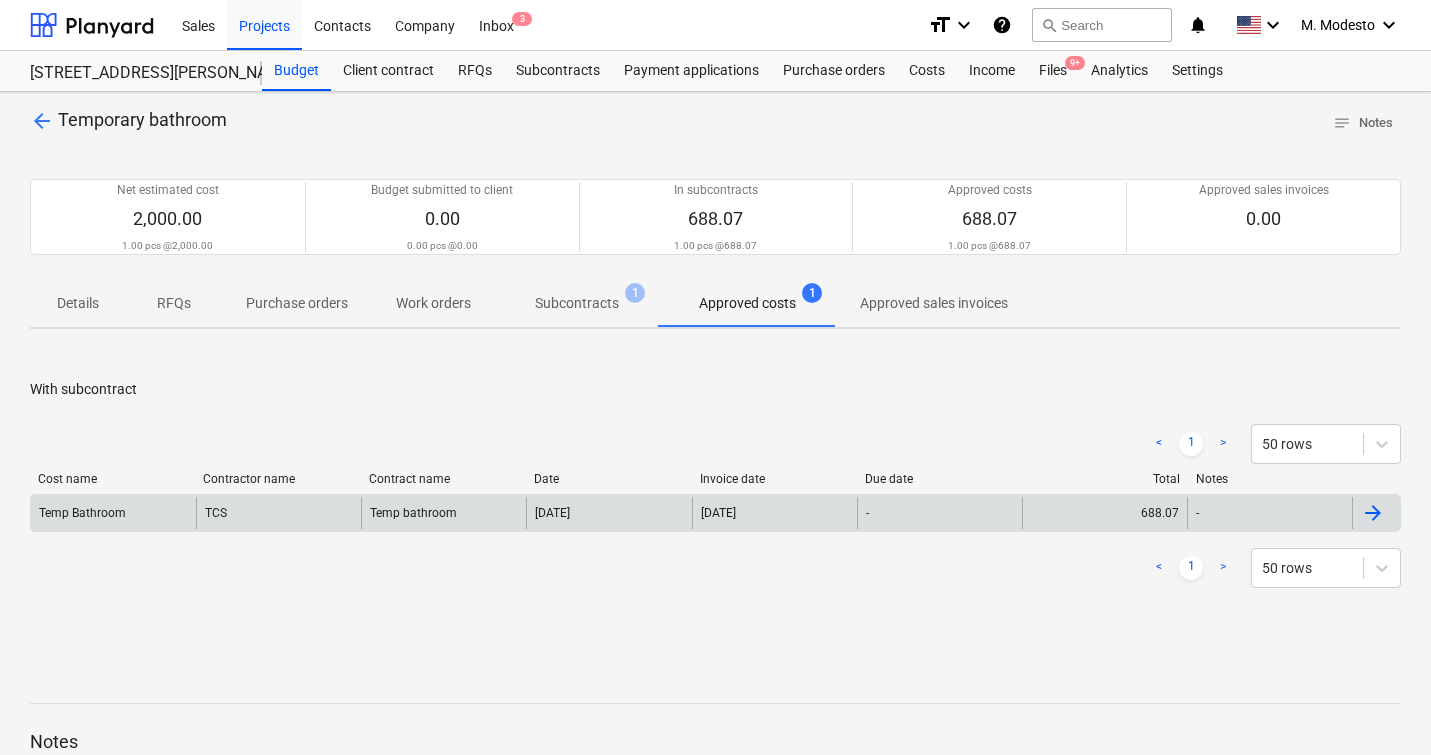 click on "[DATE]" at bounding box center [608, 513] 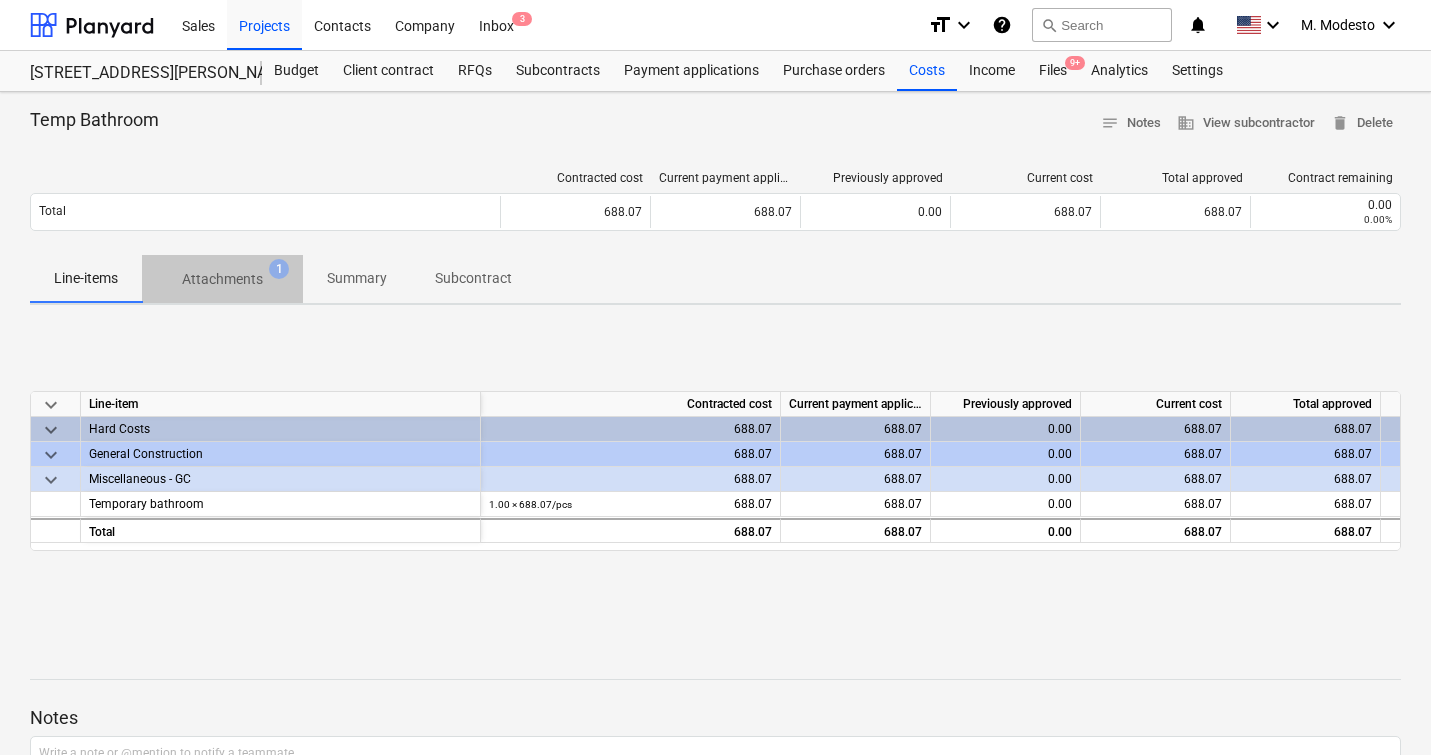 click on "Attachments" at bounding box center [222, 279] 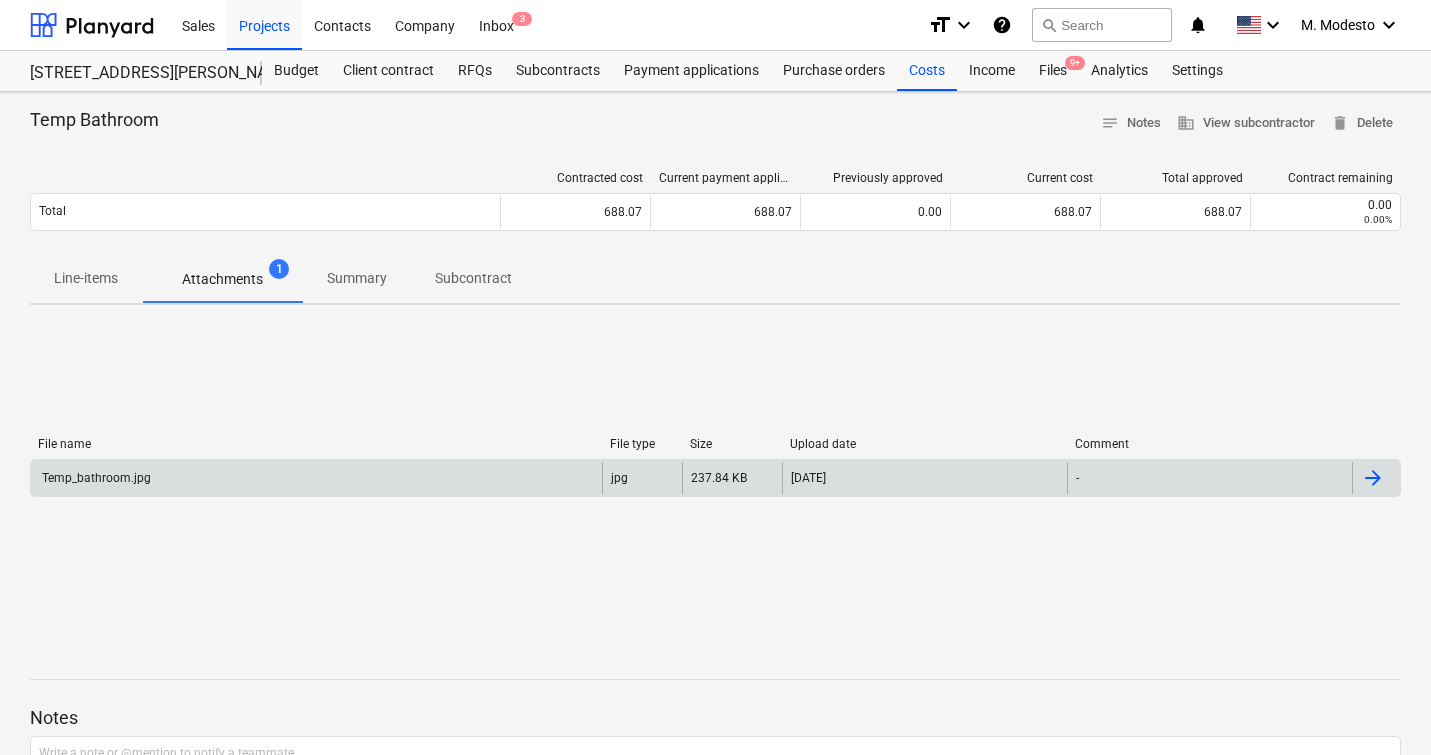 click on "Temp_bathroom.jpg" at bounding box center (316, 478) 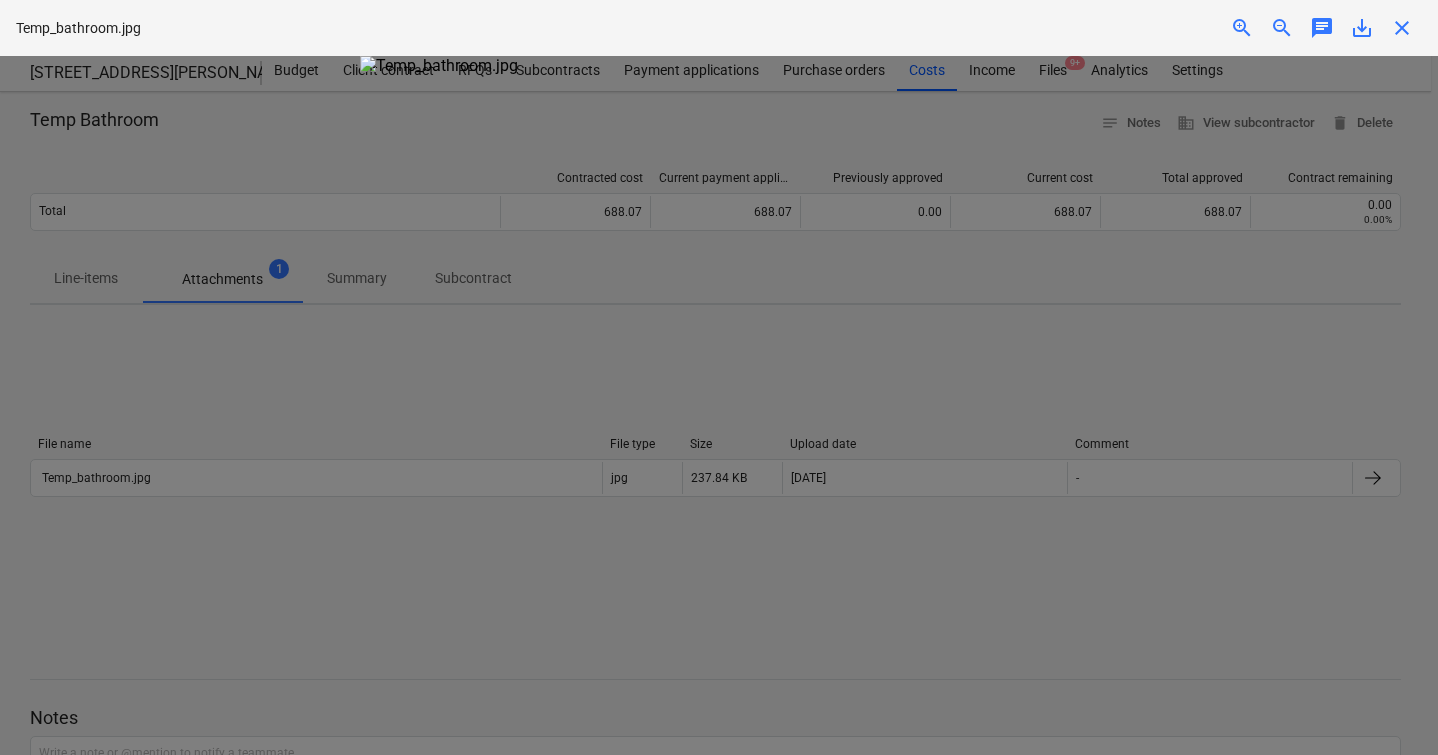 click on "close" at bounding box center (1402, 28) 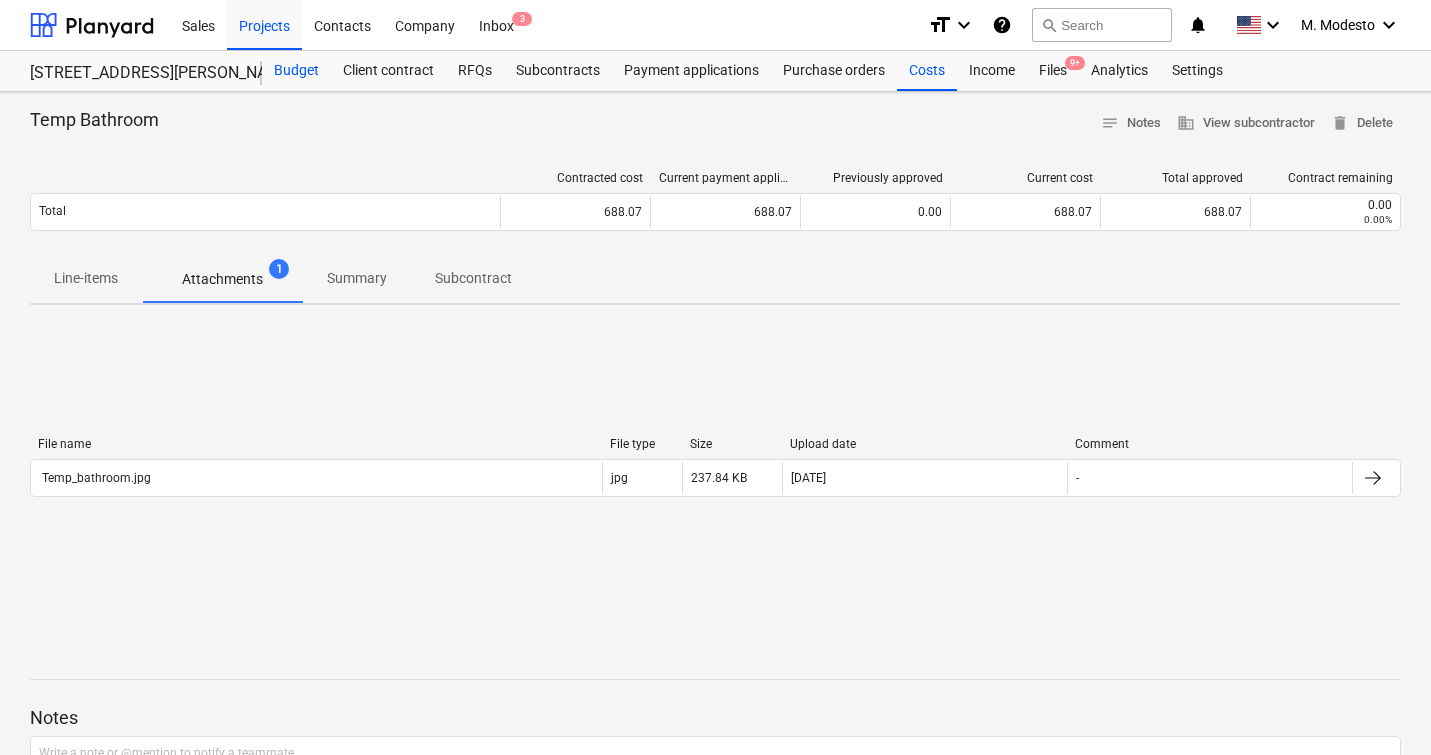 click on "Budget" at bounding box center [296, 71] 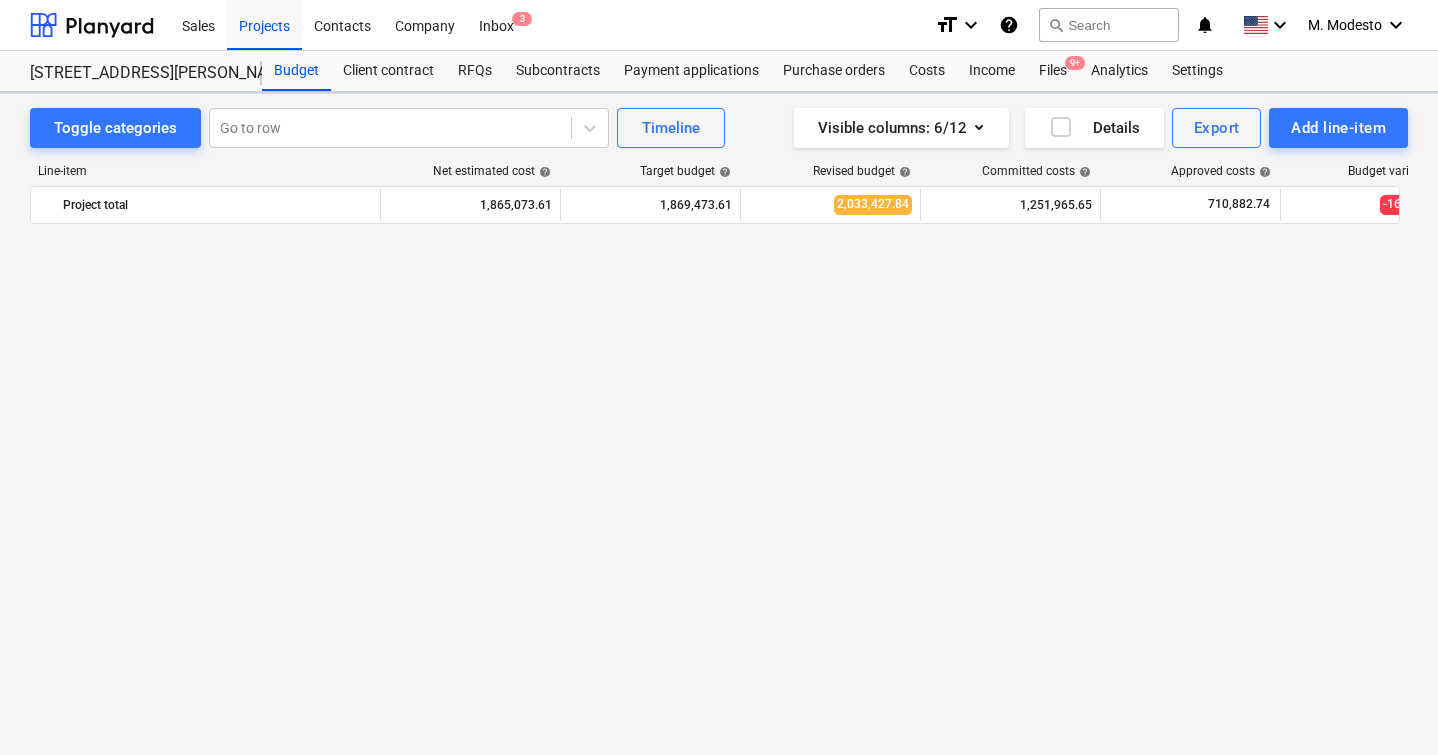 scroll, scrollTop: 5740, scrollLeft: 0, axis: vertical 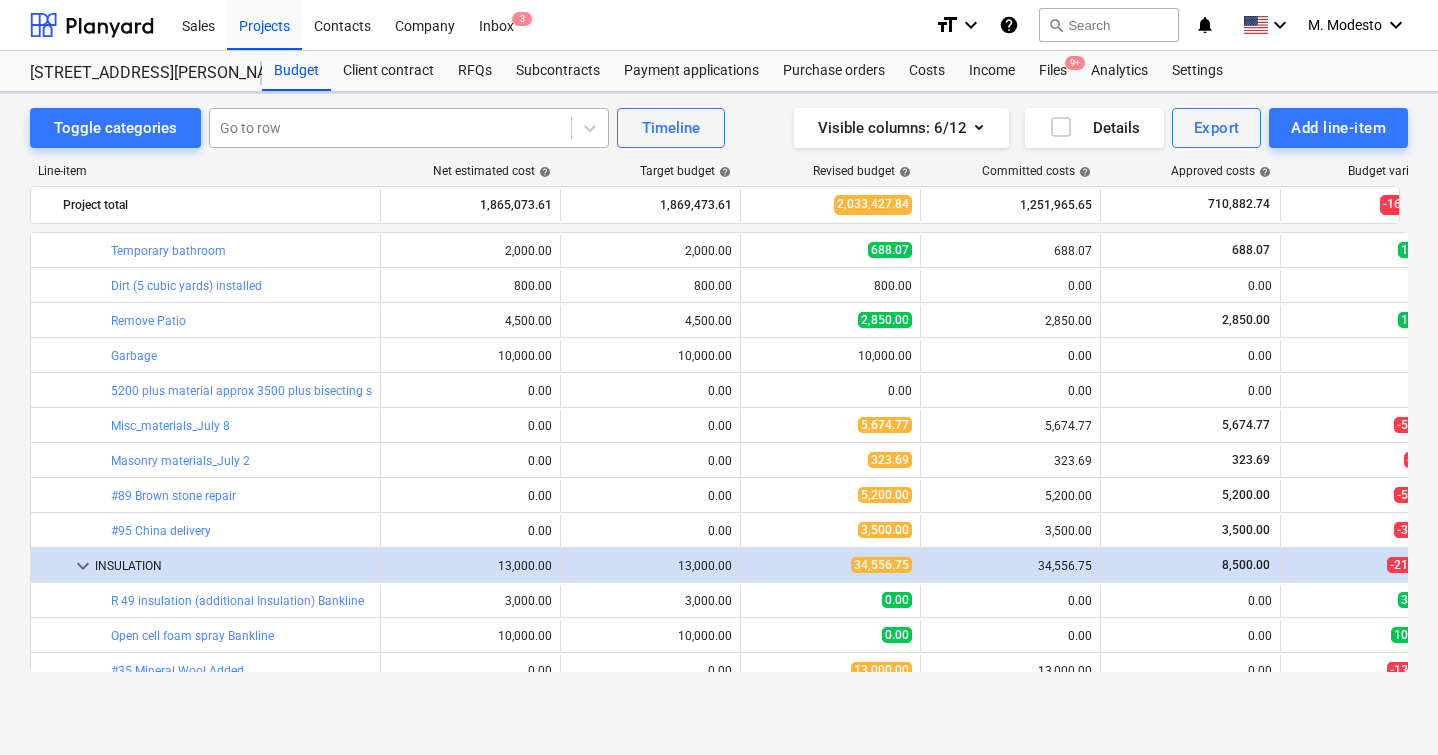 click at bounding box center [390, 128] 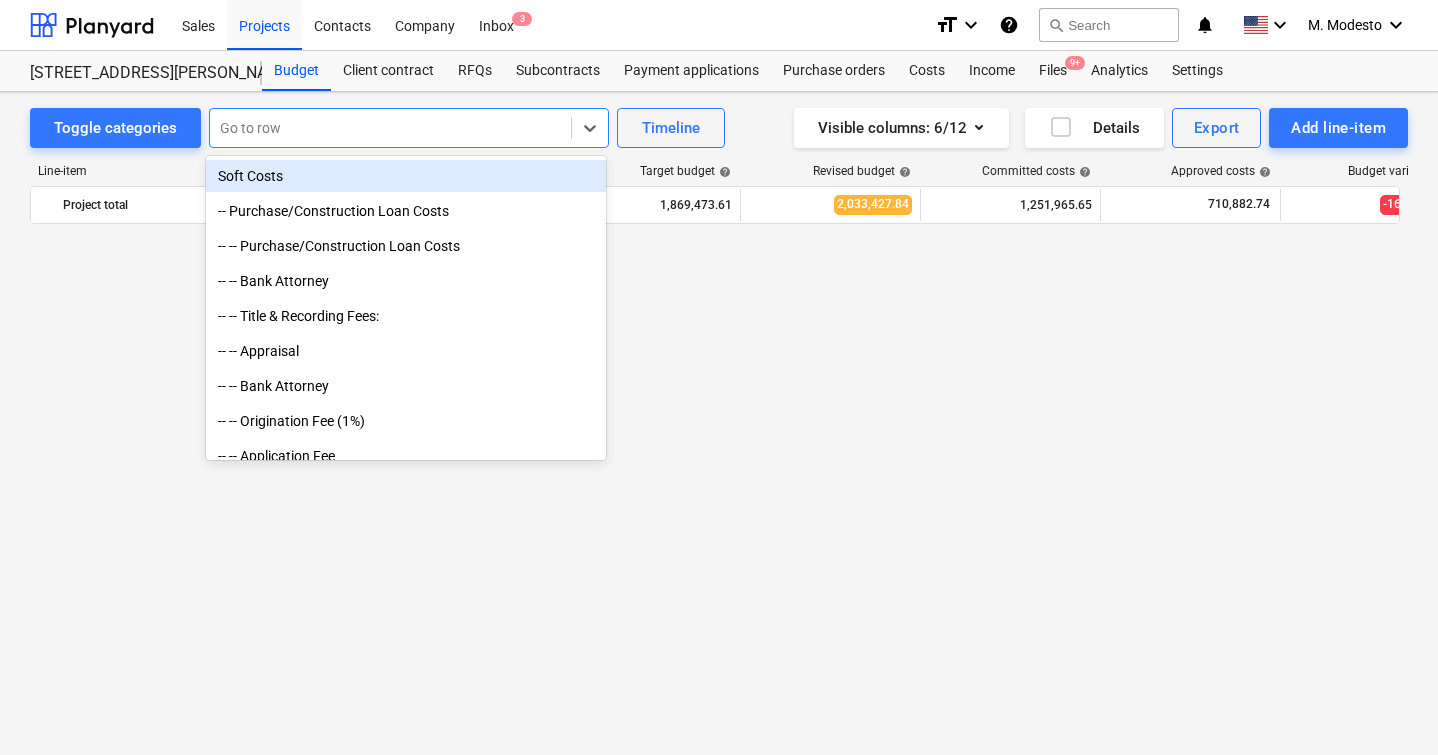 scroll, scrollTop: 5740, scrollLeft: 0, axis: vertical 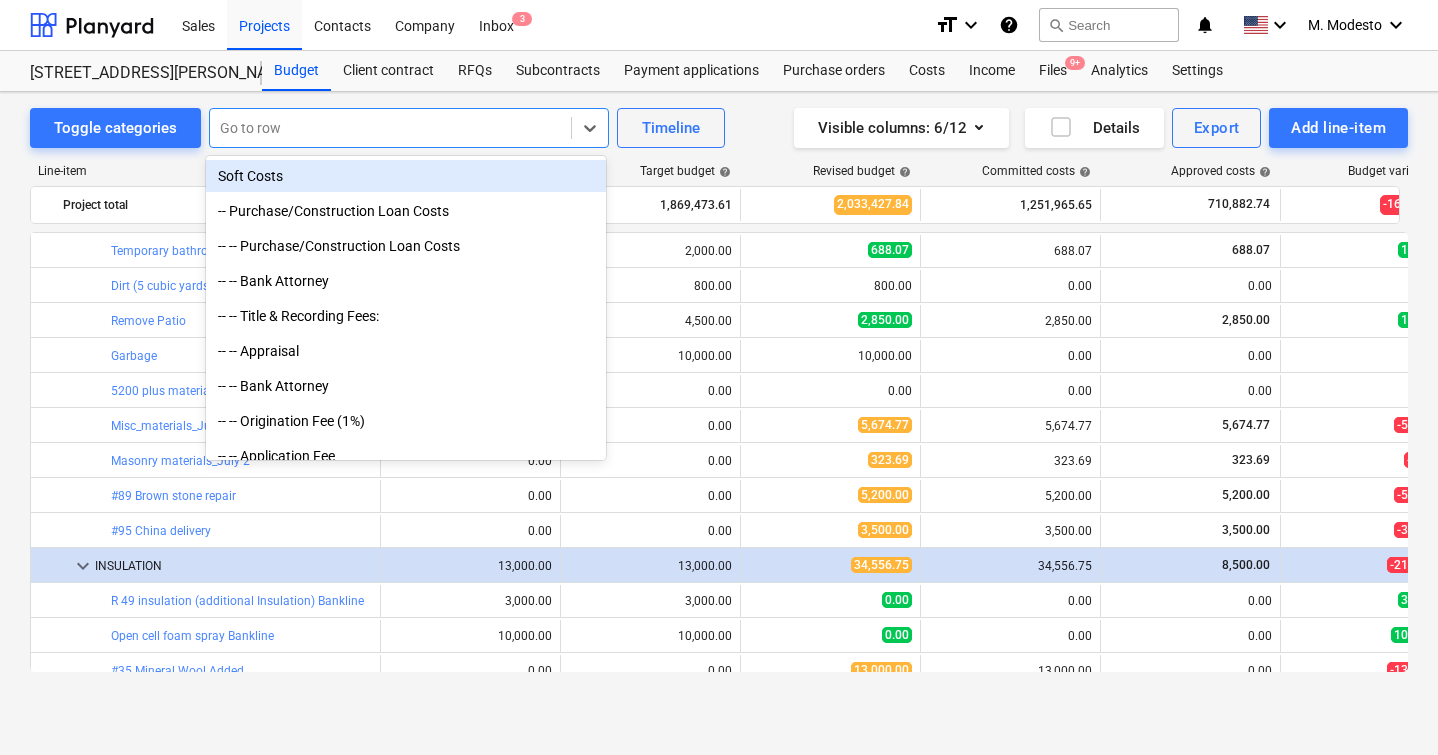 paste on "Misc_materials_July 8" 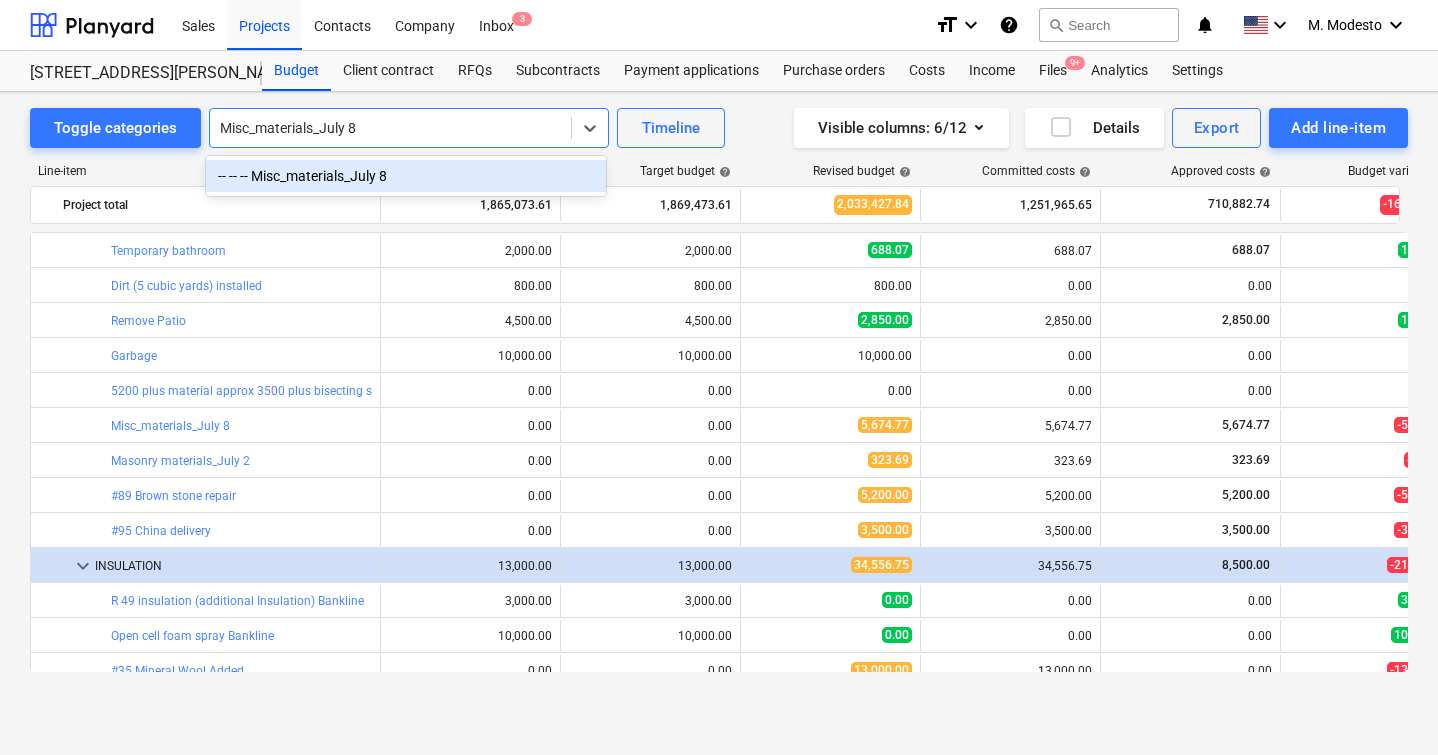 click on "-- -- --   Misc_materials_July 8" at bounding box center (406, 176) 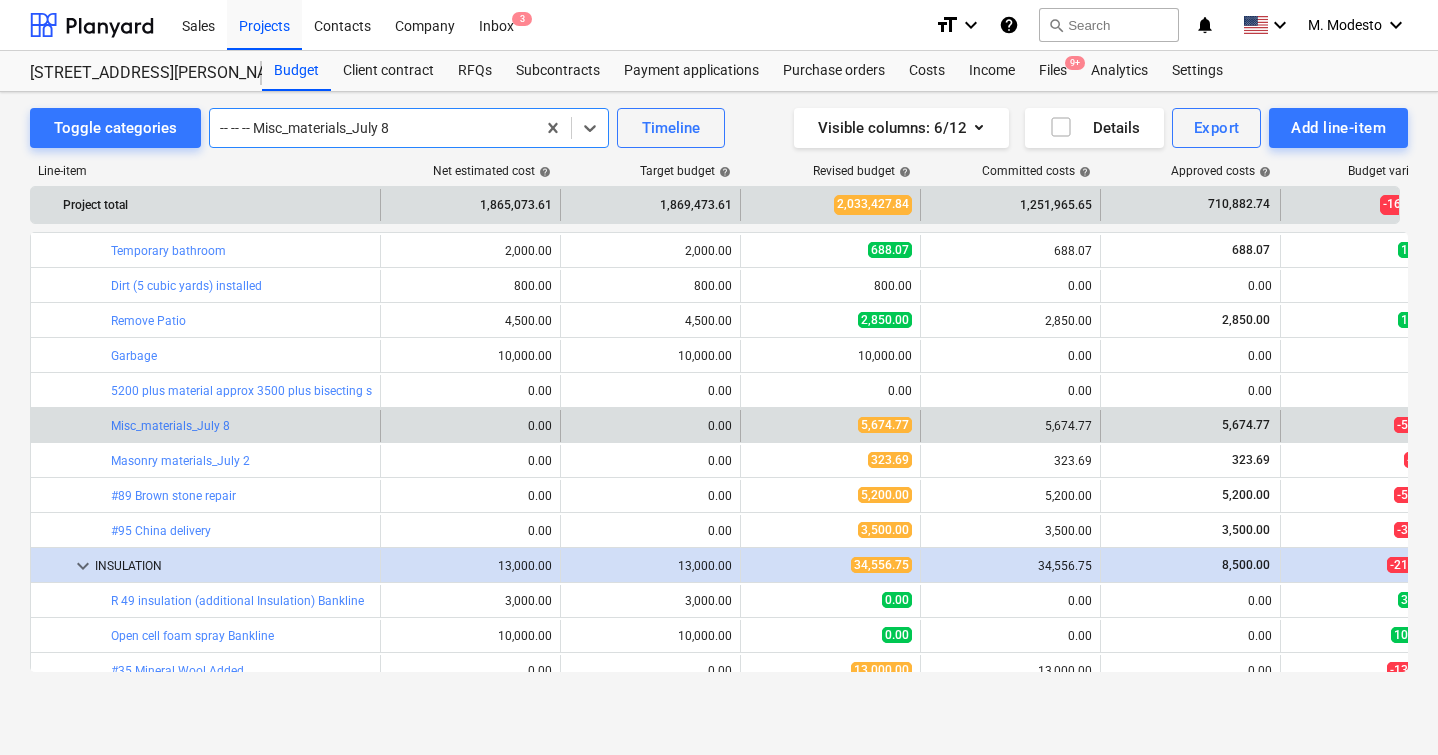 scroll, scrollTop: 5915, scrollLeft: 0, axis: vertical 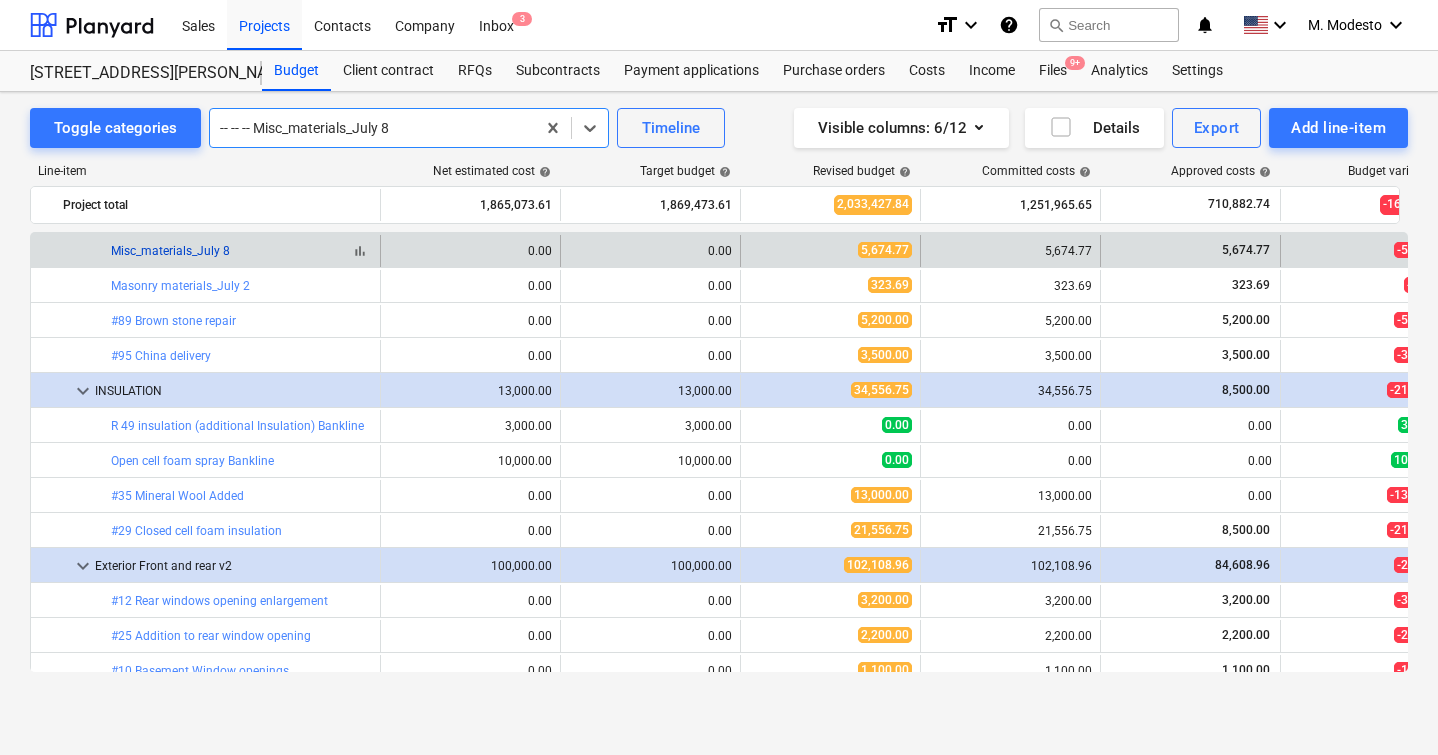 click on "Misc_materials_July 8" at bounding box center [170, 251] 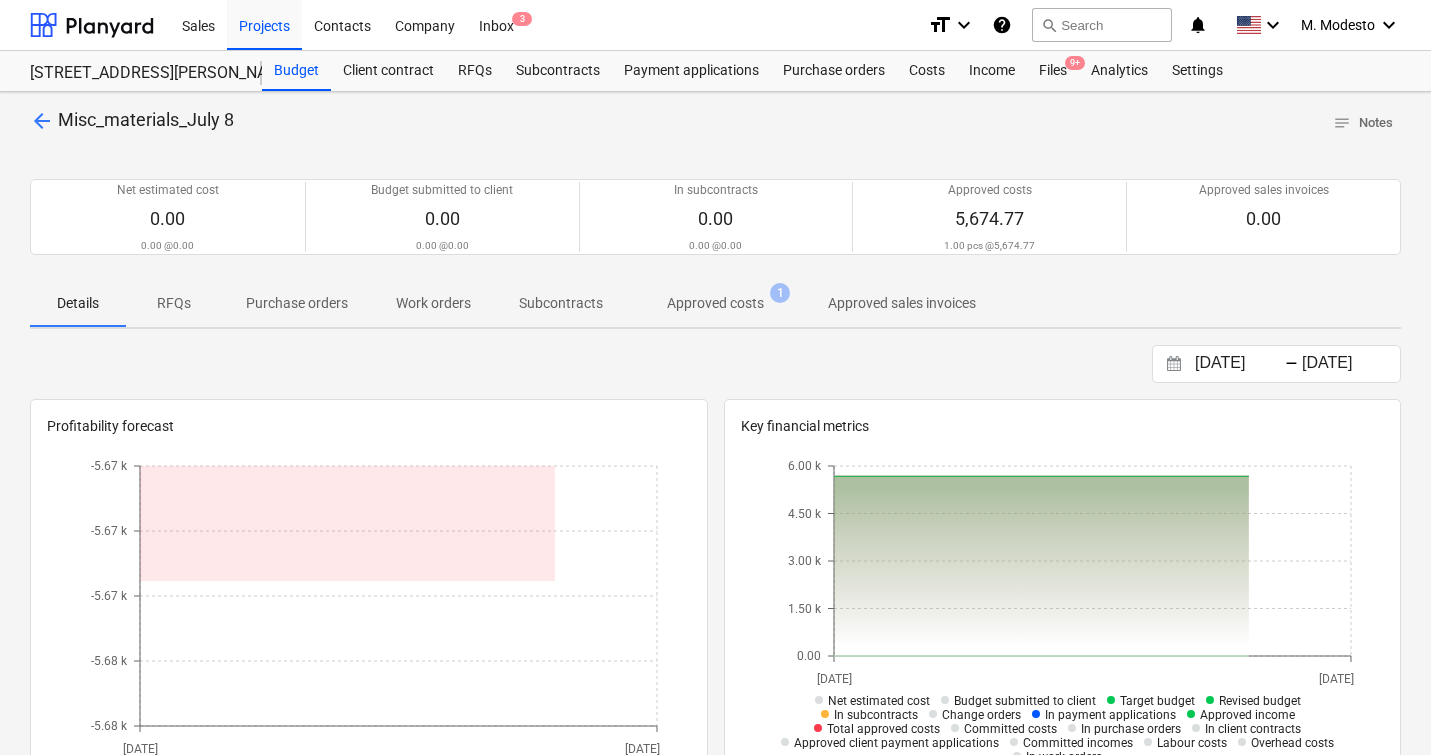 click on "Approved costs" at bounding box center [715, 303] 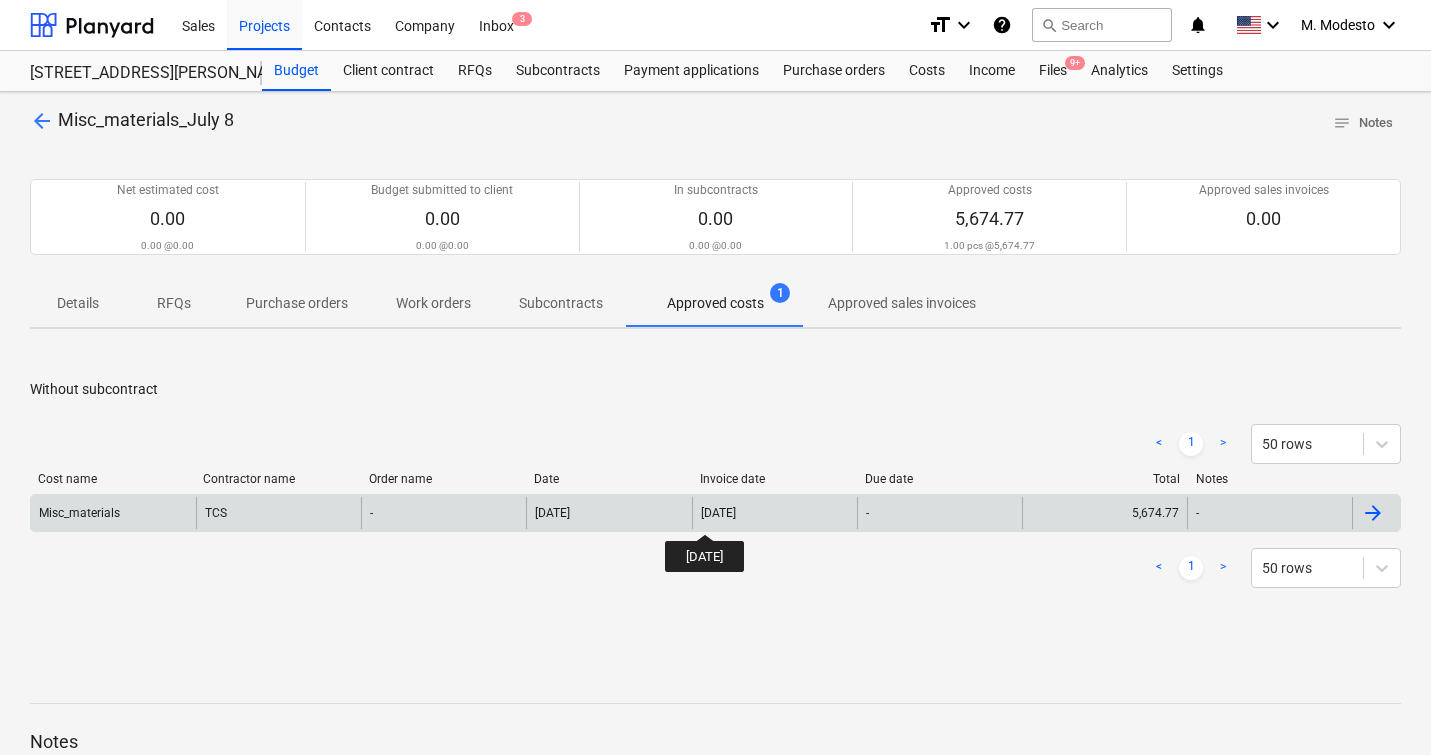 click on "[DATE]" at bounding box center (718, 513) 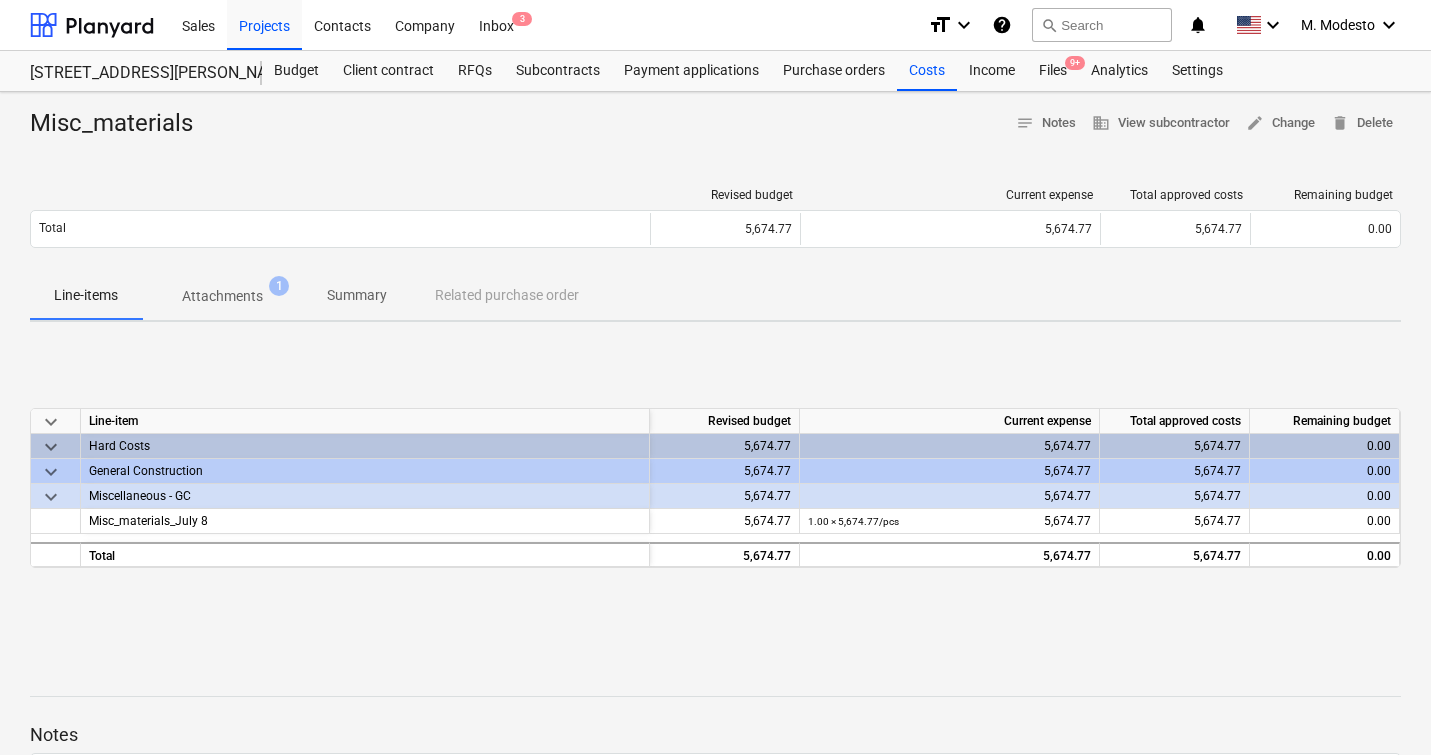click on "Attachments" at bounding box center (222, 296) 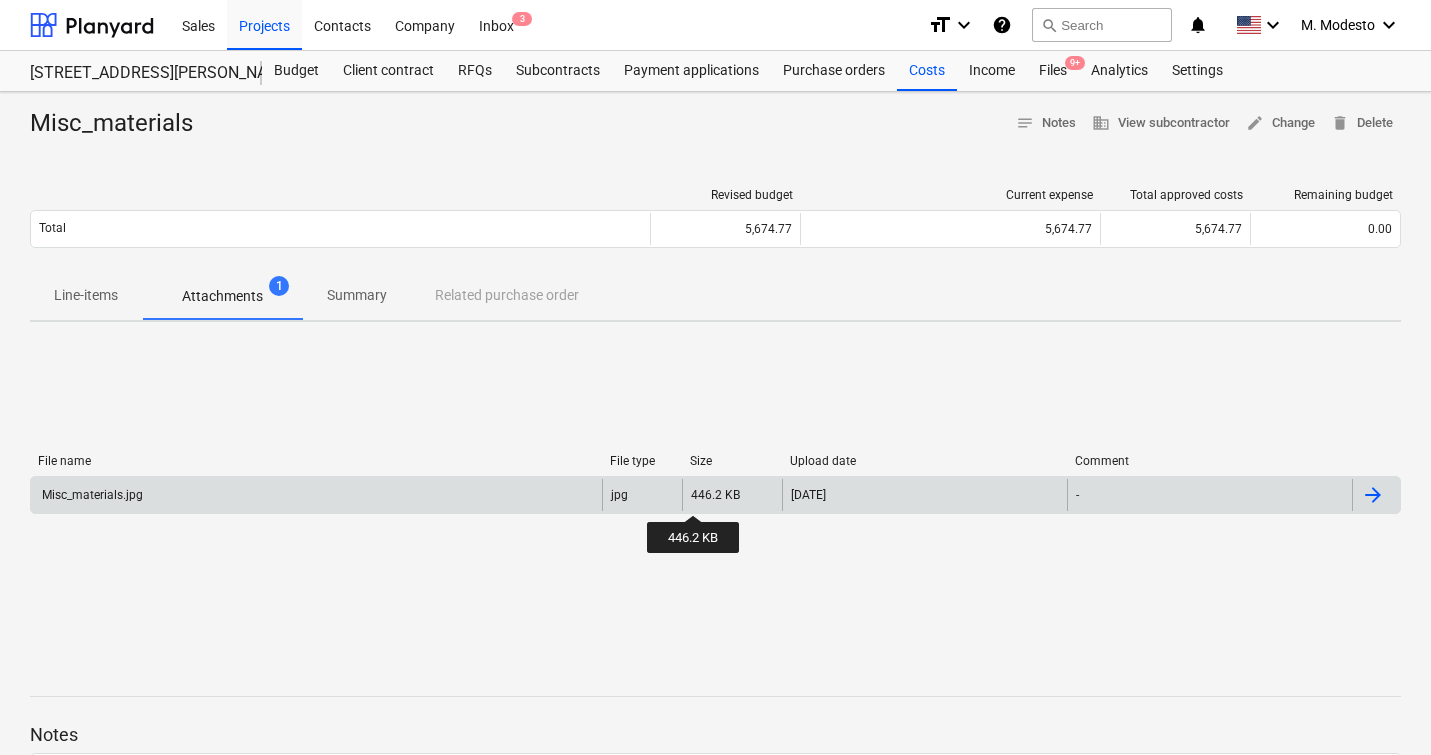 click on "446.2 KB" at bounding box center [715, 495] 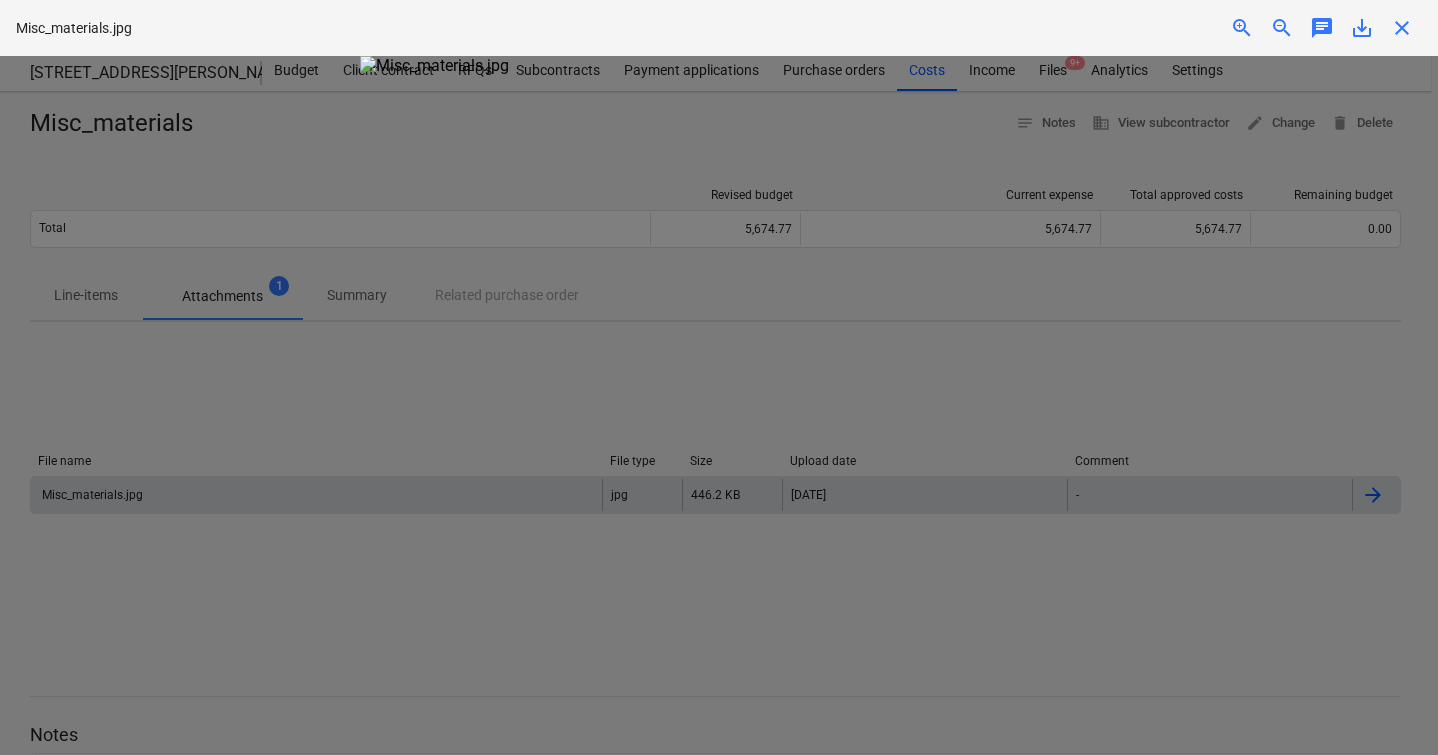 click on "close" at bounding box center [1402, 28] 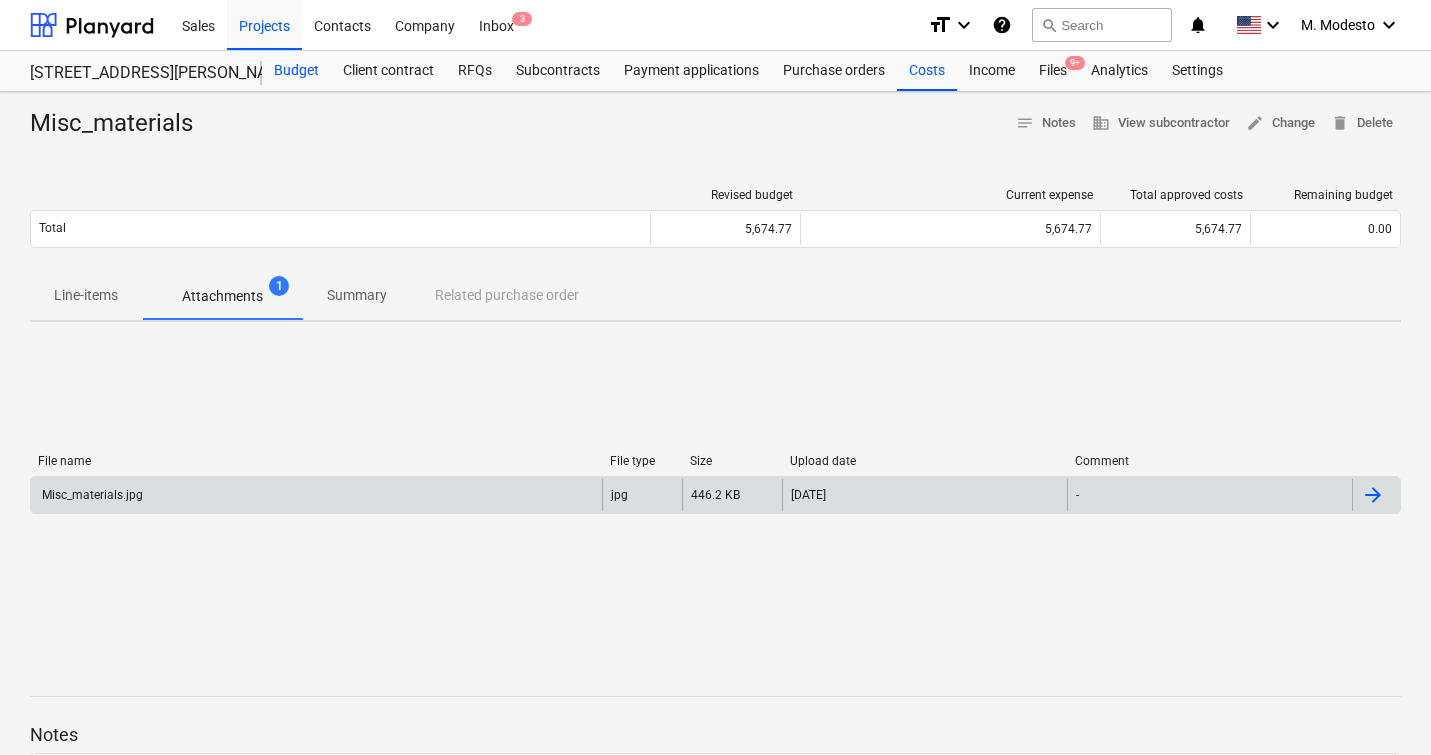 click on "Budget" at bounding box center [296, 71] 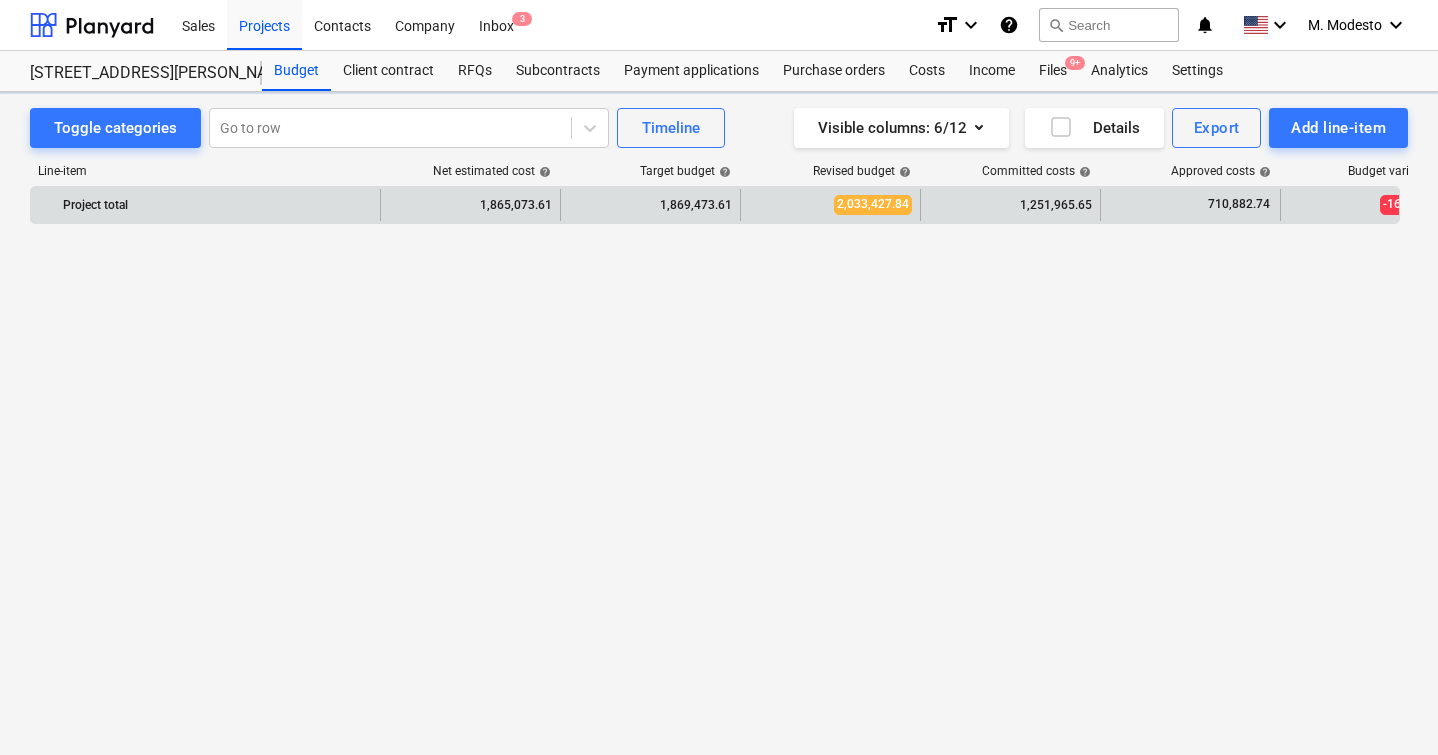 scroll, scrollTop: 5915, scrollLeft: 0, axis: vertical 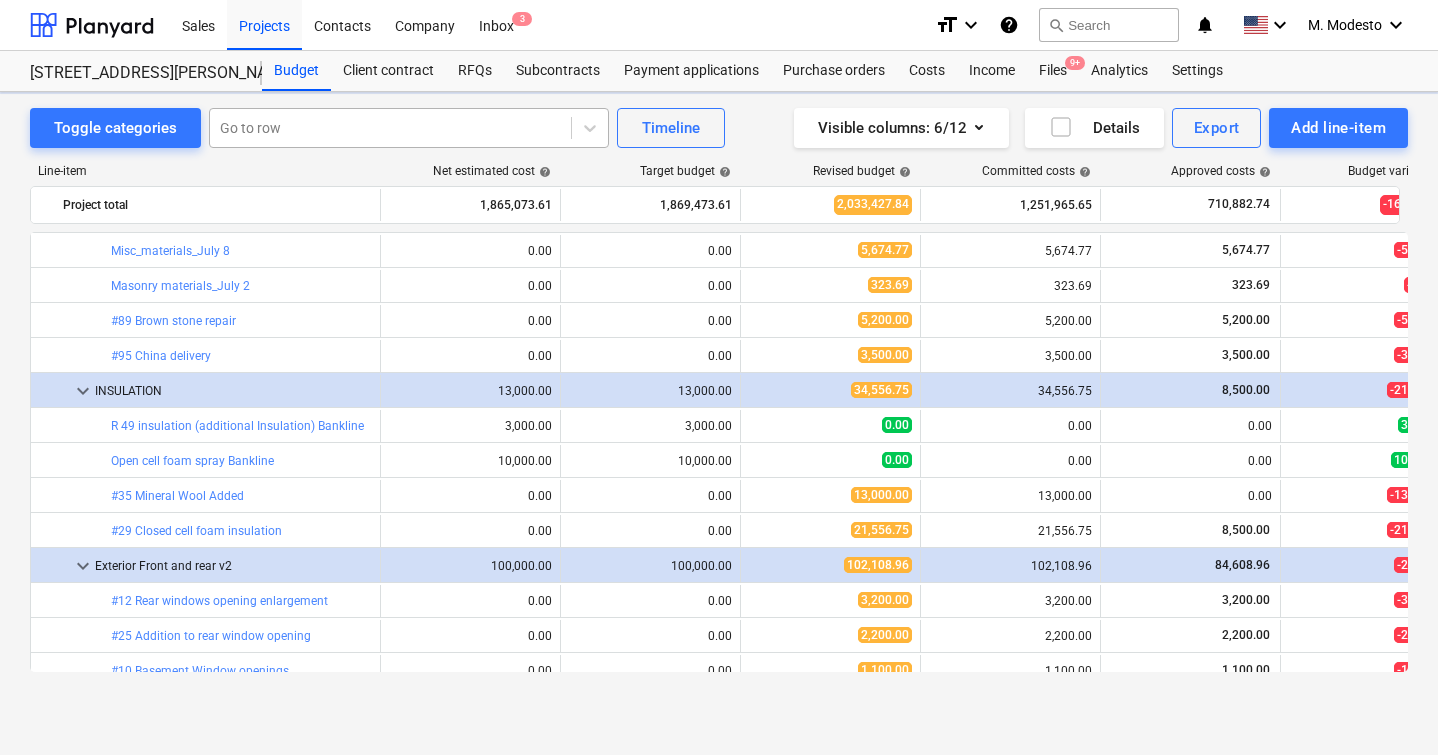 click at bounding box center [390, 128] 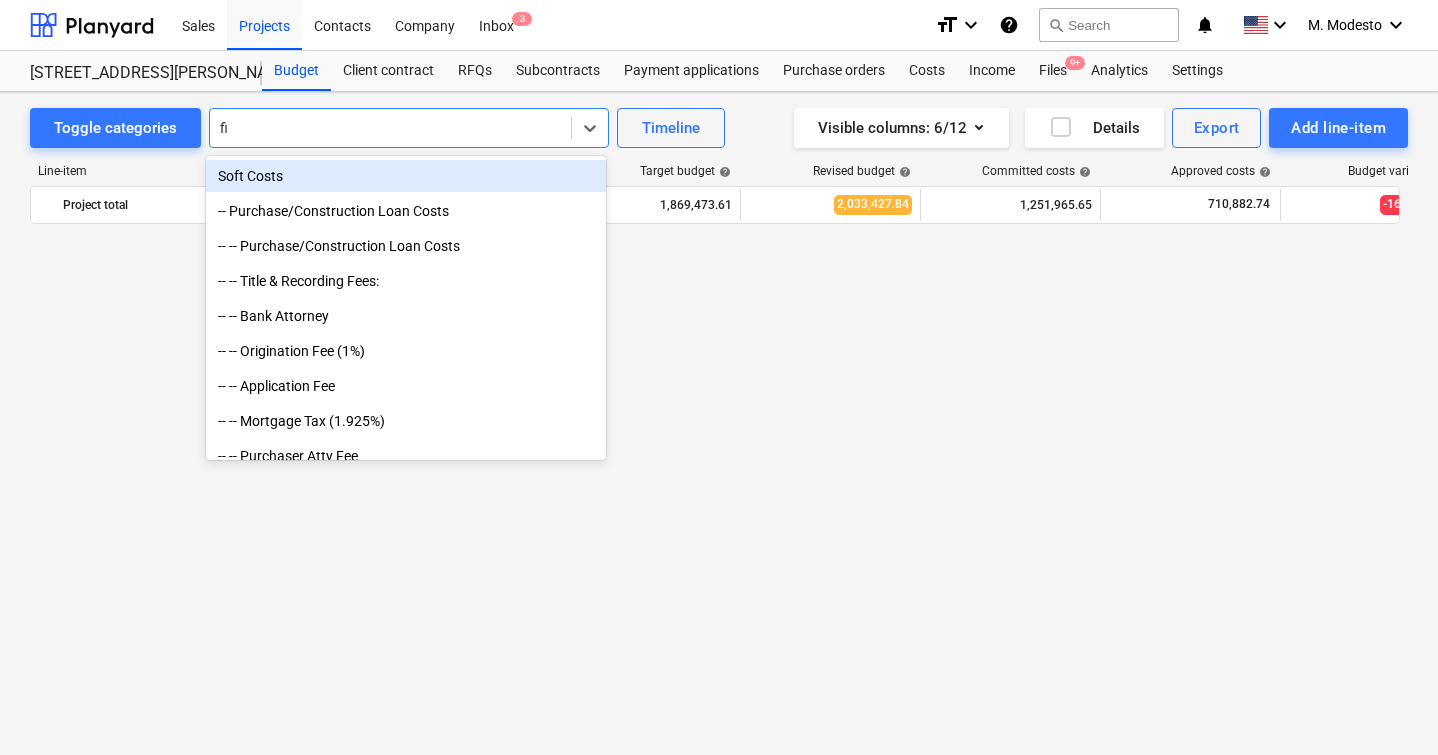 scroll, scrollTop: 5915, scrollLeft: 0, axis: vertical 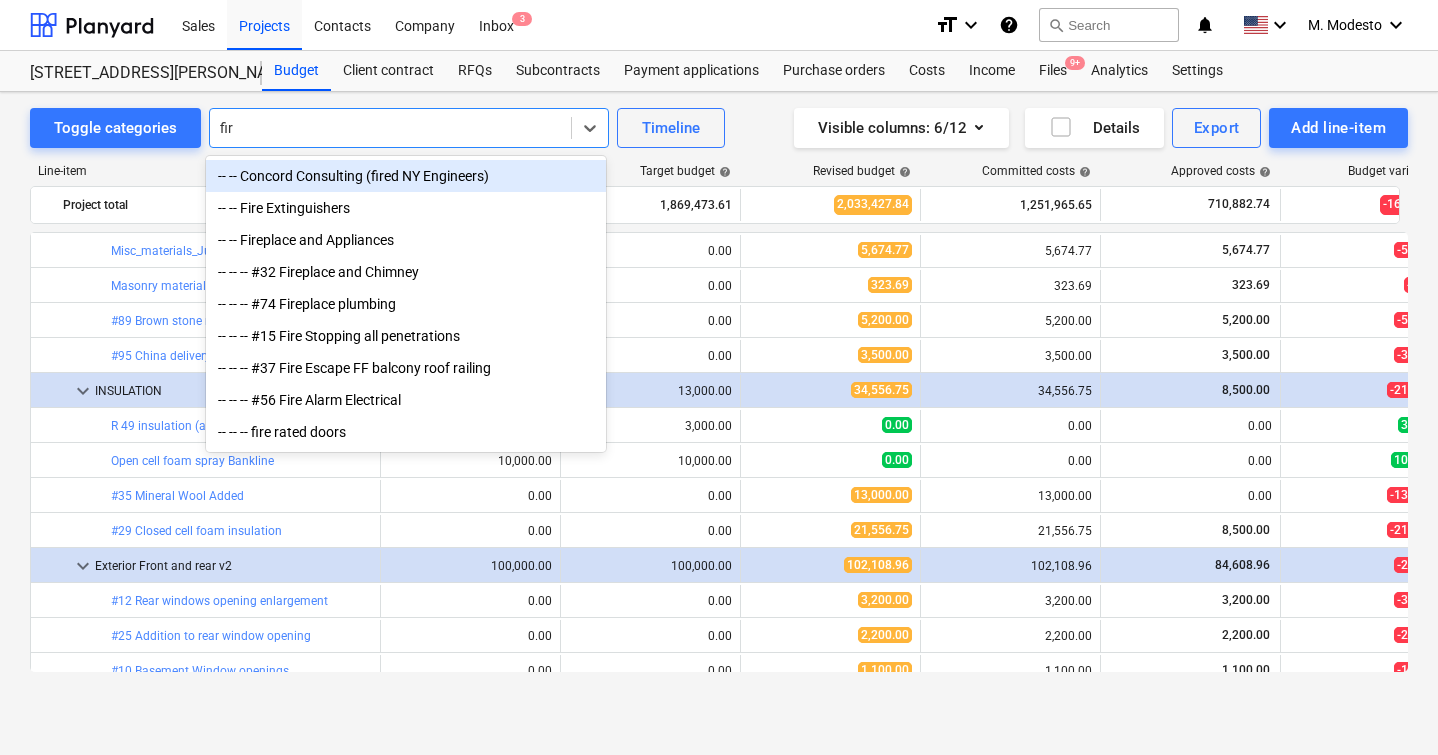 type on "fire" 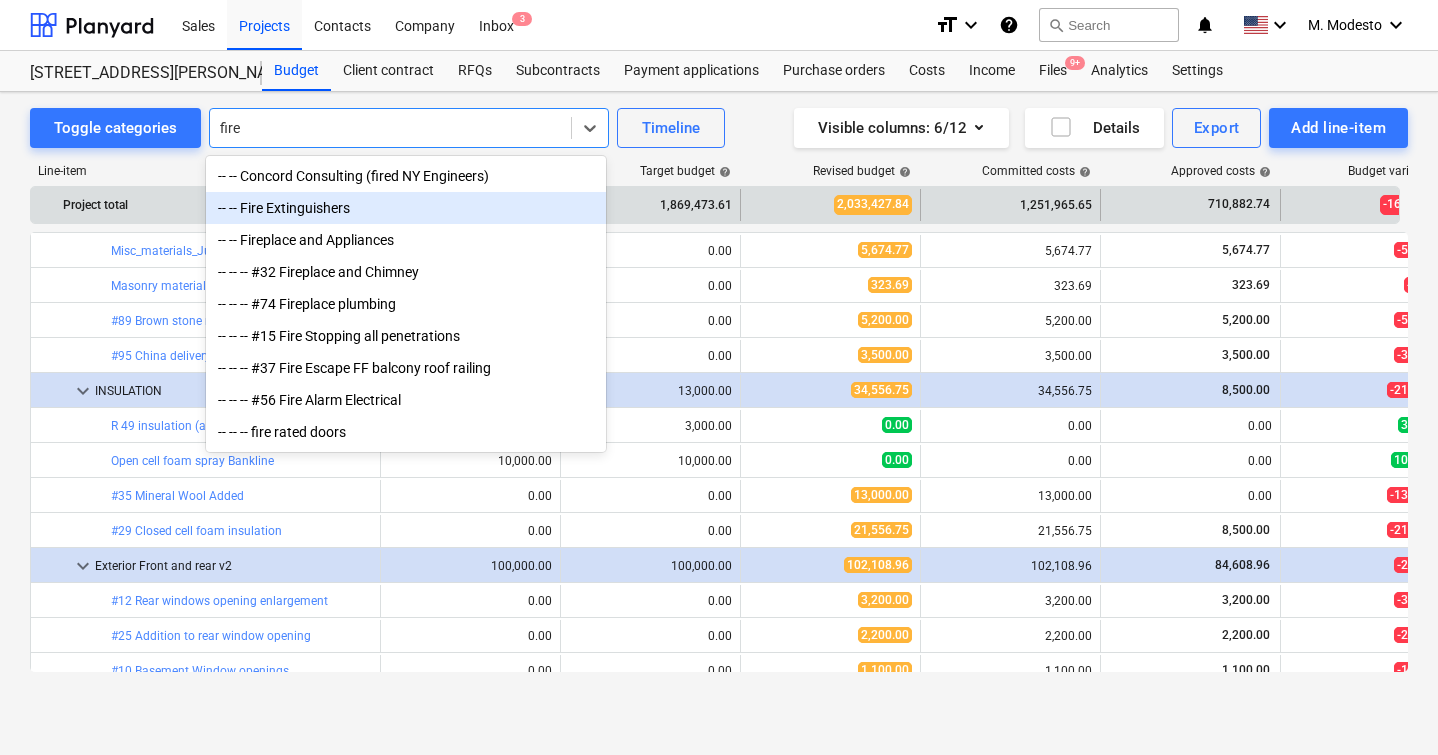 click on "-- --   Fire Extinguishers" at bounding box center [406, 208] 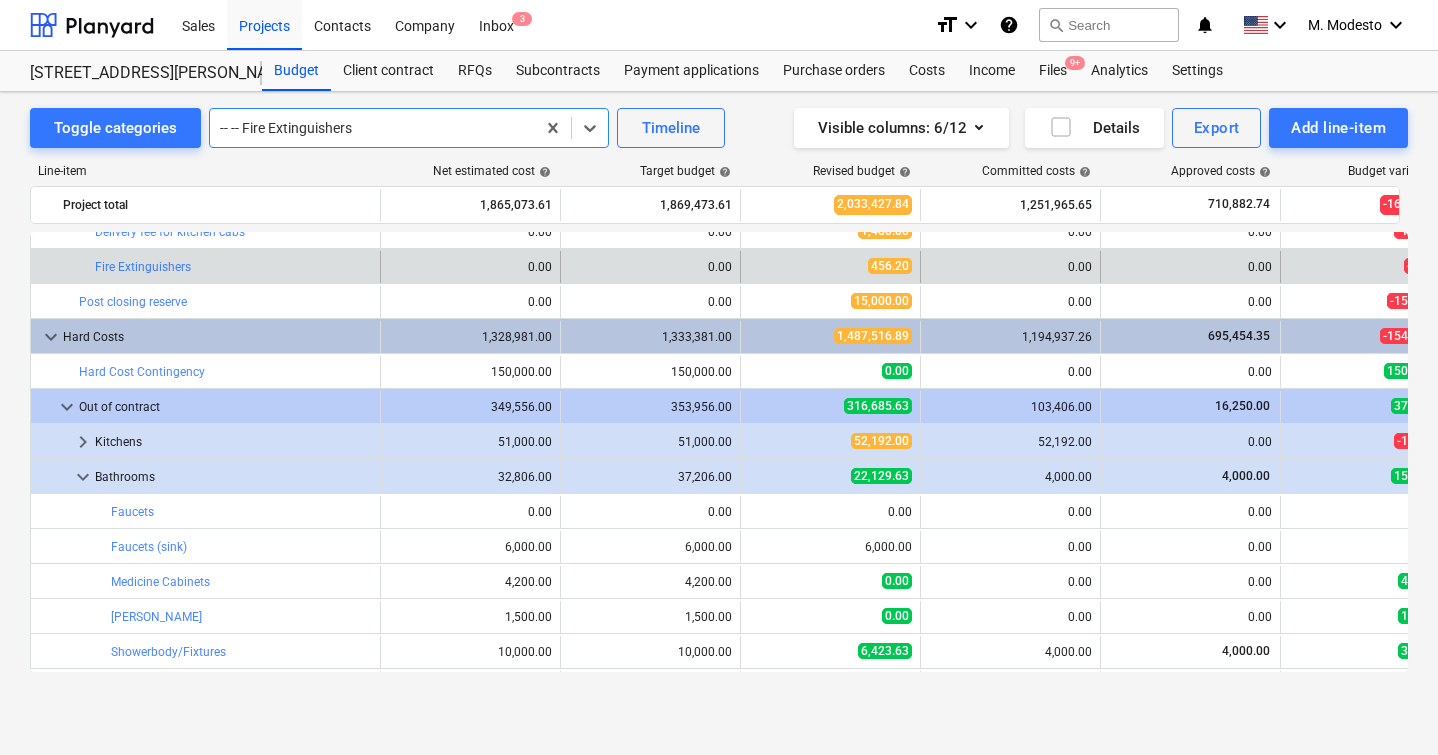 scroll, scrollTop: 2164, scrollLeft: 0, axis: vertical 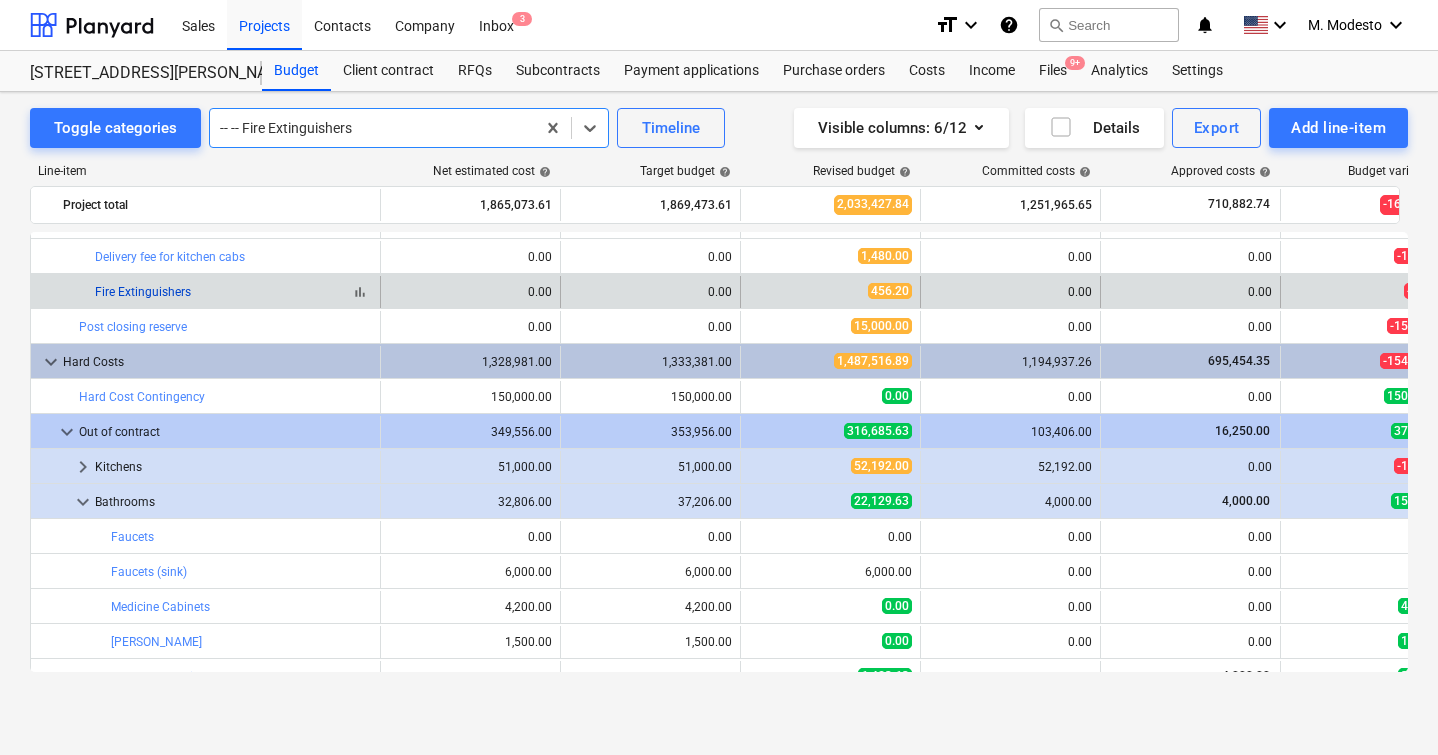 click on "Fire Extinguishers" at bounding box center [143, 292] 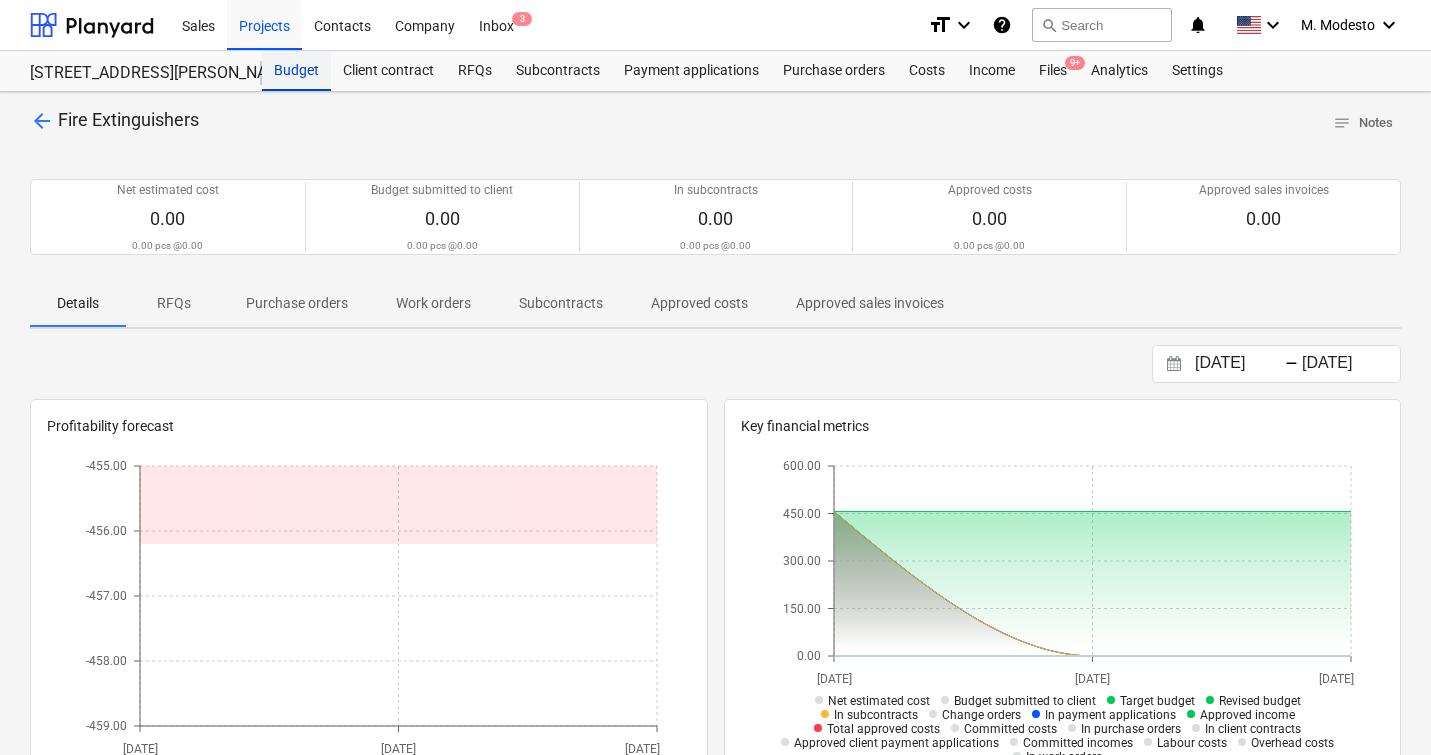 click on "Budget" at bounding box center (296, 71) 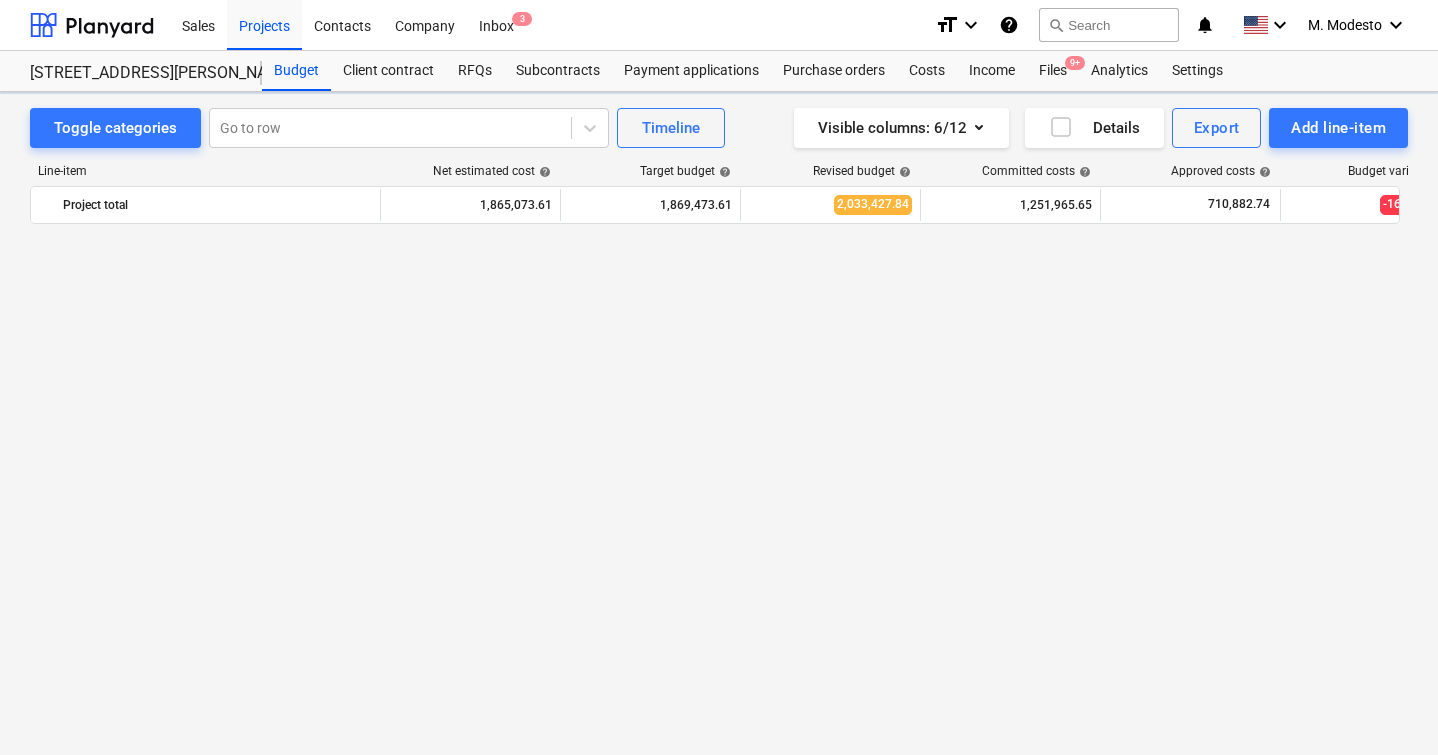 scroll, scrollTop: 2164, scrollLeft: 0, axis: vertical 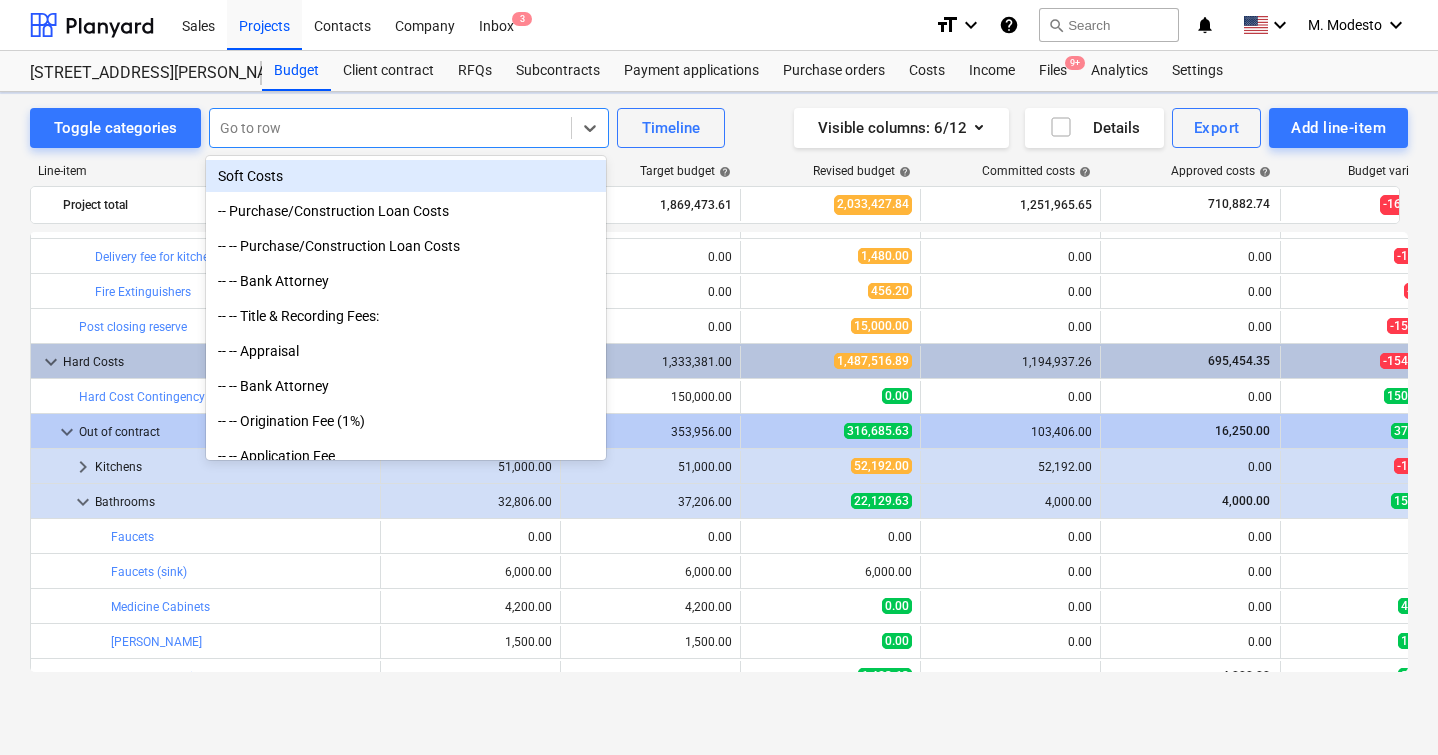 click at bounding box center [390, 128] 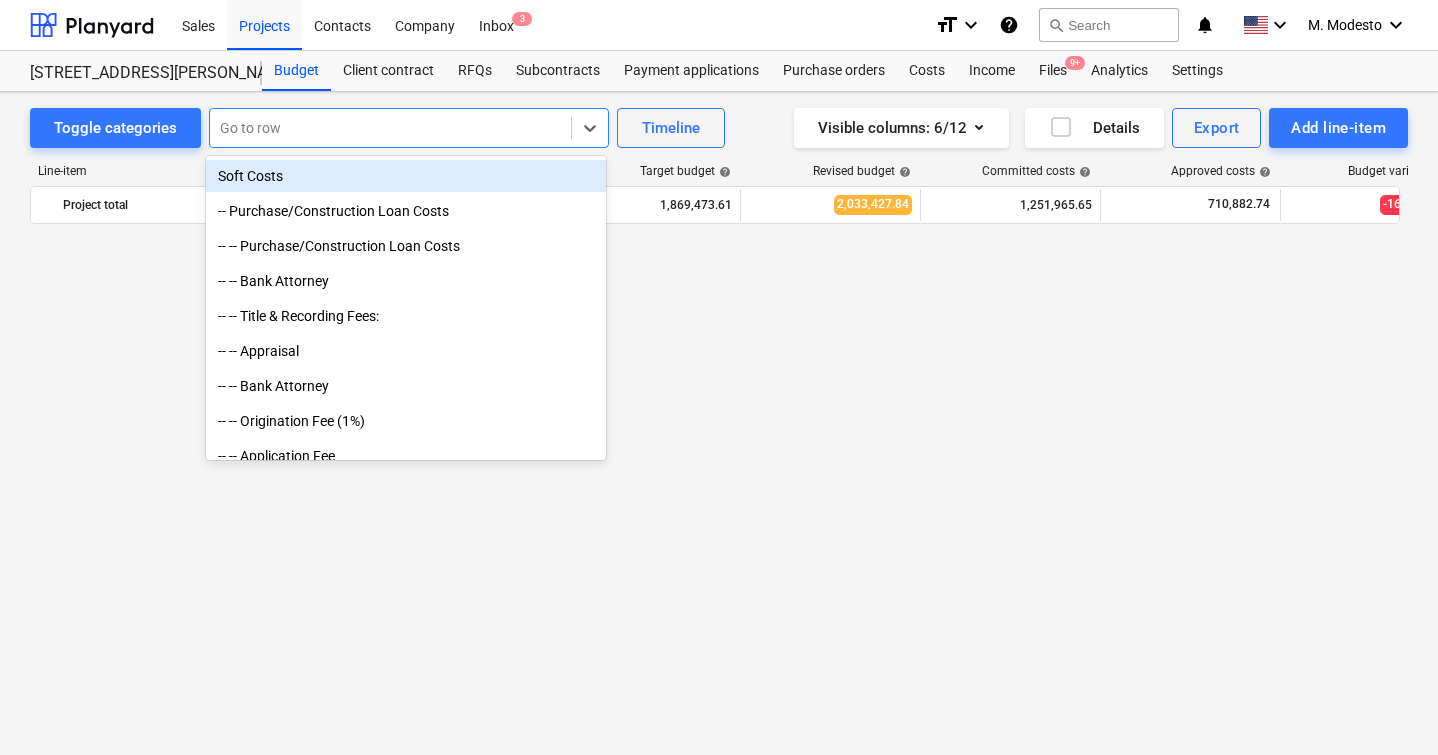 paste on "Masonry materials_July 2" 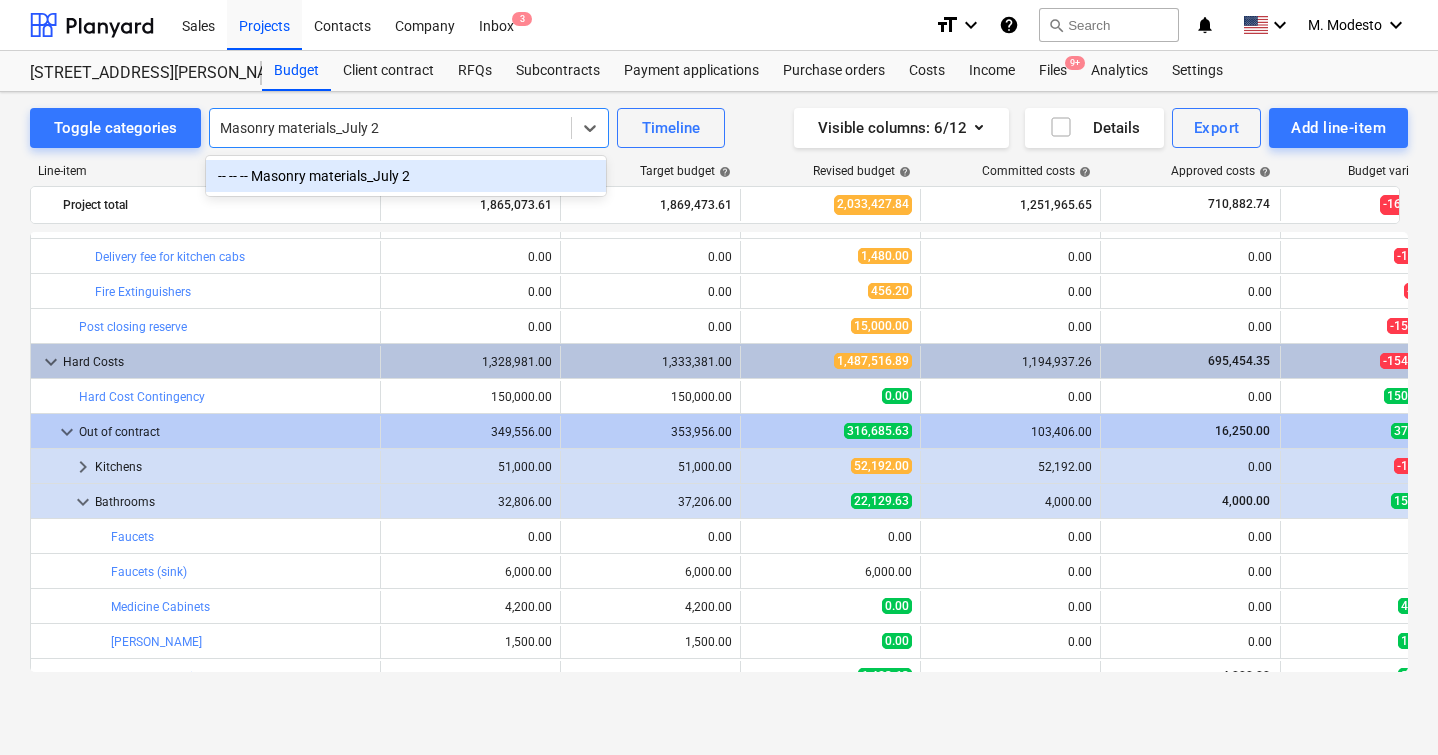 click on "-- -- --   Masonry materials_July 2" at bounding box center (406, 176) 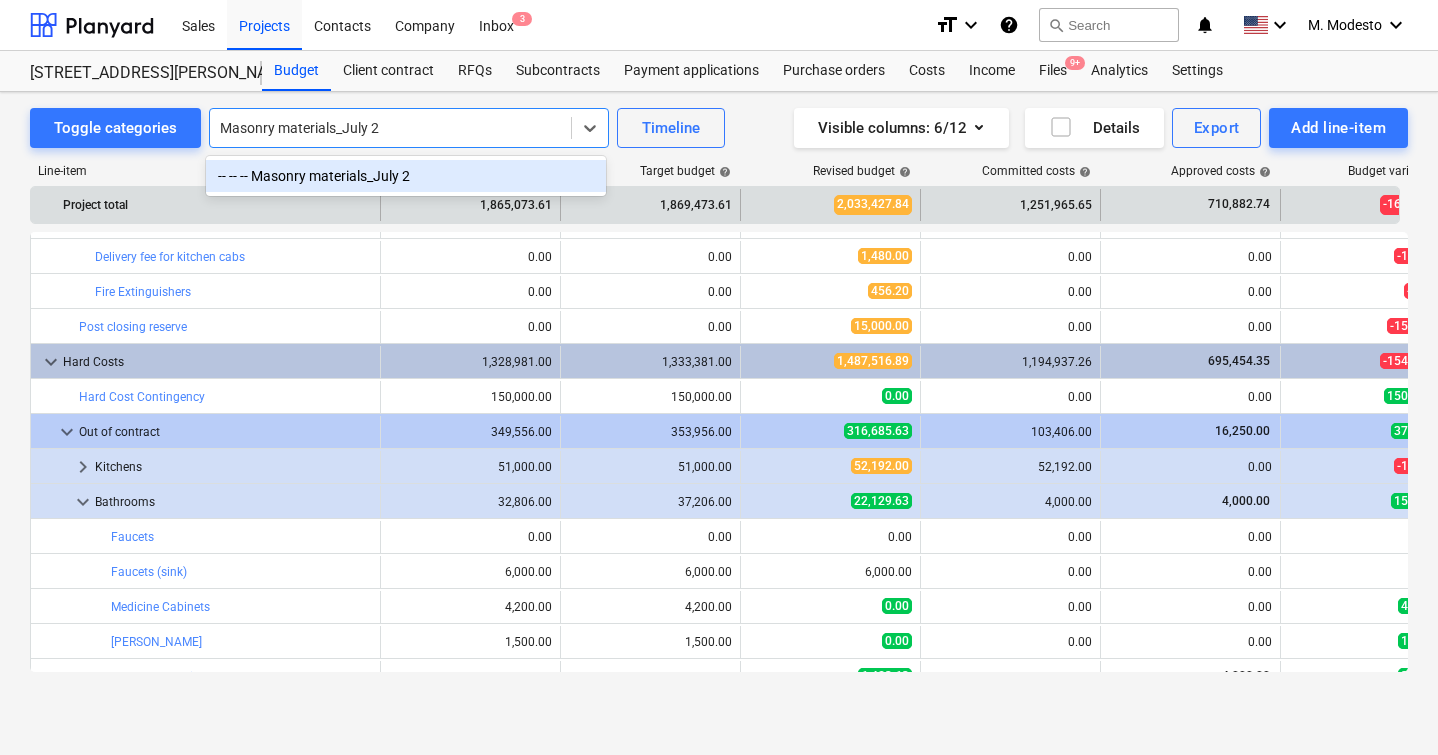 type 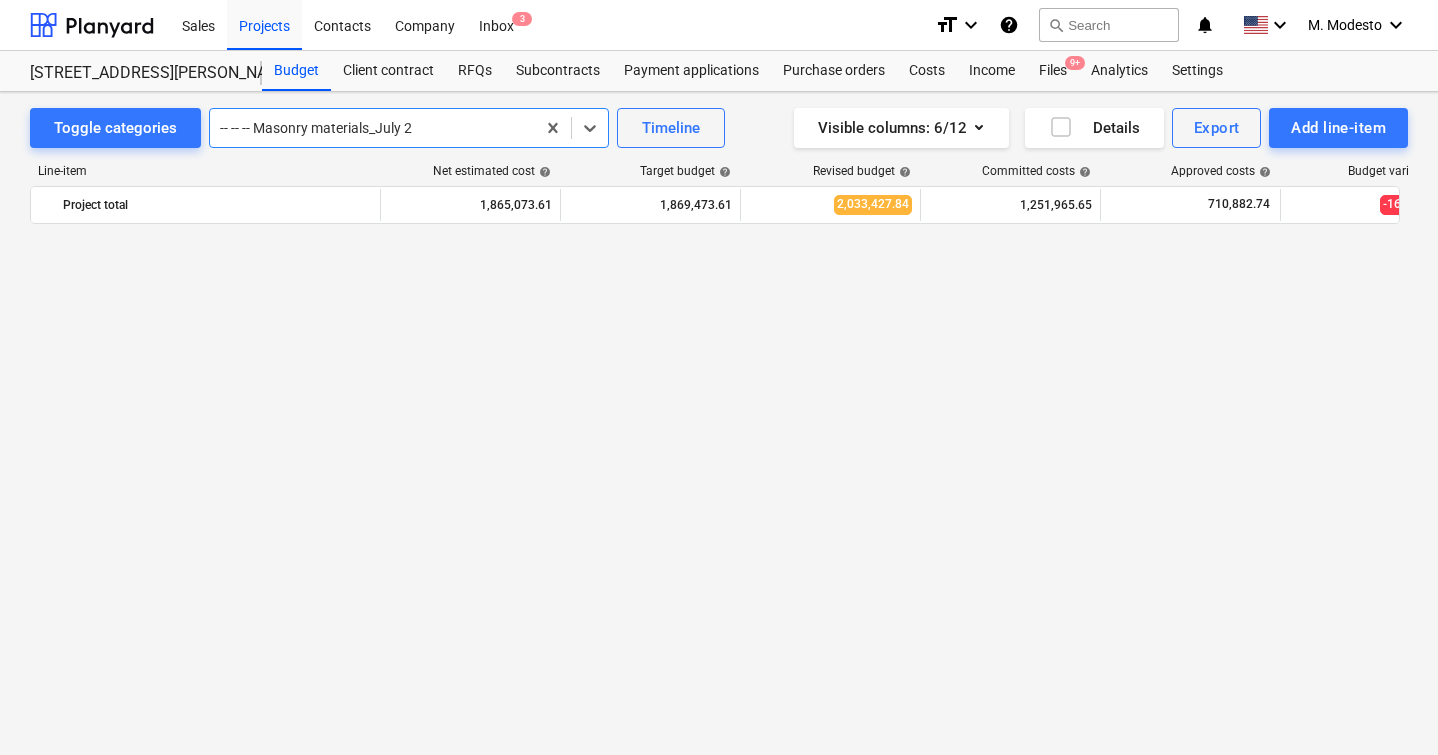 scroll, scrollTop: 5950, scrollLeft: 0, axis: vertical 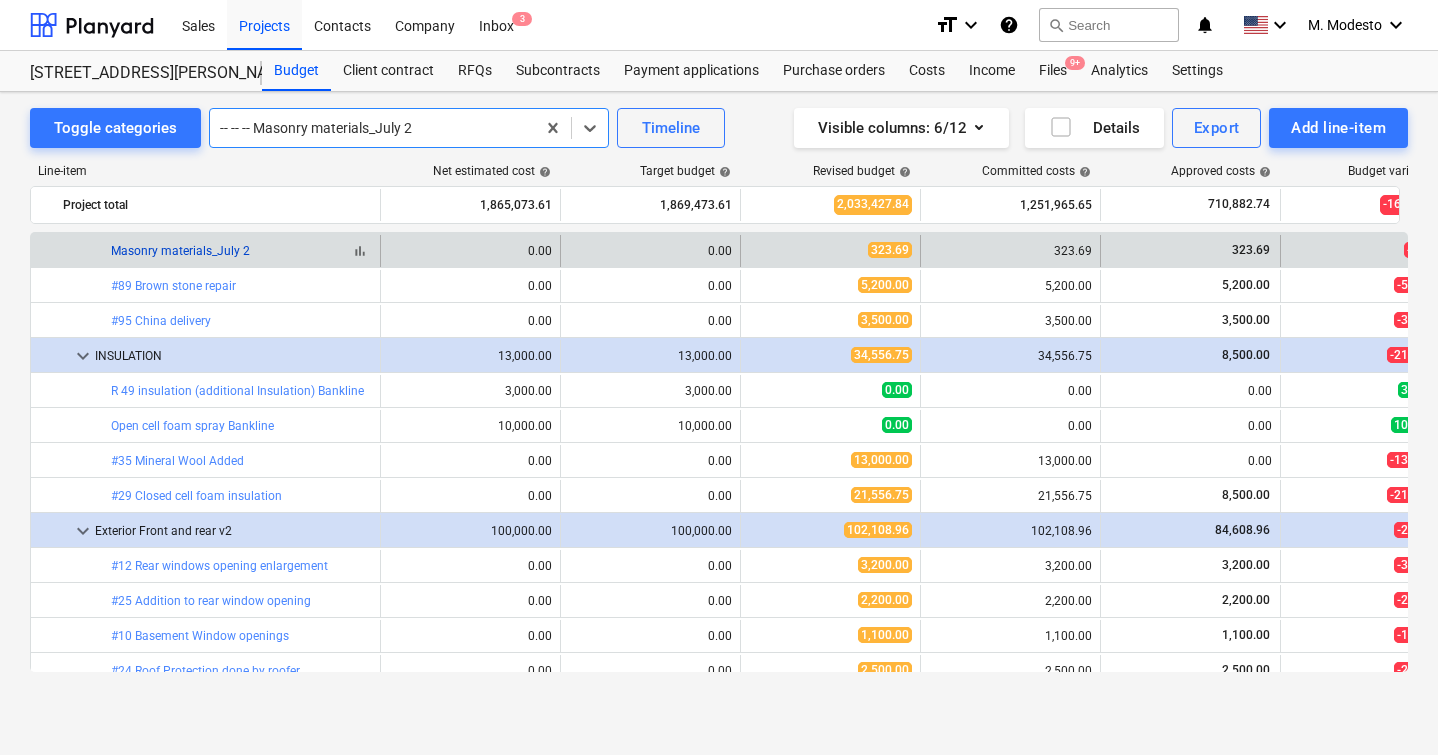 click on "Masonry materials_July 2" at bounding box center (180, 251) 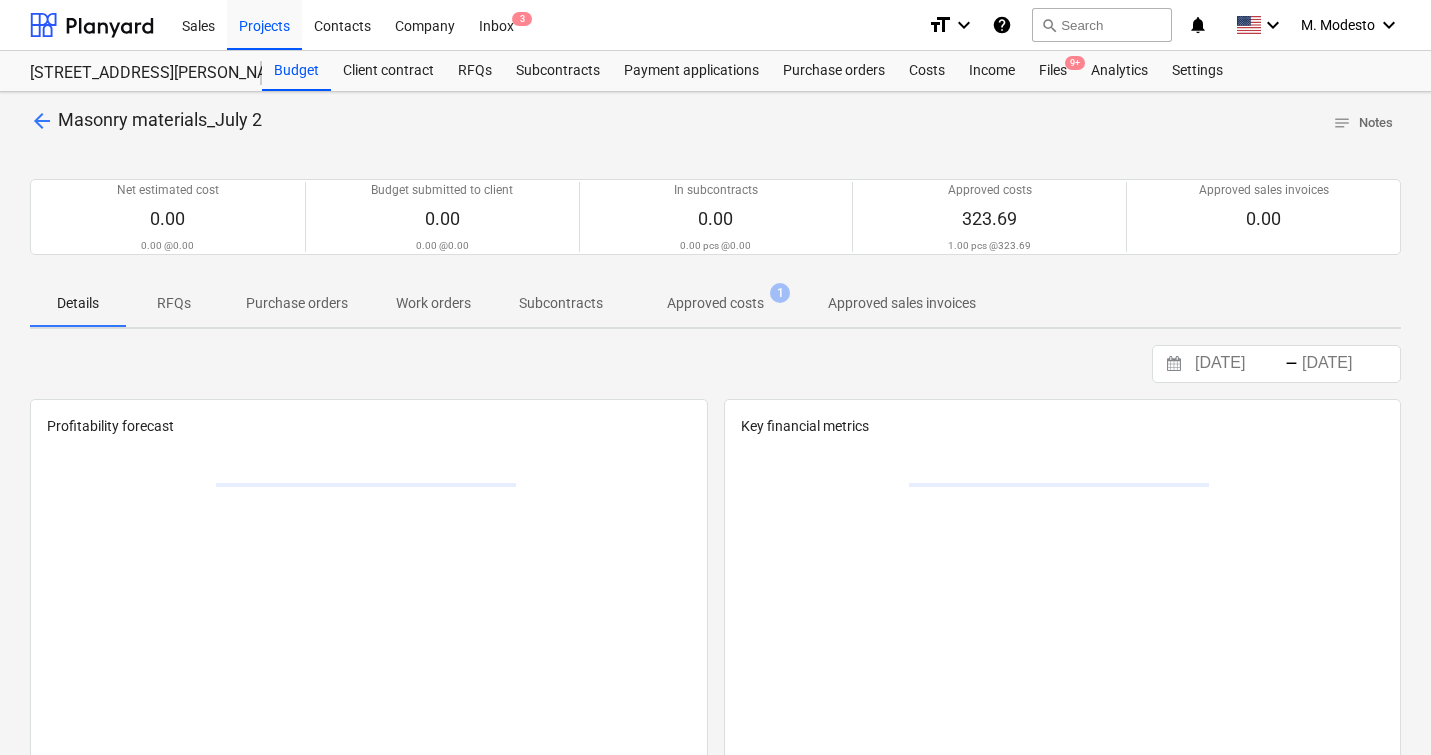 click on "Approved costs 1" at bounding box center [715, 303] 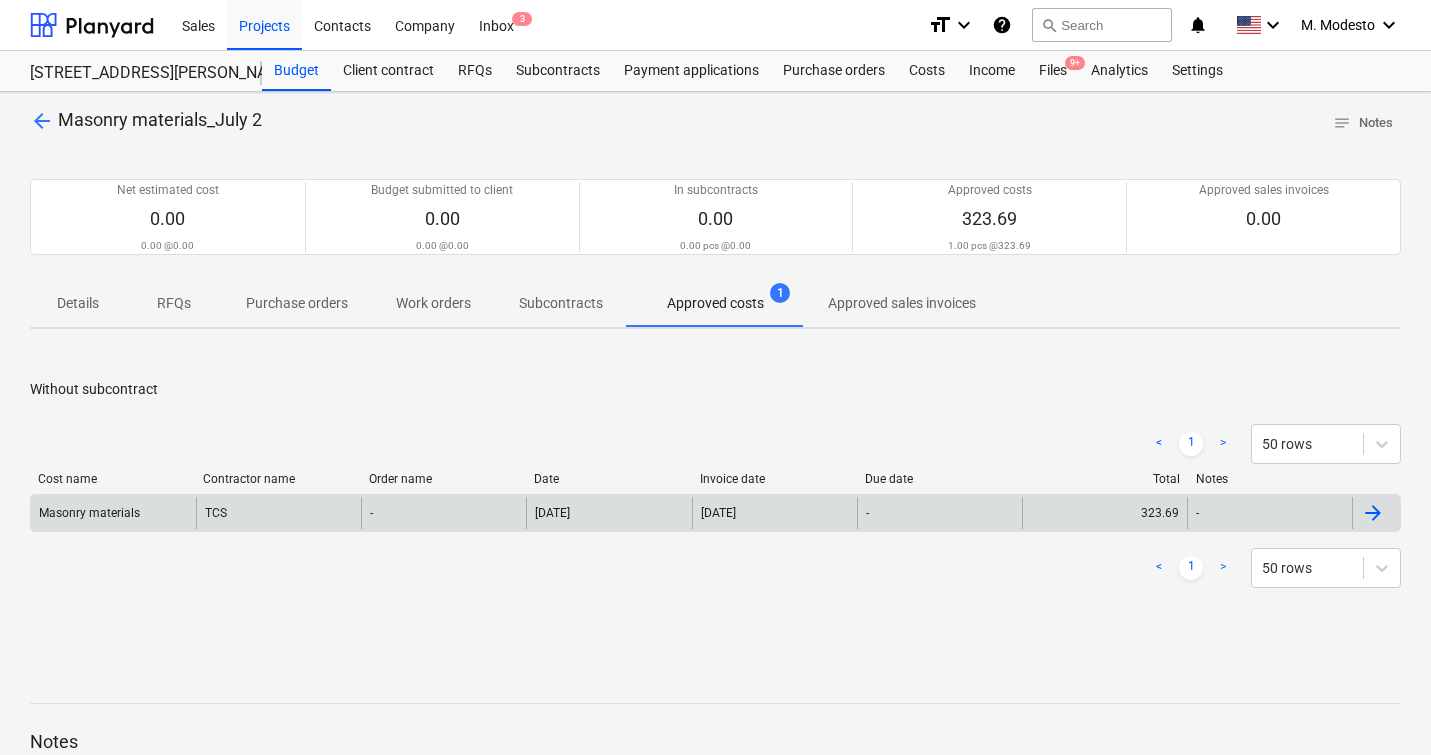 click on "[DATE]" at bounding box center (608, 513) 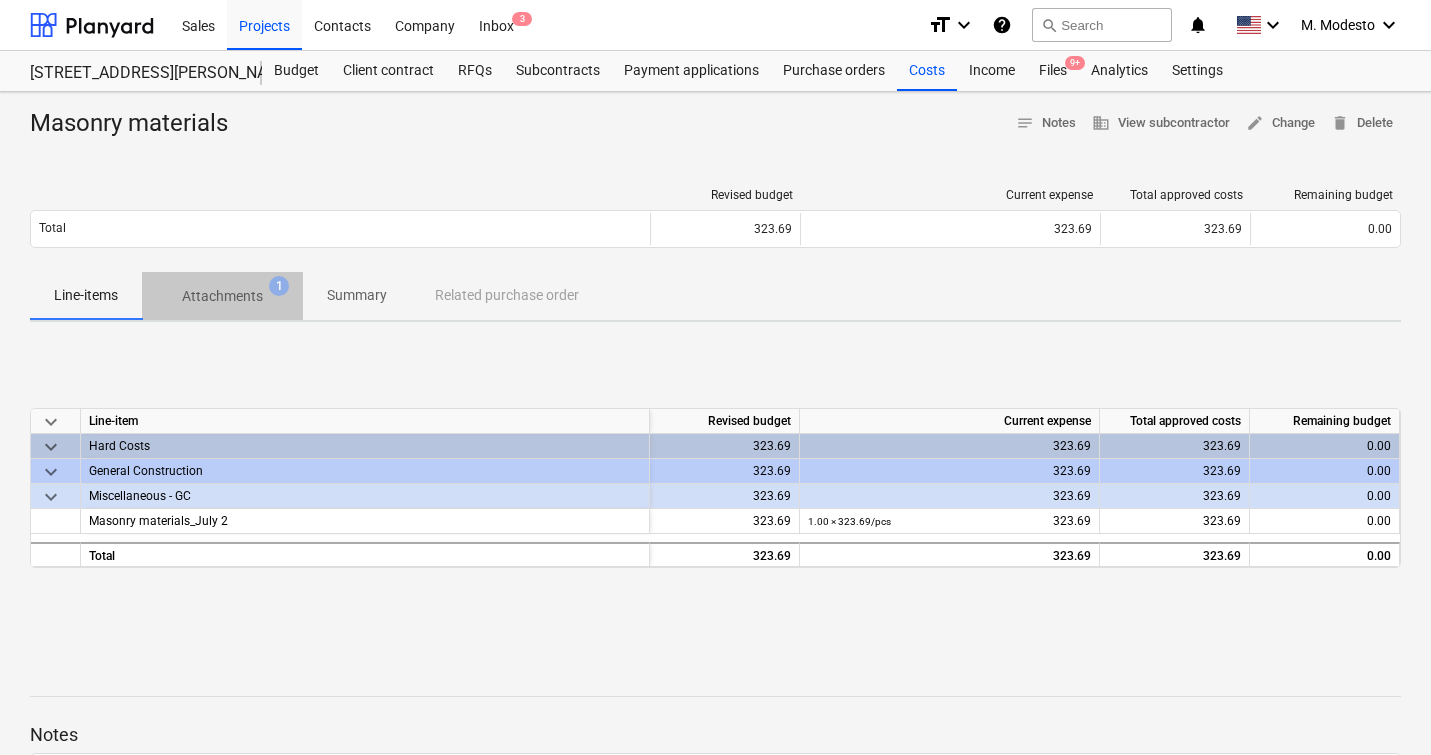 click on "Attachments" at bounding box center (222, 296) 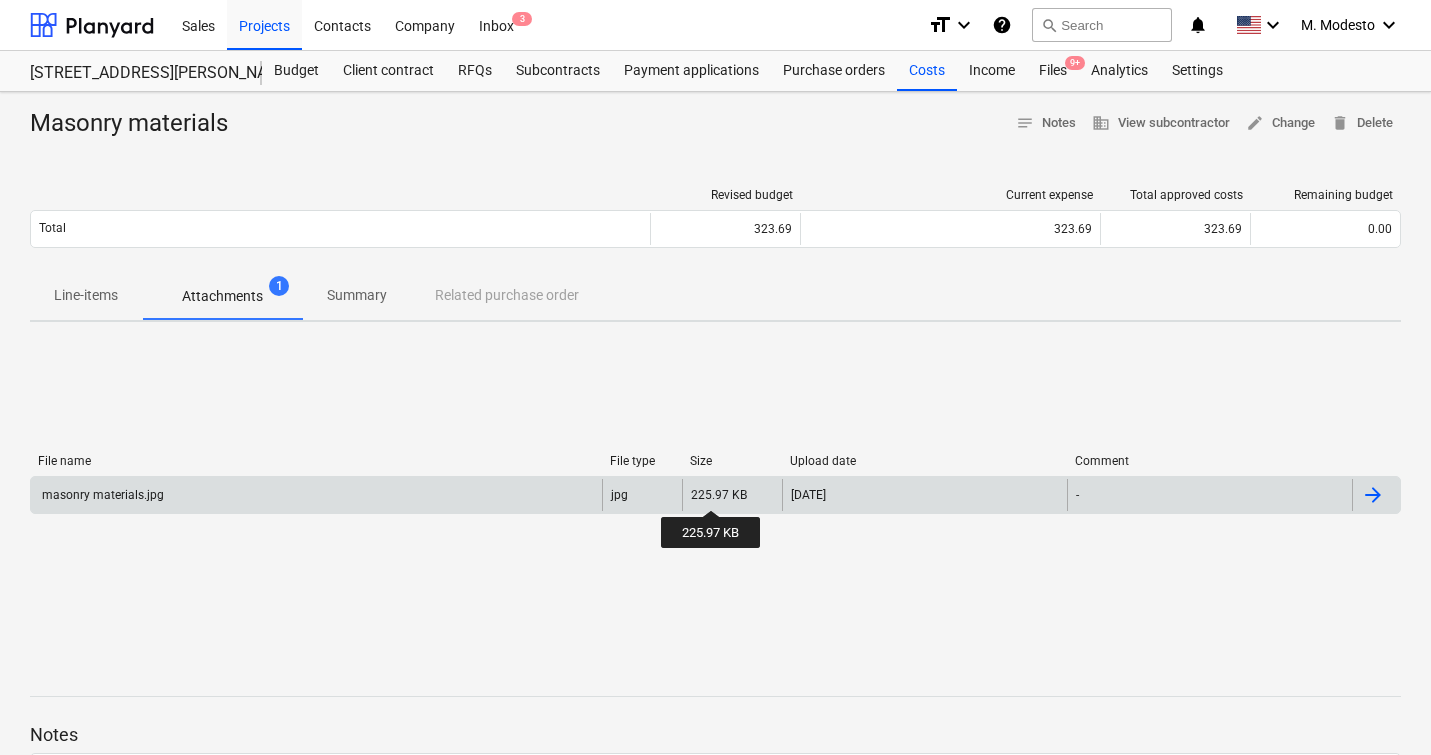 click on "225.97 KB" at bounding box center (719, 495) 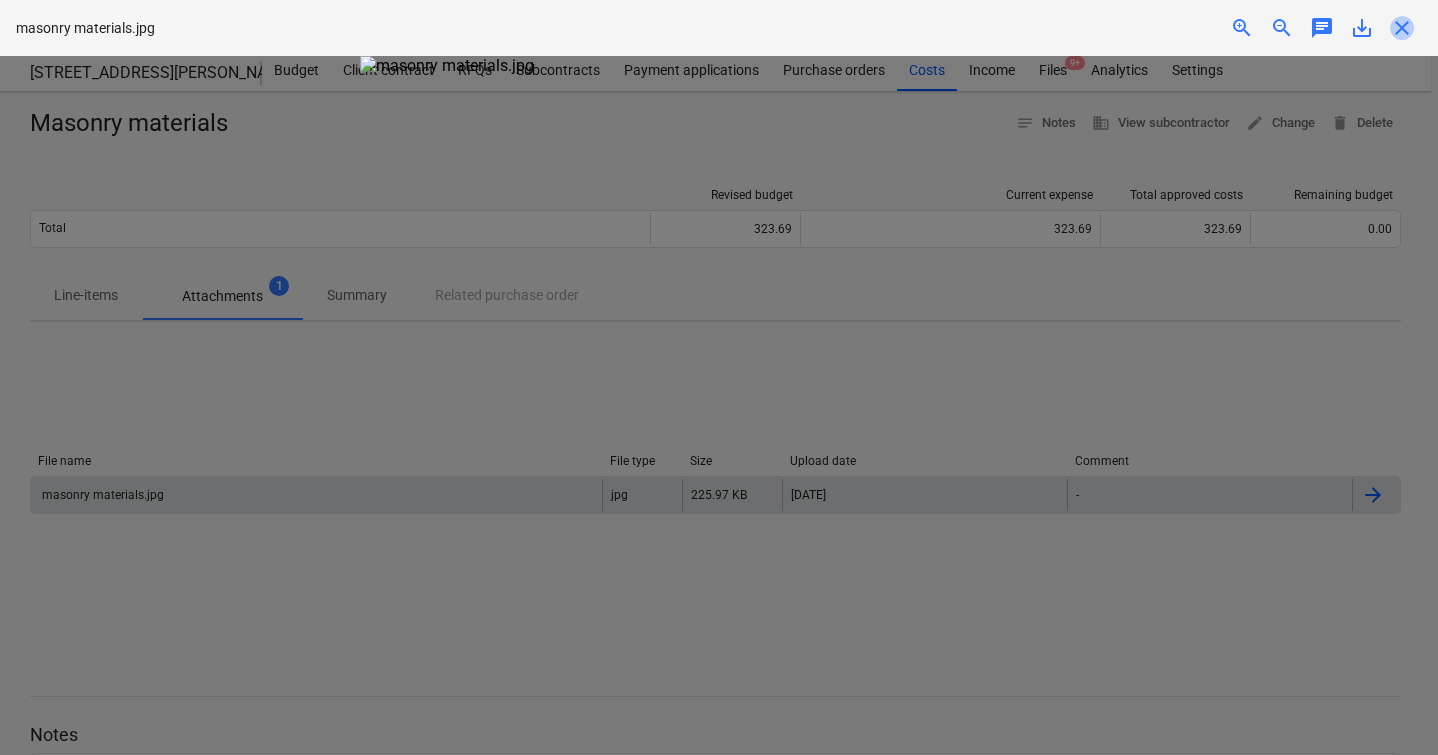 click on "close" at bounding box center (1402, 28) 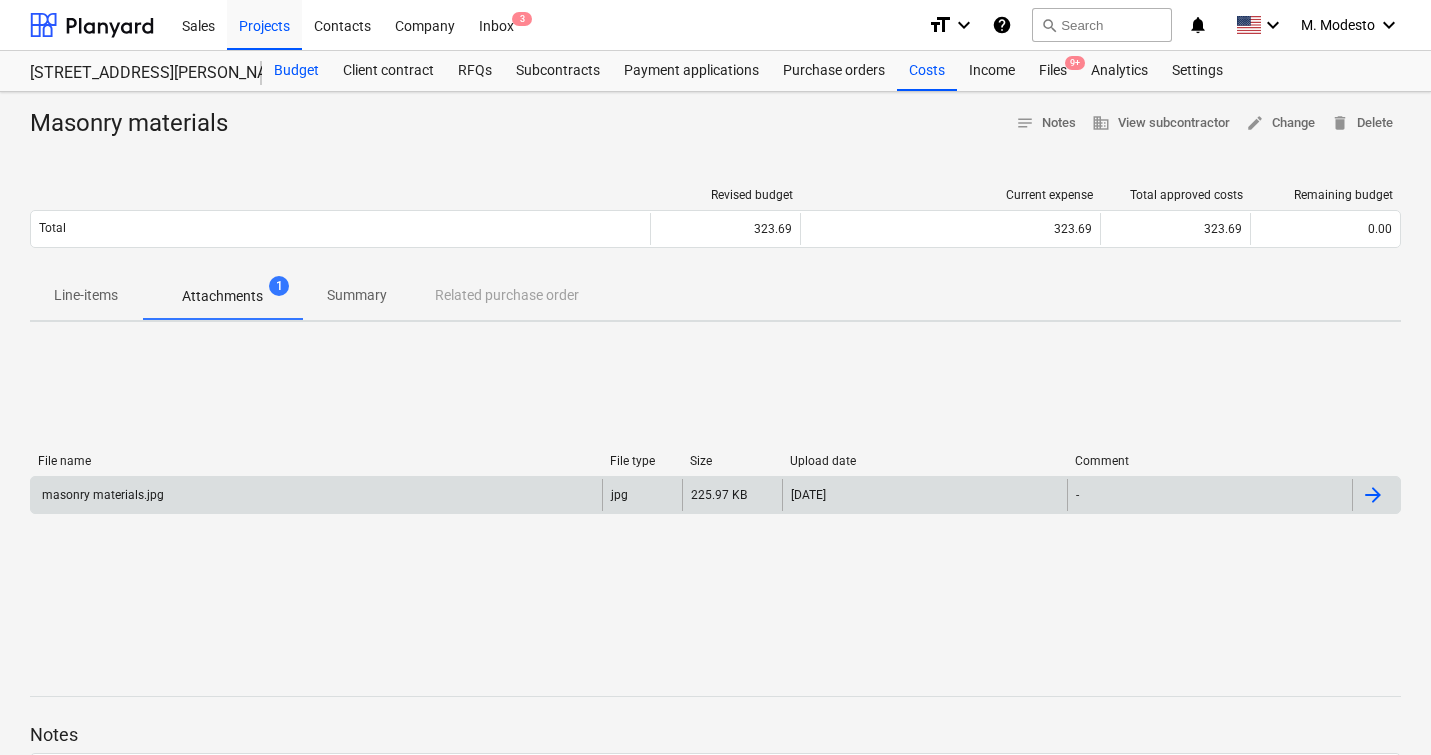 click on "Budget" at bounding box center (296, 71) 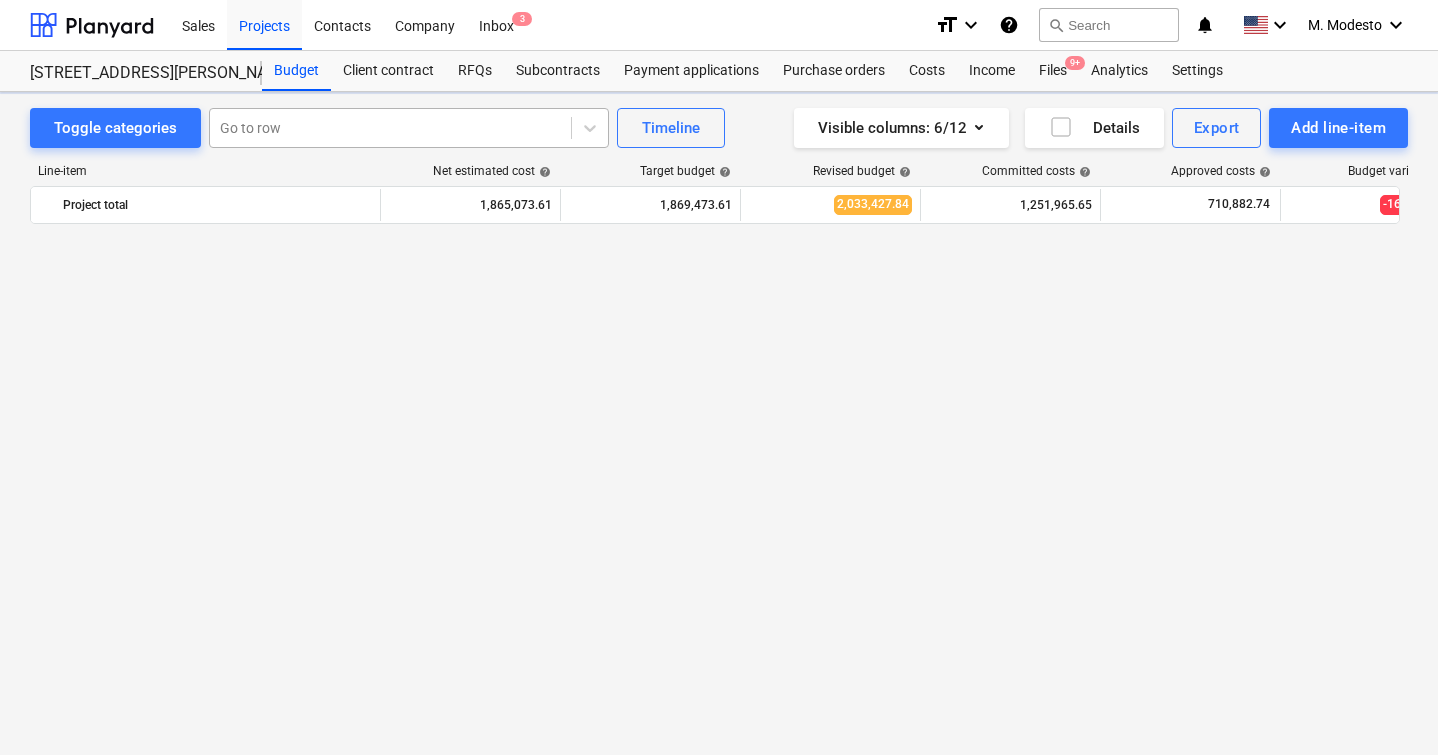 scroll, scrollTop: 5950, scrollLeft: 0, axis: vertical 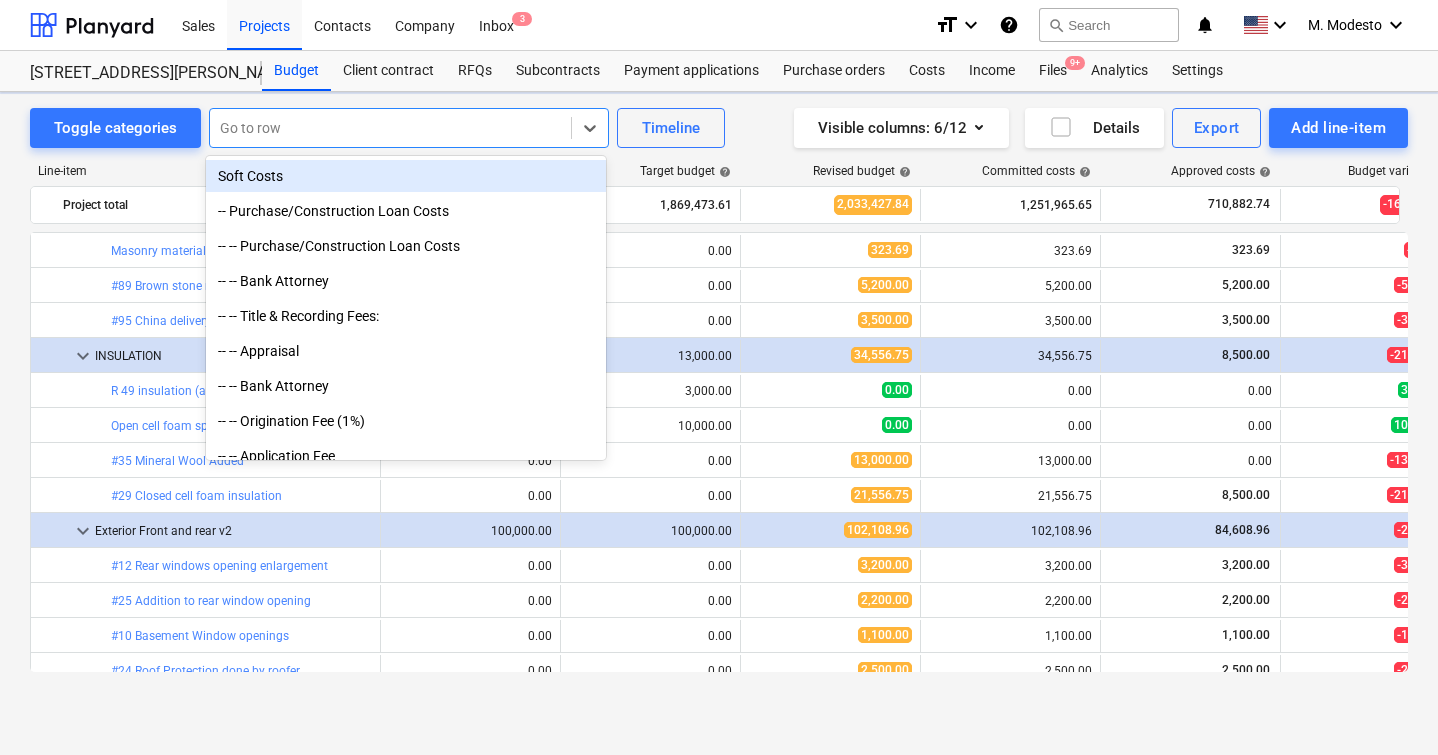 click at bounding box center (390, 128) 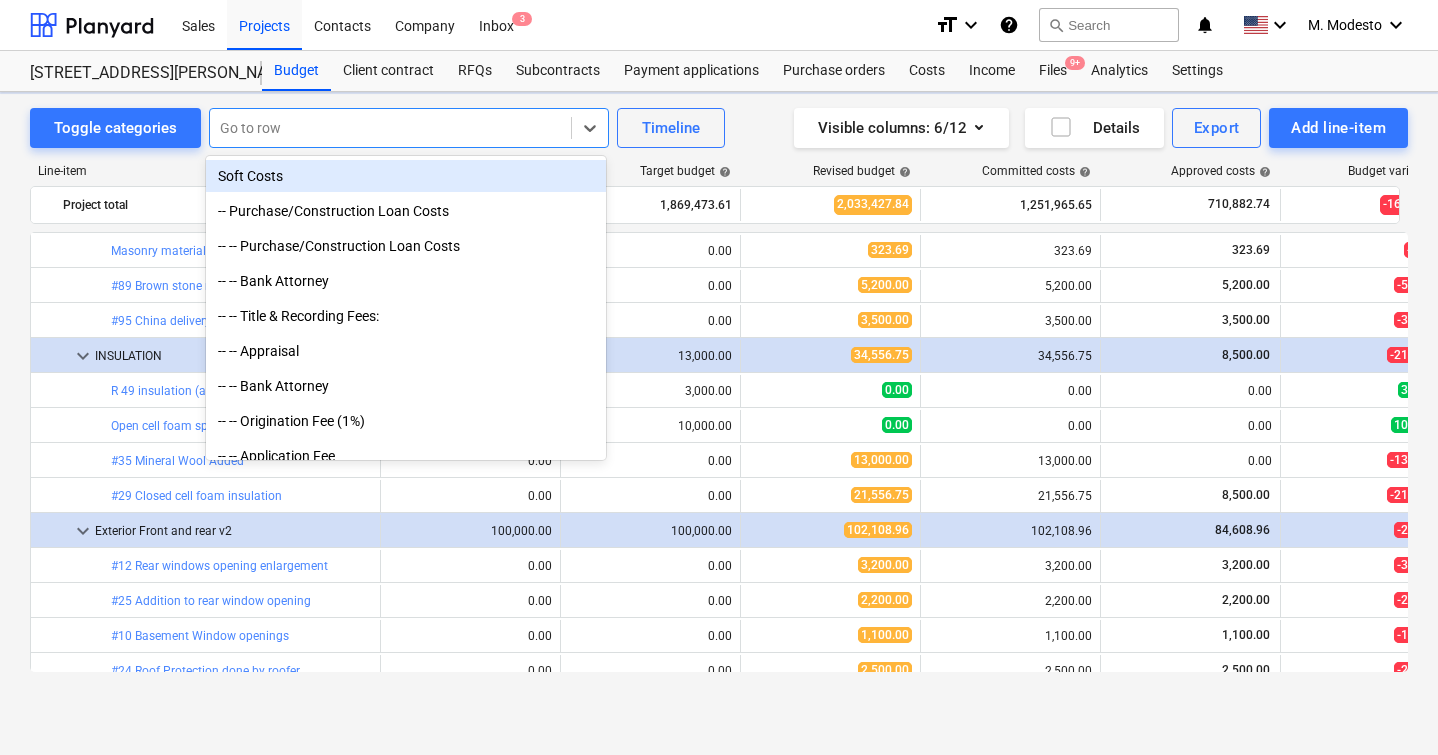 paste on "Window materials_July 2" 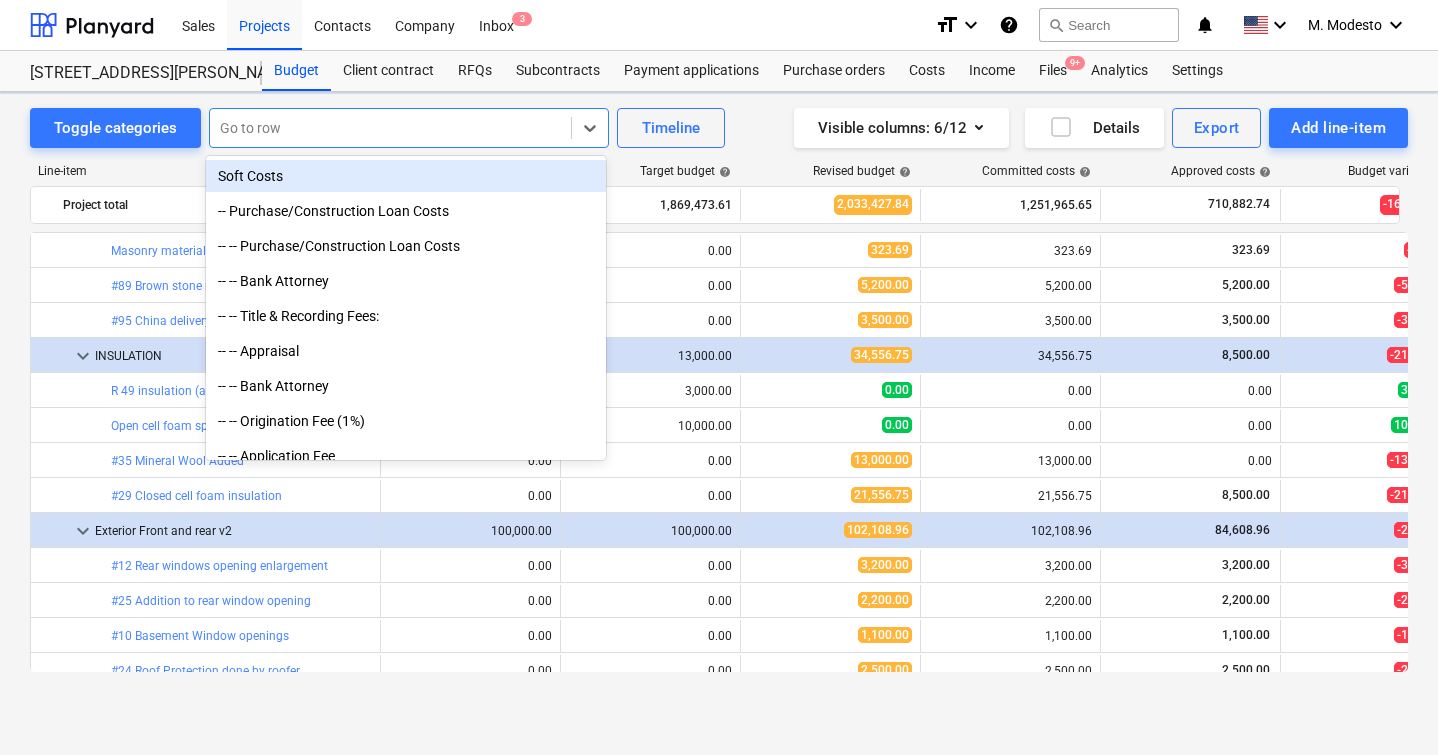 type on "Window materials_July 2" 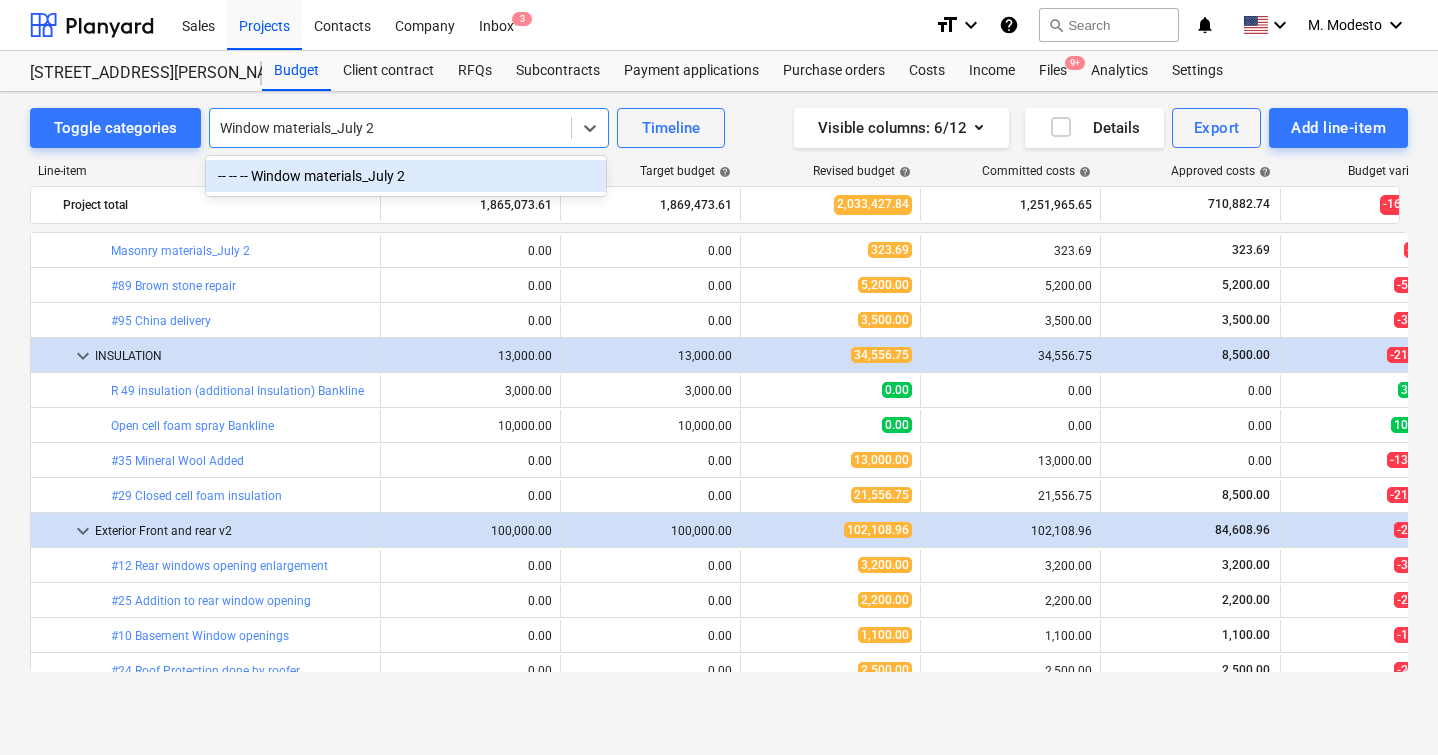 click on "-- -- --   Window materials_July 2" at bounding box center (406, 176) 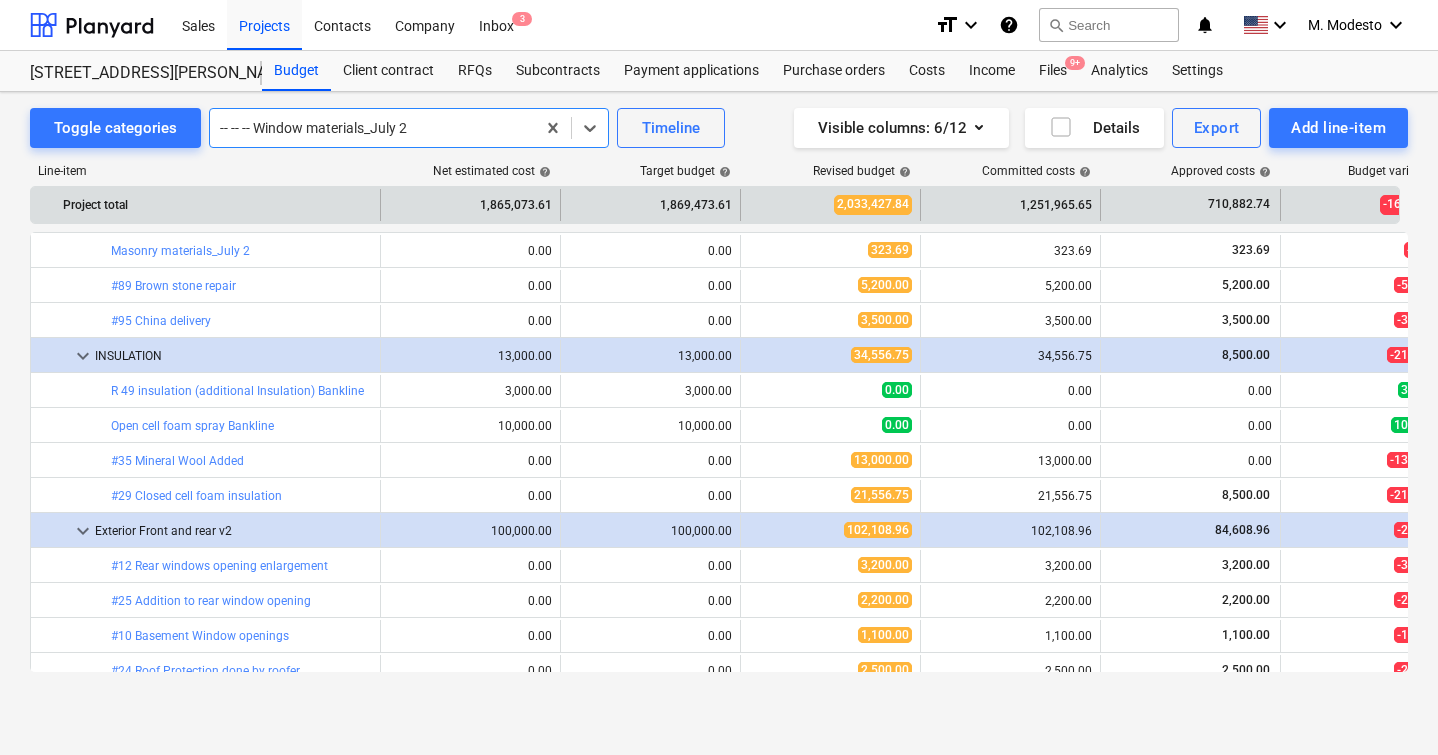 scroll, scrollTop: 6650, scrollLeft: 0, axis: vertical 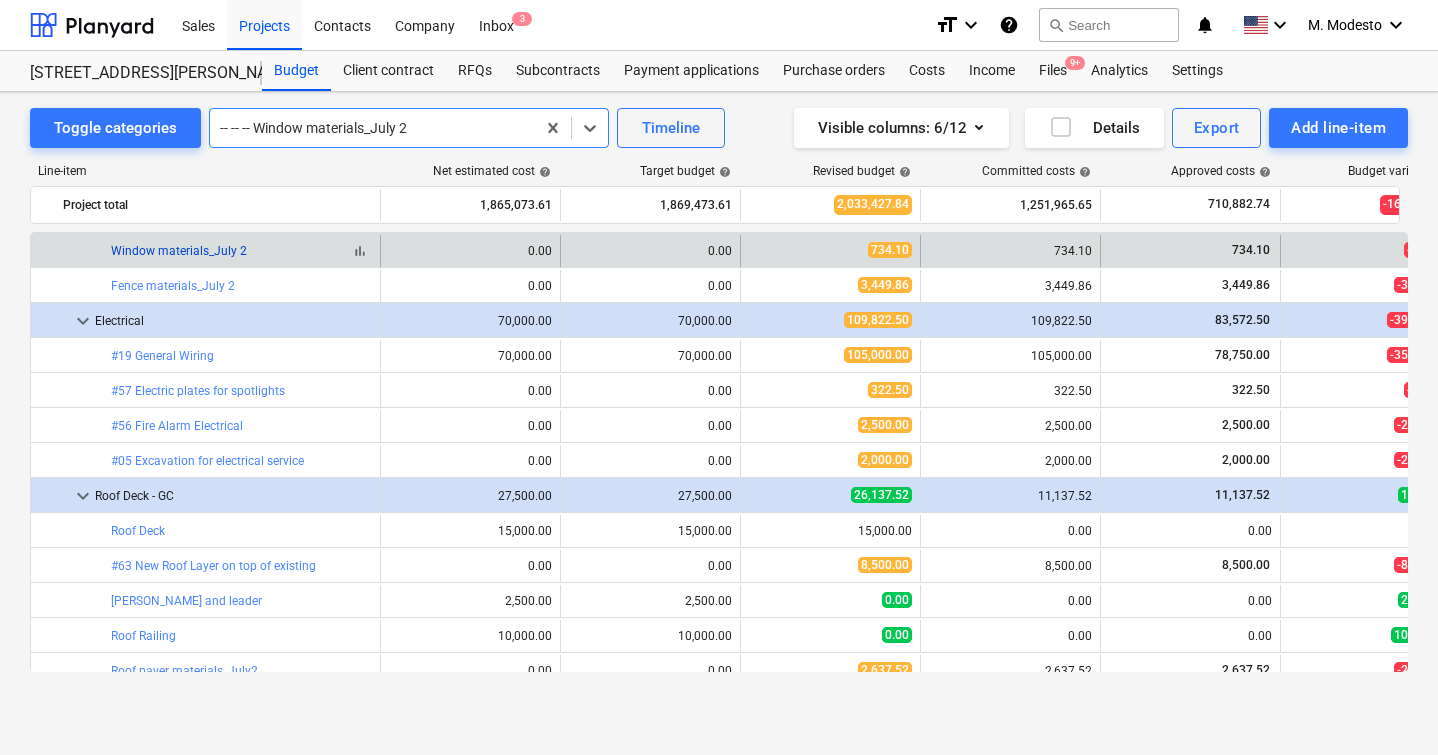 click on "Window materials_July 2" at bounding box center [179, 251] 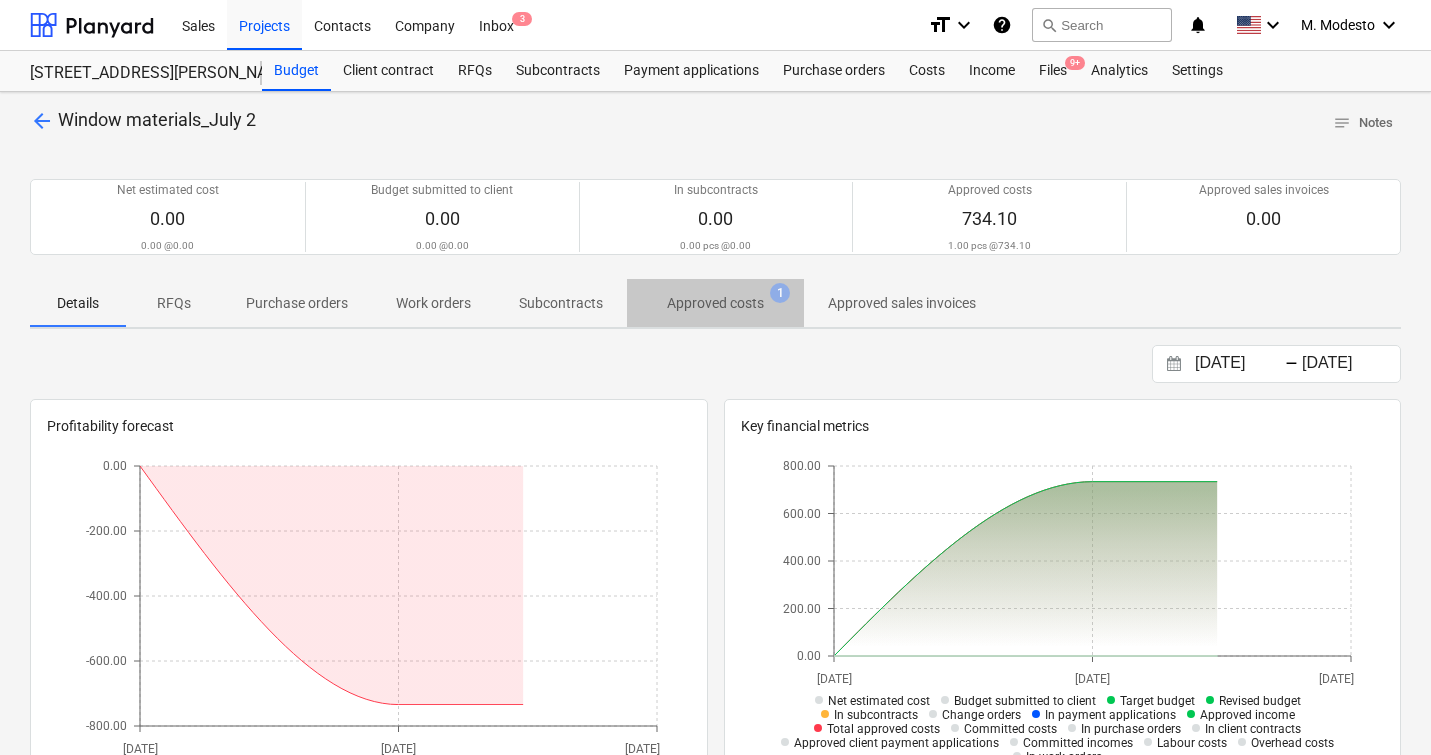 click on "Approved costs" at bounding box center [715, 303] 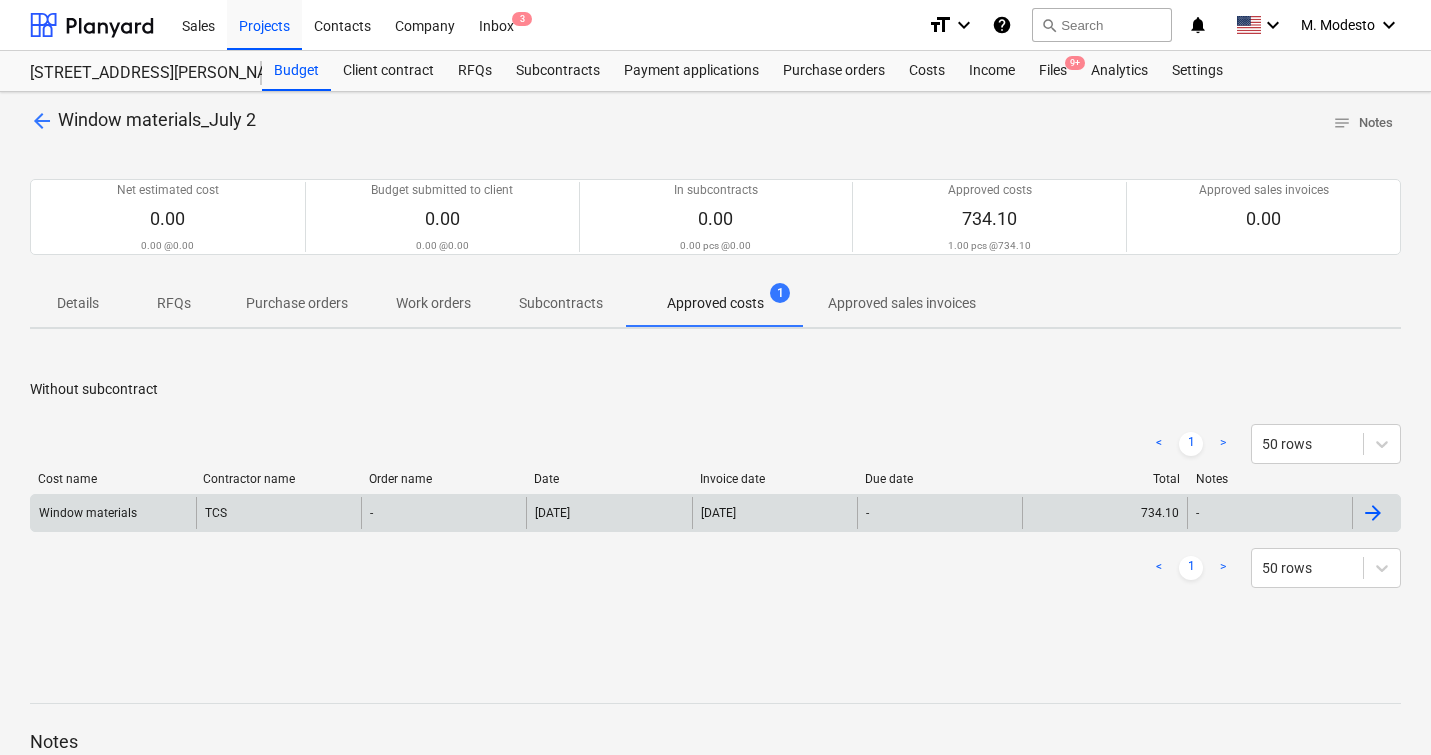 click on "Window materials TCS - [DATE] [DATE] - 734.10 -" at bounding box center (715, 513) 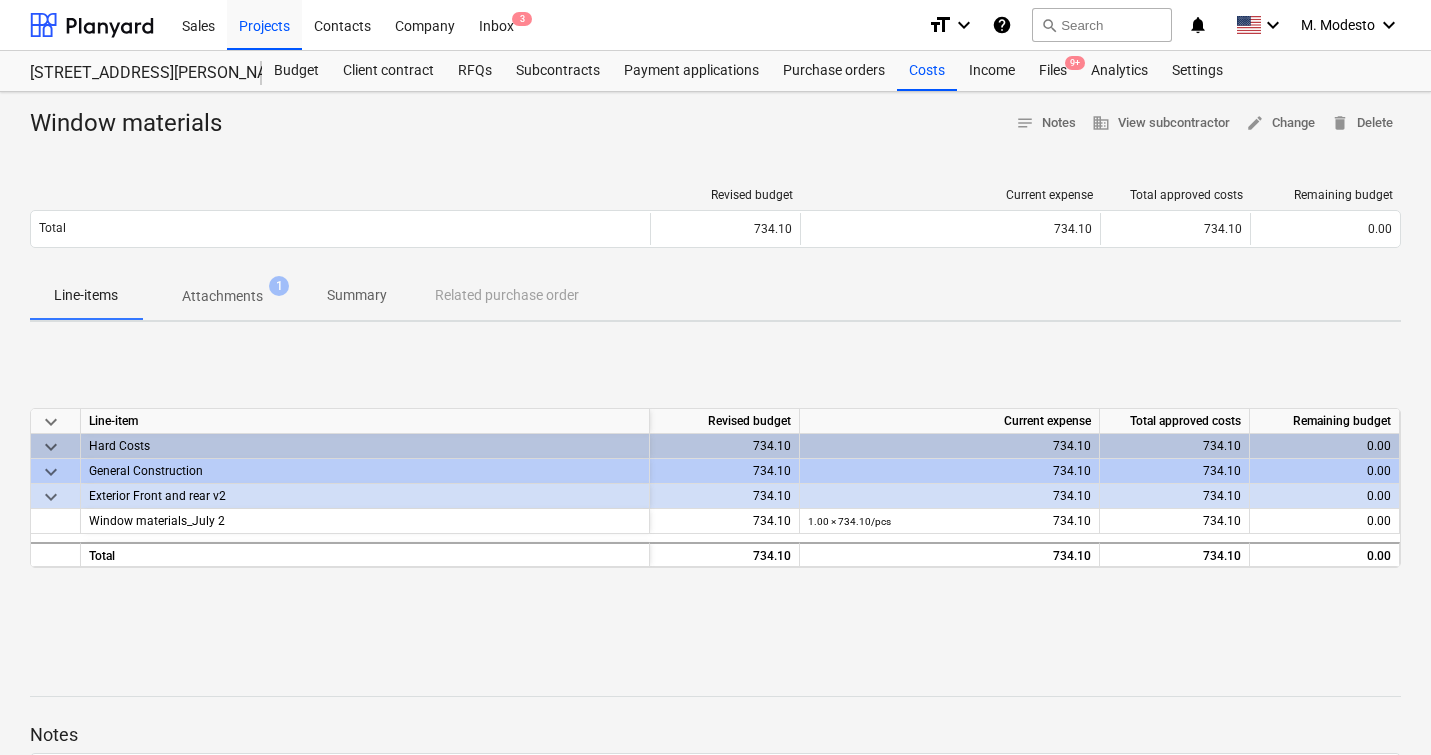 click on "Attachments 1" at bounding box center (222, 296) 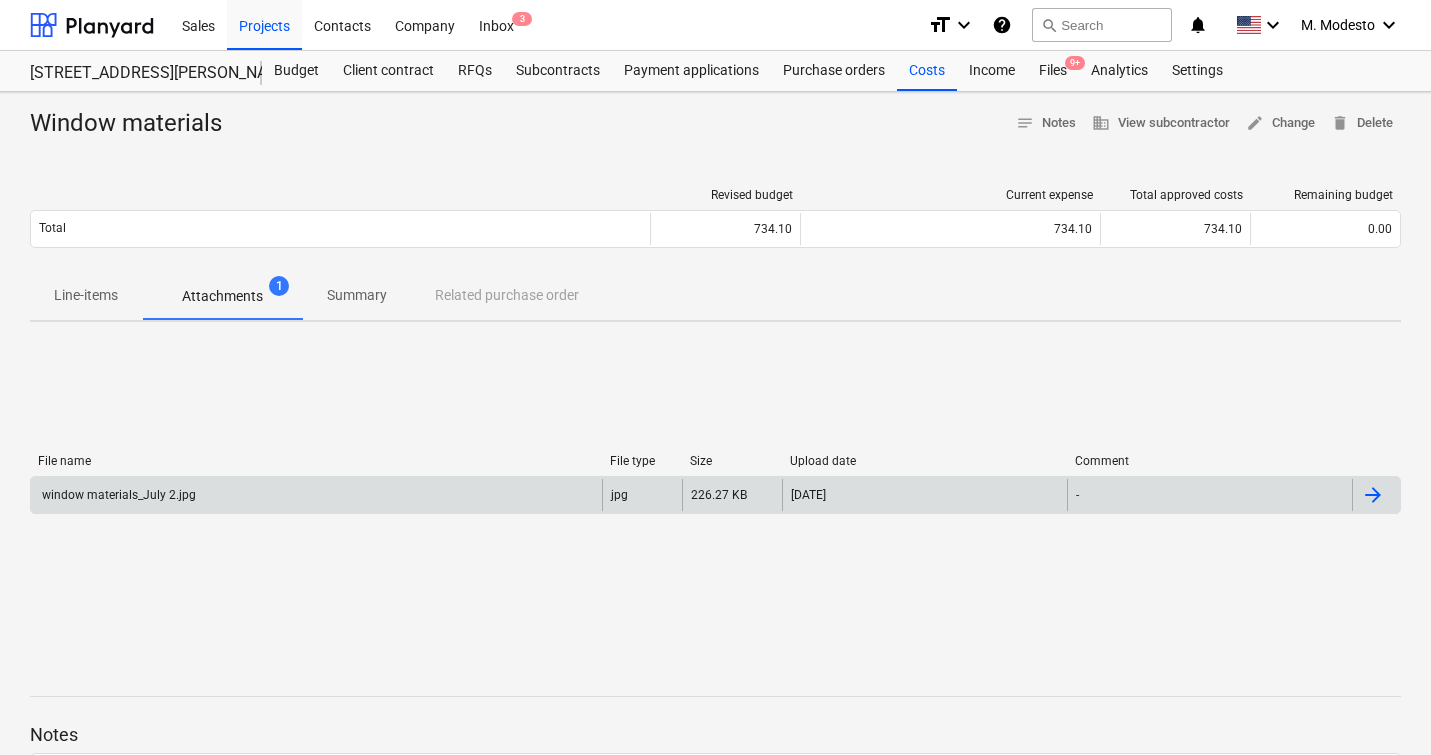 click on "jpg" at bounding box center [642, 495] 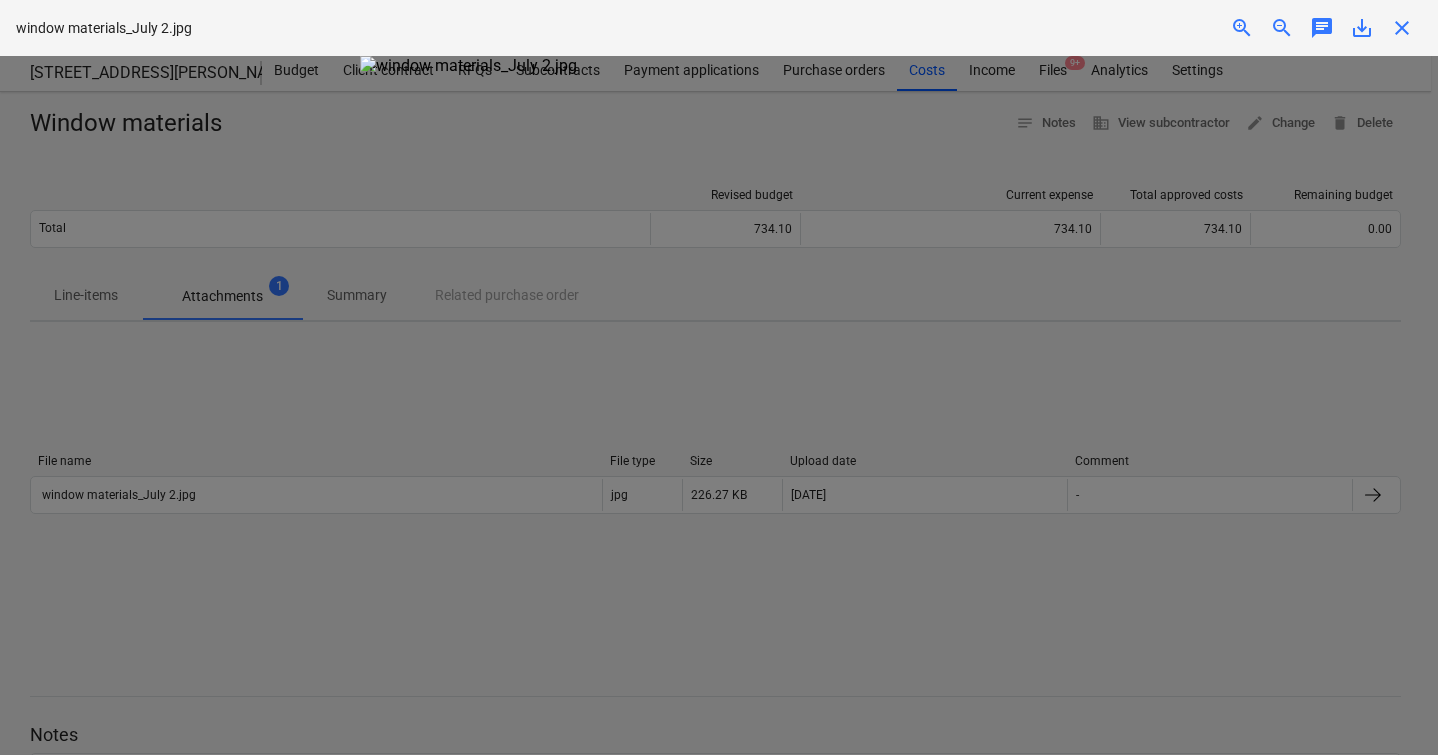 click on "close" at bounding box center [1402, 28] 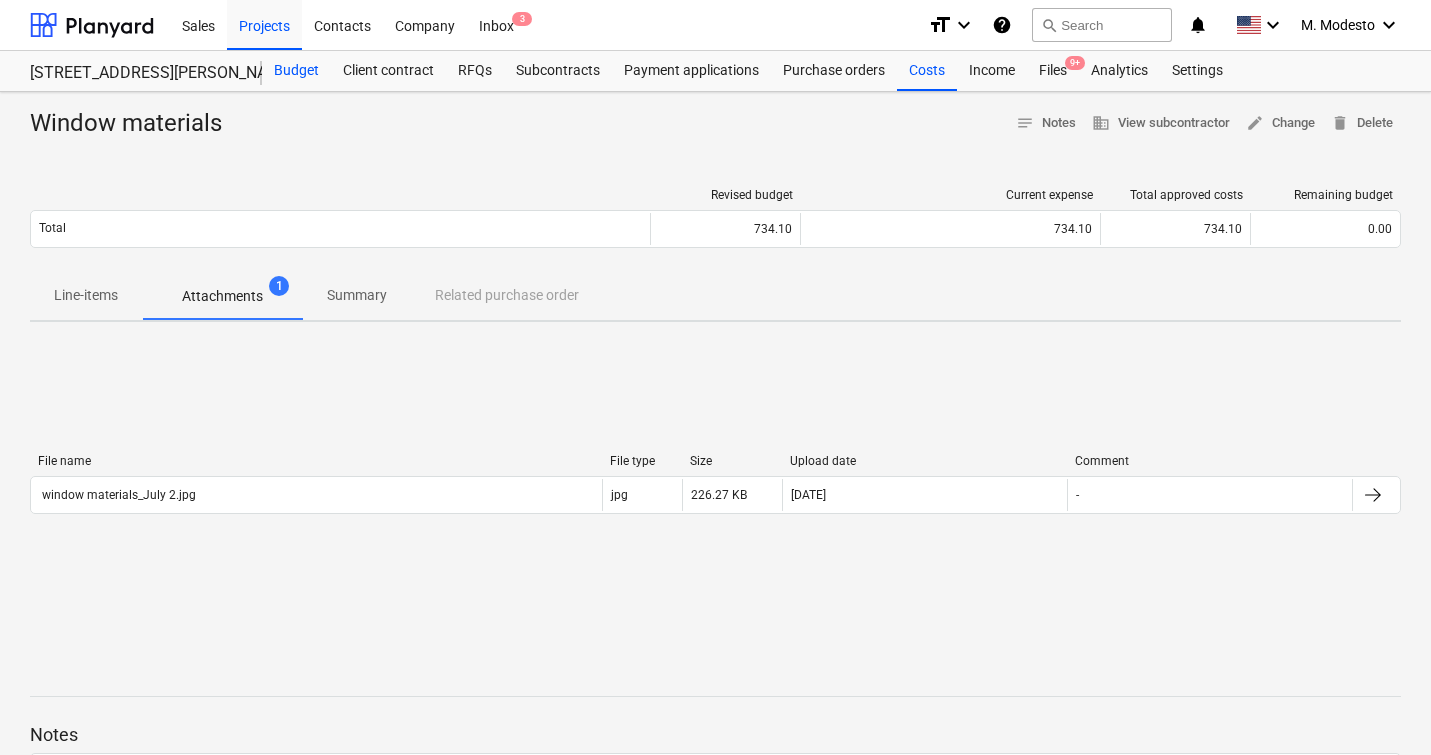 click on "Budget" at bounding box center [296, 71] 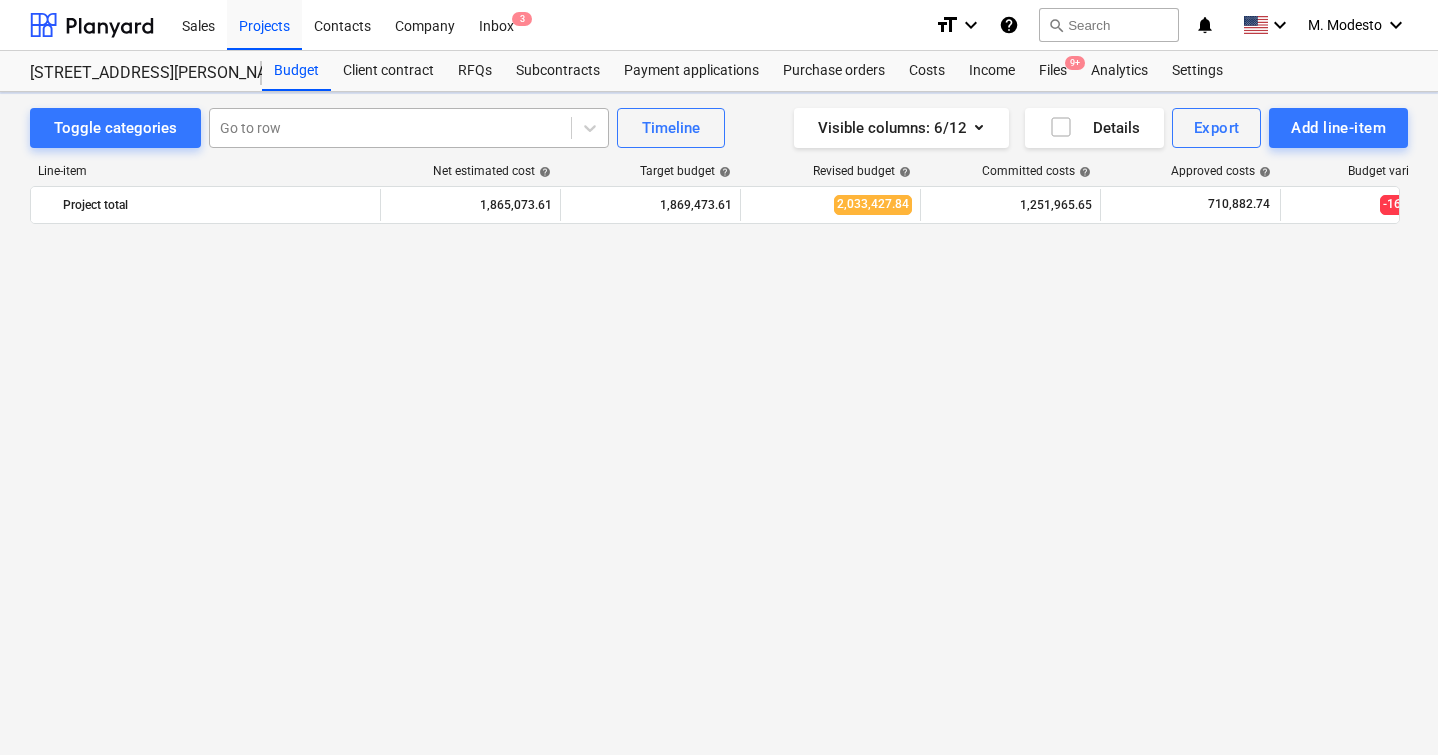 scroll, scrollTop: 6650, scrollLeft: 0, axis: vertical 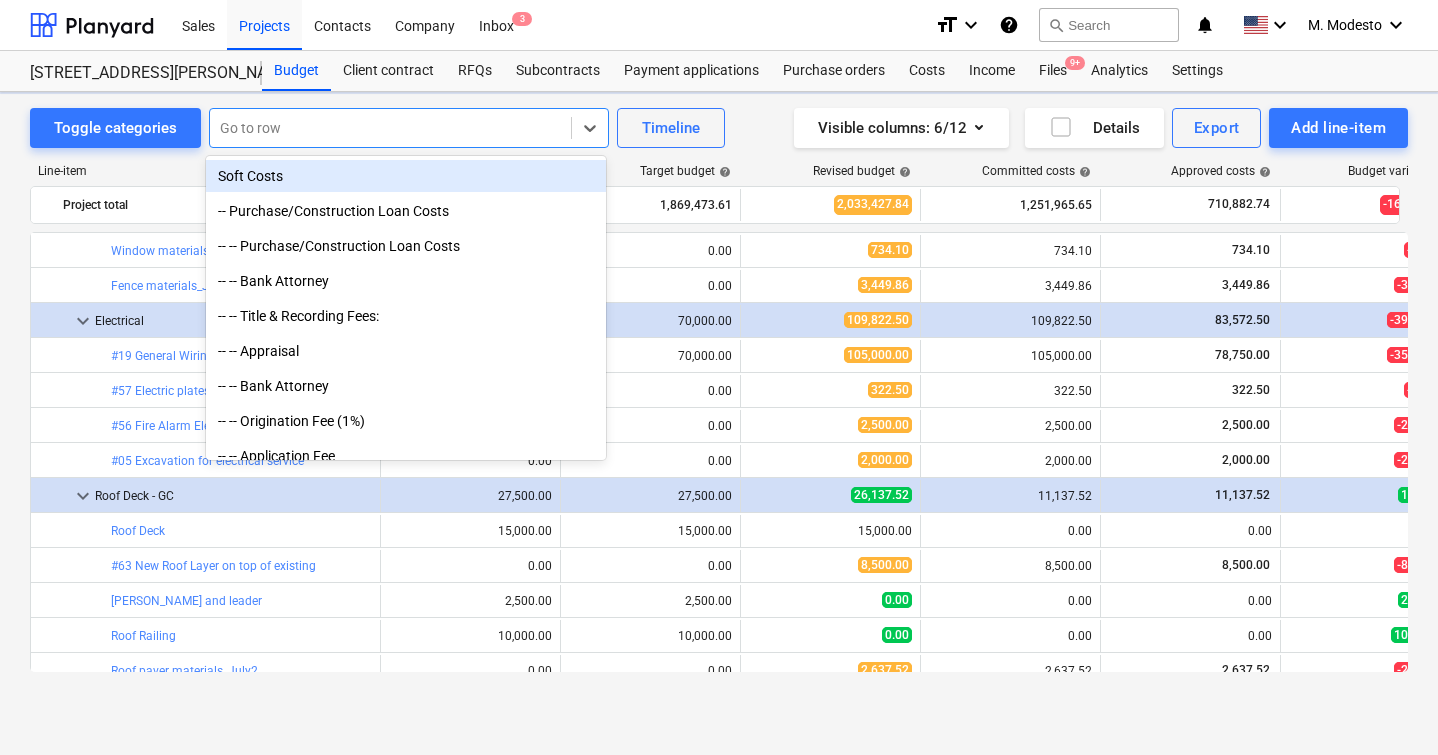 click on "Go to row" at bounding box center [409, 128] 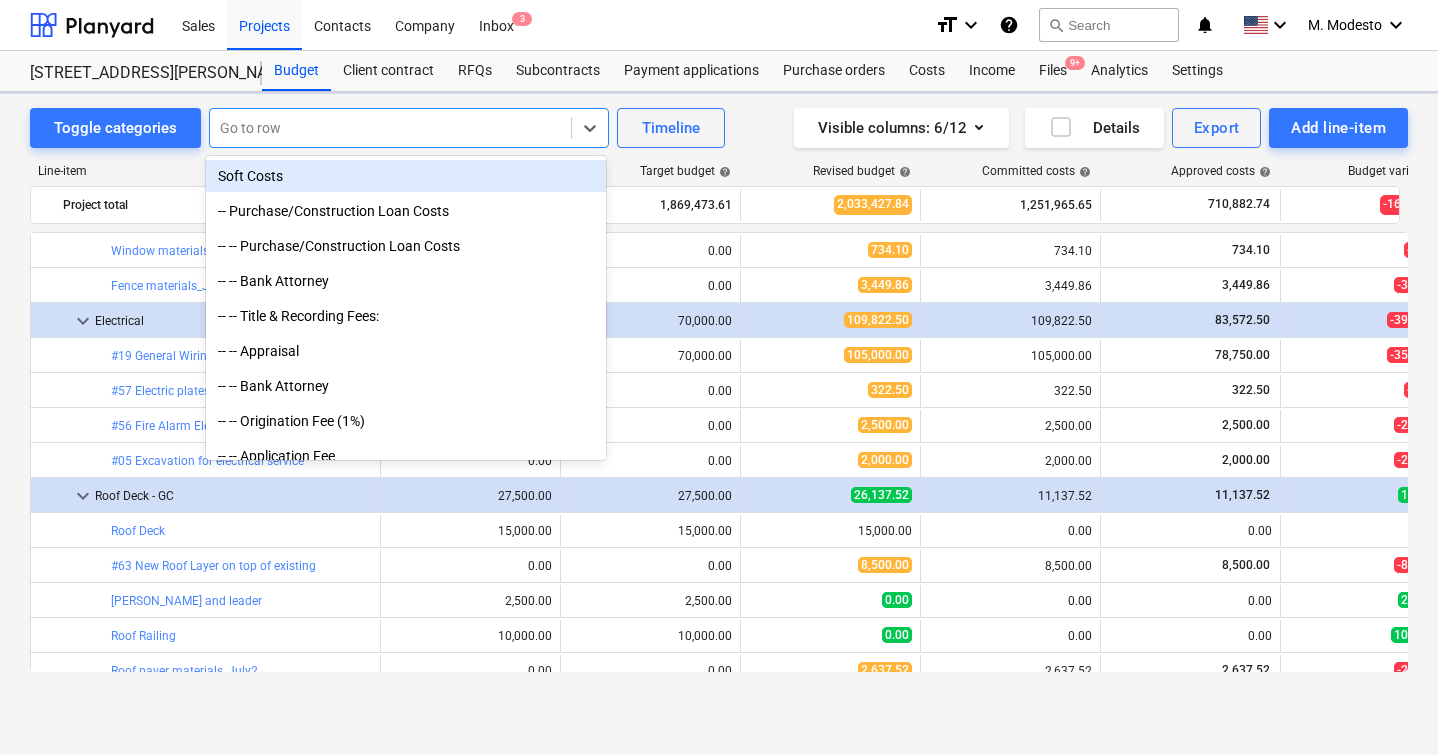 paste on "Fence materials_July 2" 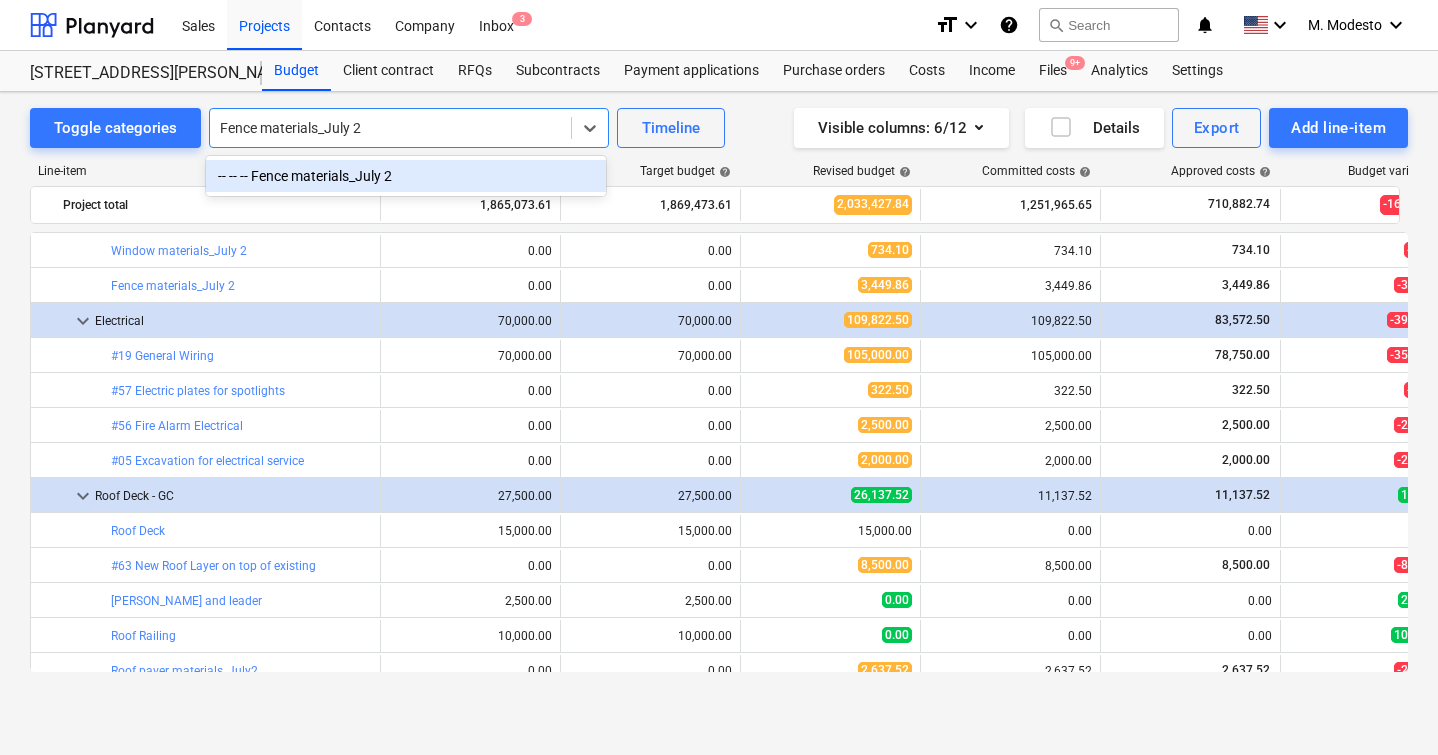 click on "-- -- --   Fence materials_July 2" at bounding box center (406, 176) 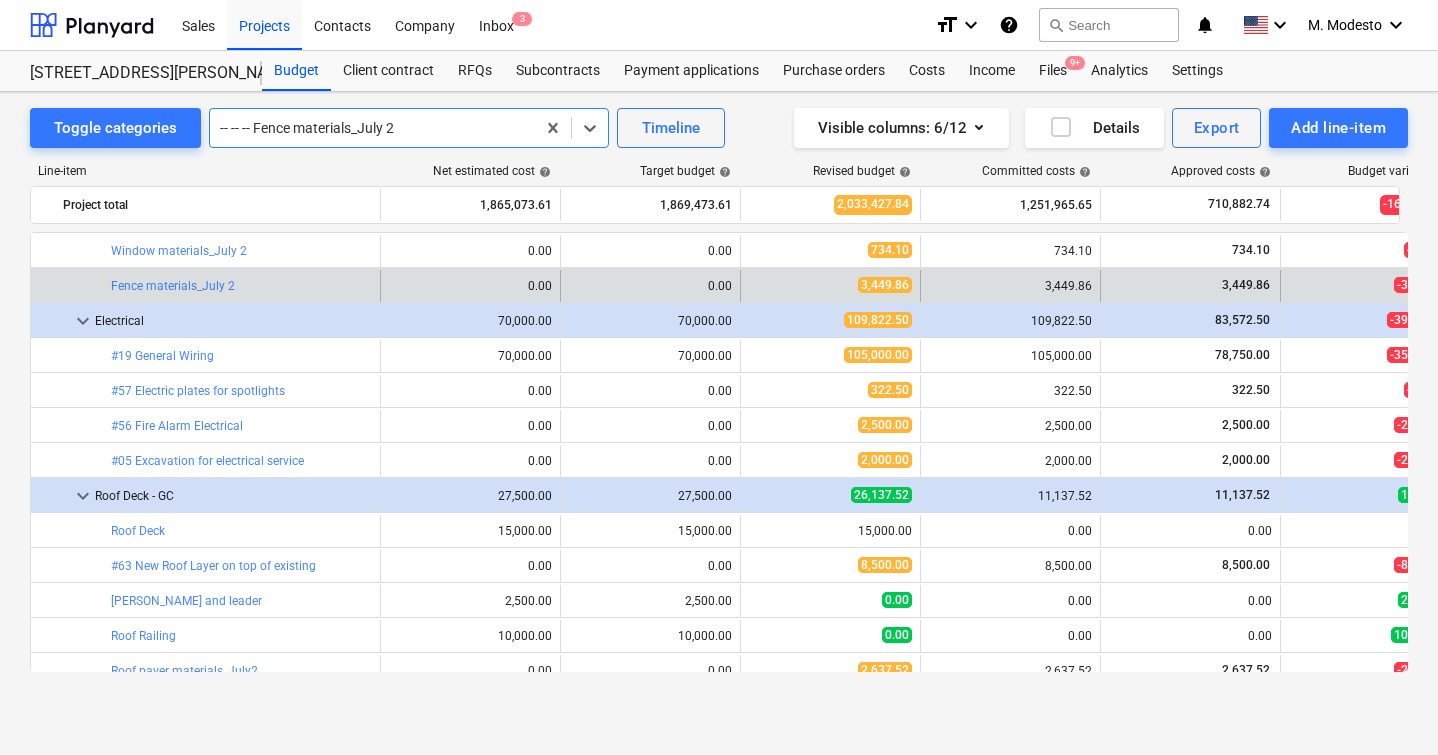 scroll, scrollTop: 6685, scrollLeft: 0, axis: vertical 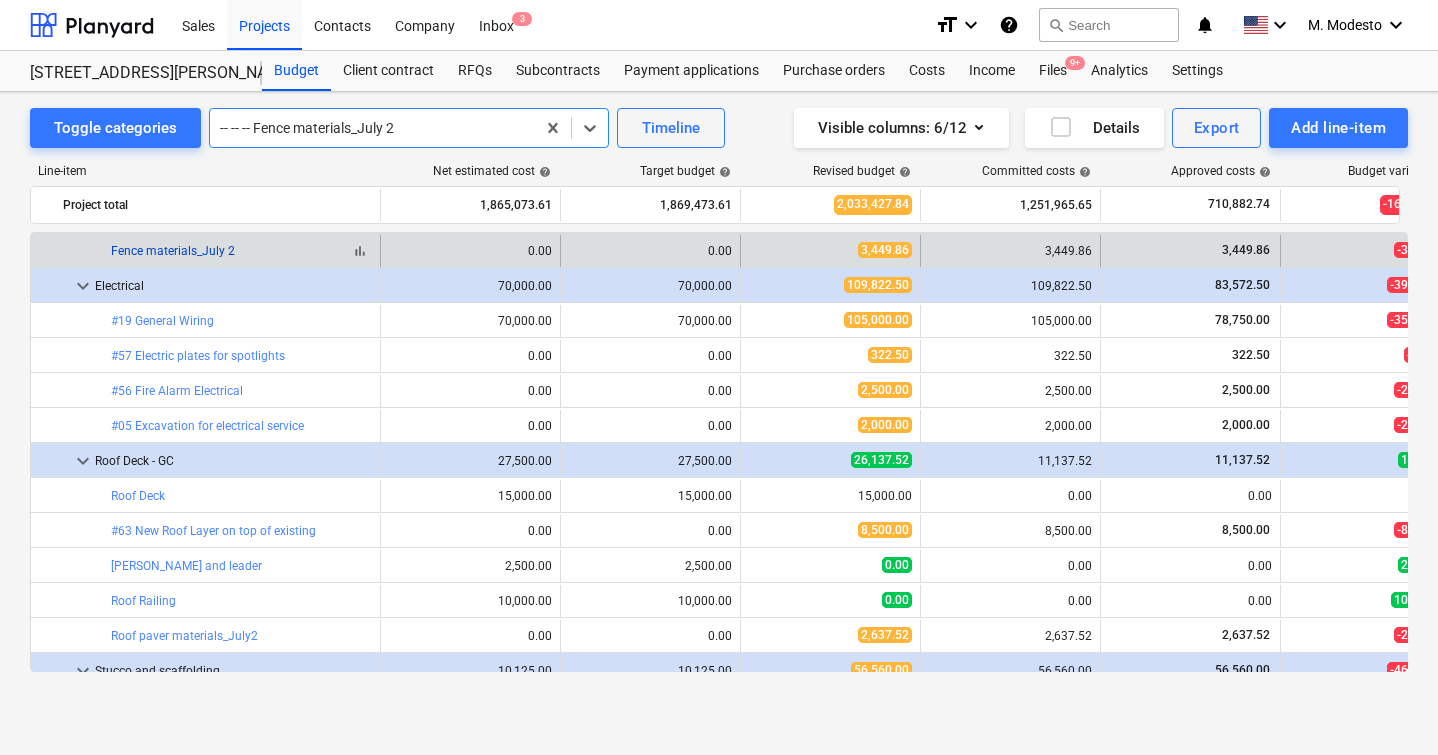 click on "Fence materials_July 2" at bounding box center [173, 251] 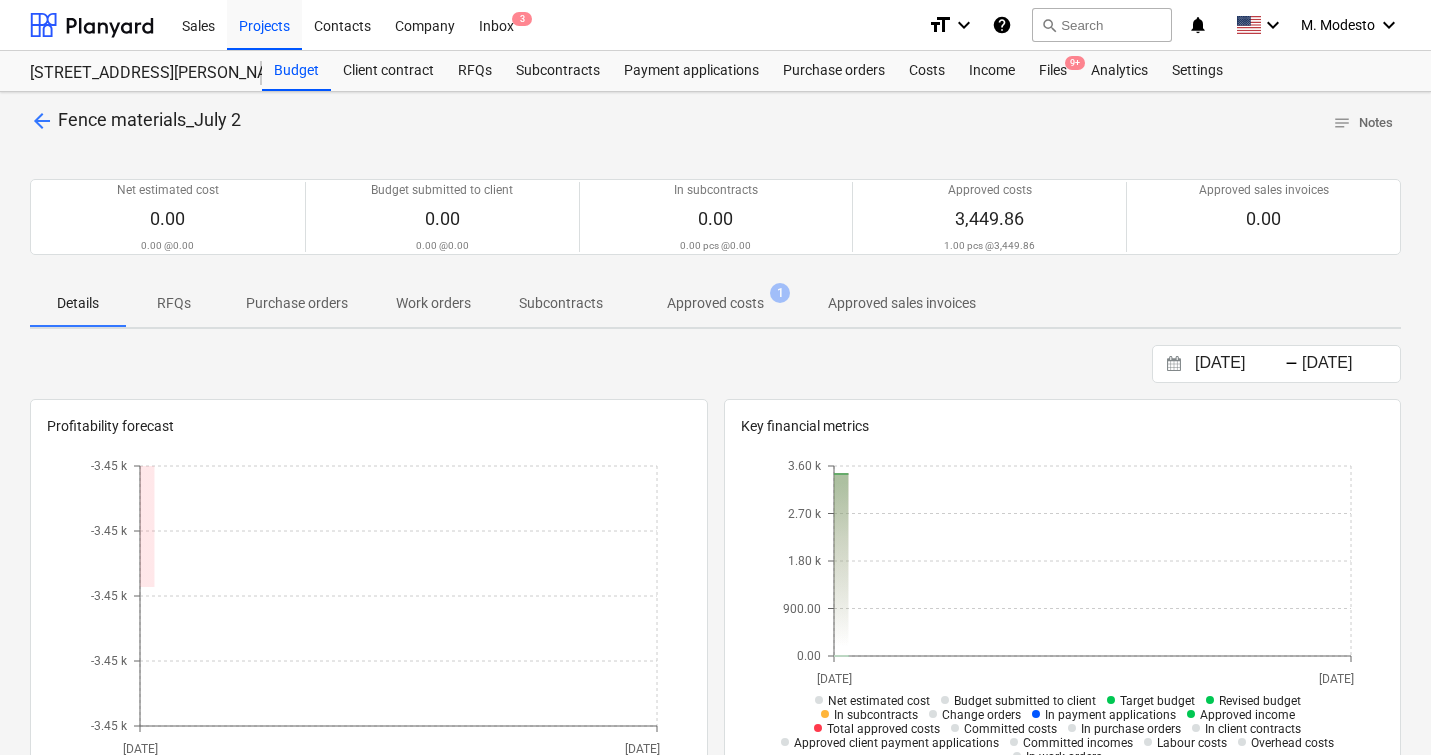 click on "Approved costs" at bounding box center (715, 303) 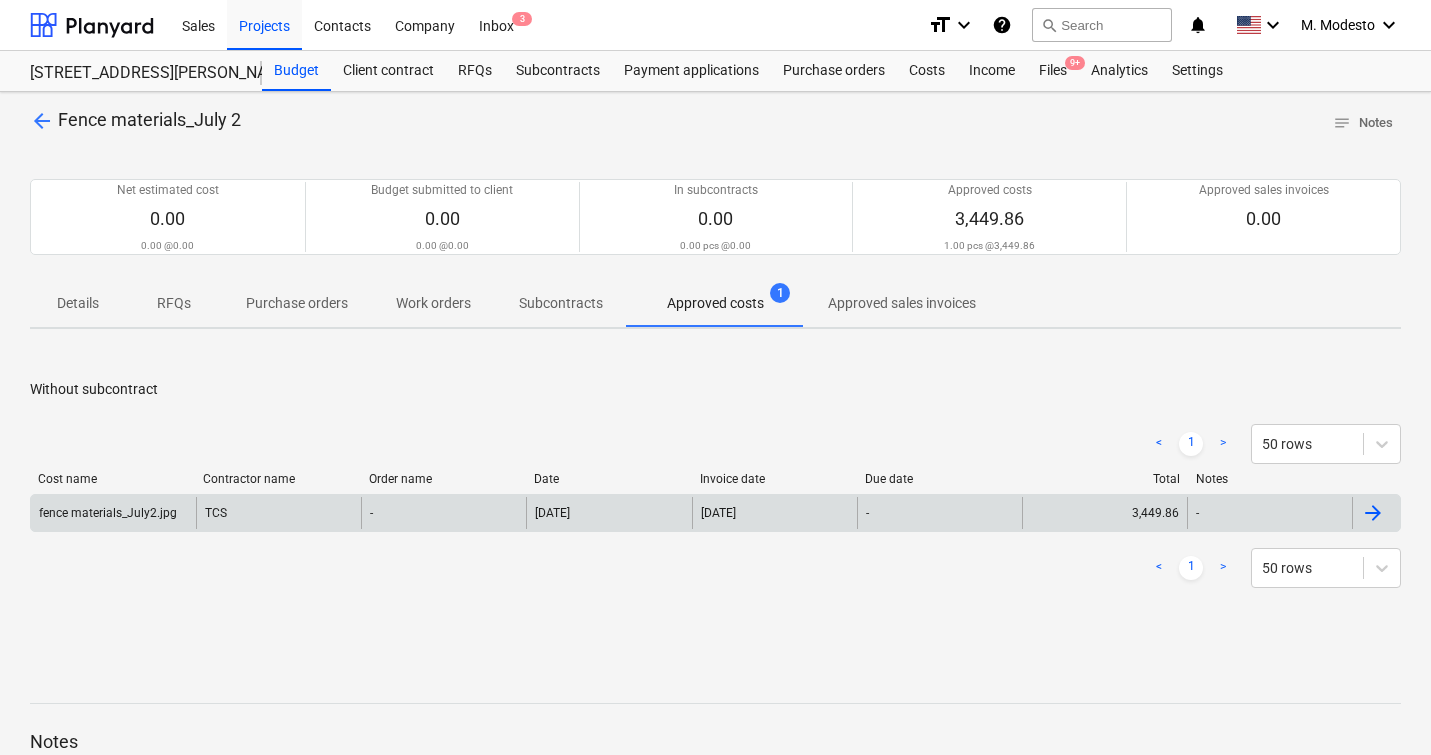 click on "[DATE]" at bounding box center (774, 513) 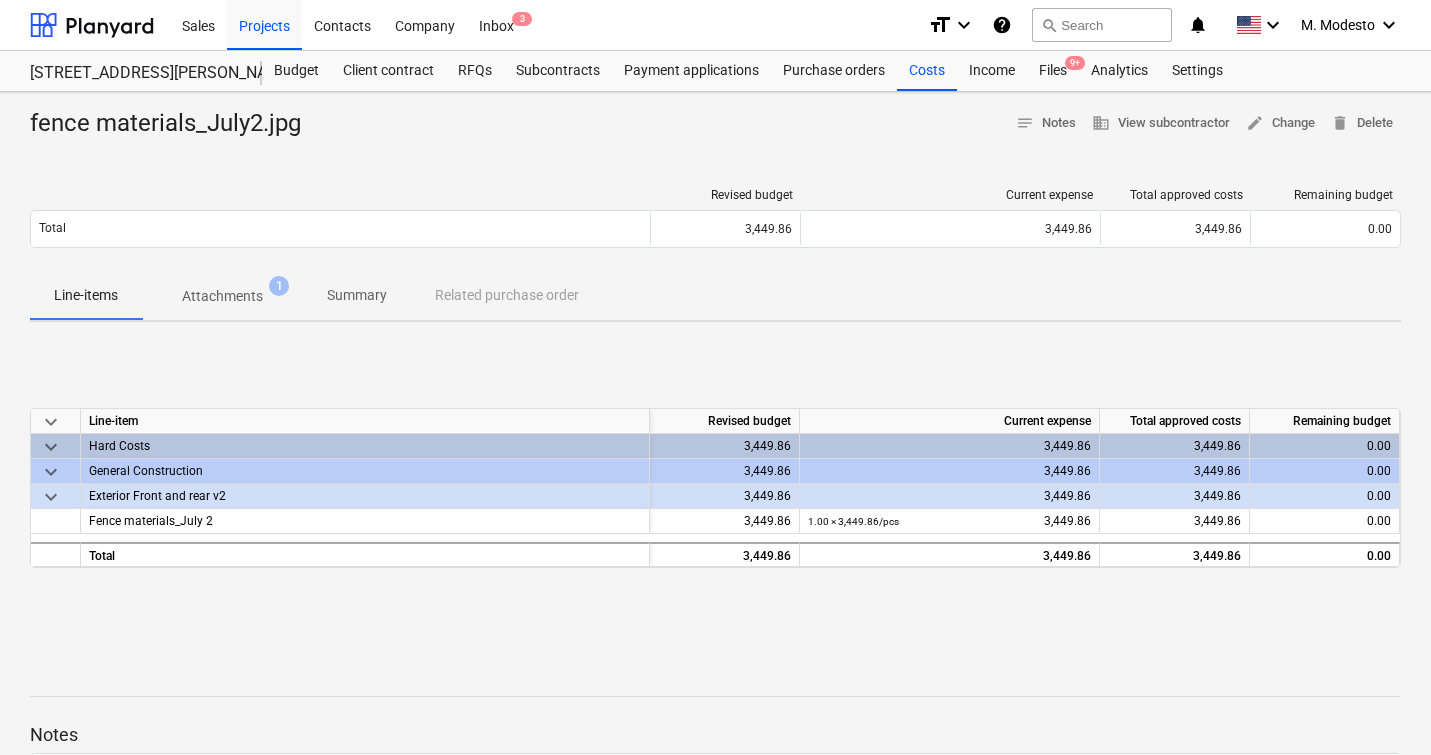 click on "Attachments 1" at bounding box center (222, 296) 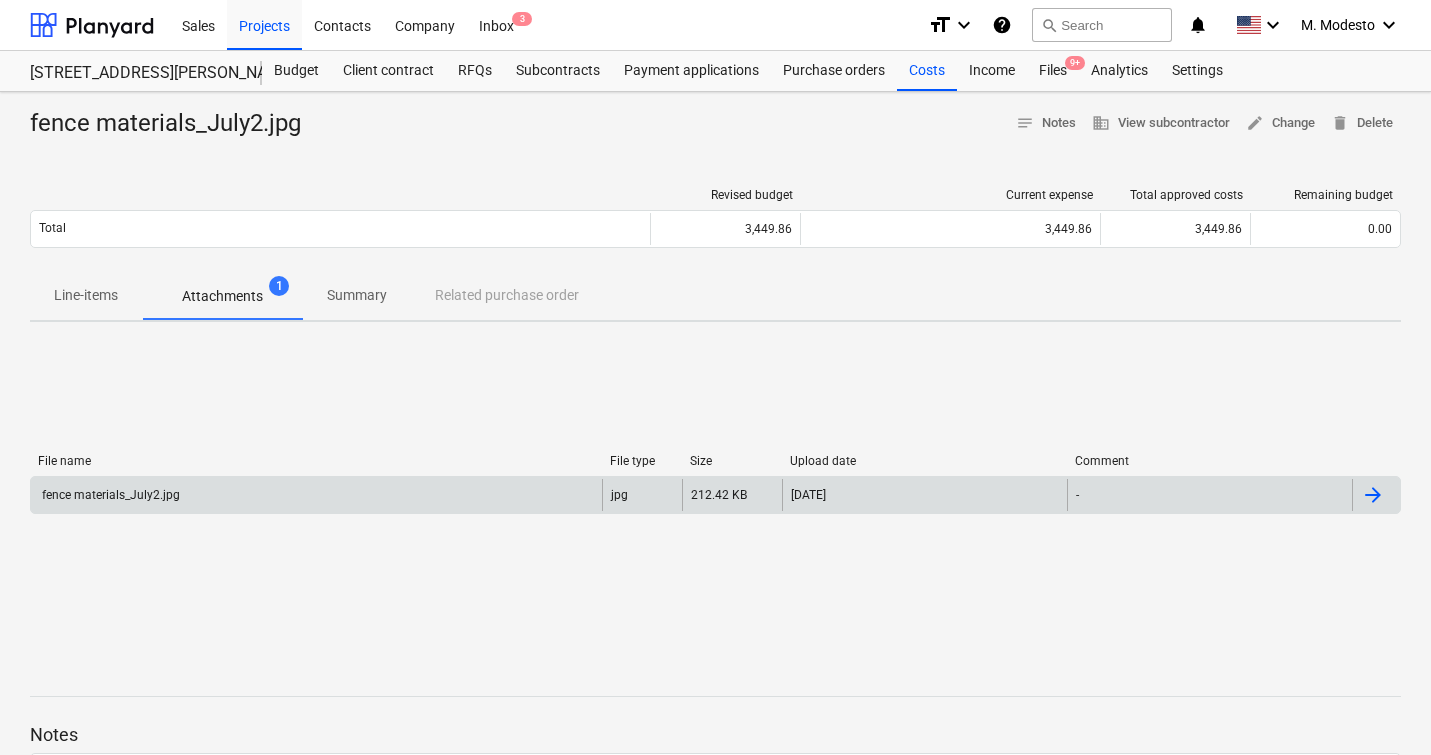 click on "fence materials_July2.jpg jpg 212.42 KB [DATE] -" at bounding box center [715, 495] 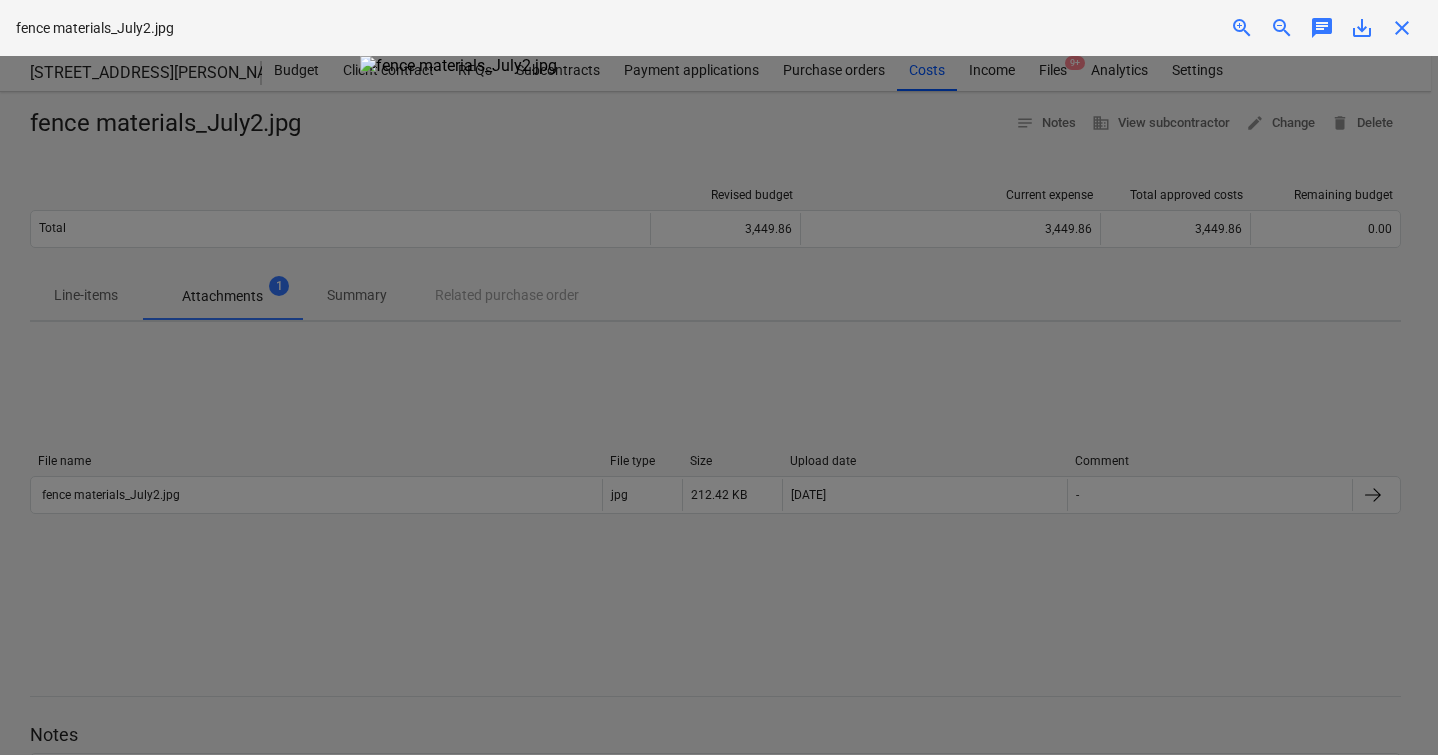 click on "close" at bounding box center [1402, 28] 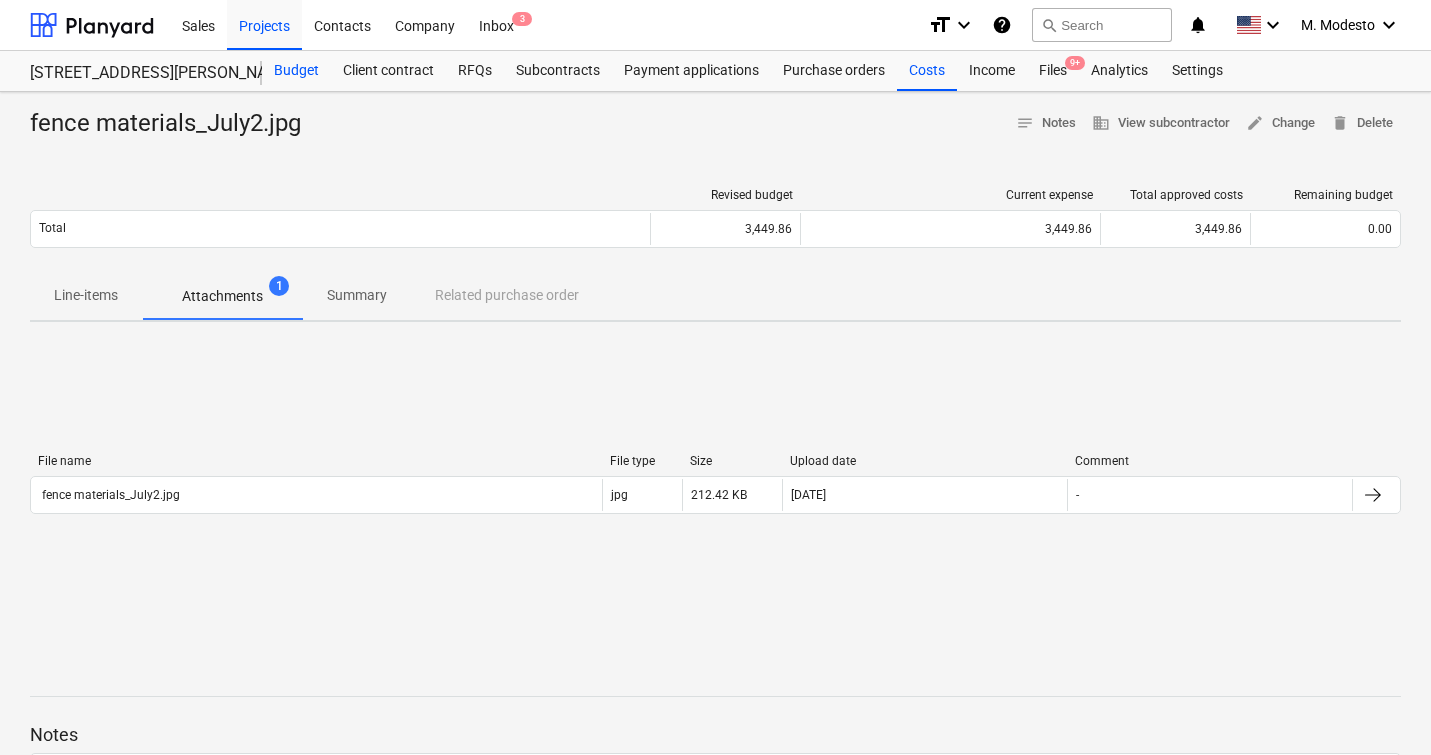 click on "Budget" at bounding box center [296, 71] 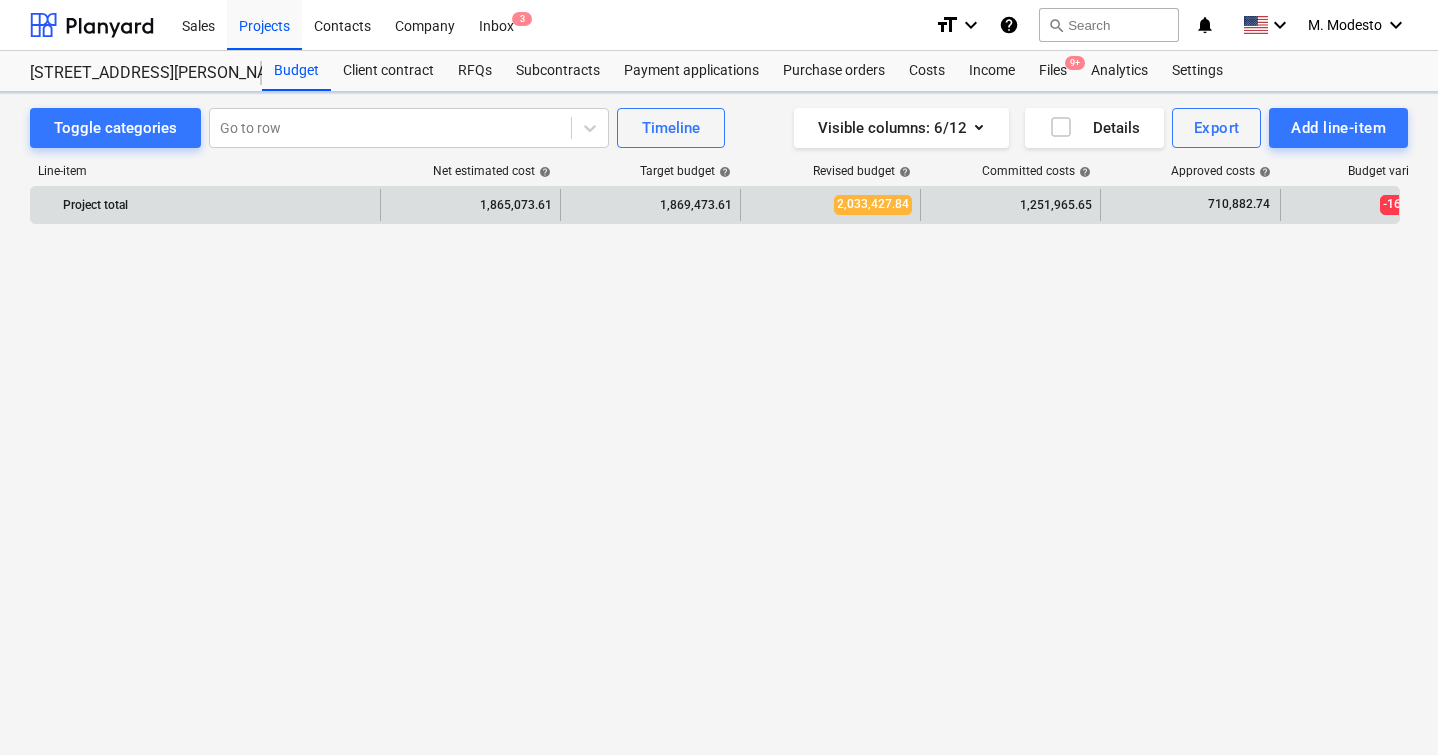 scroll, scrollTop: 6685, scrollLeft: 0, axis: vertical 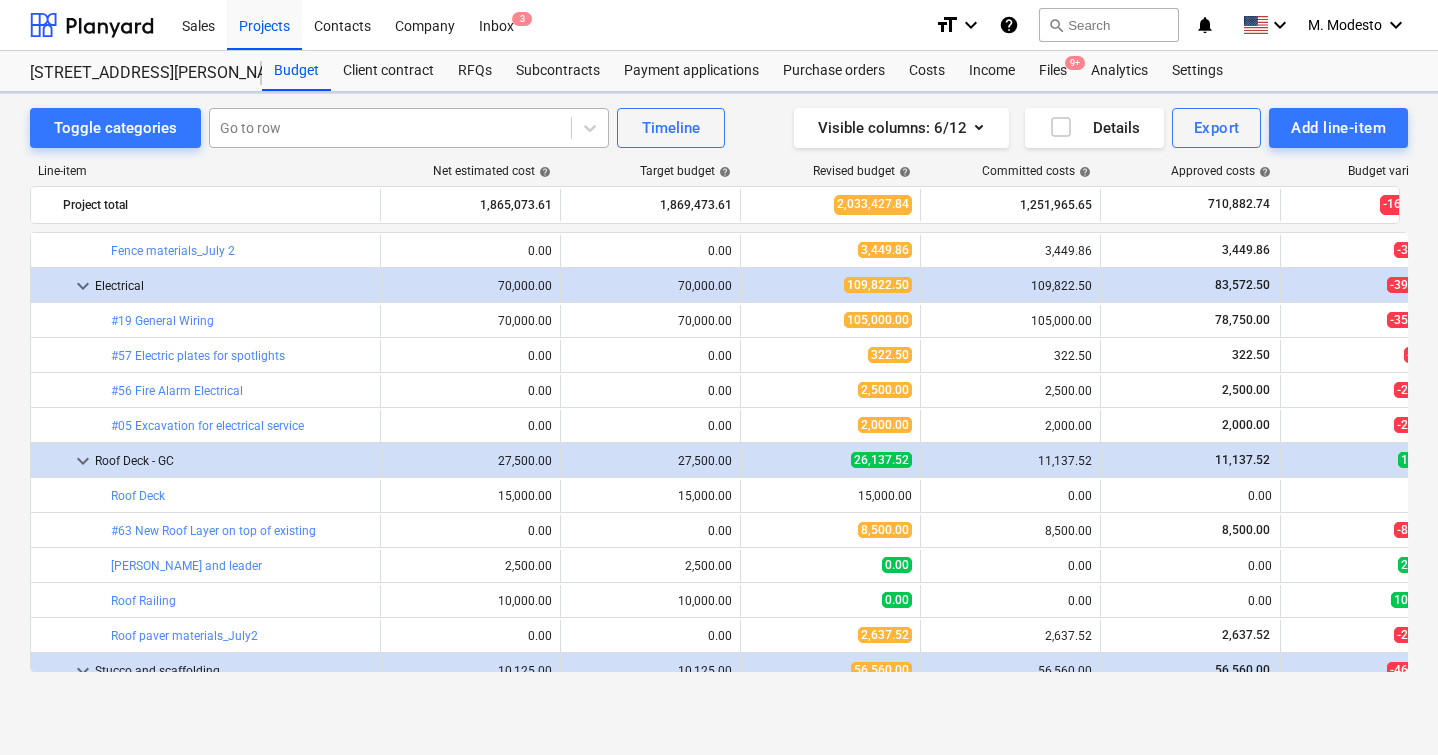 click at bounding box center (390, 128) 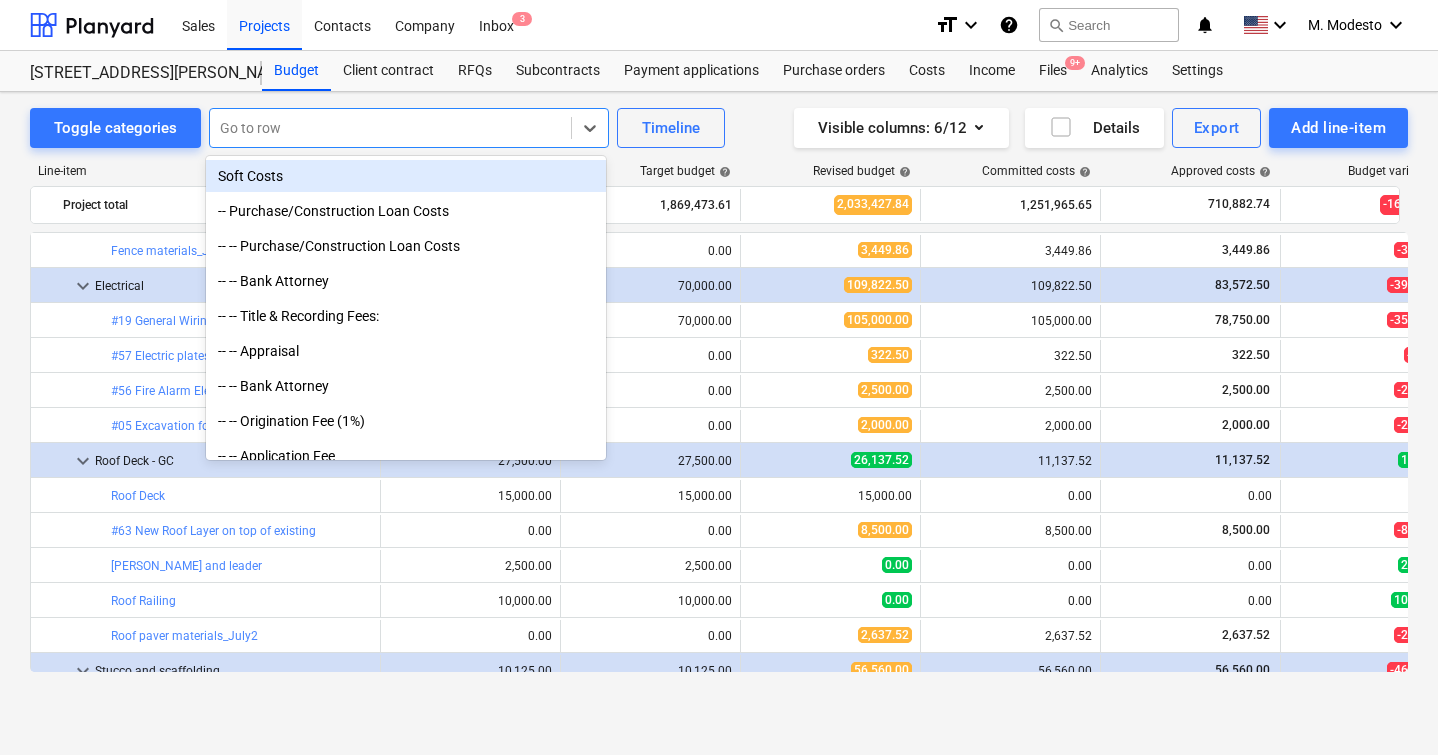 paste on "Roof paver materials_July2" 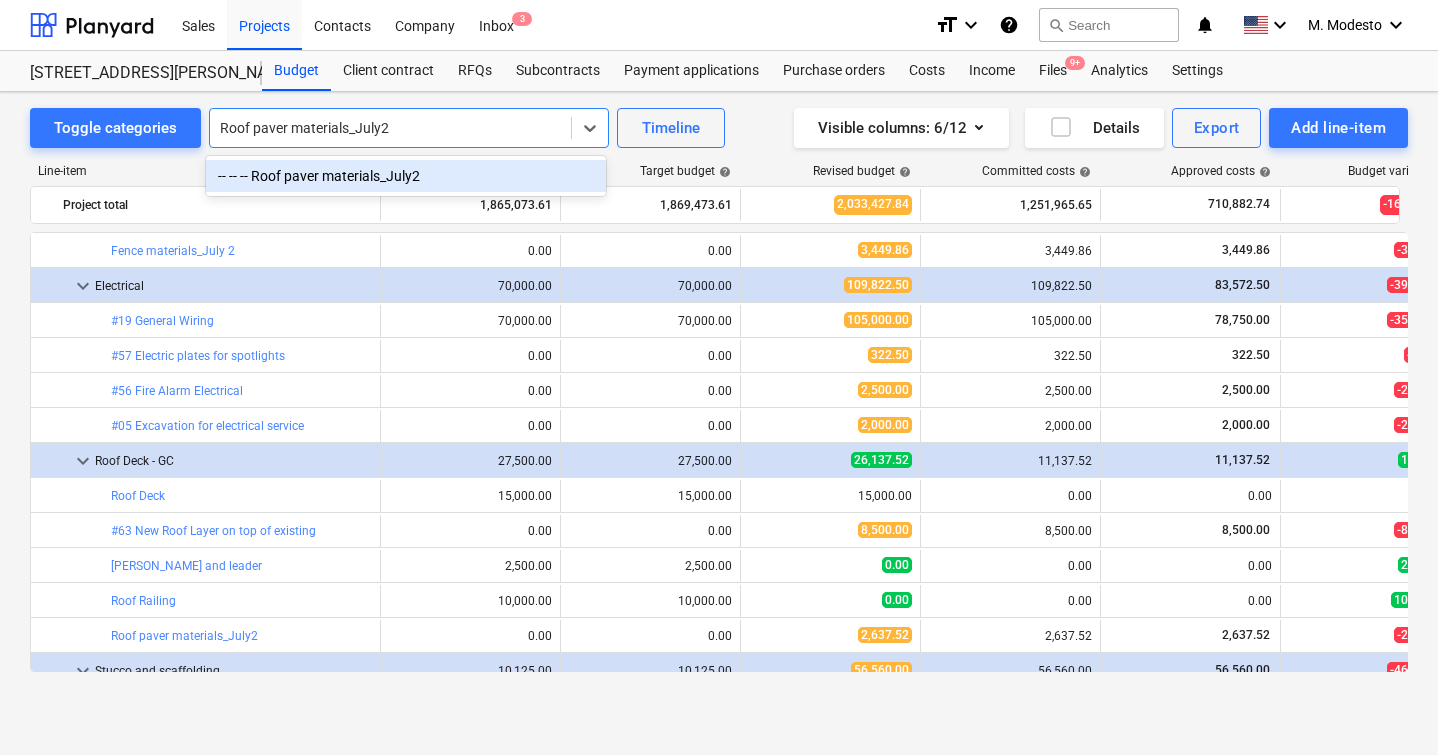click on "-- -- --   Roof paver materials_July2" at bounding box center [406, 176] 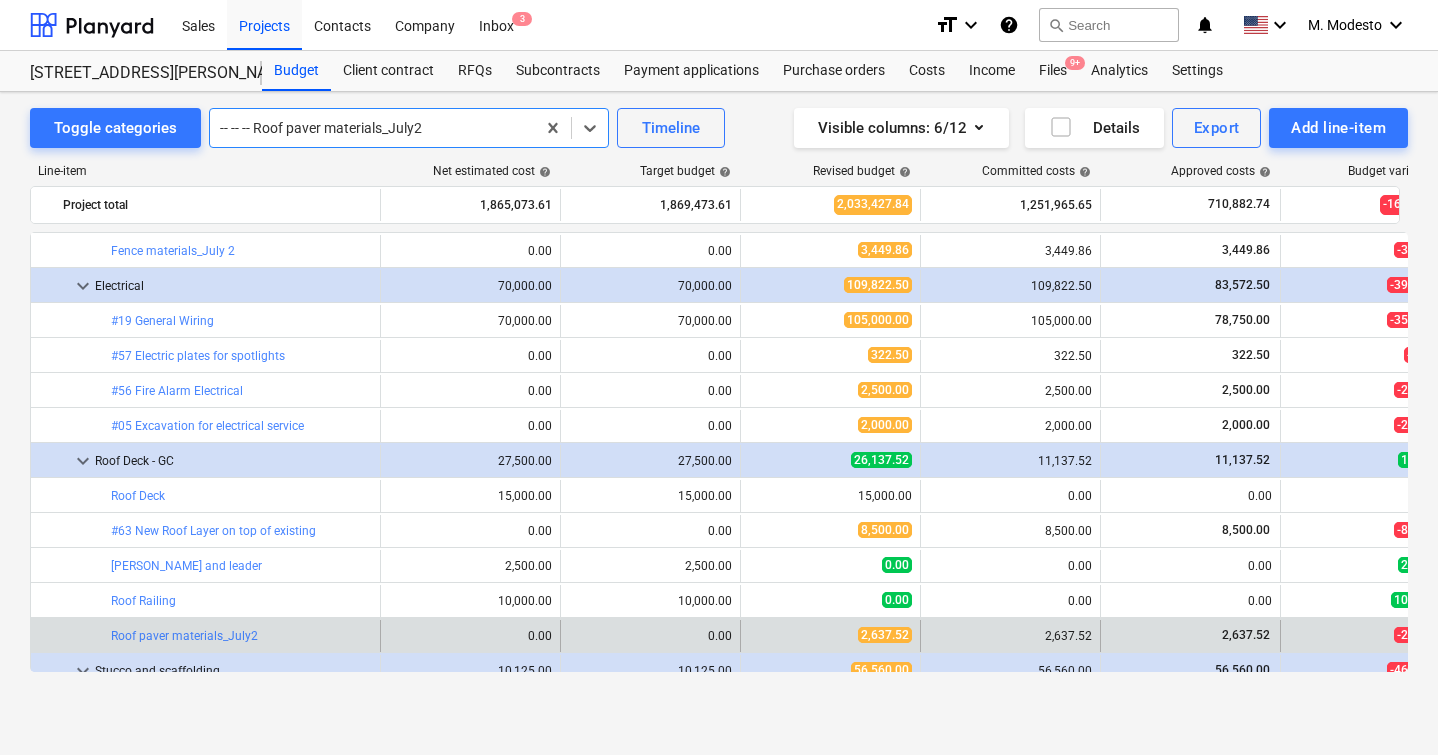 scroll, scrollTop: 7070, scrollLeft: 0, axis: vertical 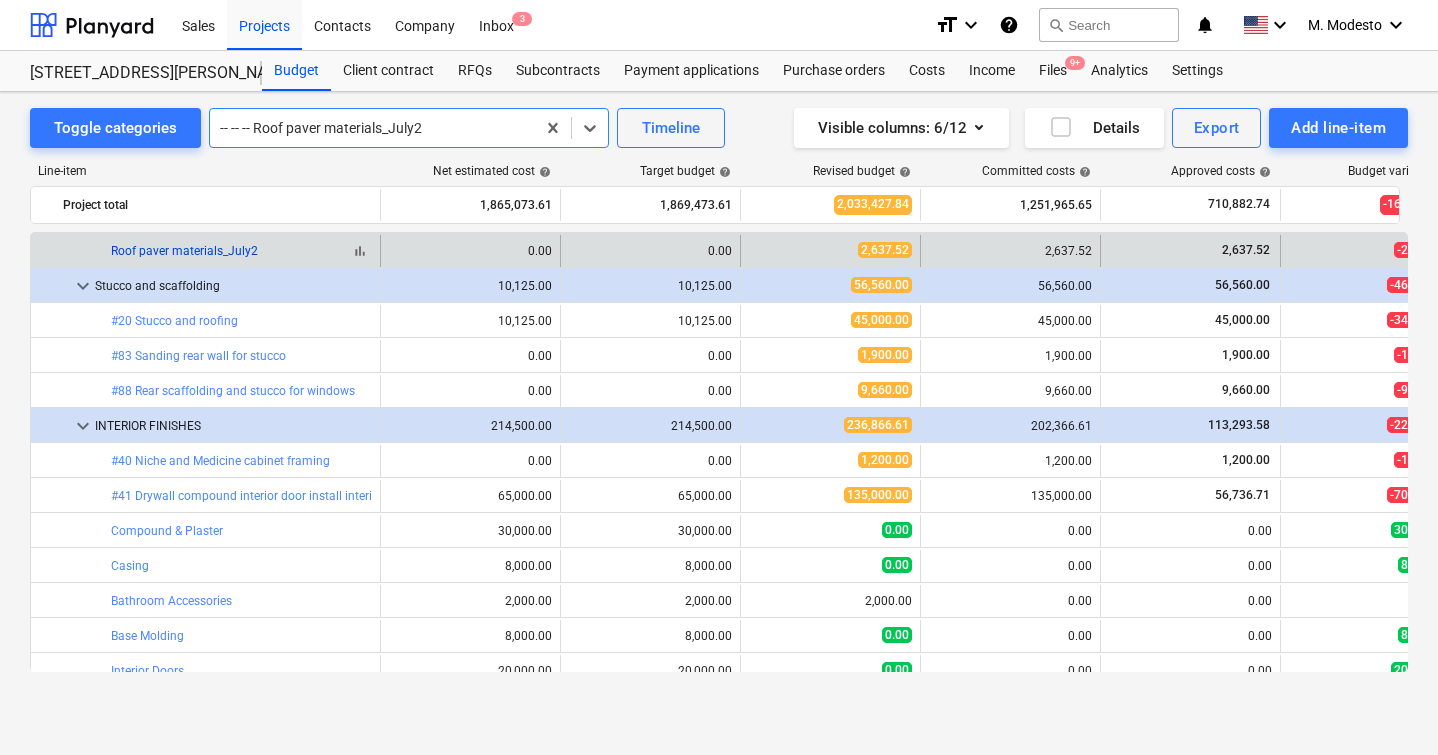 click on "Roof paver materials_July2" at bounding box center [184, 251] 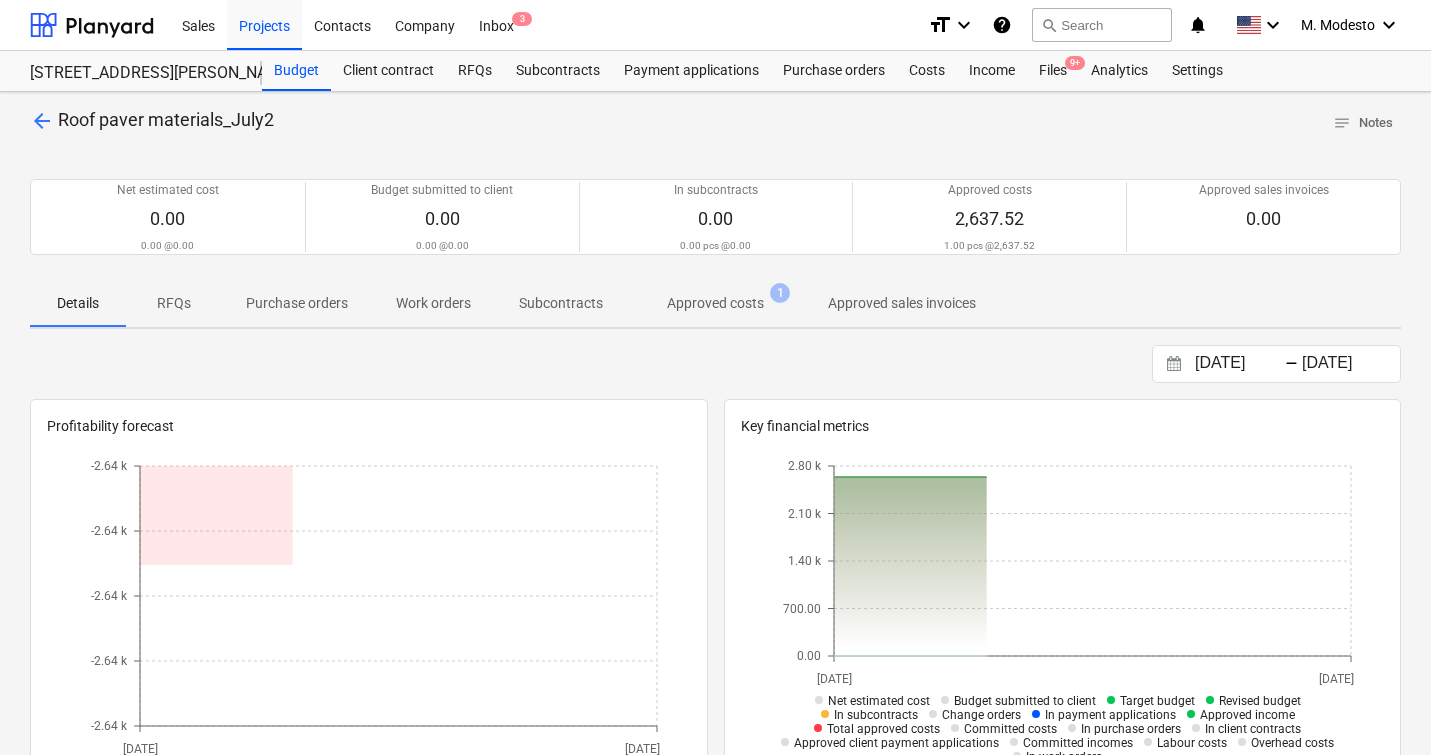 click on "Approved costs" at bounding box center [715, 303] 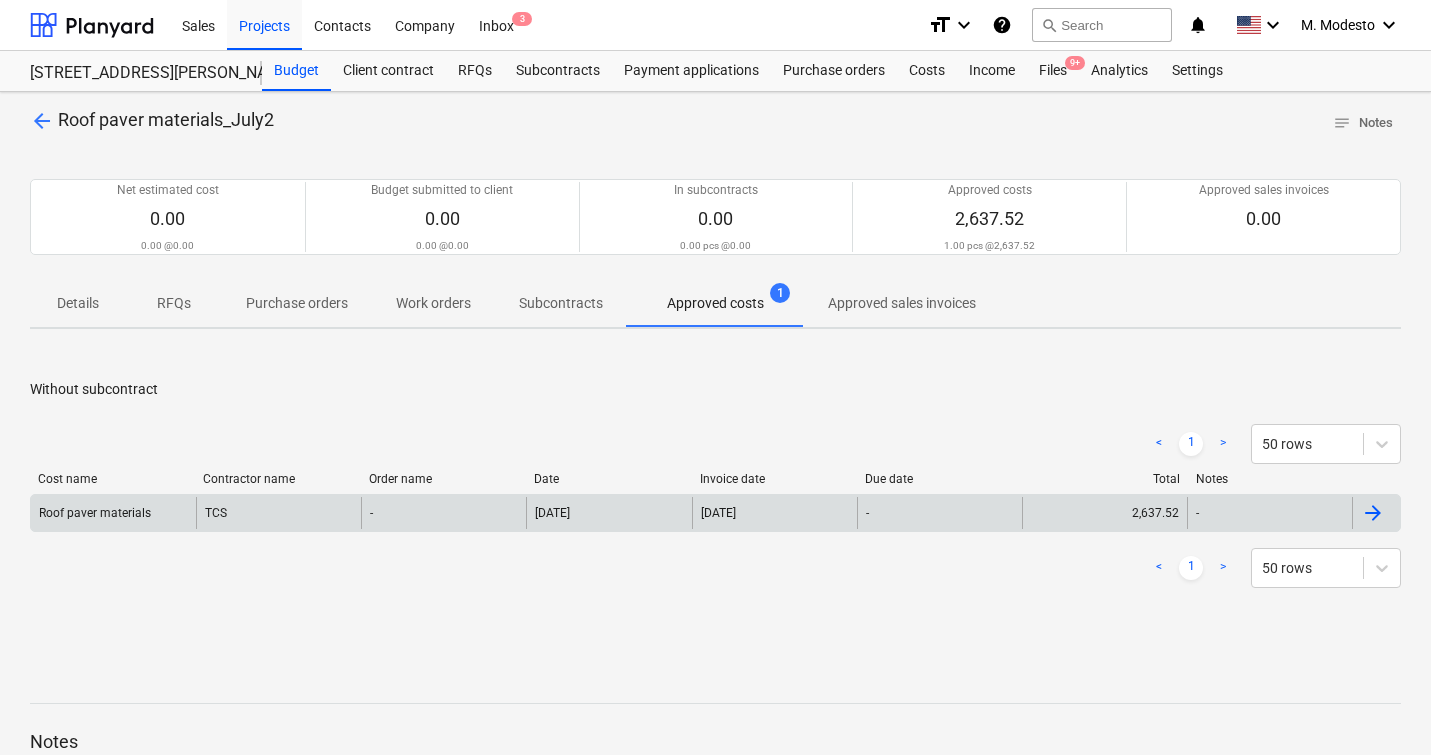 click on "[DATE]" at bounding box center (718, 513) 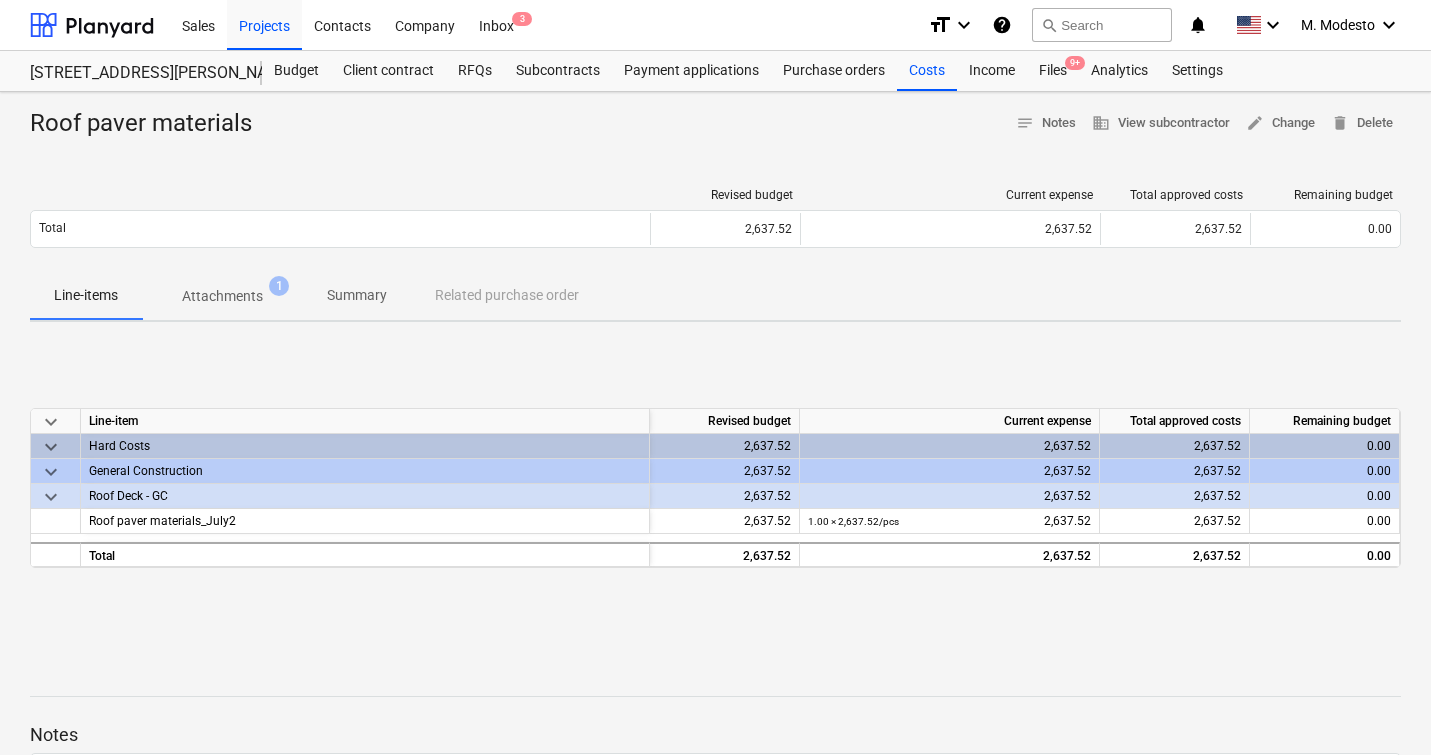 click on "Attachments" at bounding box center (222, 296) 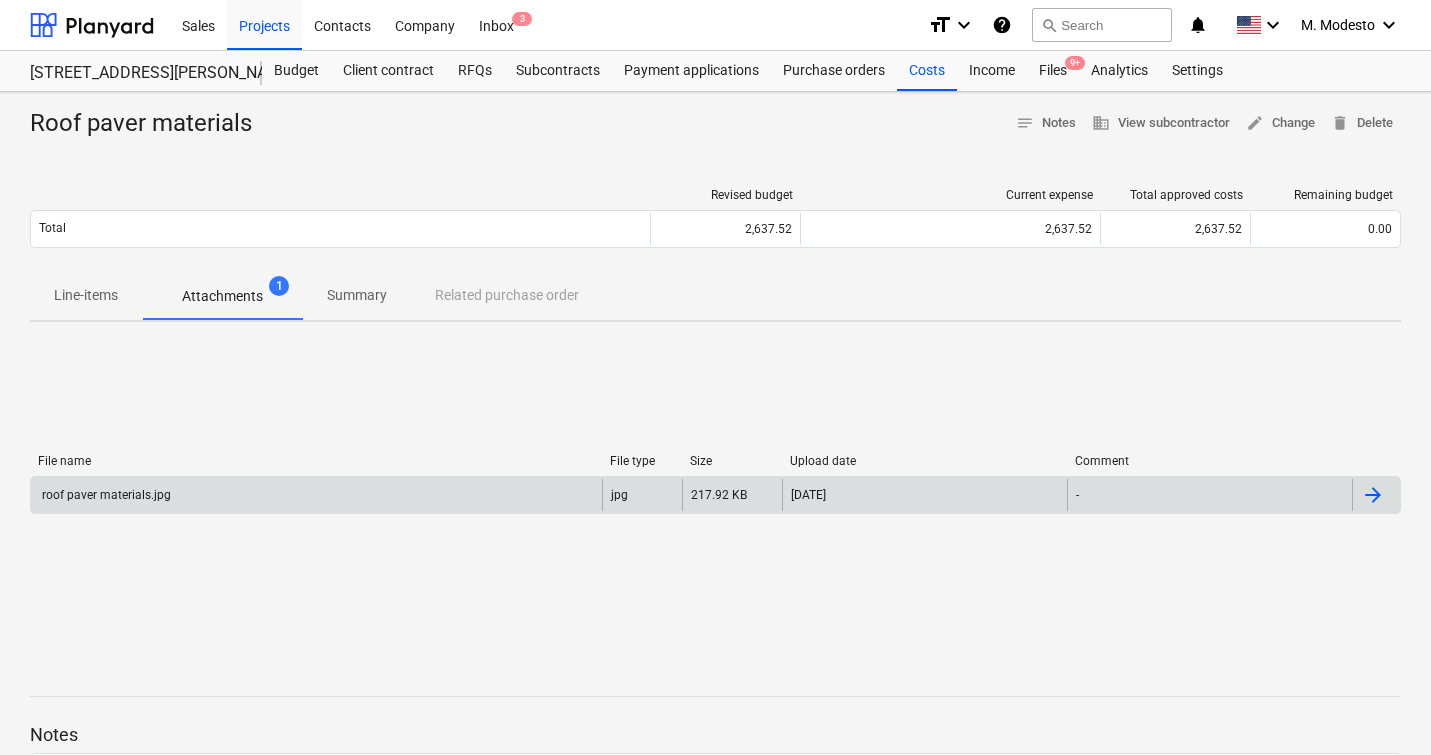 click on "jpg" at bounding box center [642, 495] 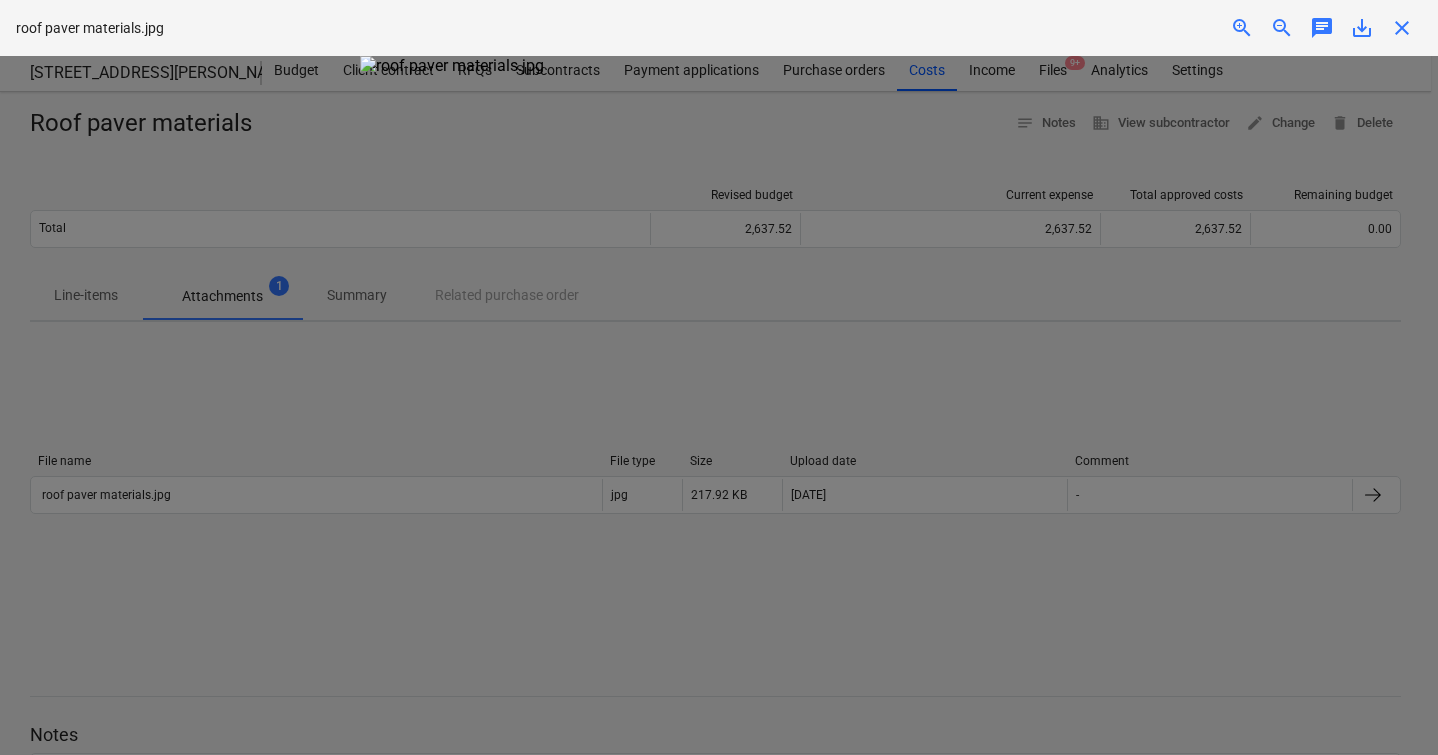 click on "close" at bounding box center [1402, 28] 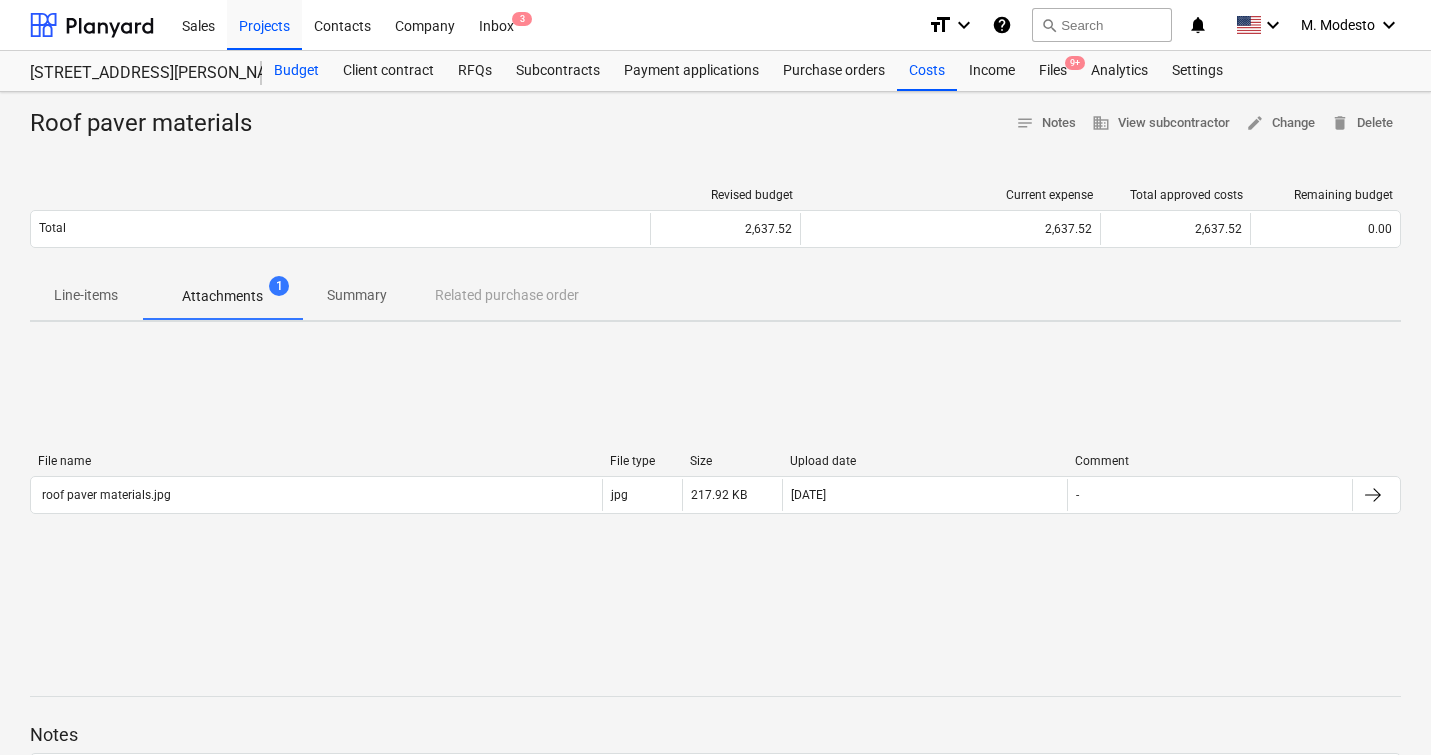 click on "Budget" at bounding box center [296, 71] 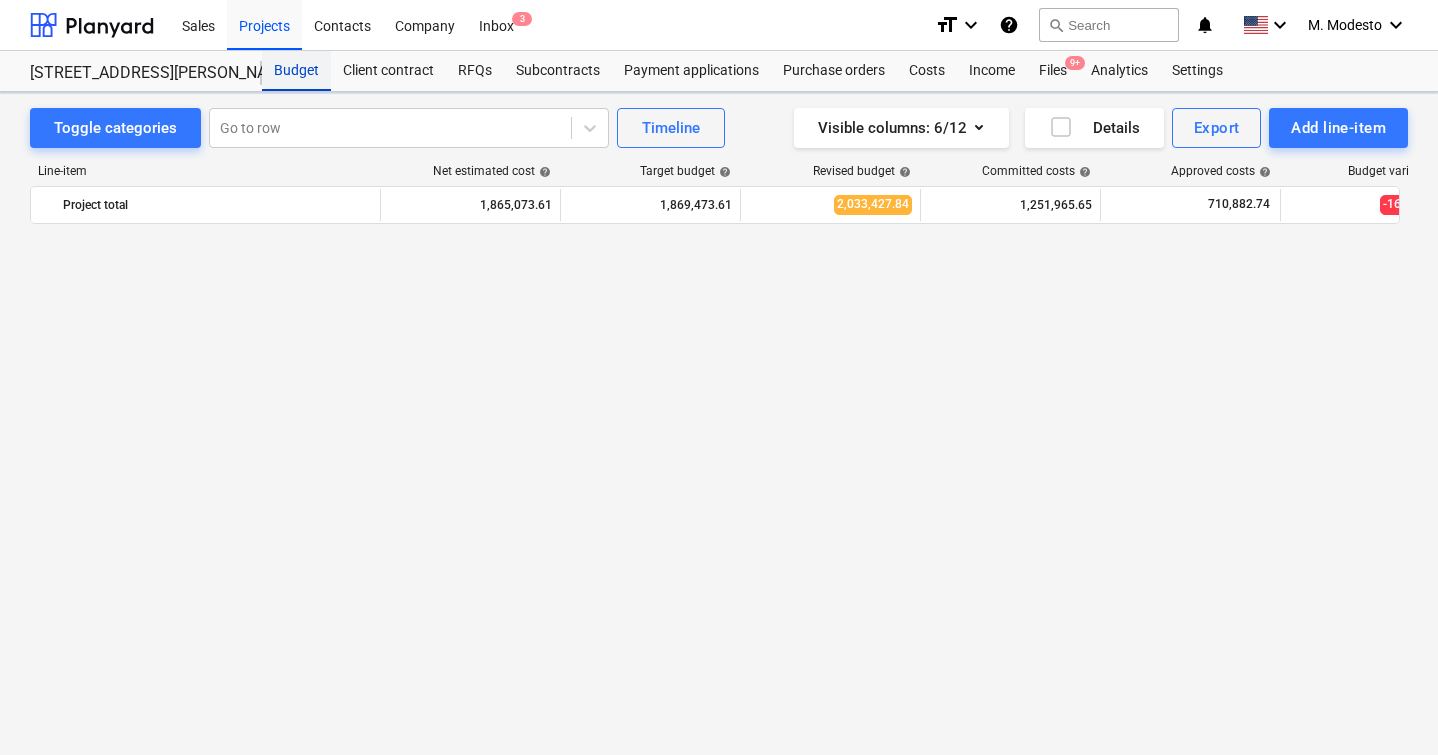 scroll, scrollTop: 7070, scrollLeft: 0, axis: vertical 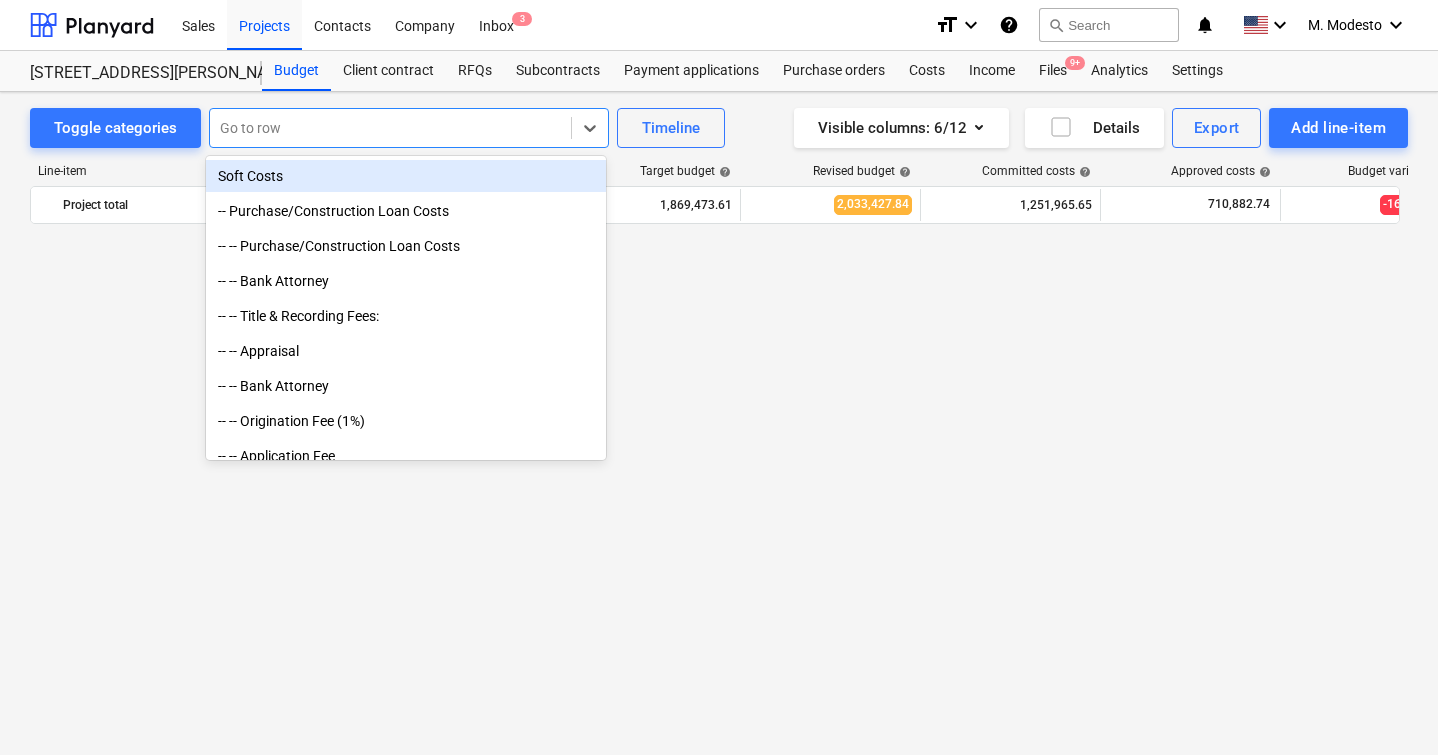 click at bounding box center [390, 128] 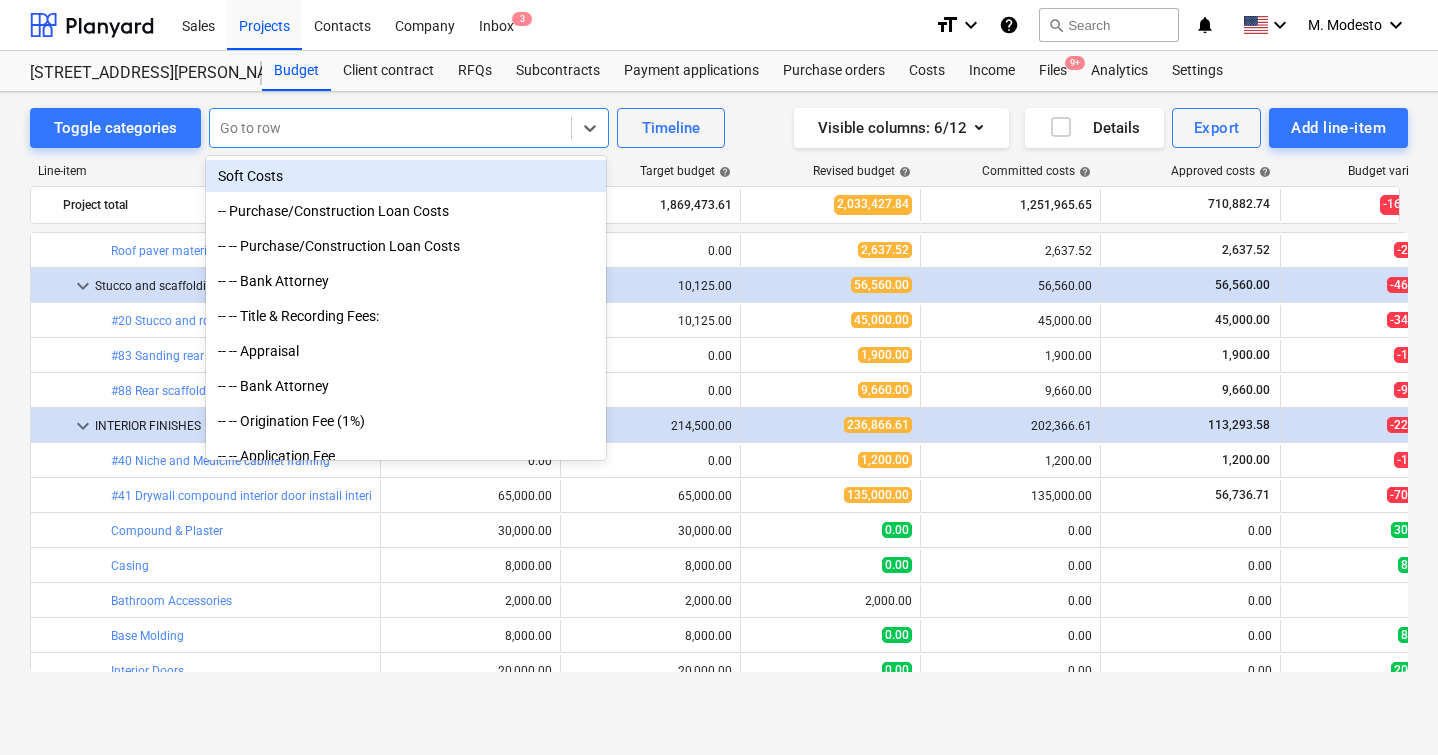 paste on "Drywall materials_July 2" 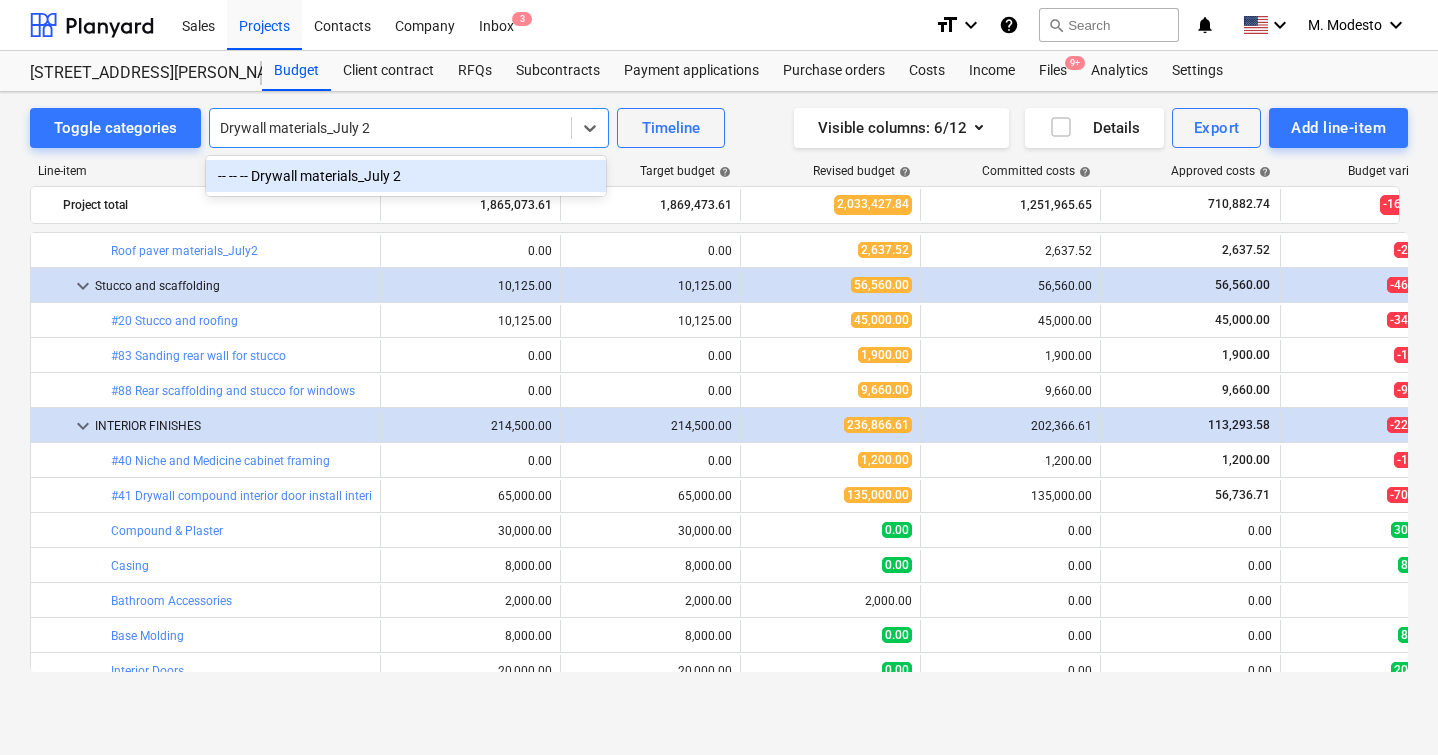 click on "-- -- --   Drywall materials_July 2" at bounding box center [406, 176] 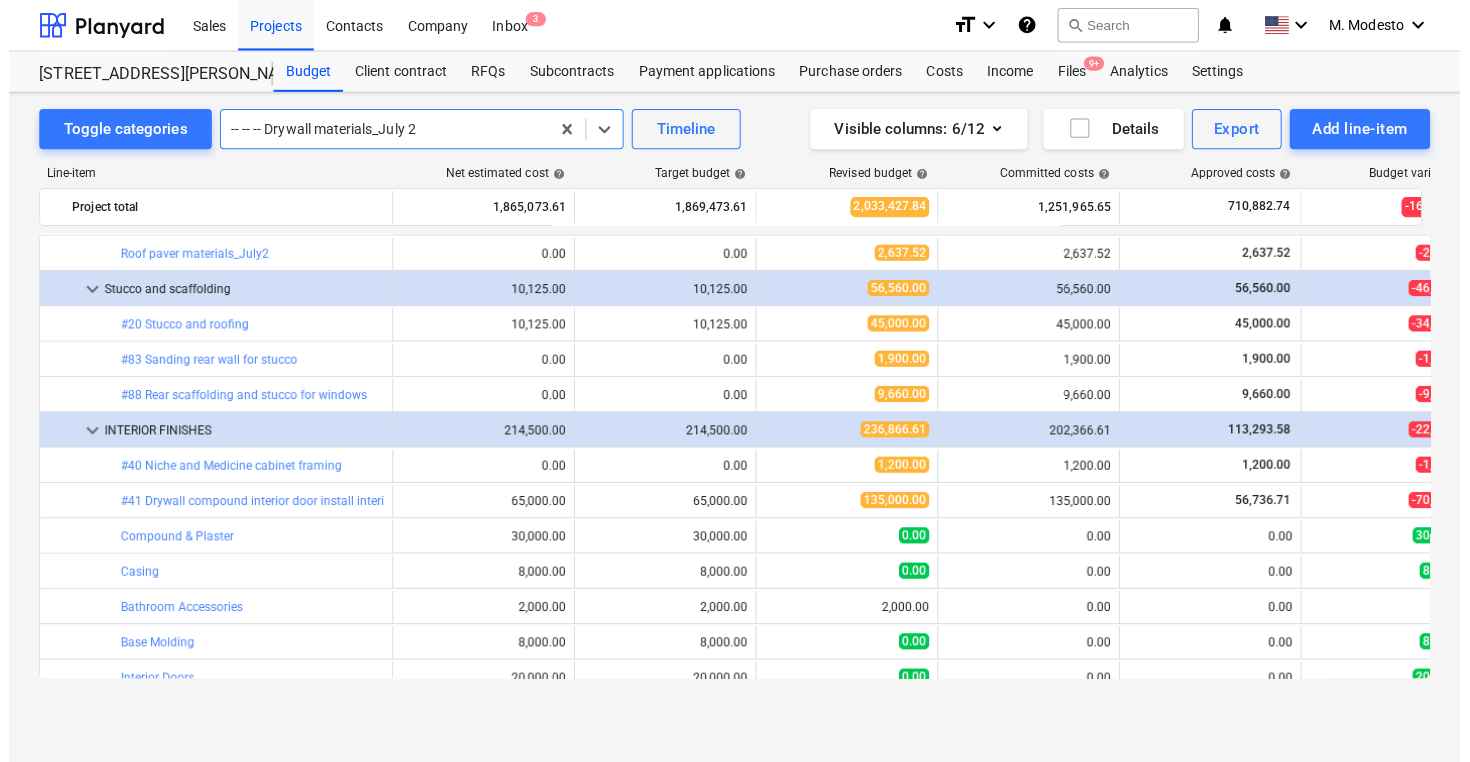 scroll, scrollTop: 7400, scrollLeft: 0, axis: vertical 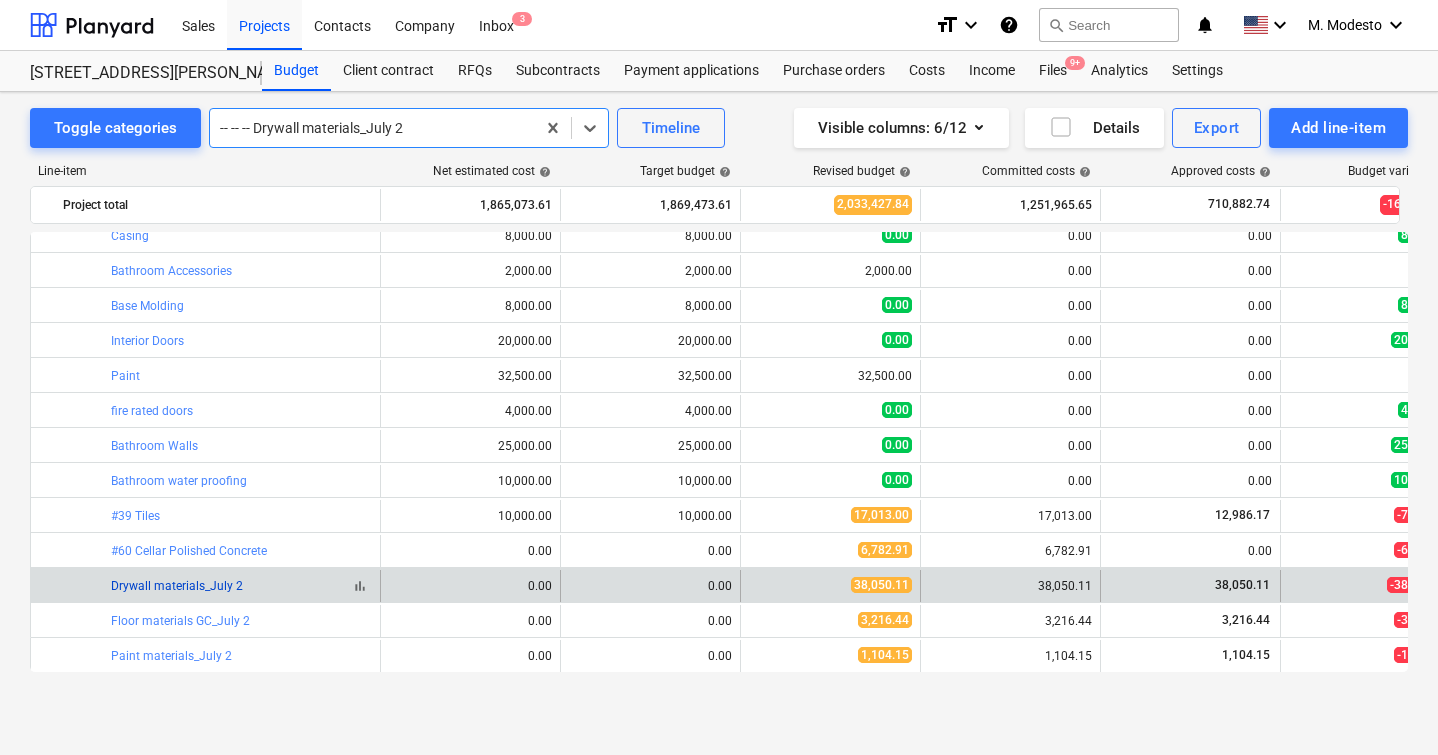 click on "Drywall materials_July 2" at bounding box center [177, 586] 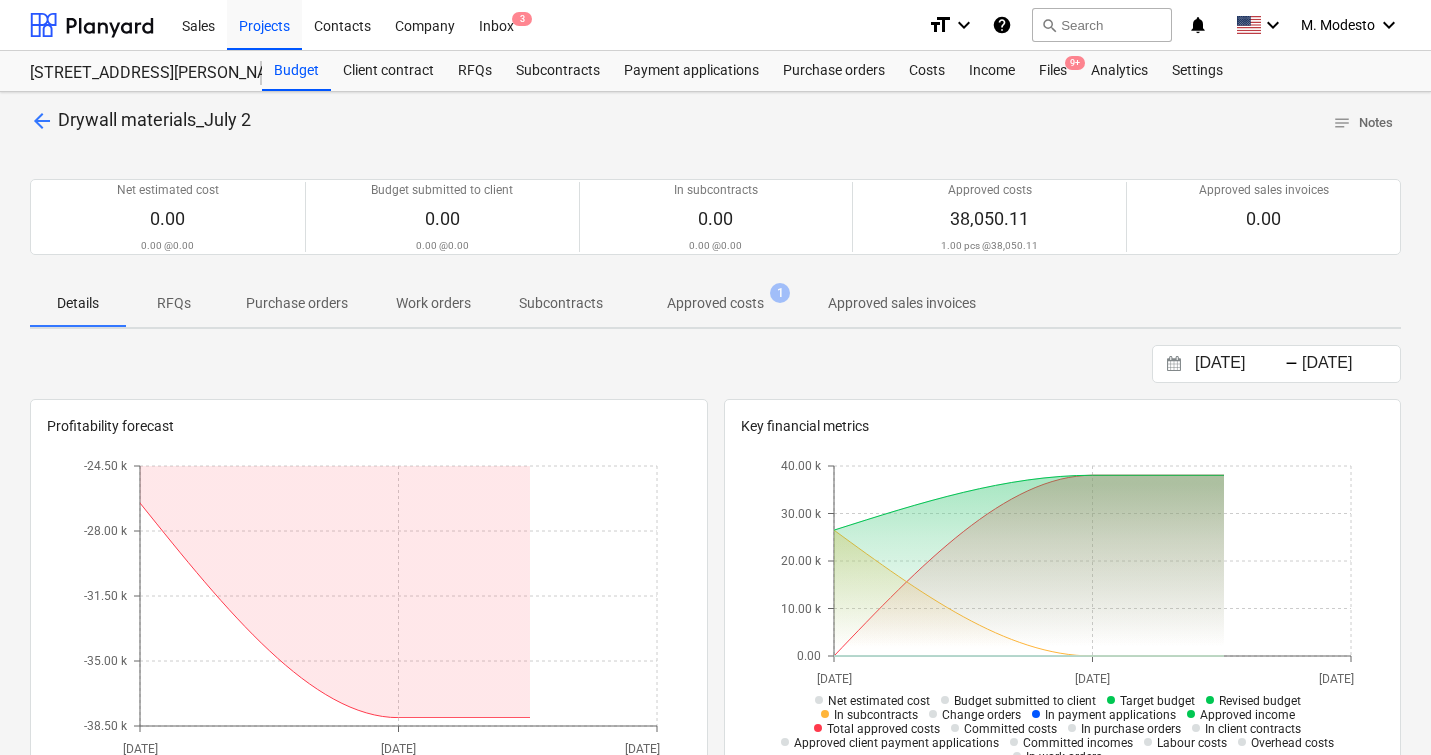 click on "Approved costs" at bounding box center [715, 303] 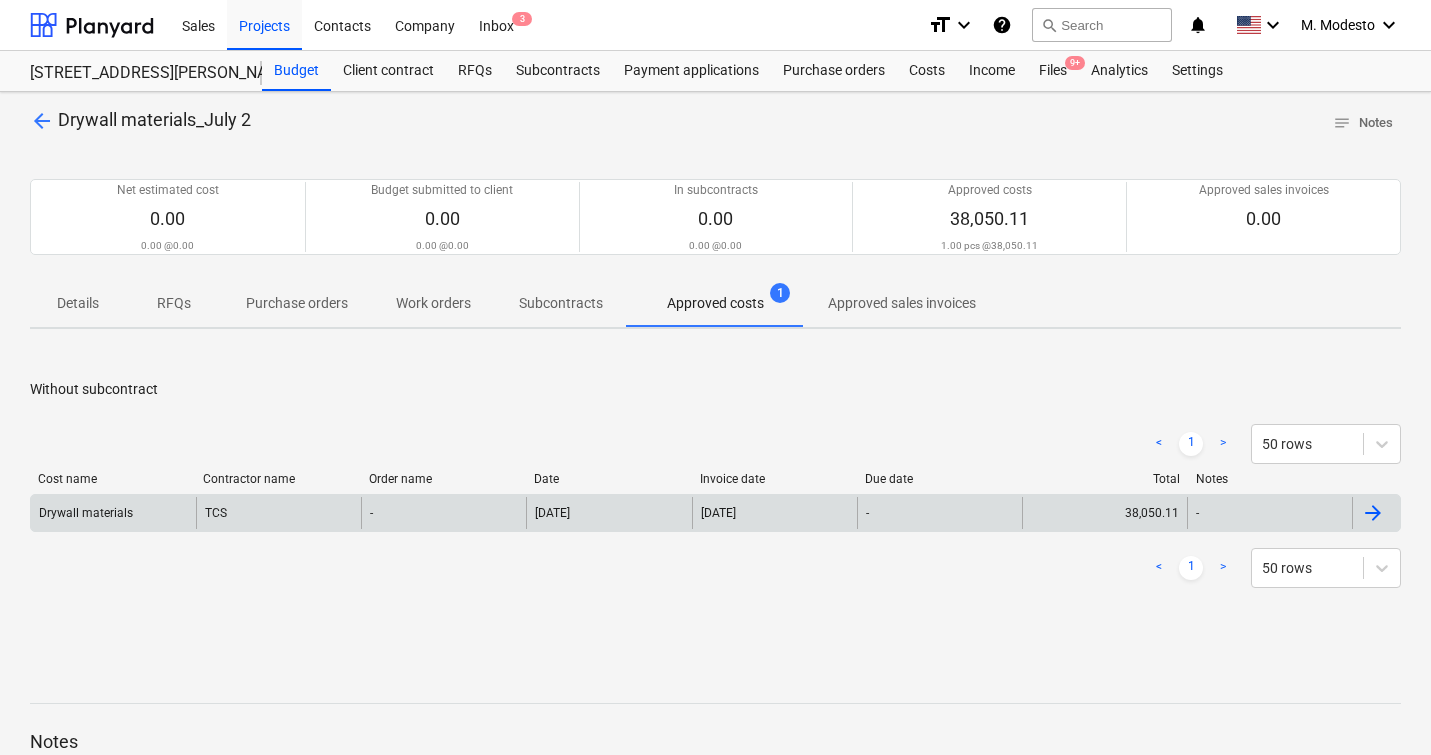 click on "[DATE]" at bounding box center [608, 513] 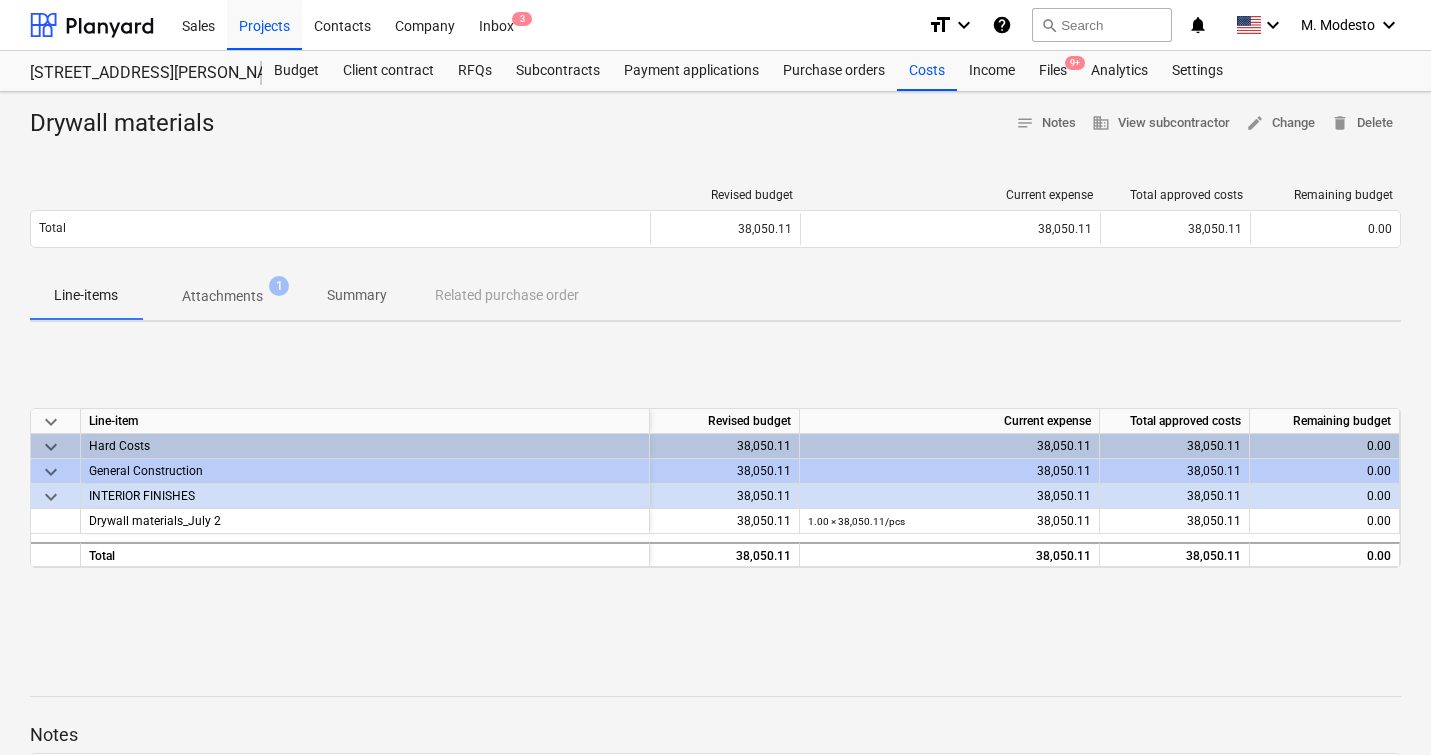 click on "Attachments" at bounding box center (222, 296) 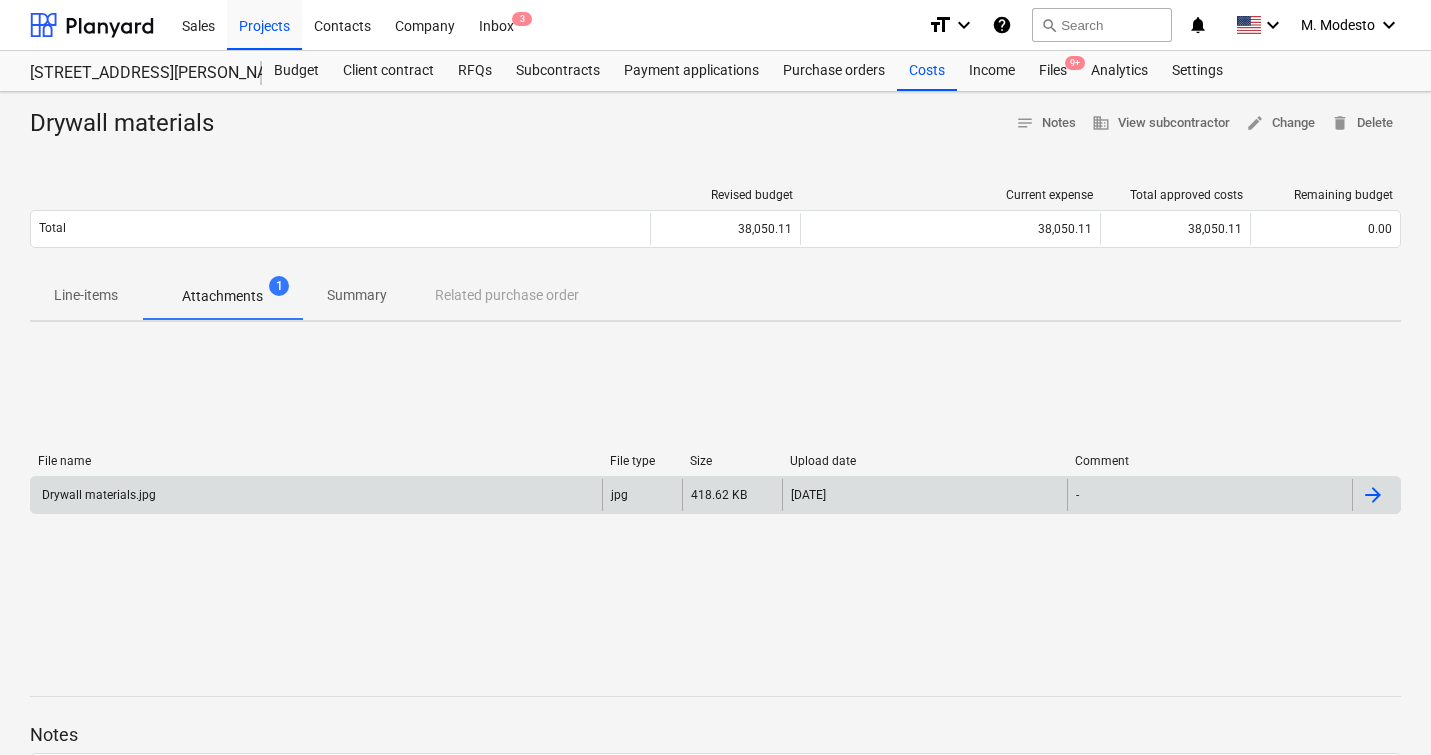 click on "418.62 KB" at bounding box center [719, 495] 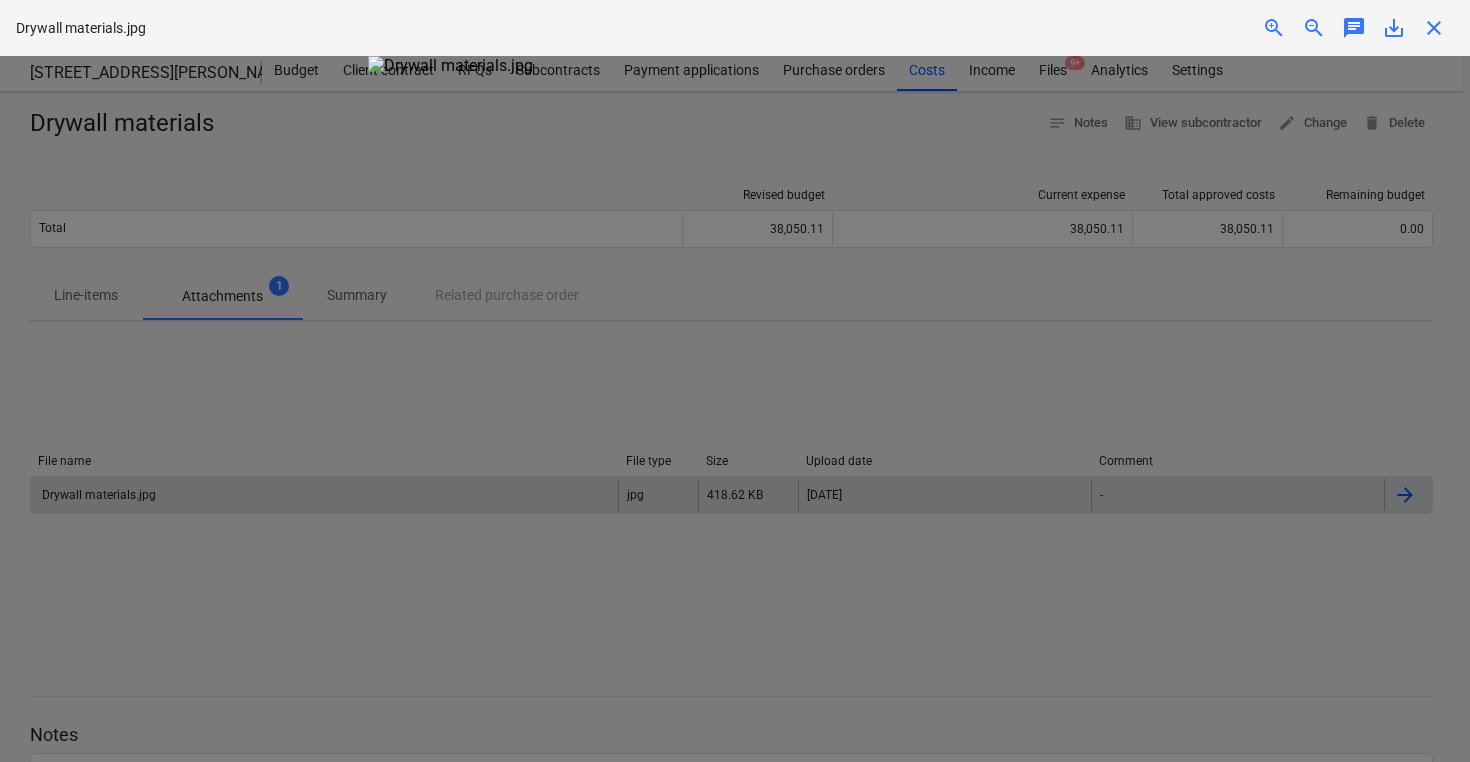 click on "close" at bounding box center (1434, 28) 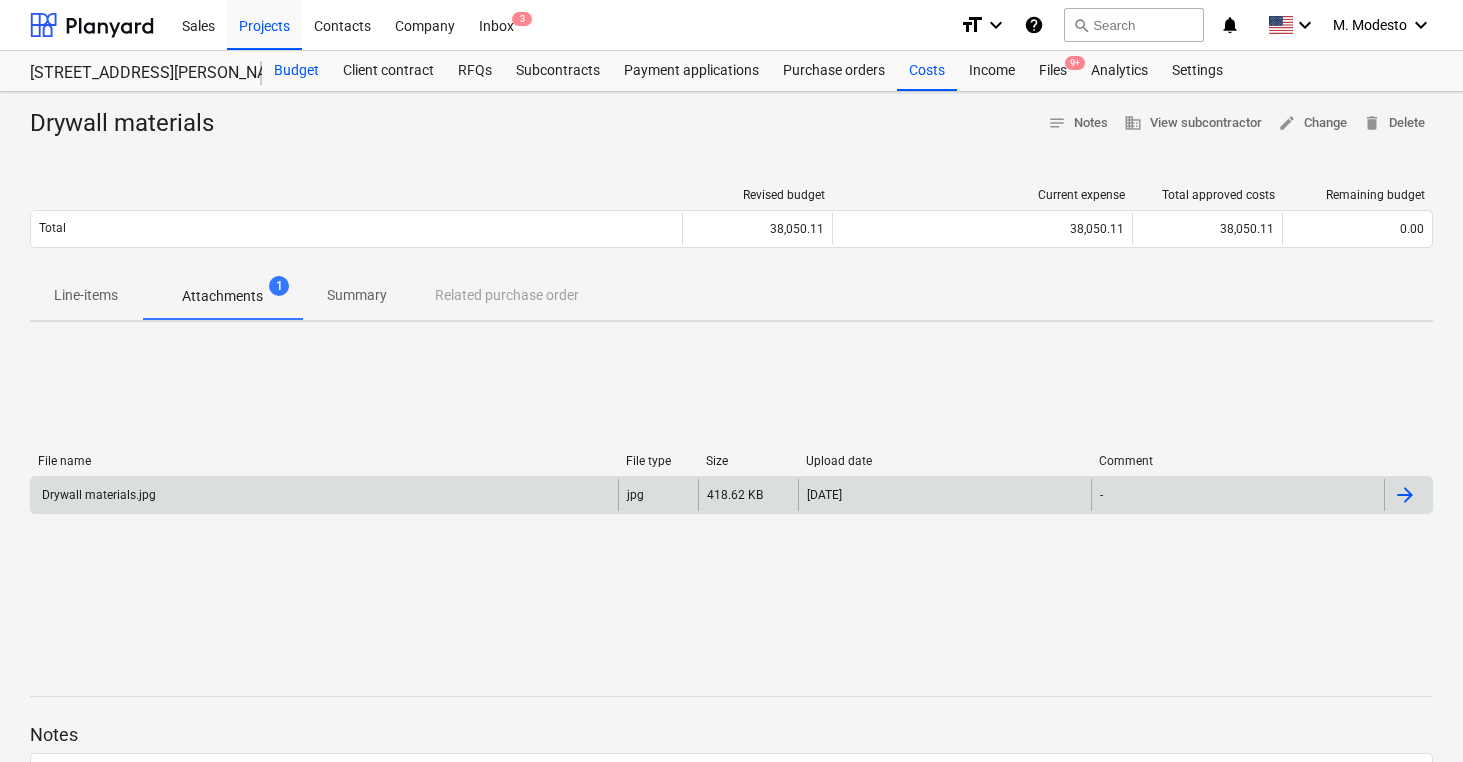 click on "Budget" at bounding box center [296, 71] 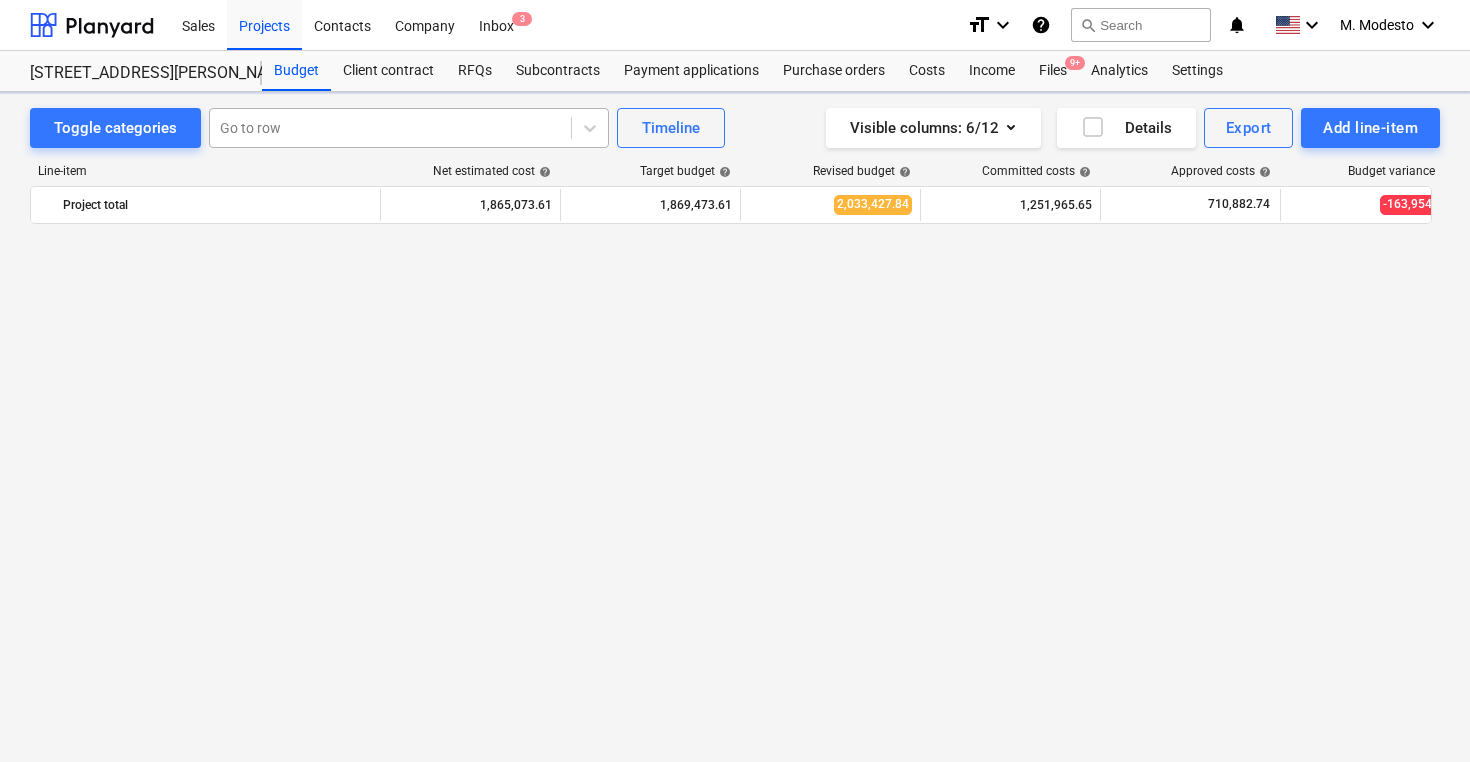 scroll, scrollTop: 7393, scrollLeft: 0, axis: vertical 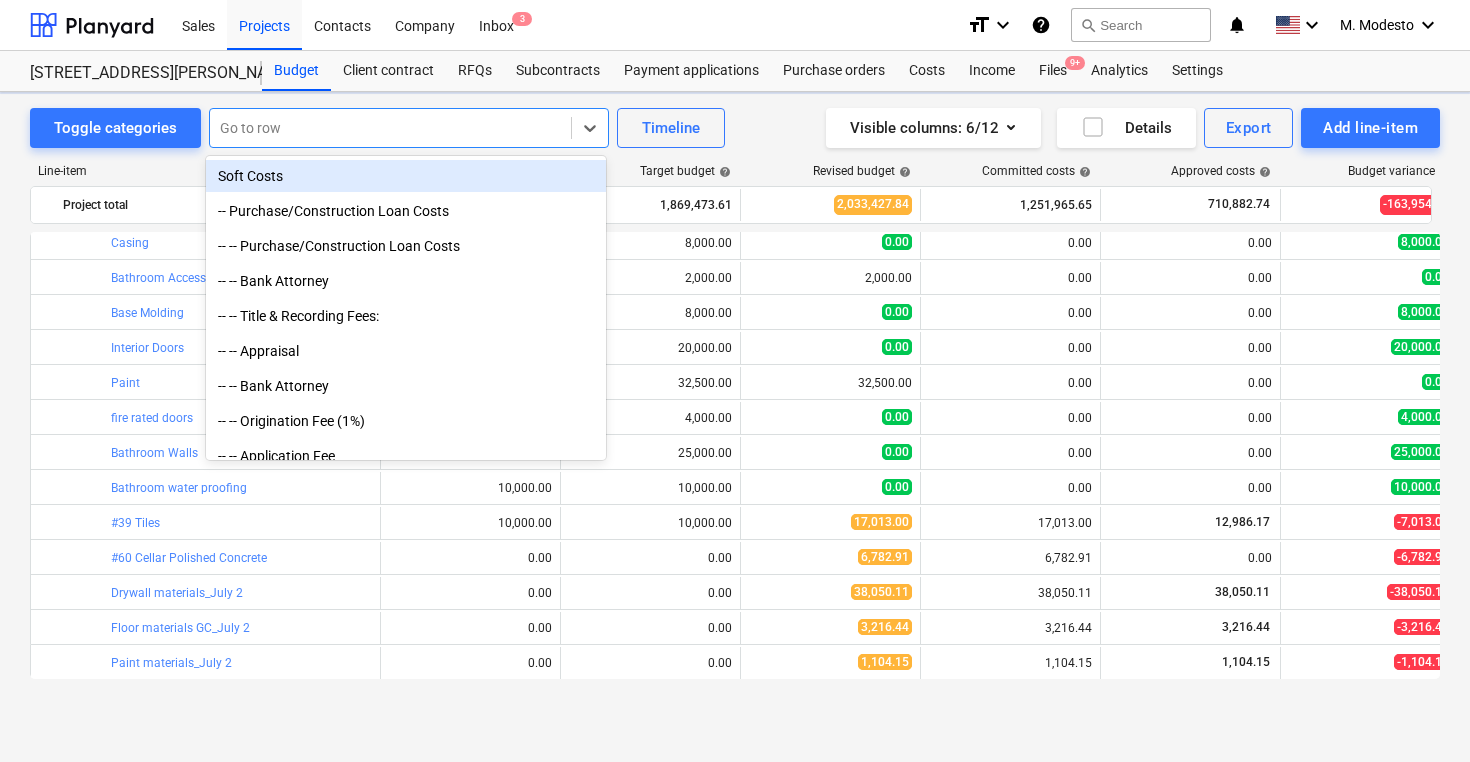 click at bounding box center (390, 128) 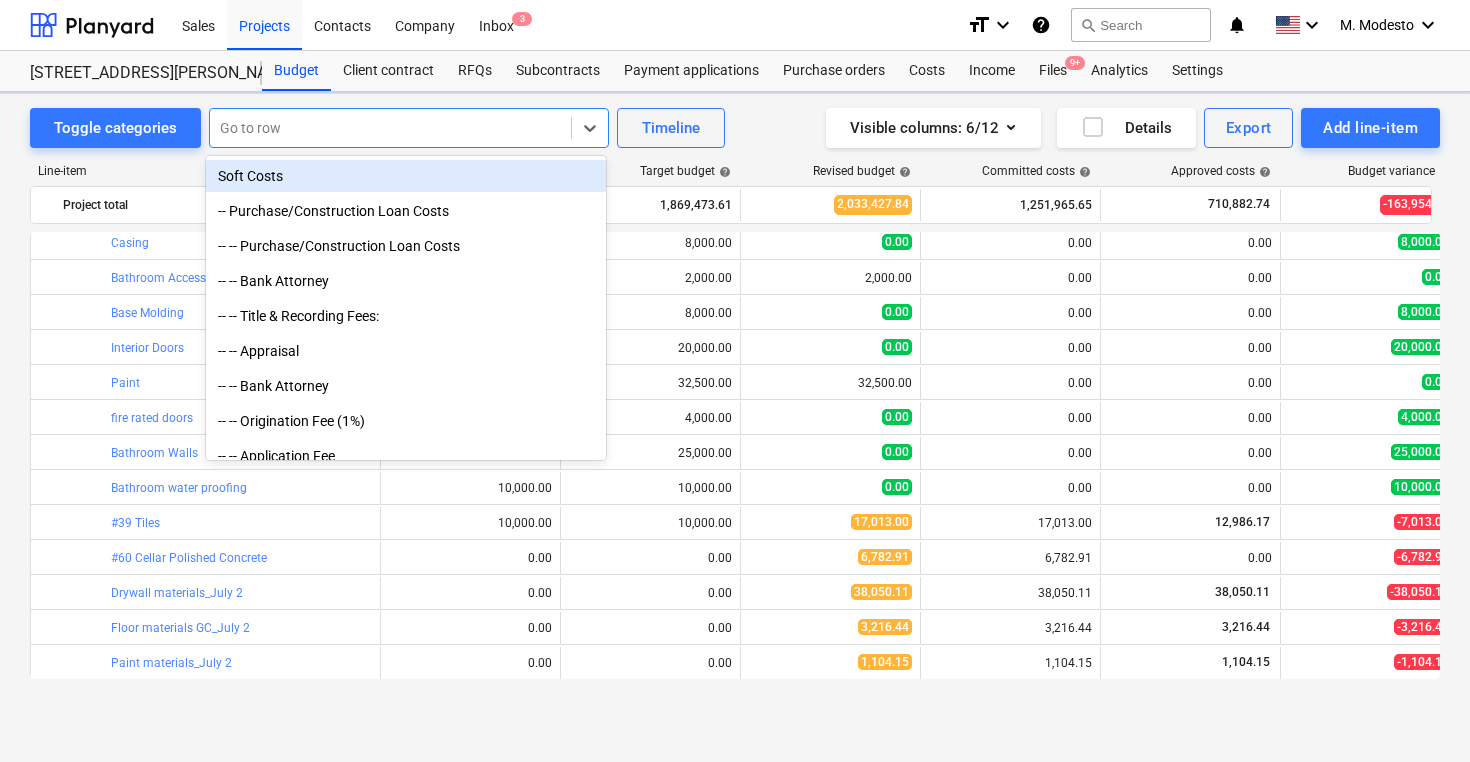 paste on "Floor materials GC_July 2" 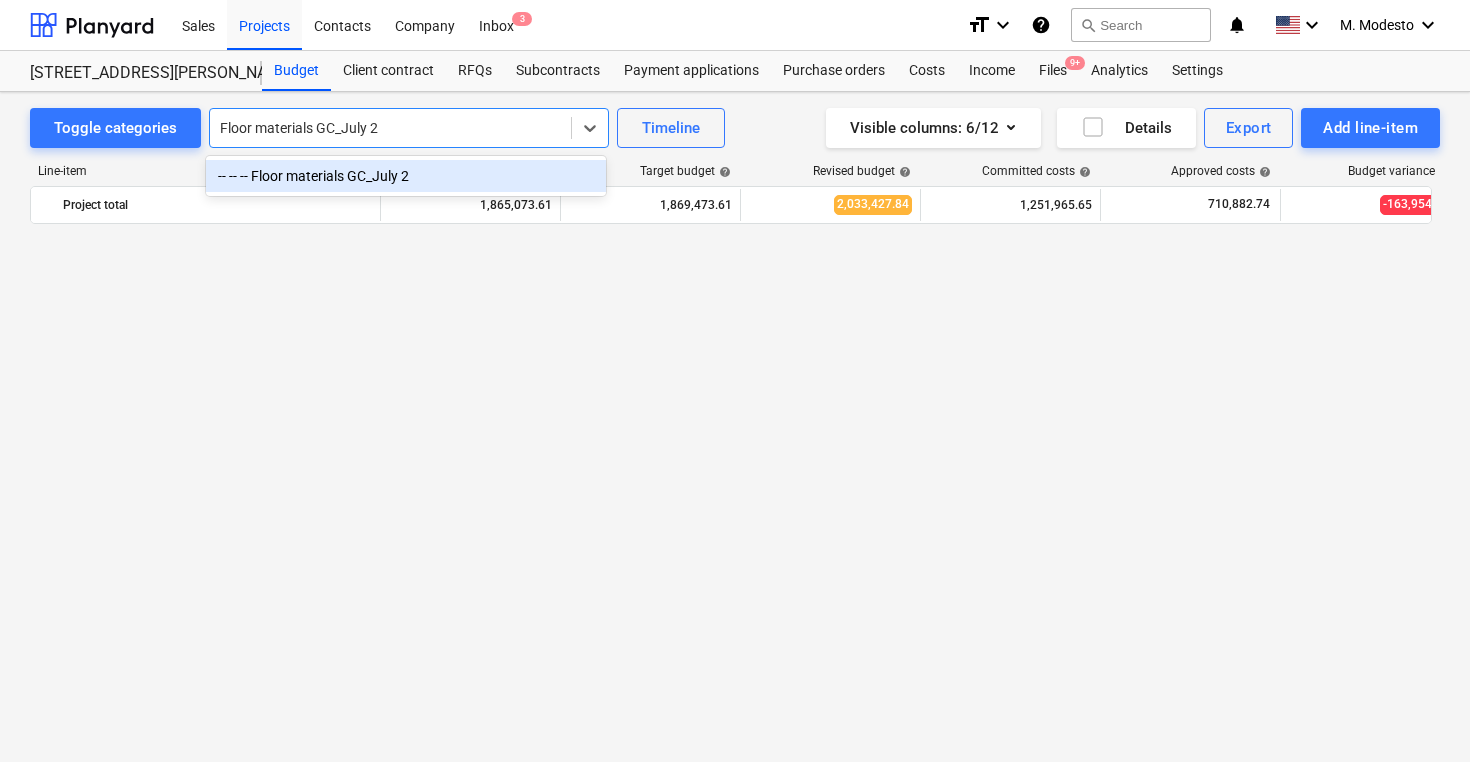 scroll, scrollTop: 7393, scrollLeft: 0, axis: vertical 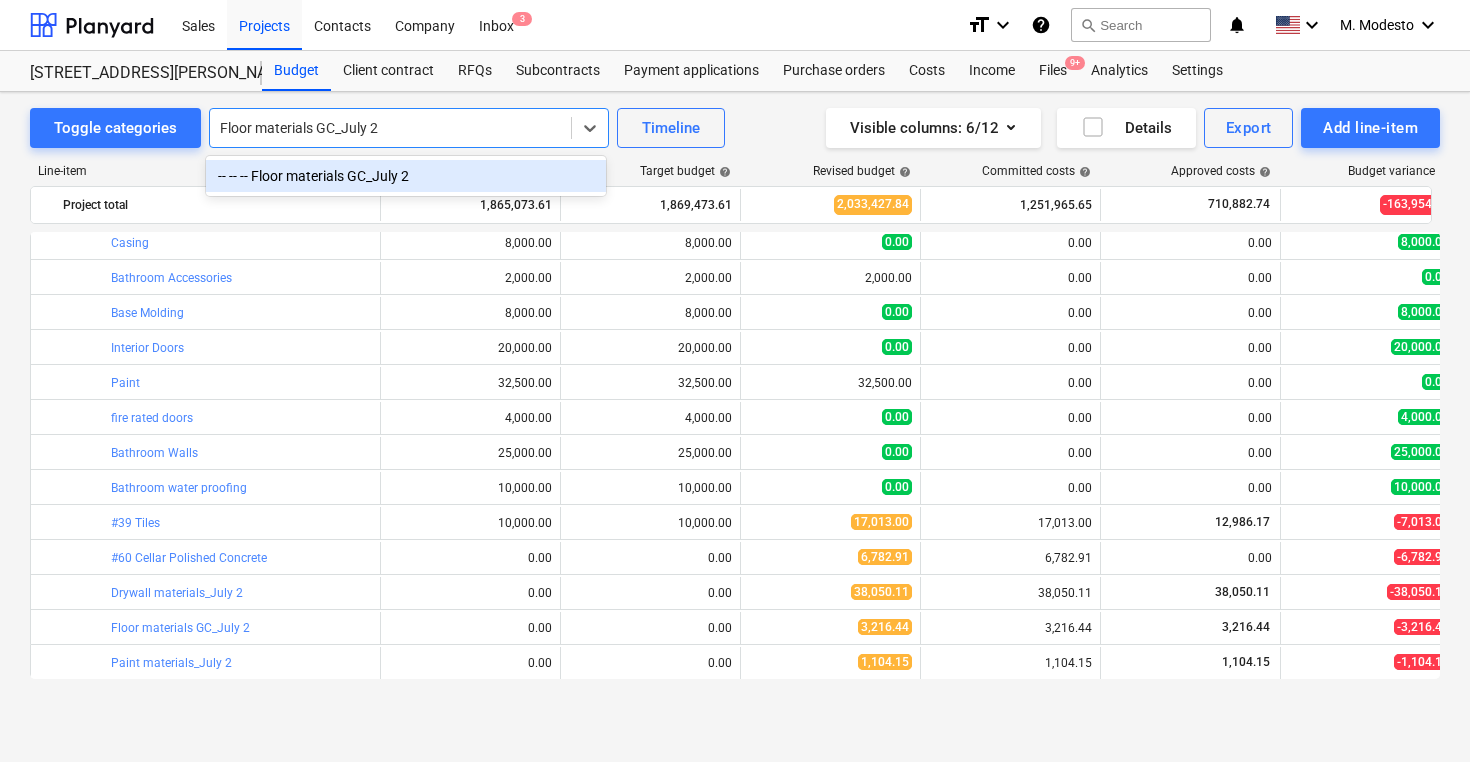 click on "-- -- --   Floor materials GC_July 2" at bounding box center (406, 176) 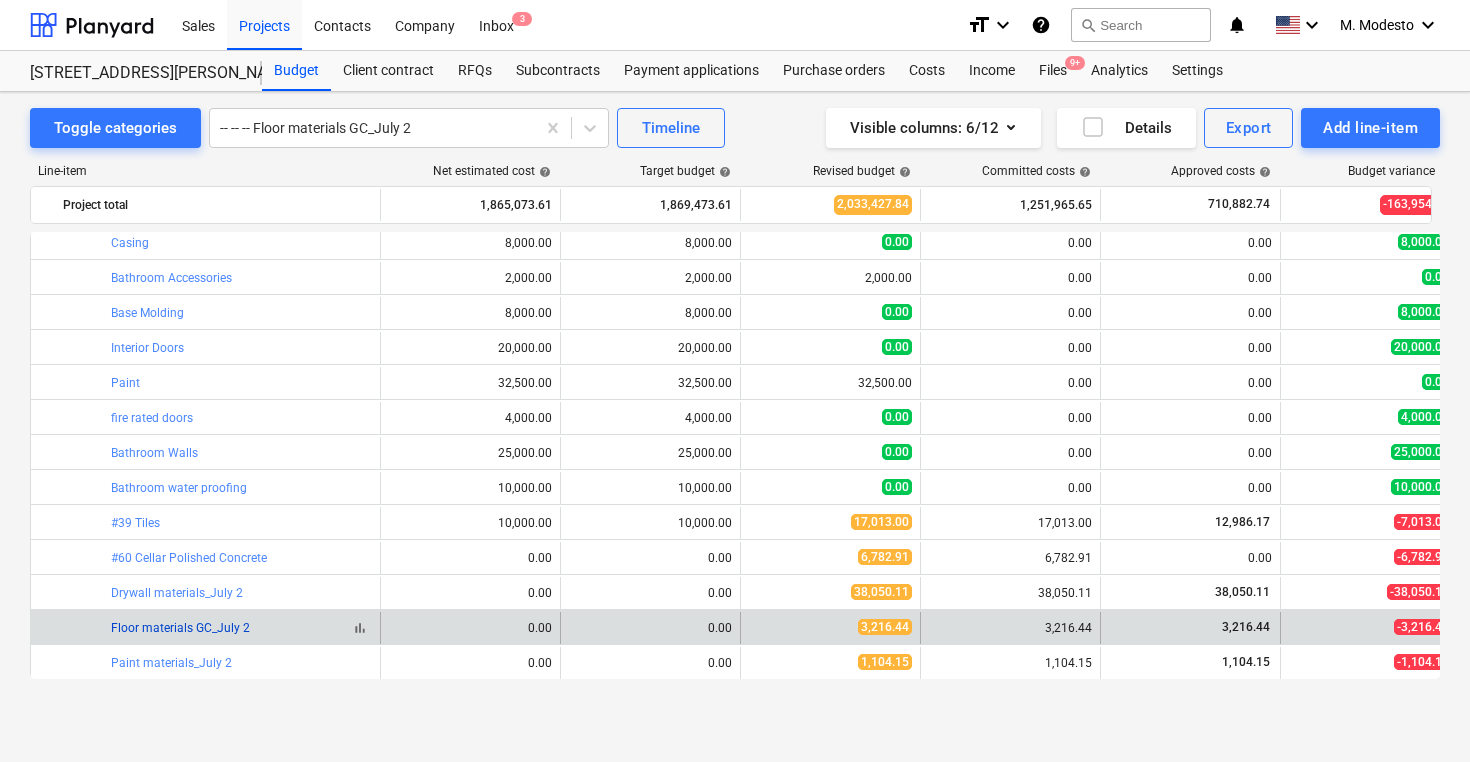 click on "Floor materials GC_July 2" at bounding box center [180, 628] 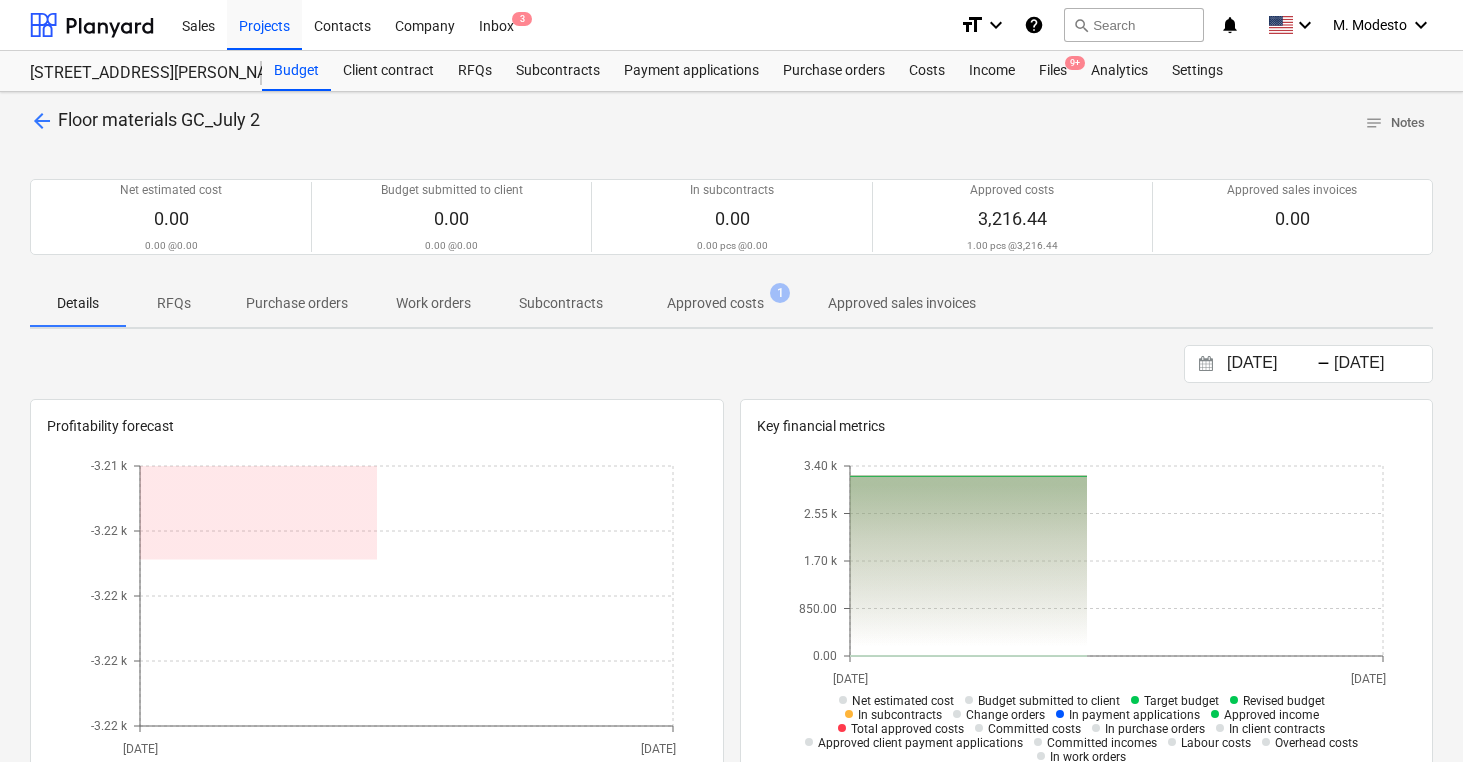 click on "Approved costs" at bounding box center [715, 303] 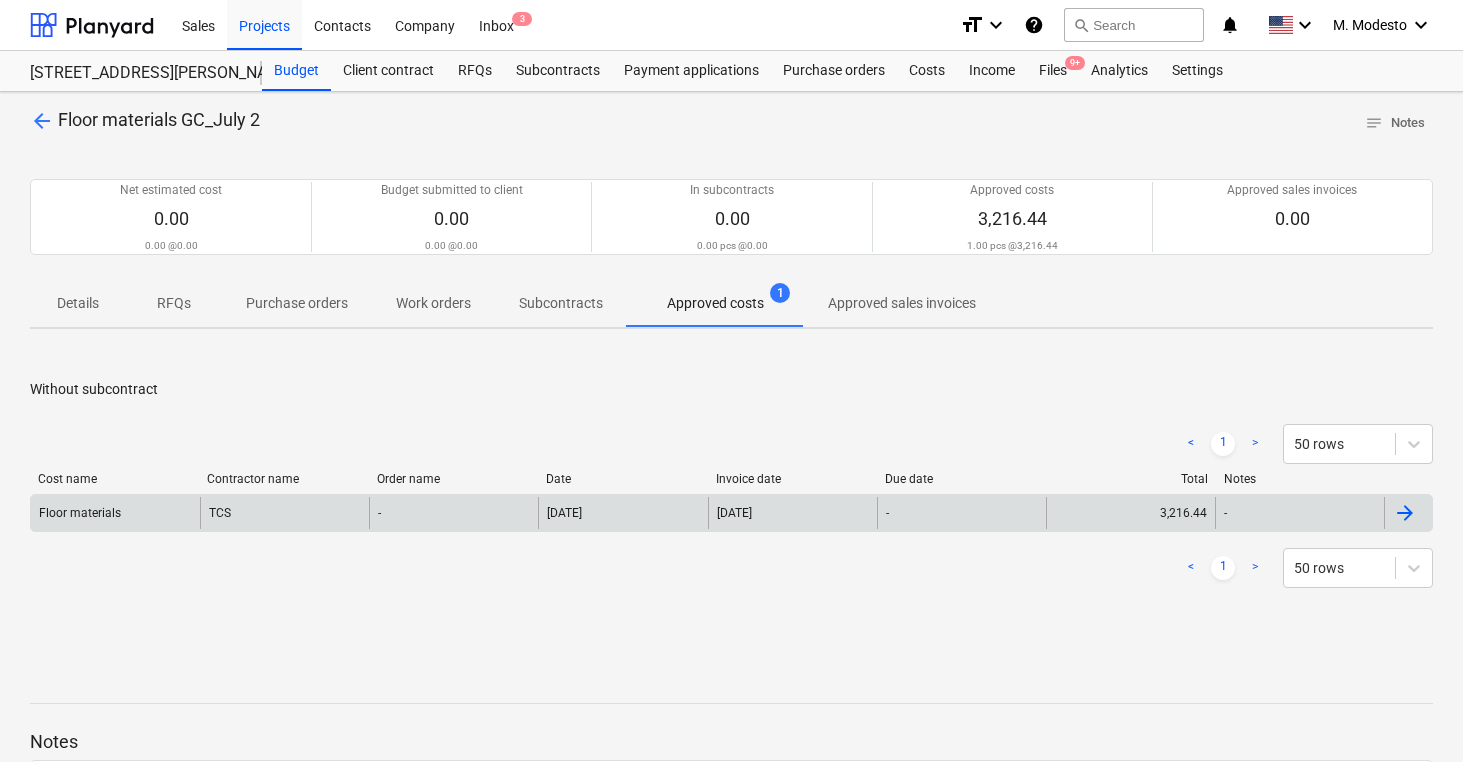 click on "[DATE]" at bounding box center [792, 513] 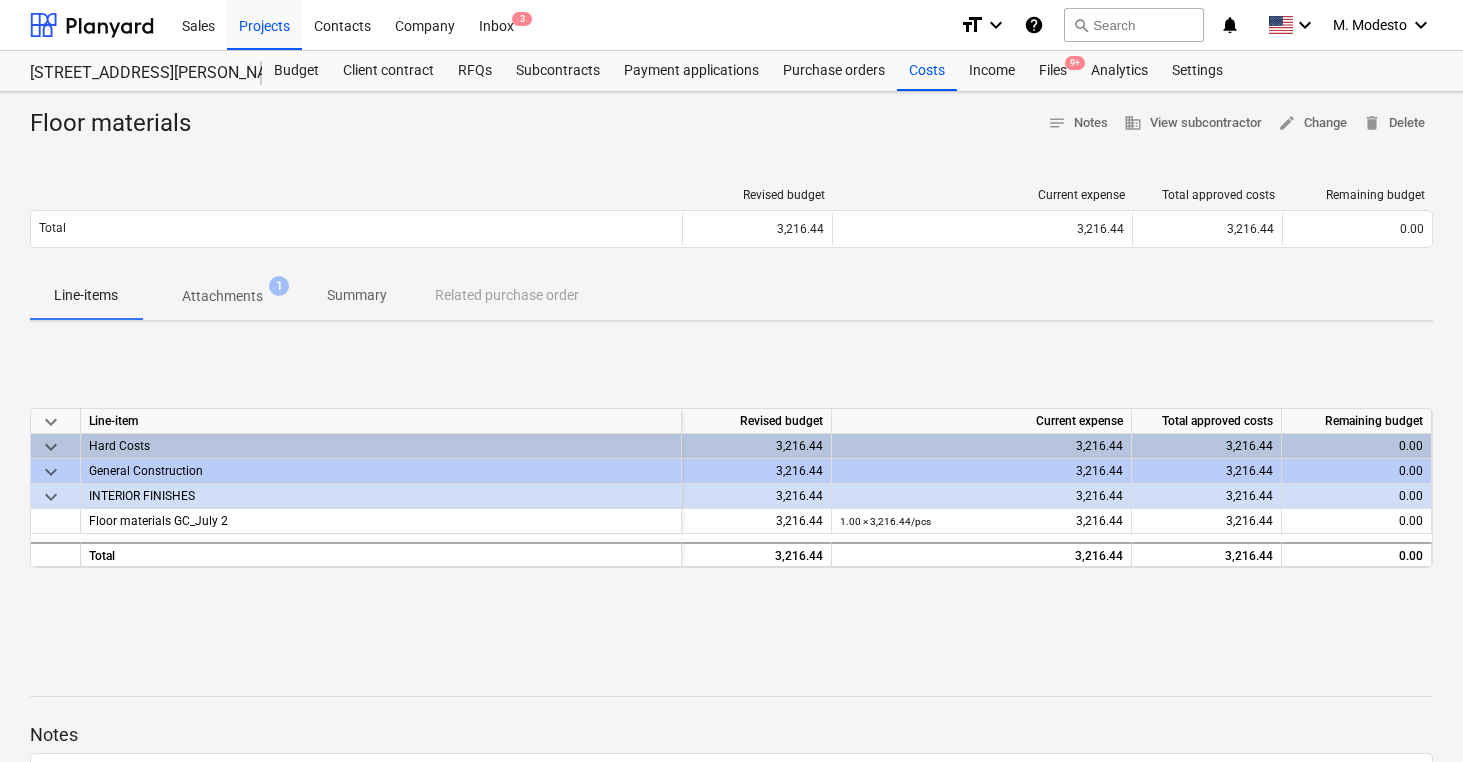 click on "Attachments" at bounding box center (222, 296) 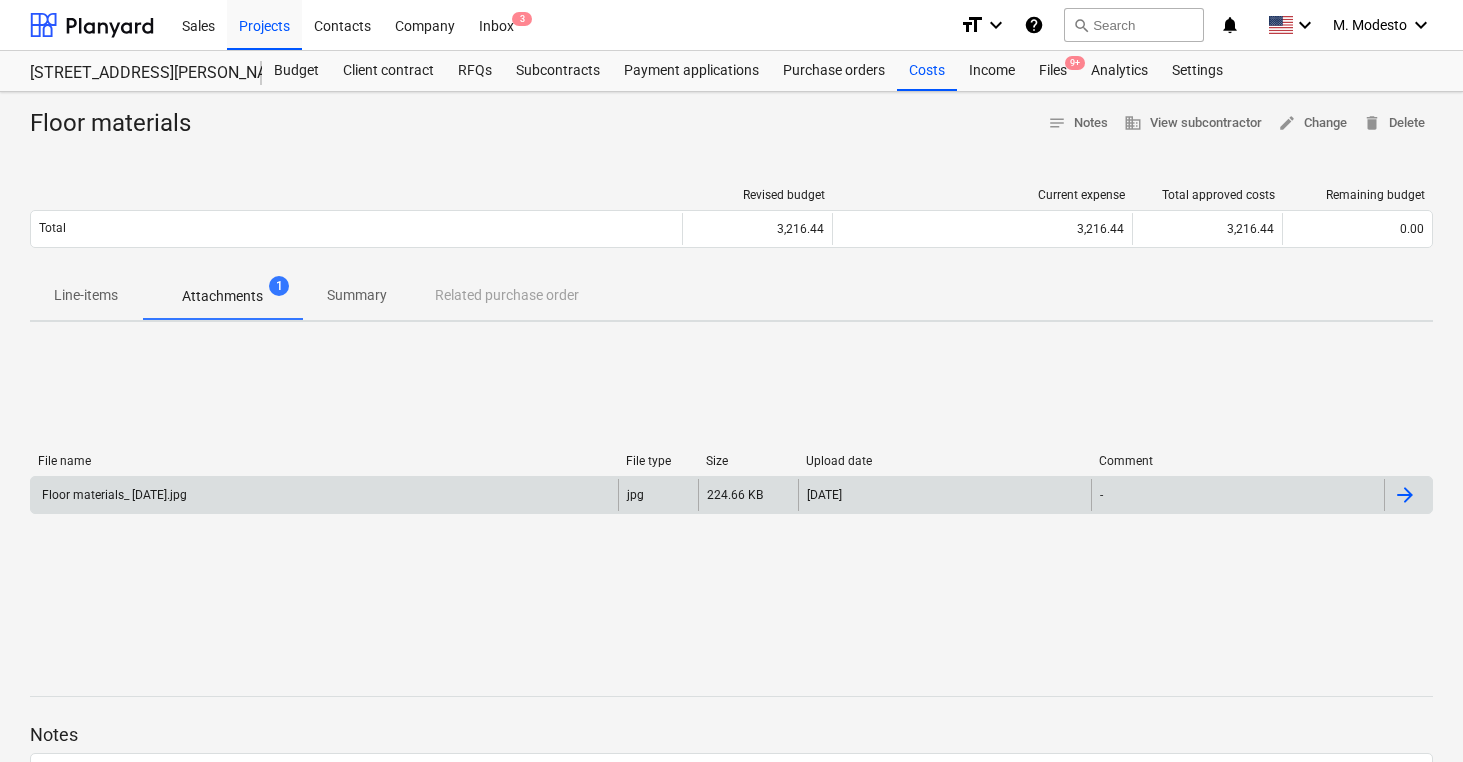 click on "224.66 KB" at bounding box center [748, 495] 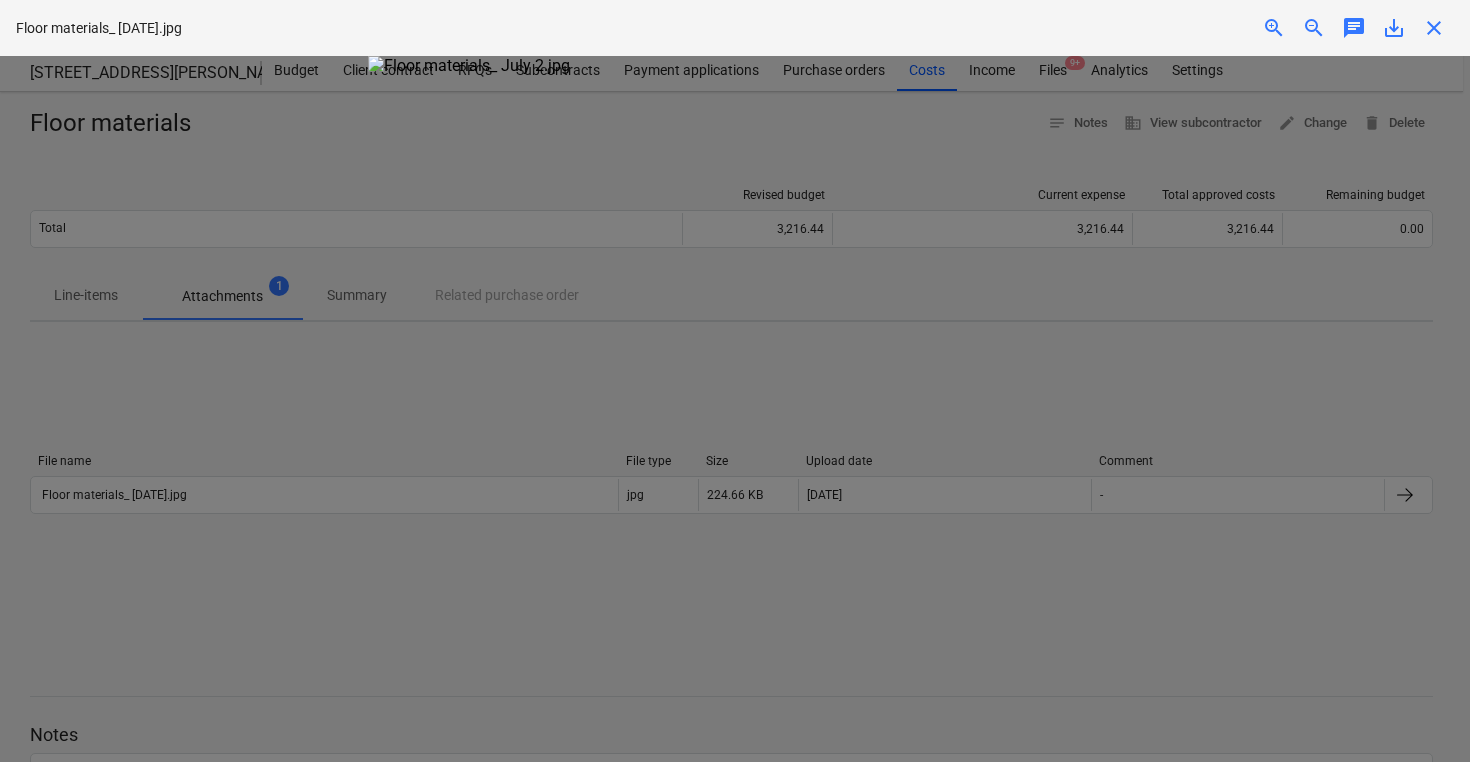 click on "close" at bounding box center (1434, 28) 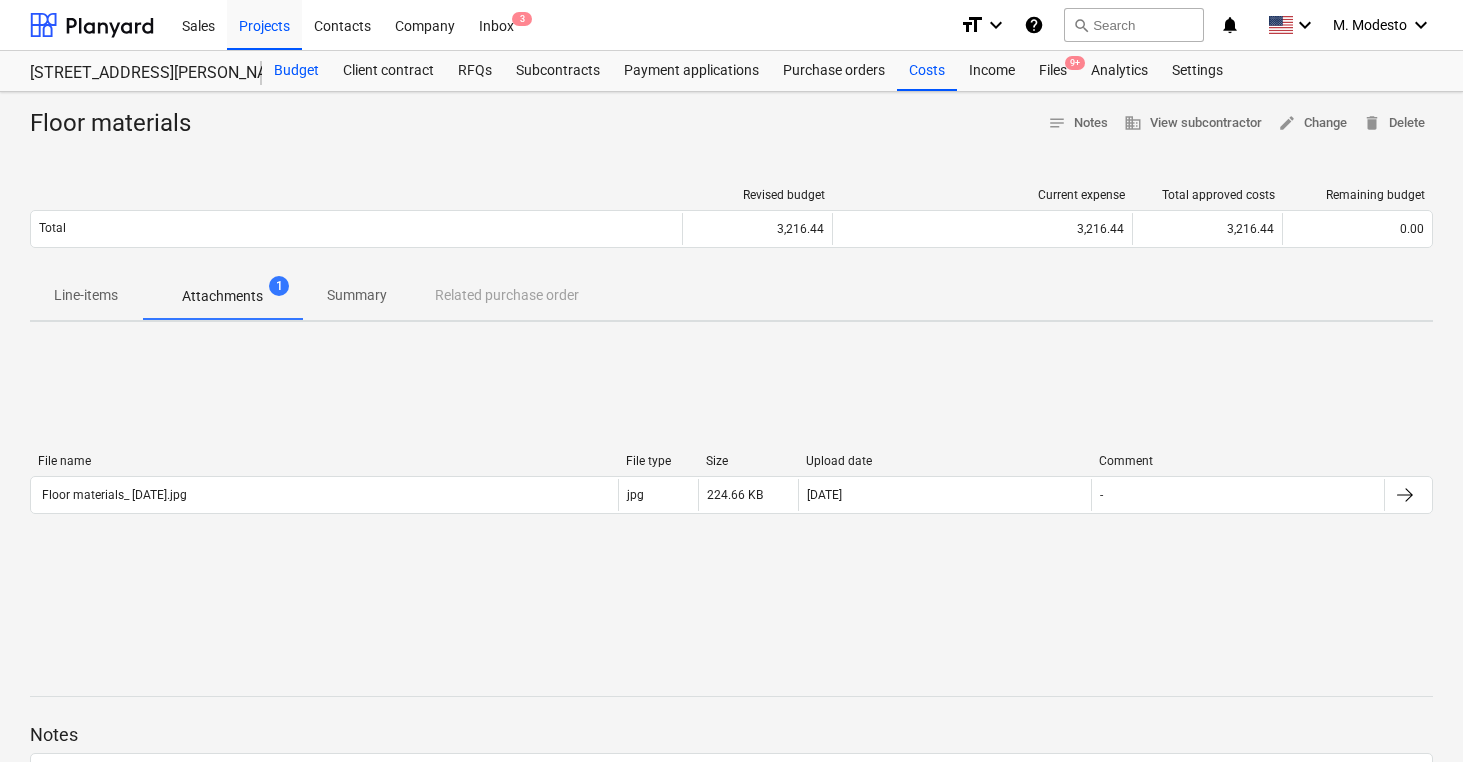 click on "Budget" at bounding box center [296, 71] 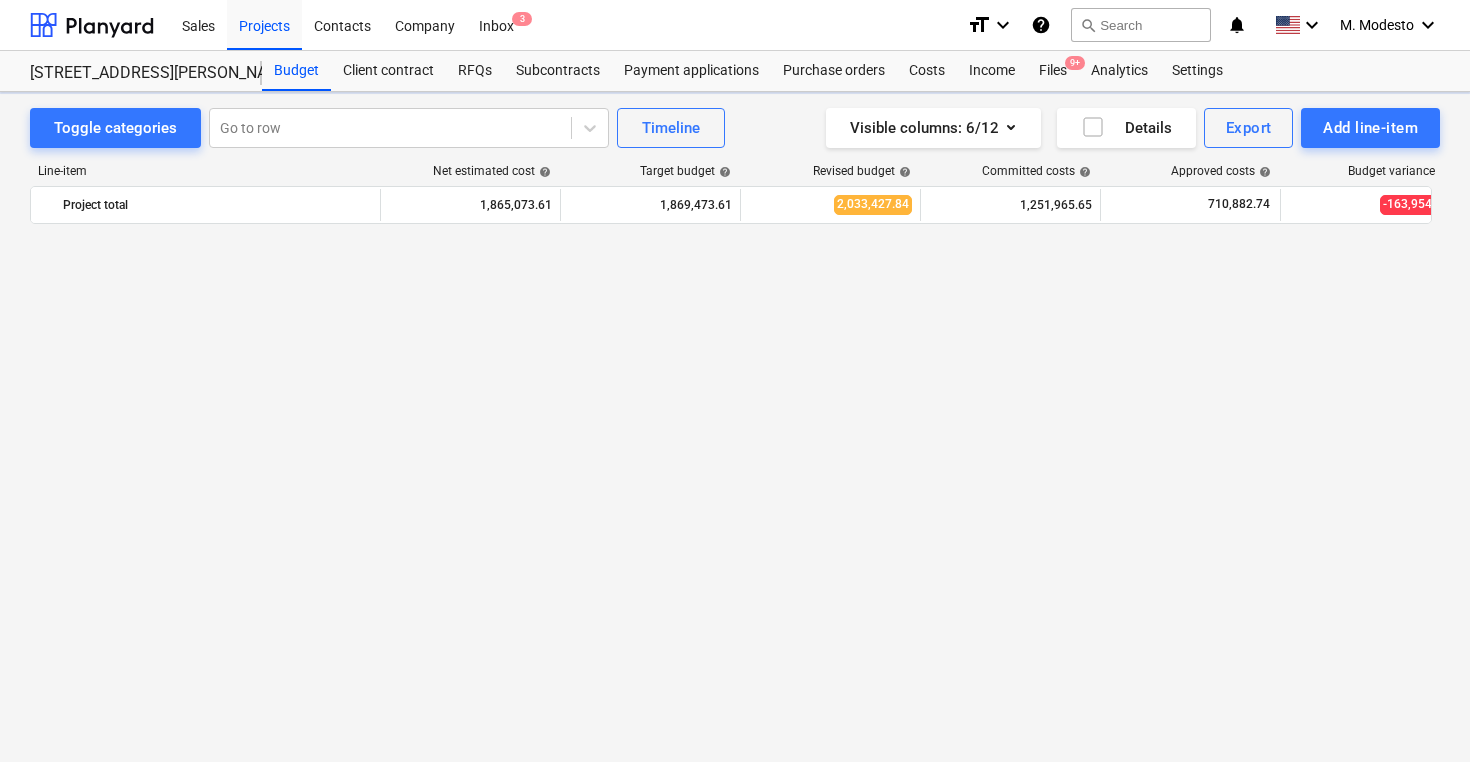 scroll, scrollTop: 7393, scrollLeft: 0, axis: vertical 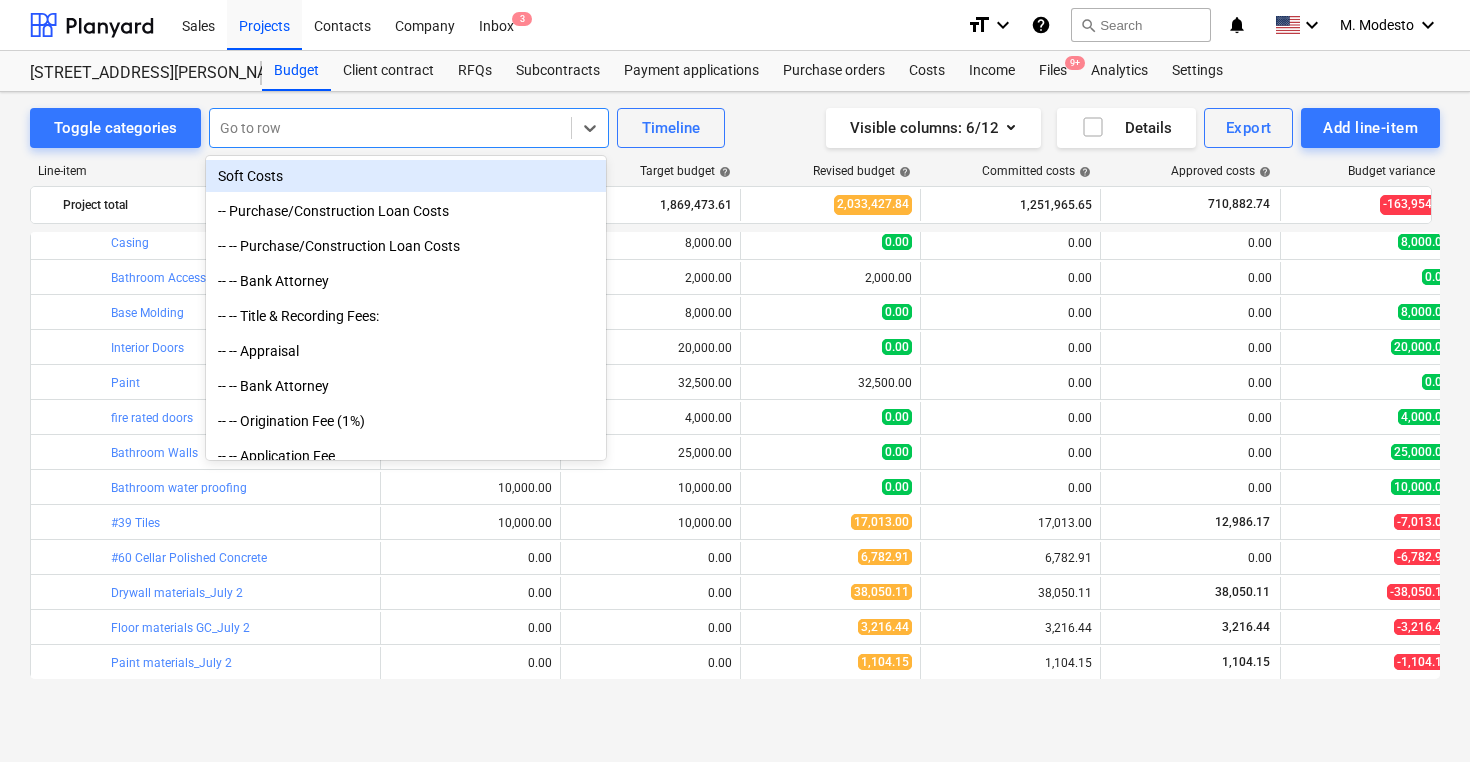 click at bounding box center [390, 128] 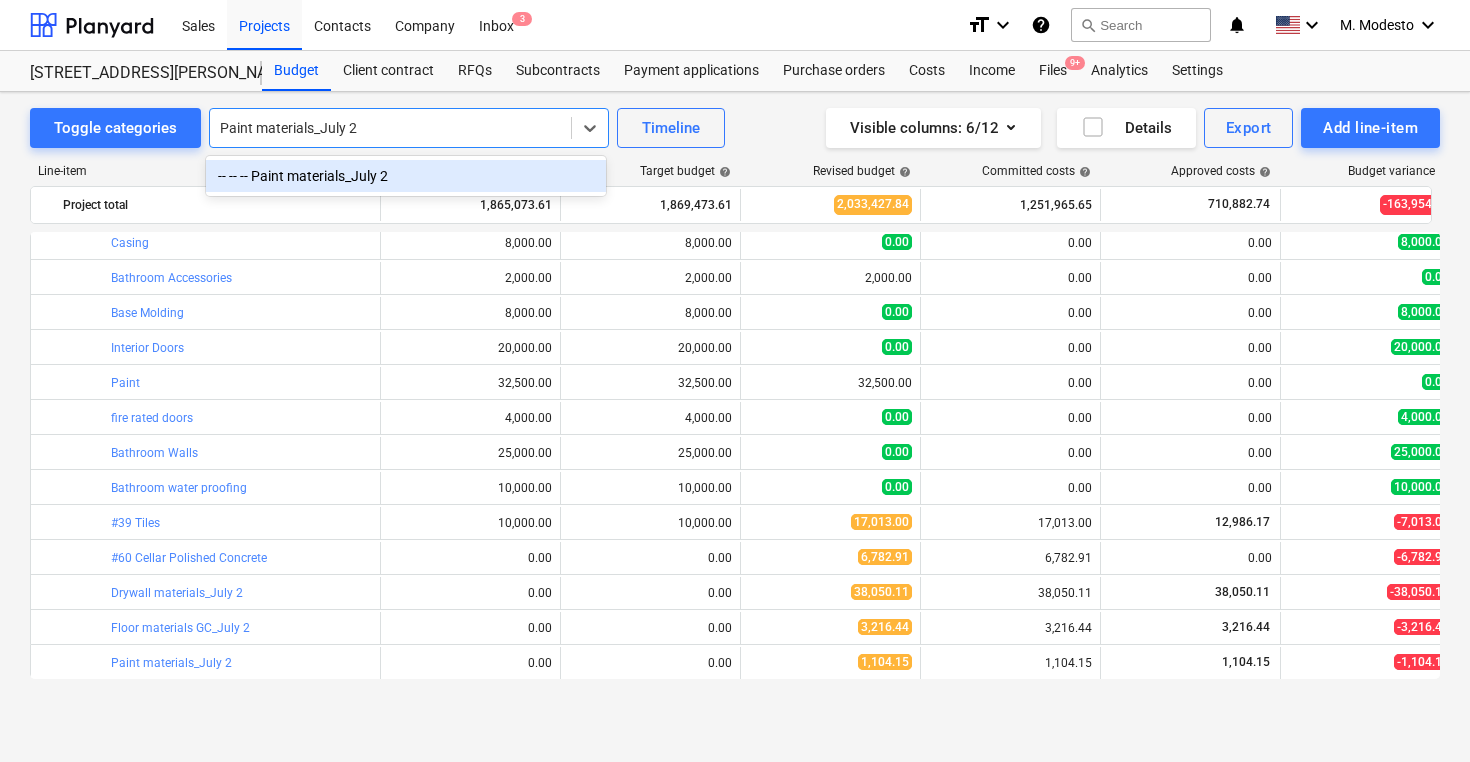 click on "-- -- --   Paint materials_July 2" at bounding box center [406, 176] 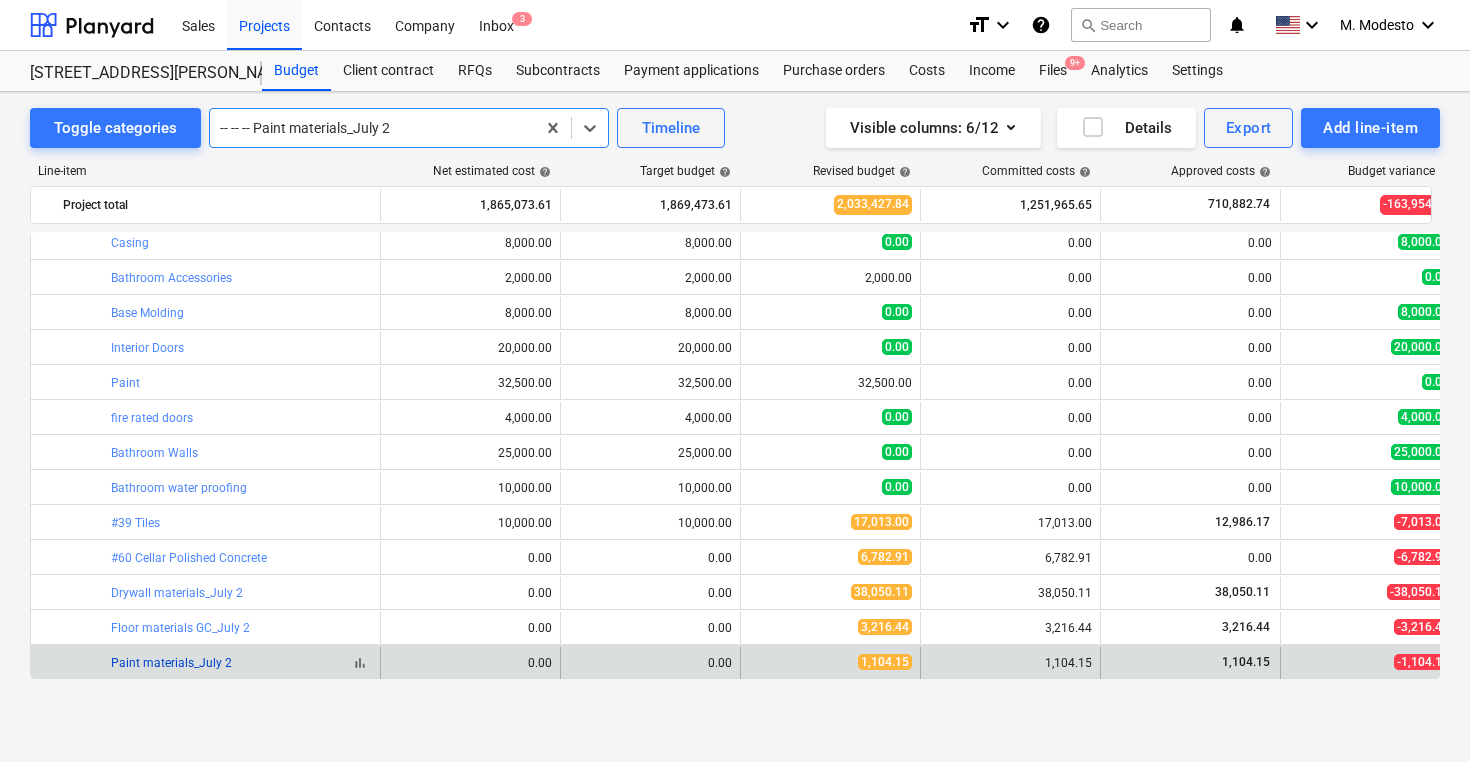 click on "Paint materials_July 2" at bounding box center (171, 663) 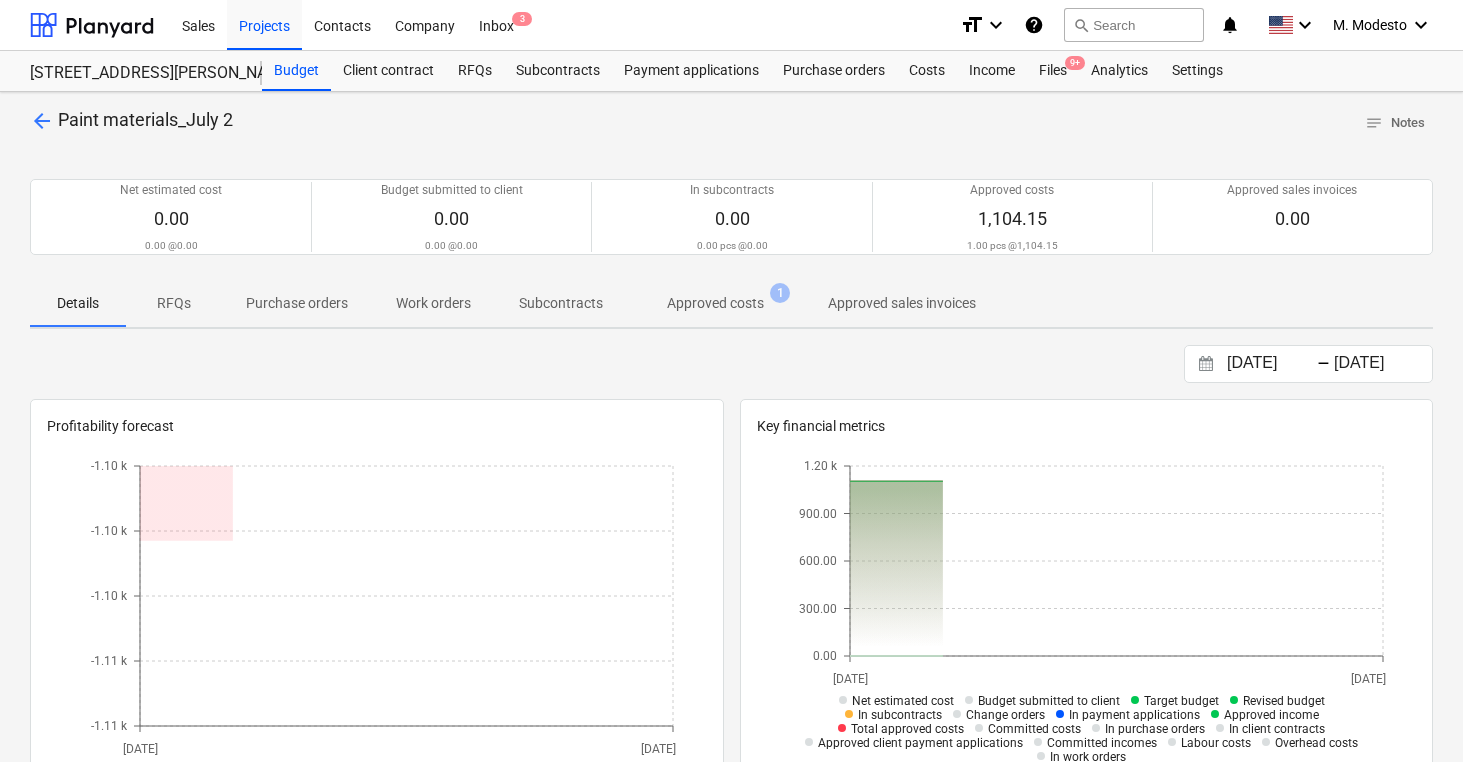 click on "Approved costs" at bounding box center (715, 303) 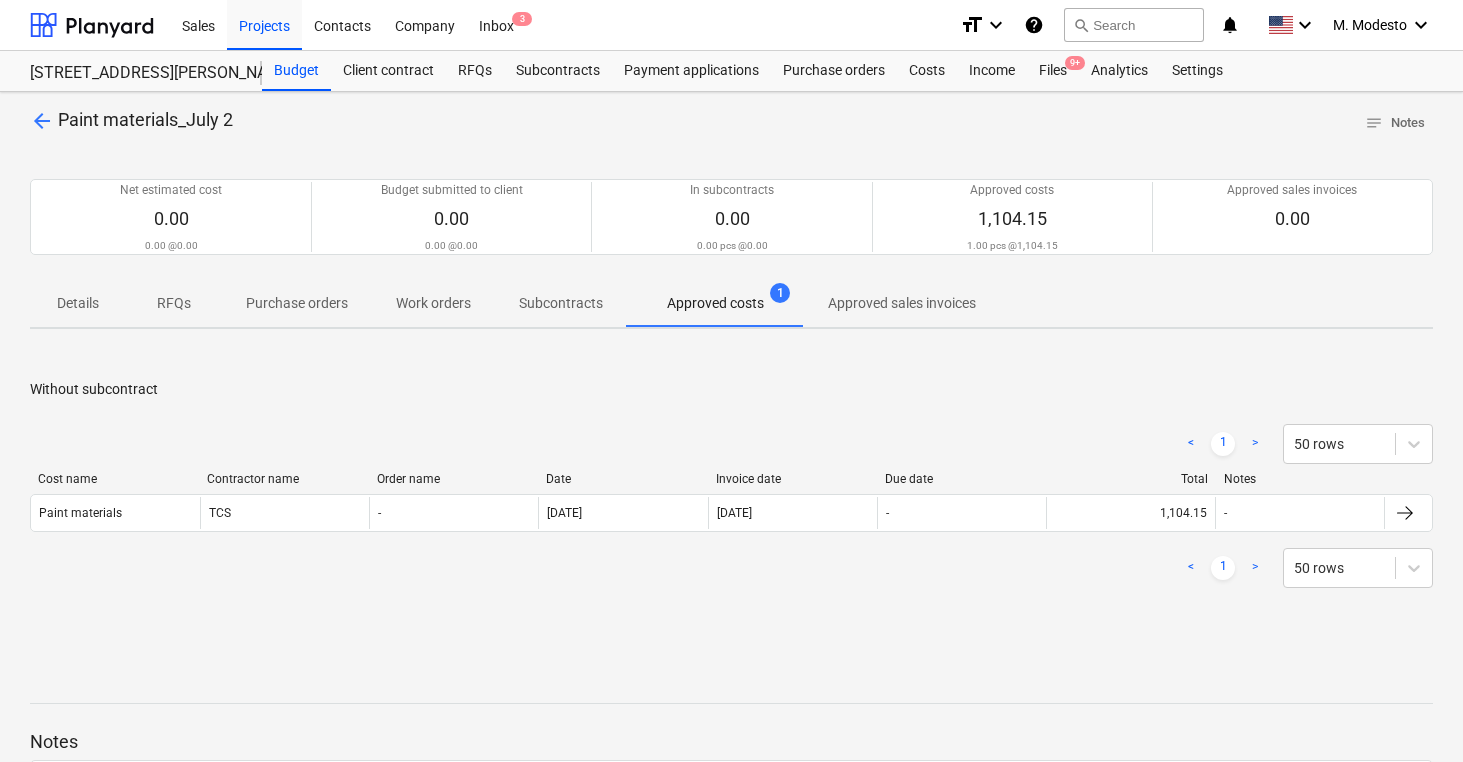 click on "< 1 > 50 rows" at bounding box center [731, 568] 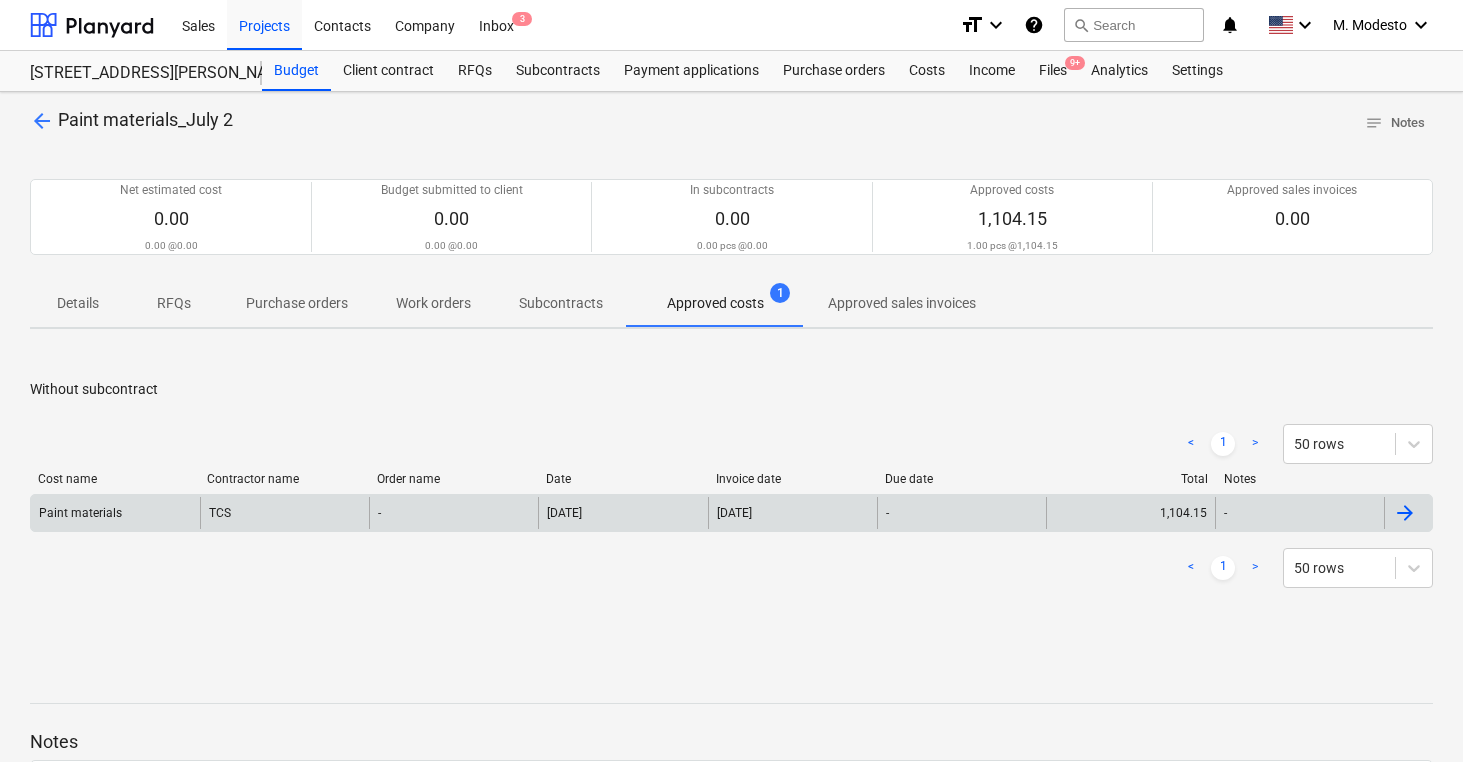 click on "-" at bounding box center (453, 513) 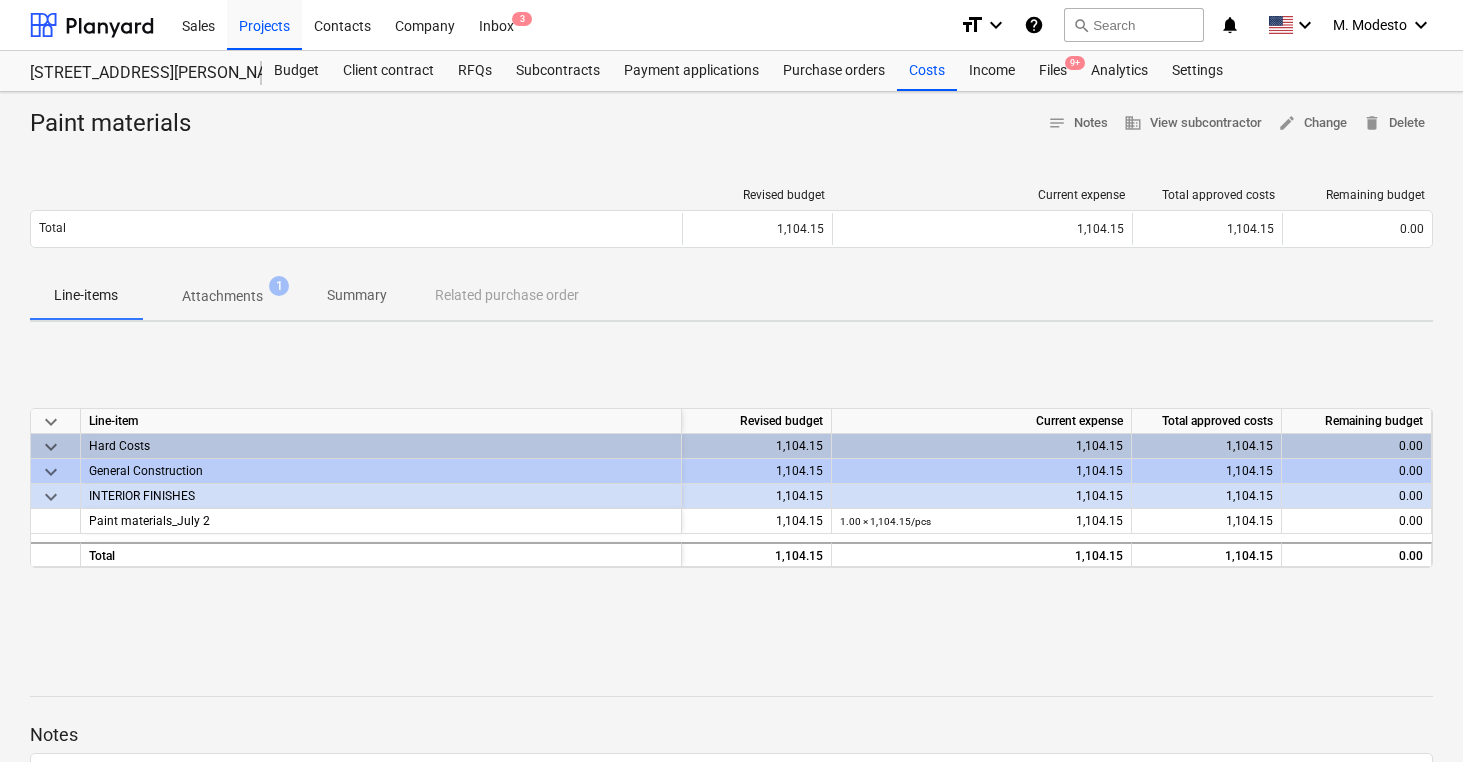 click on "Attachments" at bounding box center [222, 296] 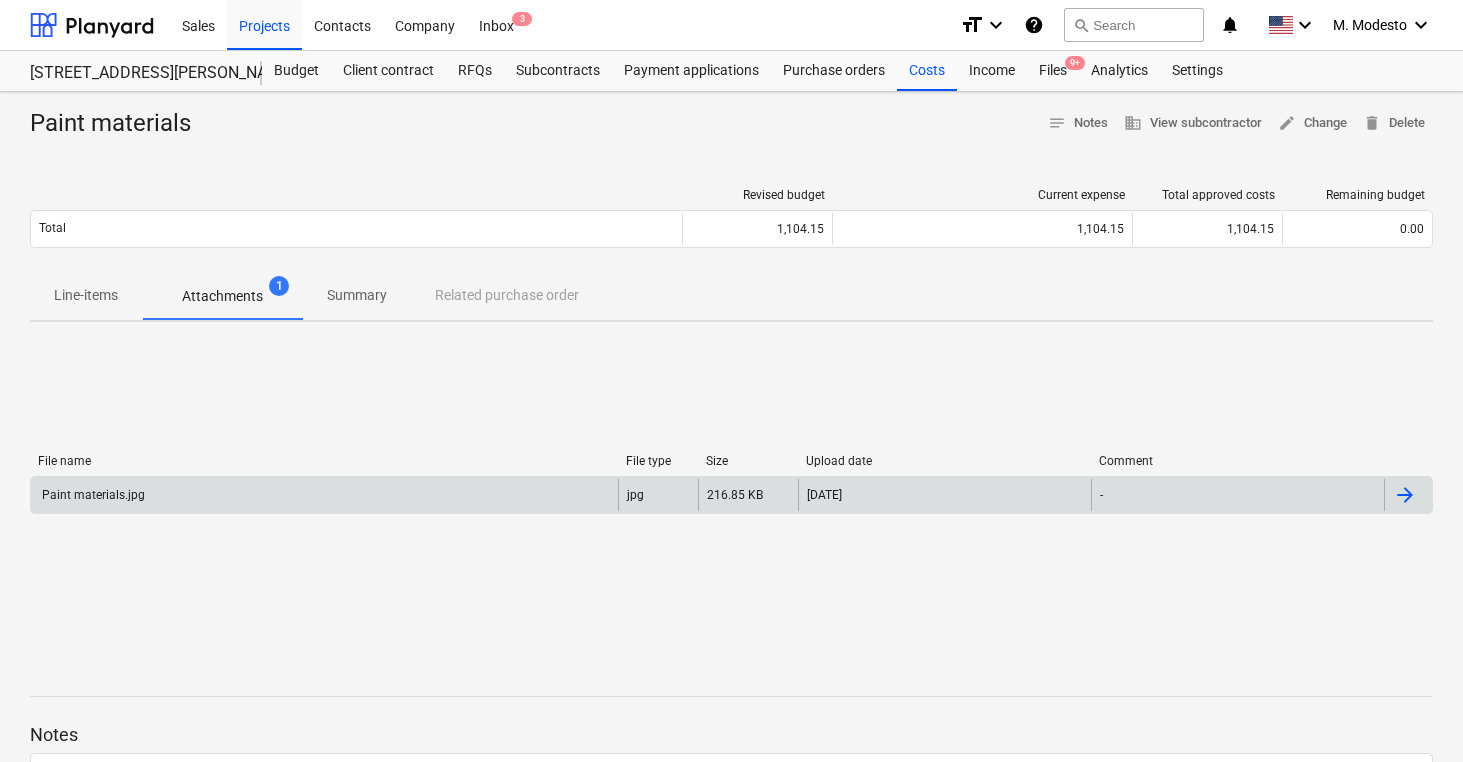 click on "jpg" at bounding box center [658, 495] 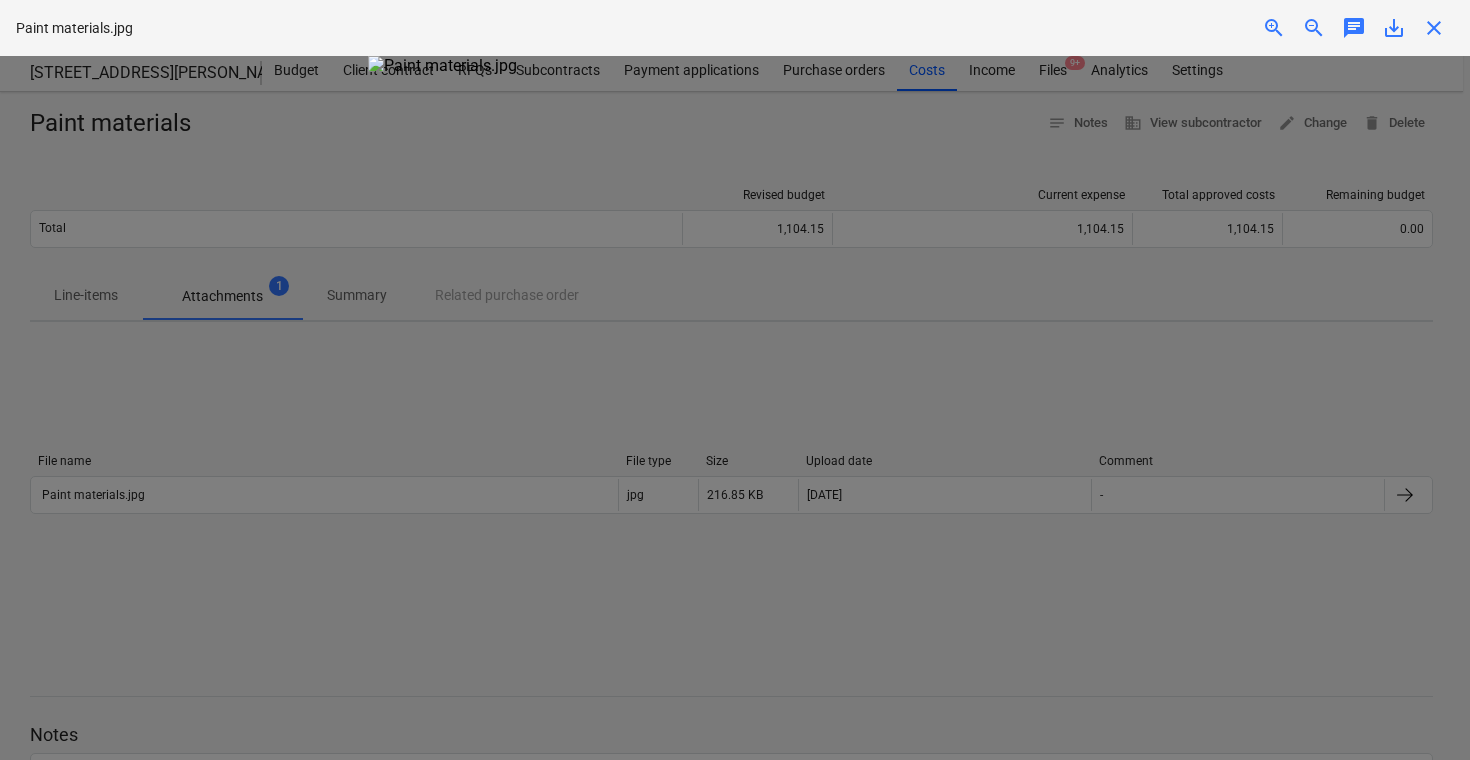 click on "close" at bounding box center [1434, 28] 